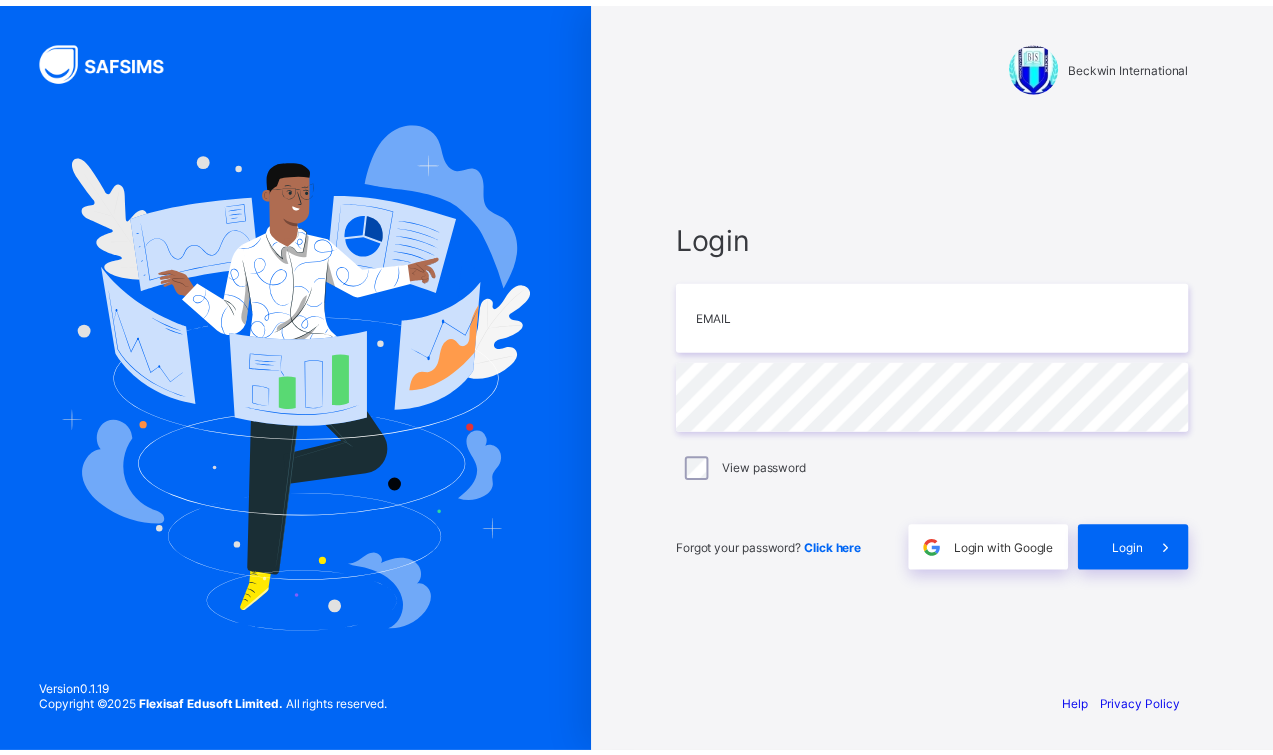 scroll, scrollTop: 0, scrollLeft: 0, axis: both 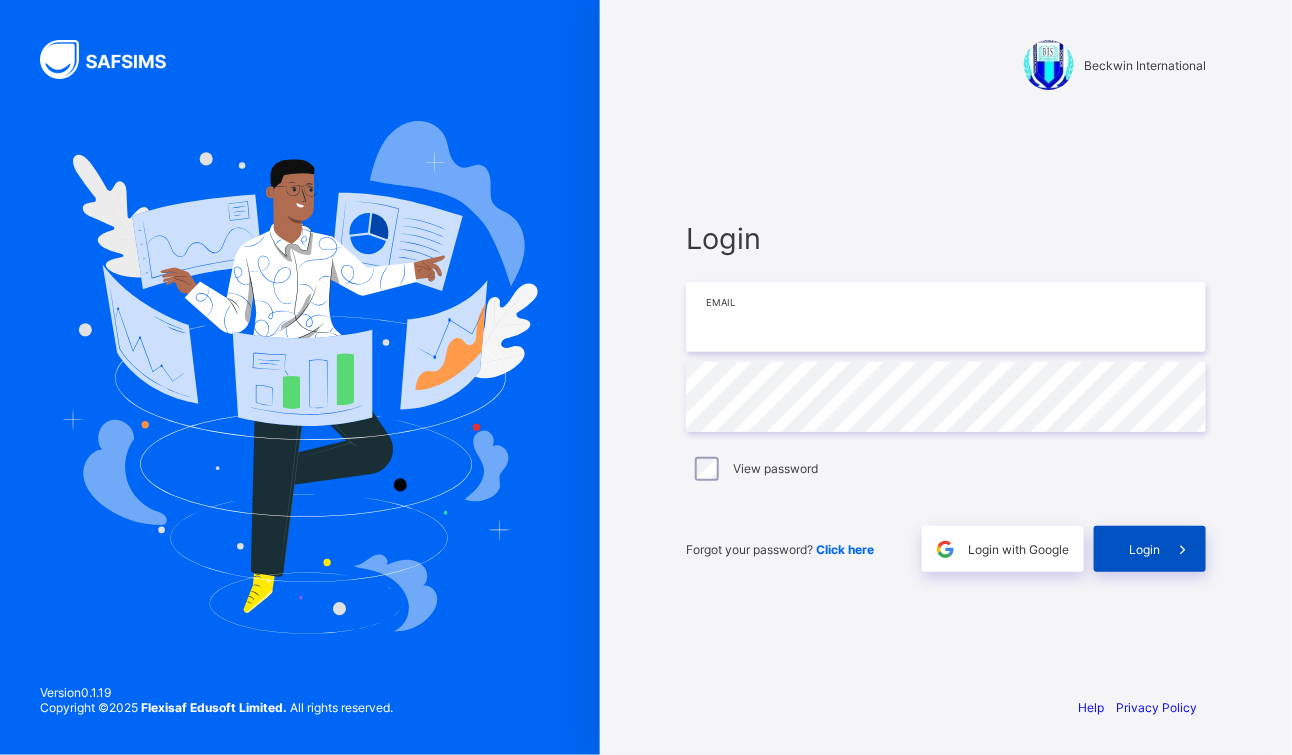 type on "**********" 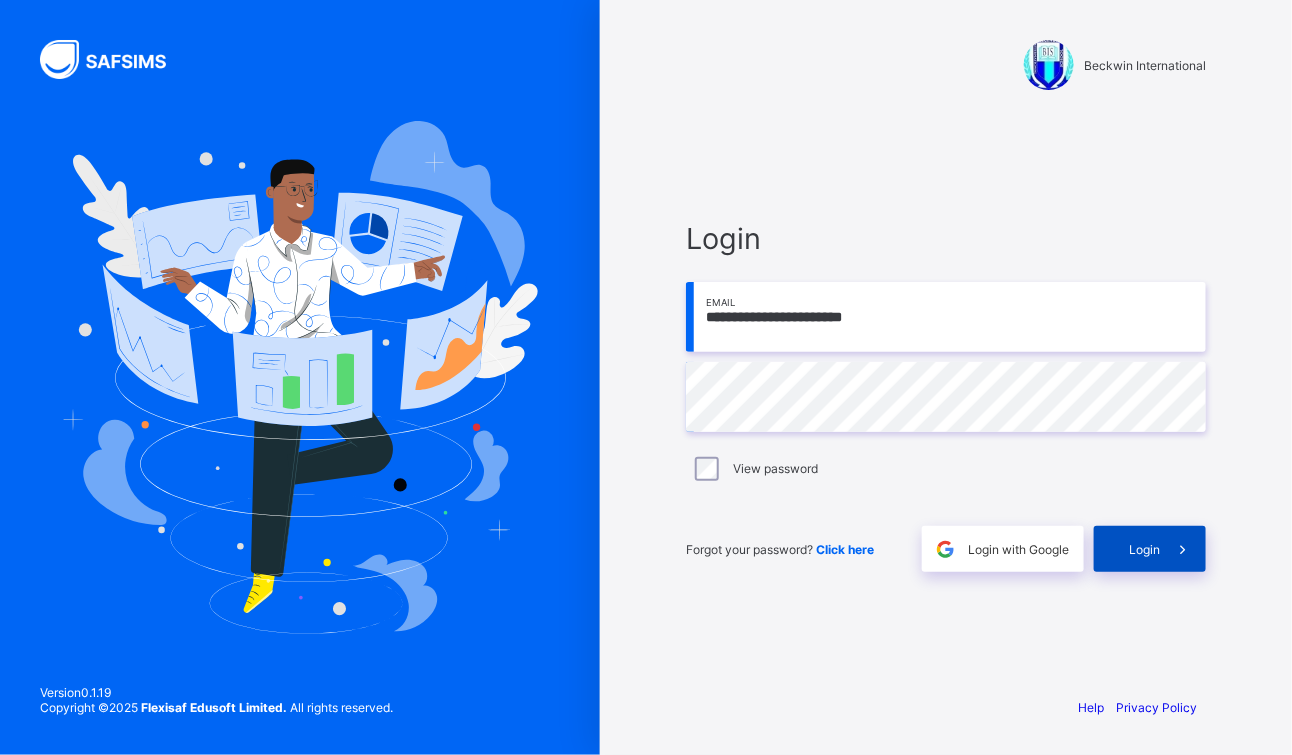 click on "Login" at bounding box center [1150, 549] 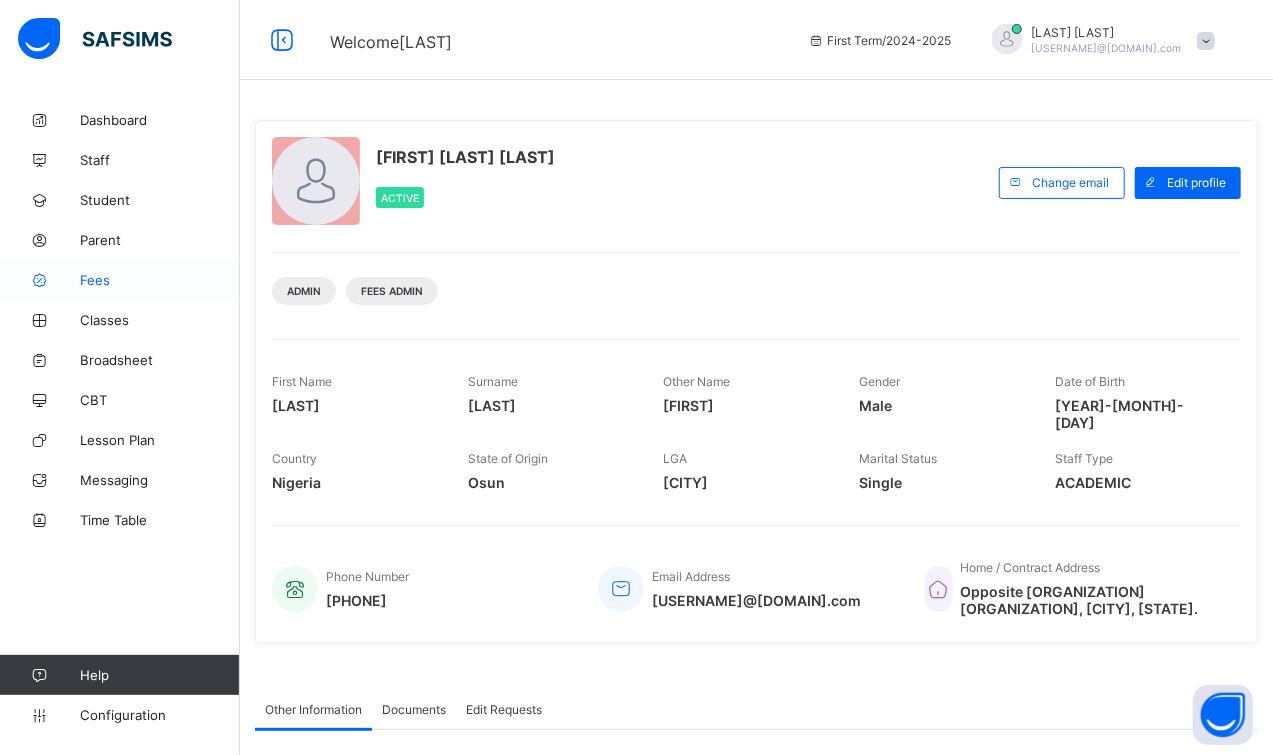 click on "Fees" at bounding box center (160, 280) 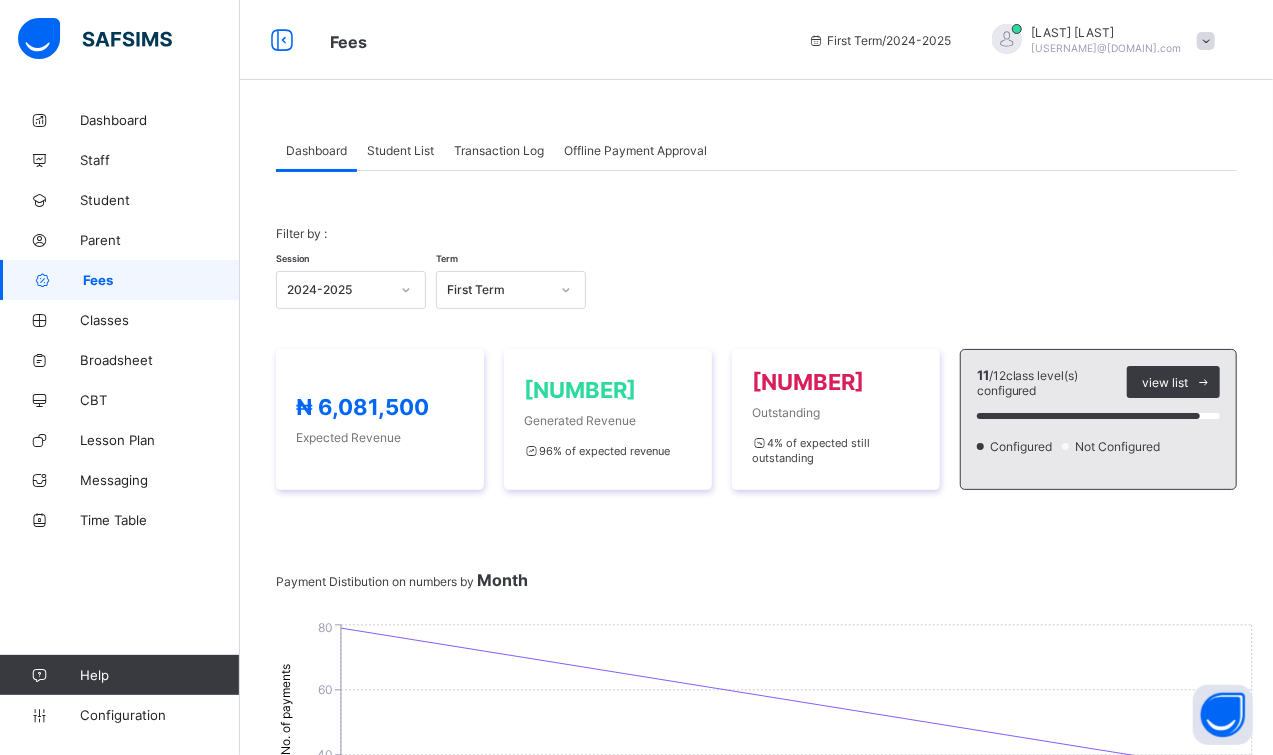 click on "Student List" at bounding box center [400, 150] 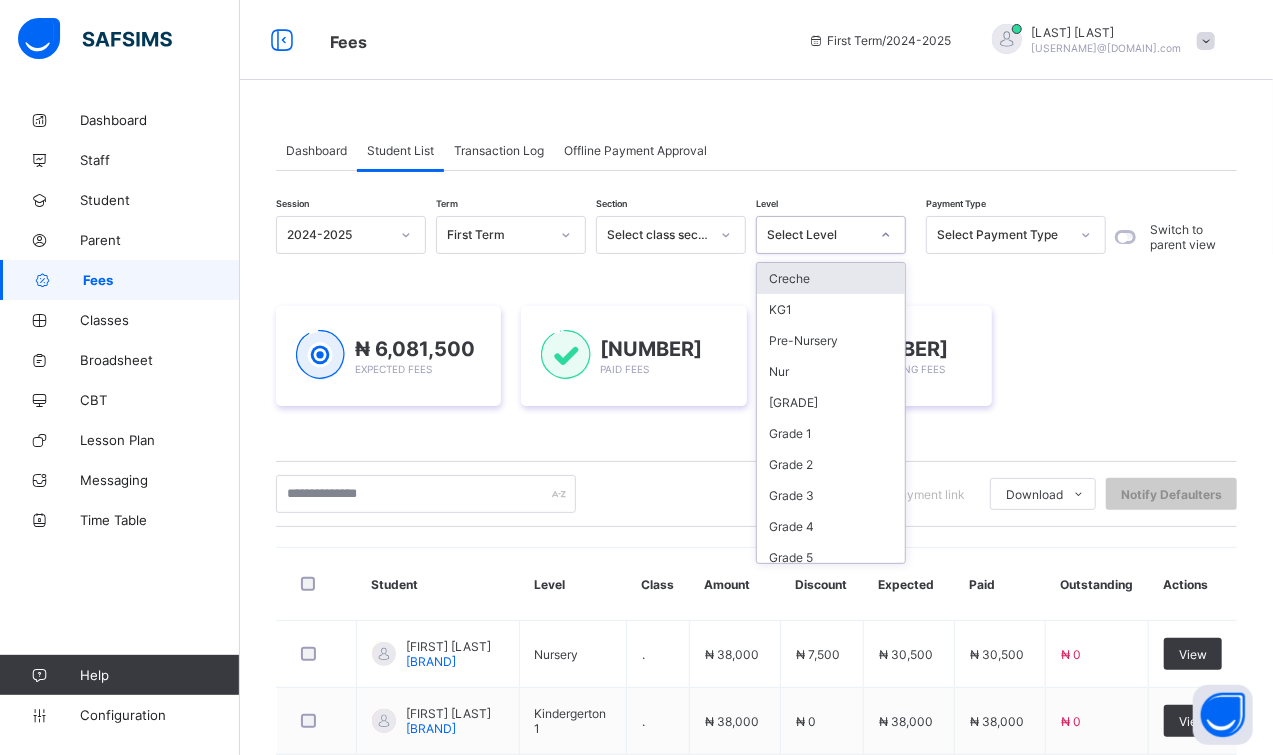 click at bounding box center [886, 235] 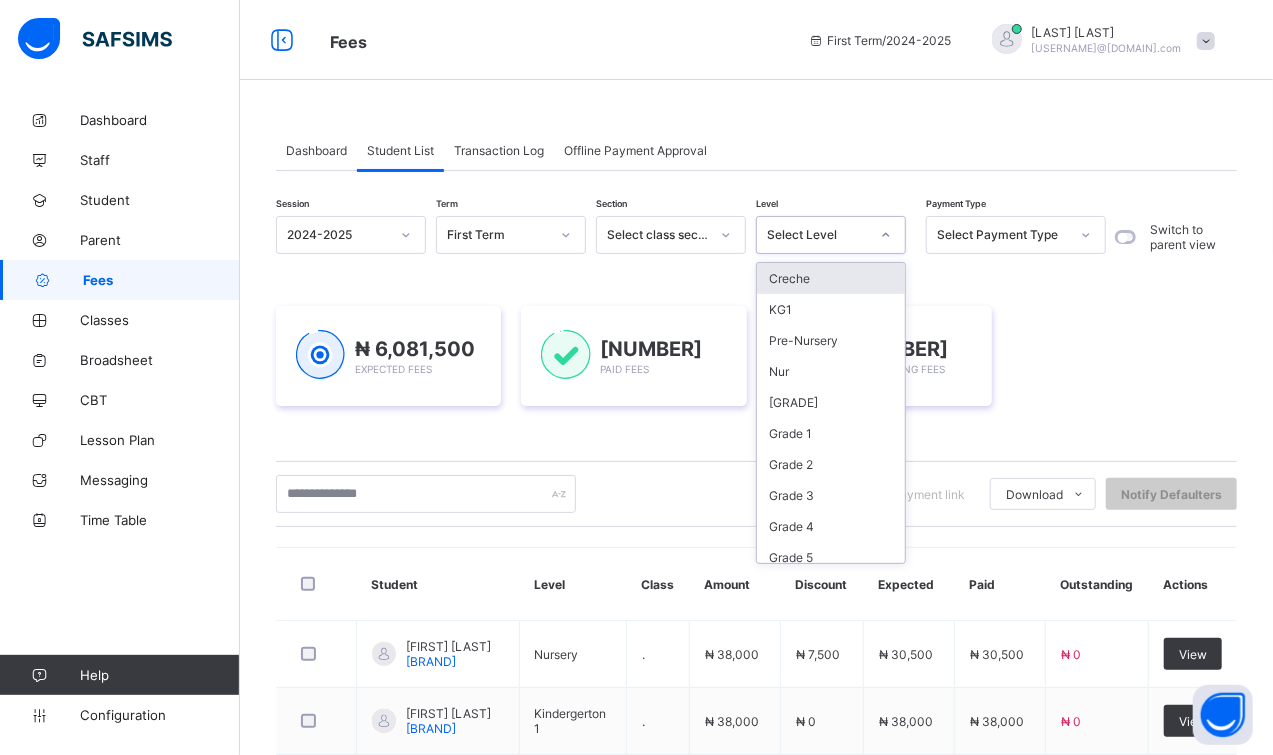 click on "Creche" at bounding box center [831, 278] 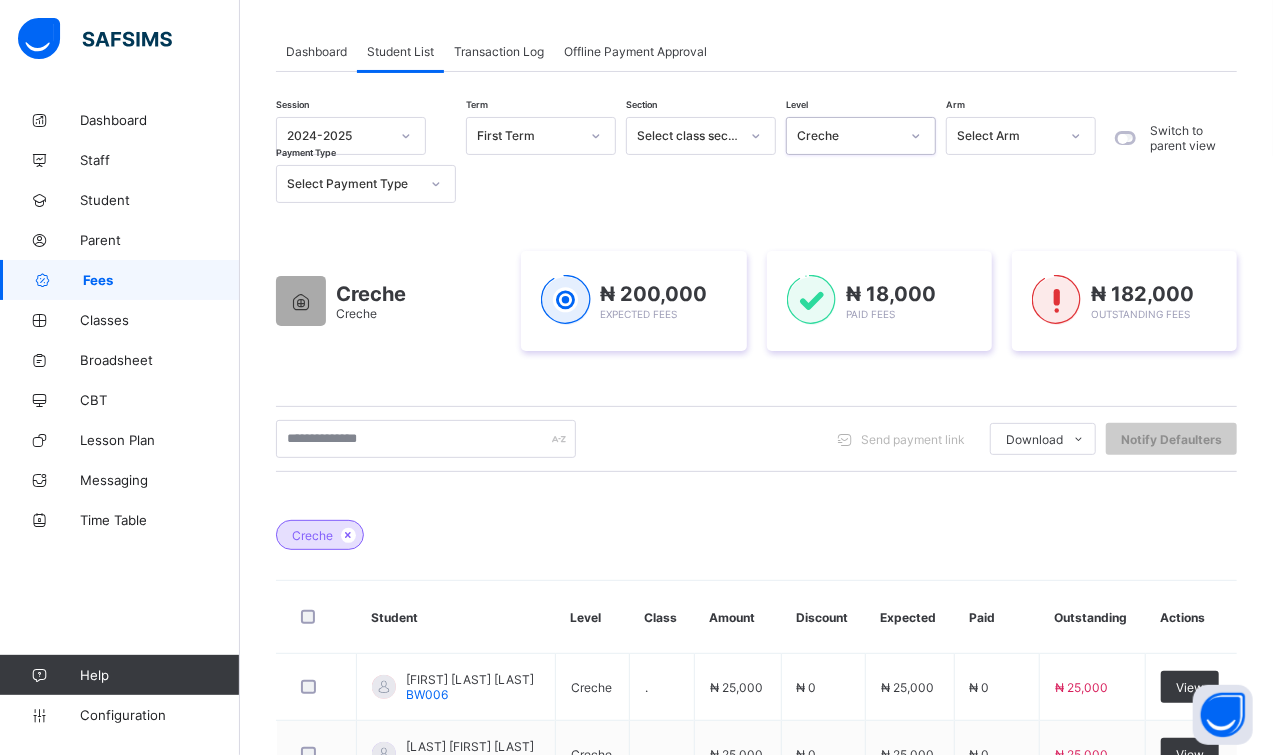 scroll, scrollTop: 216, scrollLeft: 0, axis: vertical 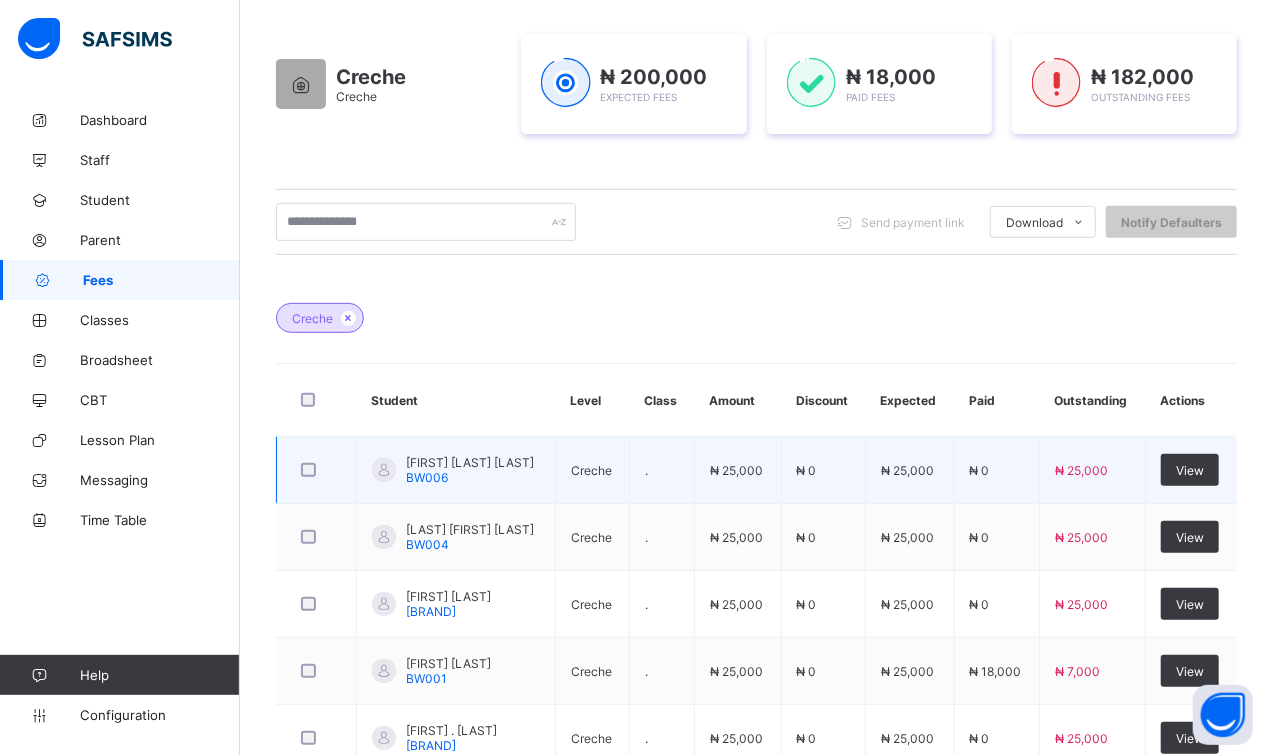 click on "BW006" at bounding box center [427, 477] 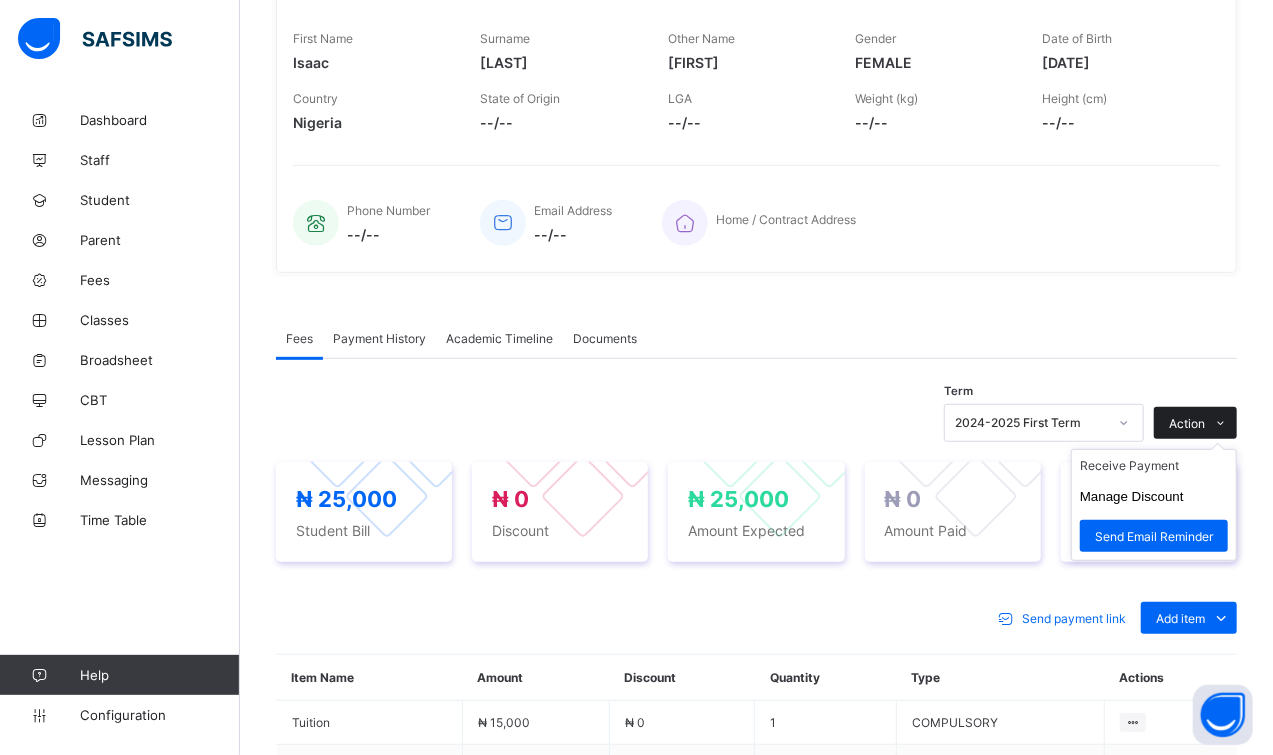 click at bounding box center [1221, 423] 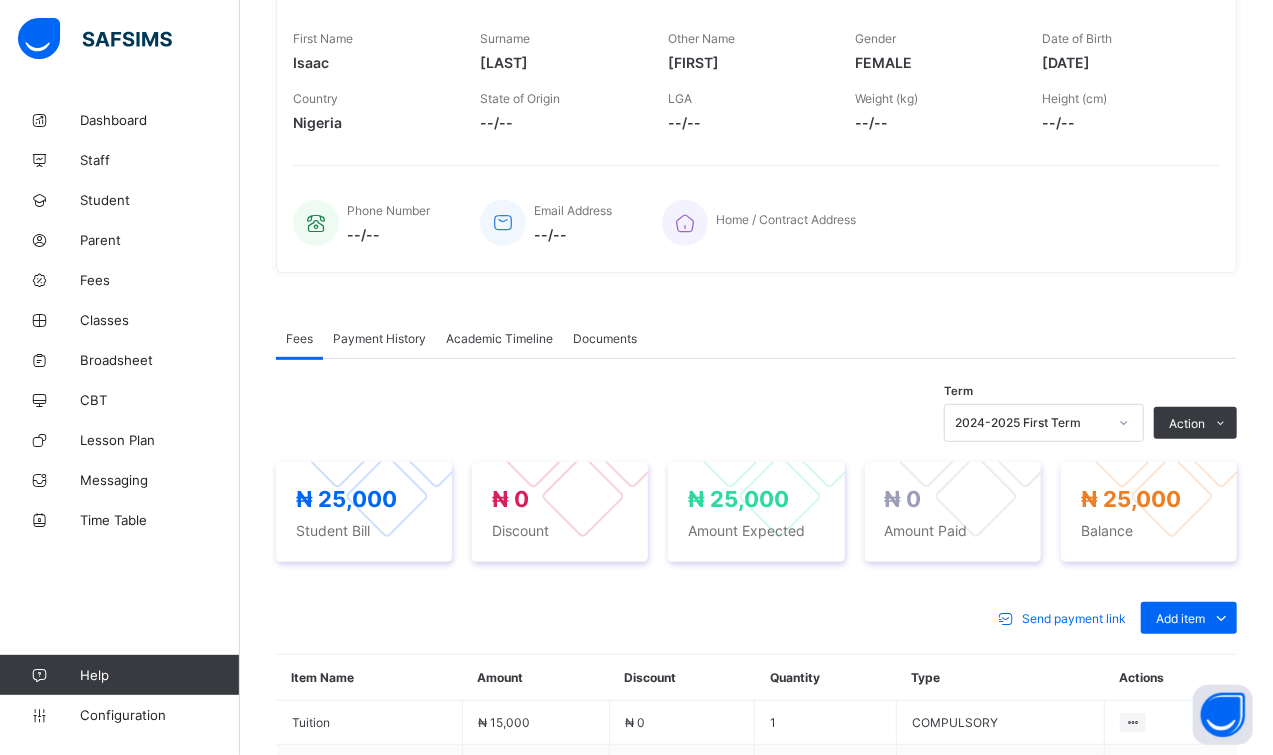 click on "Payment History" at bounding box center [379, 338] 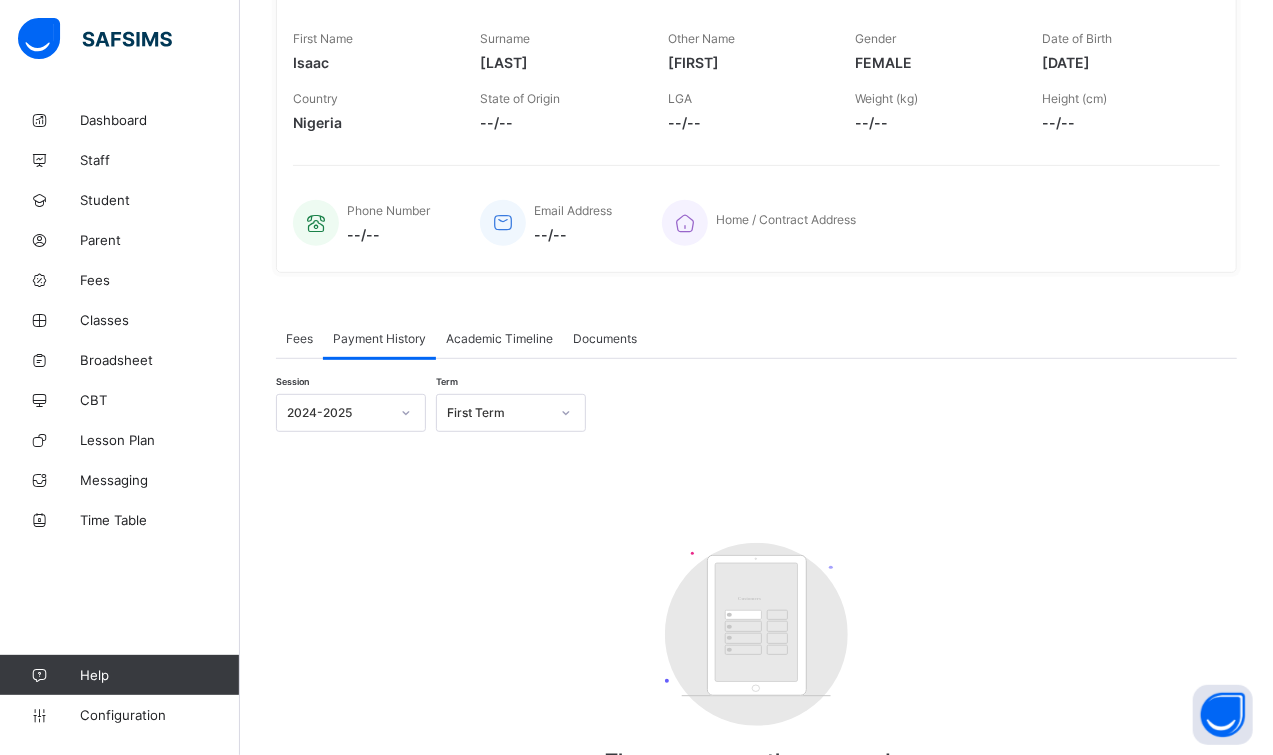 click on "Academic Timeline" at bounding box center [499, 338] 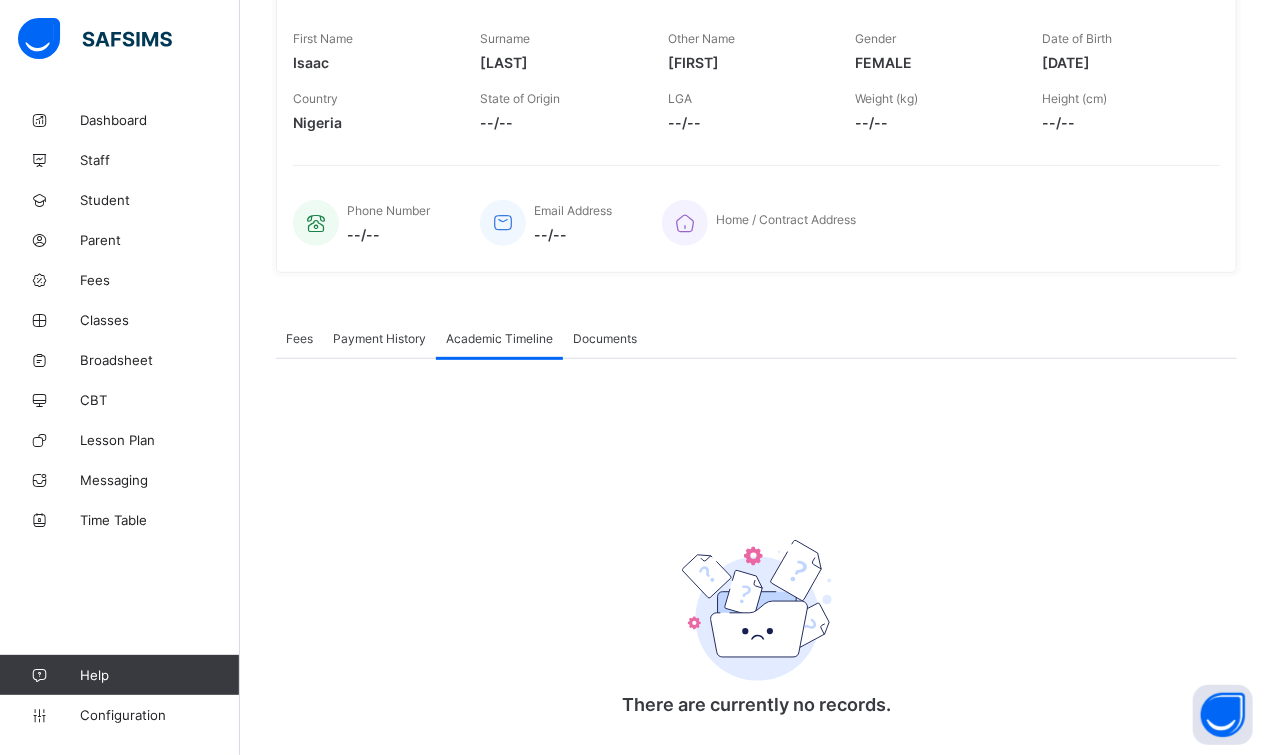 click on "Documents" at bounding box center [605, 338] 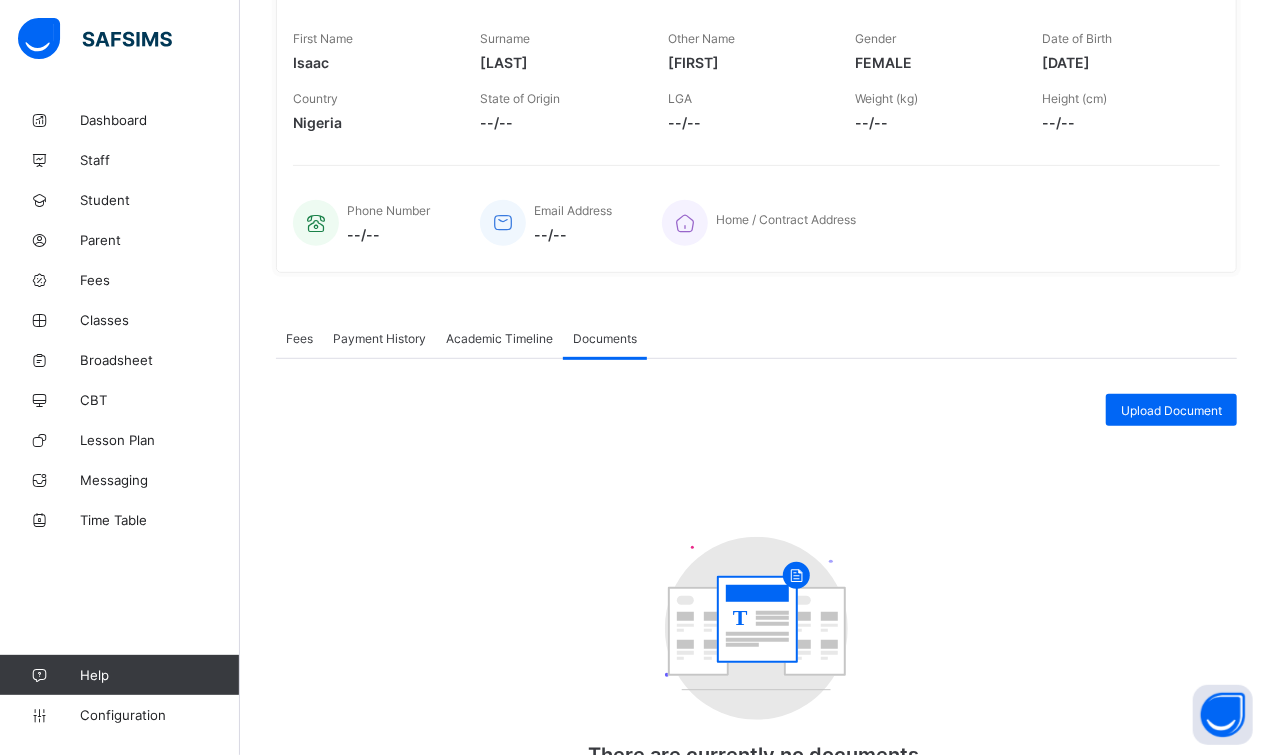 click on "Fees" at bounding box center [299, 338] 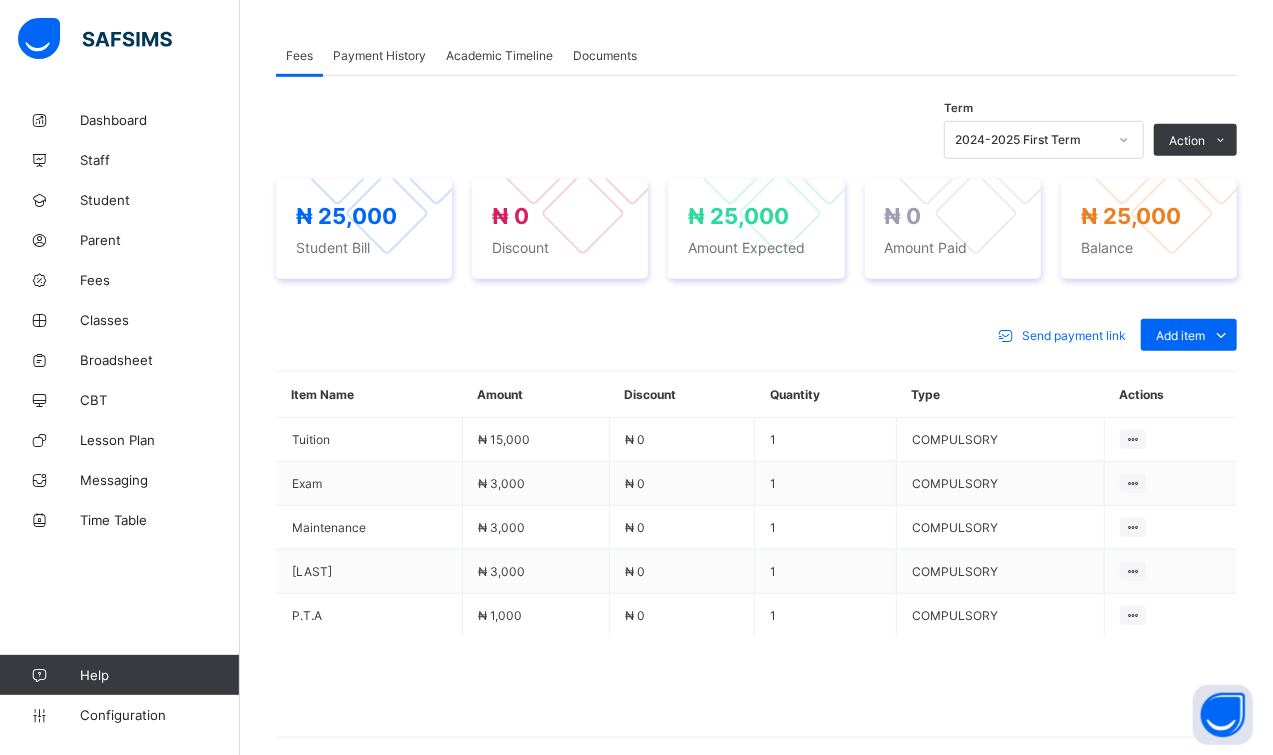 scroll, scrollTop: 680, scrollLeft: 0, axis: vertical 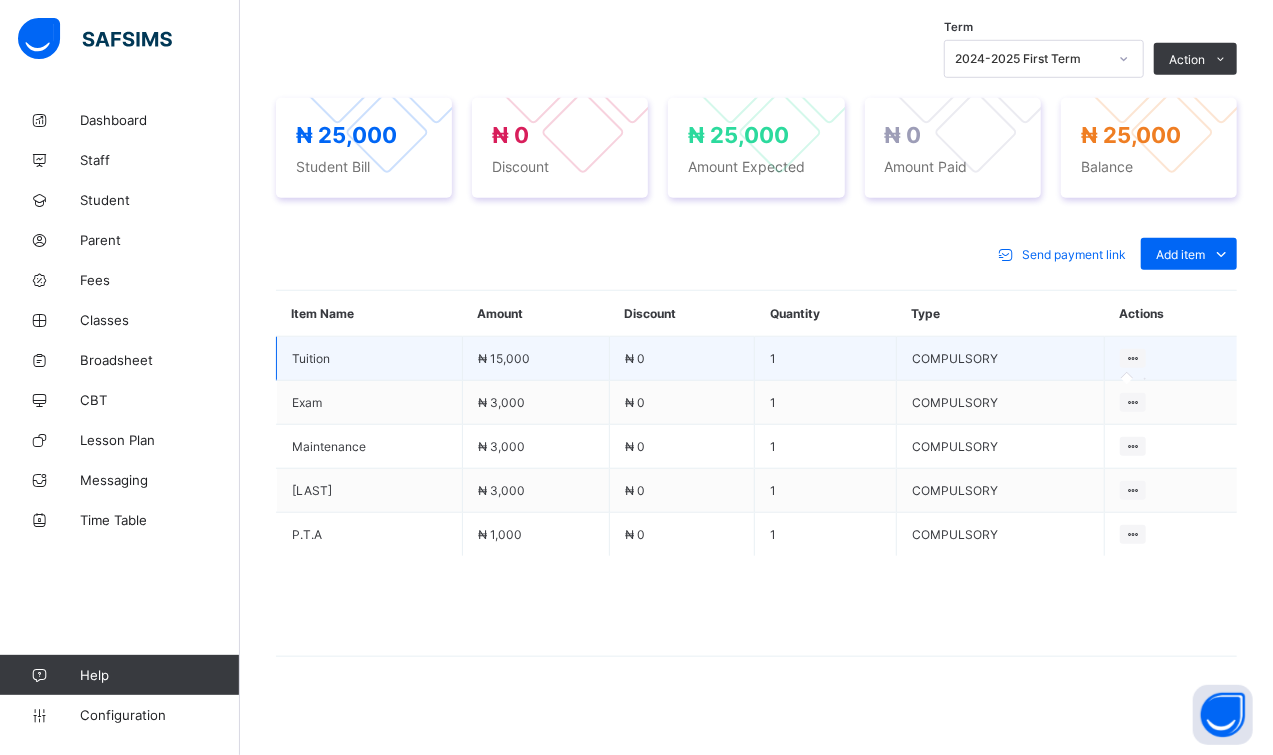 click at bounding box center [1133, 358] 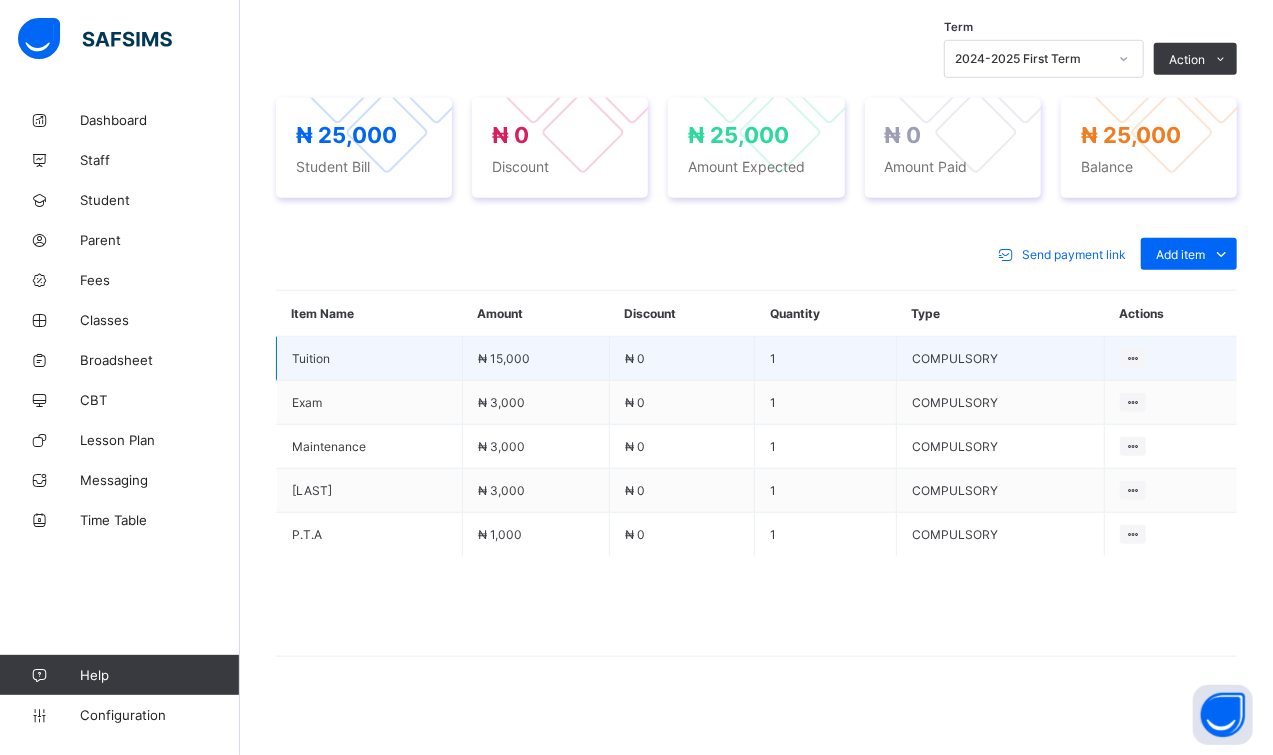 click on "Tuition" at bounding box center [369, 358] 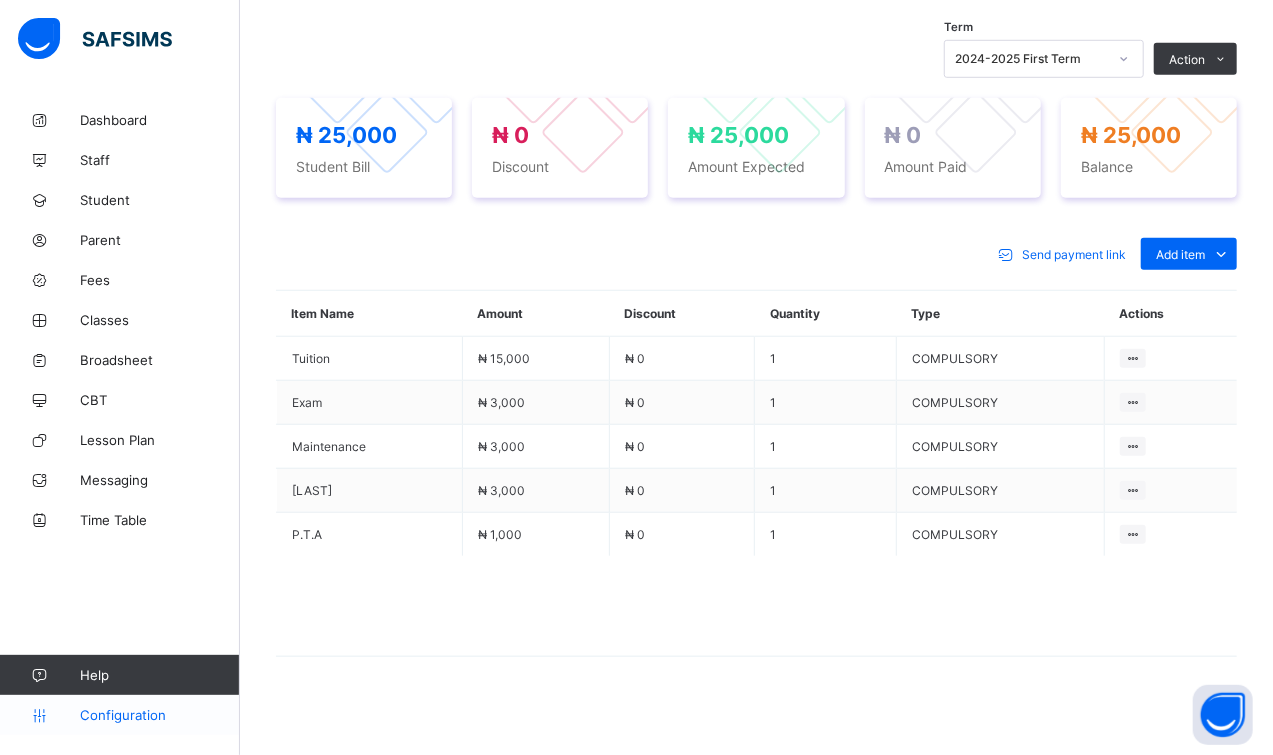 click on "Configuration" at bounding box center [159, 715] 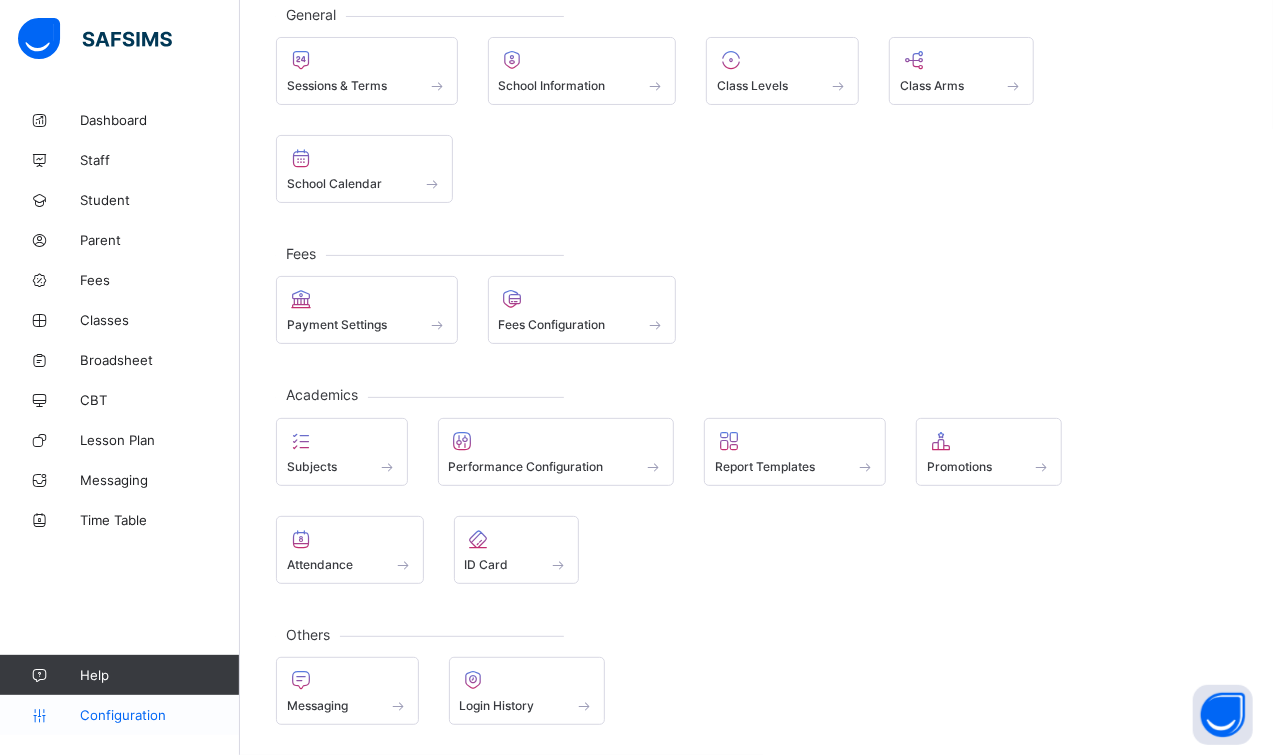 scroll, scrollTop: 20, scrollLeft: 0, axis: vertical 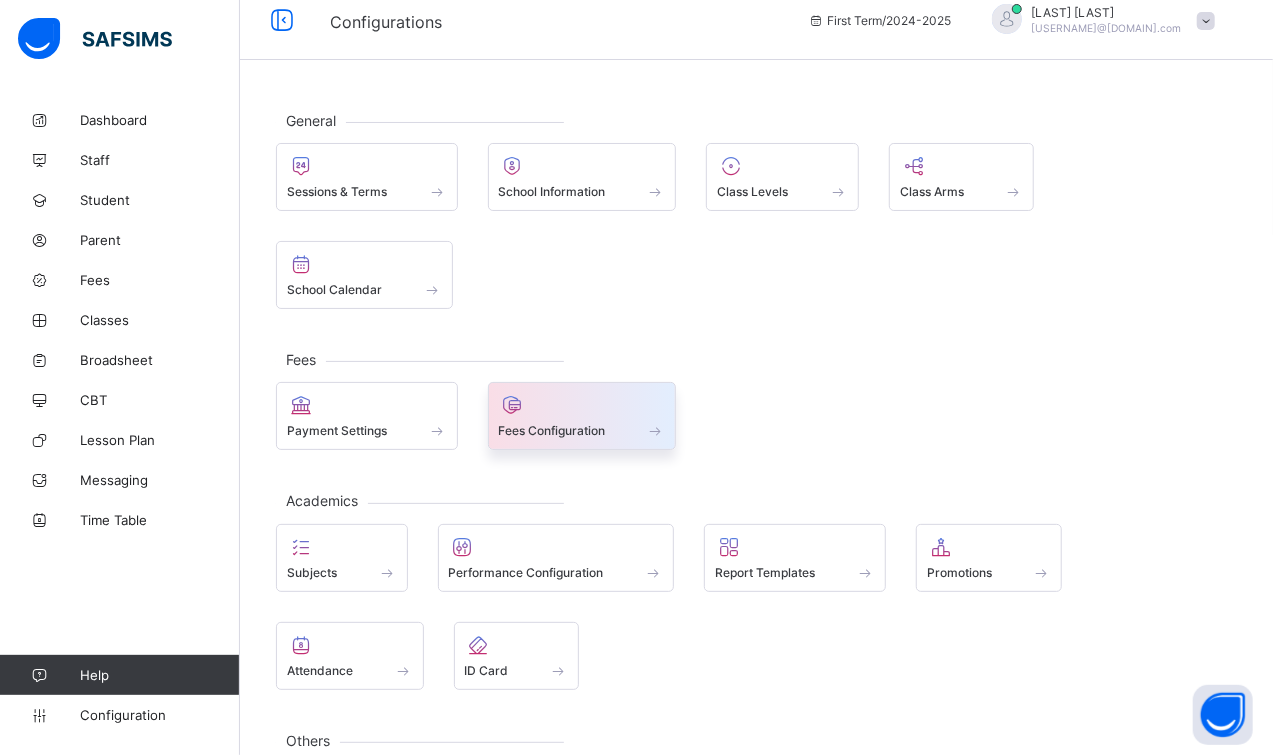 click at bounding box center [582, 405] 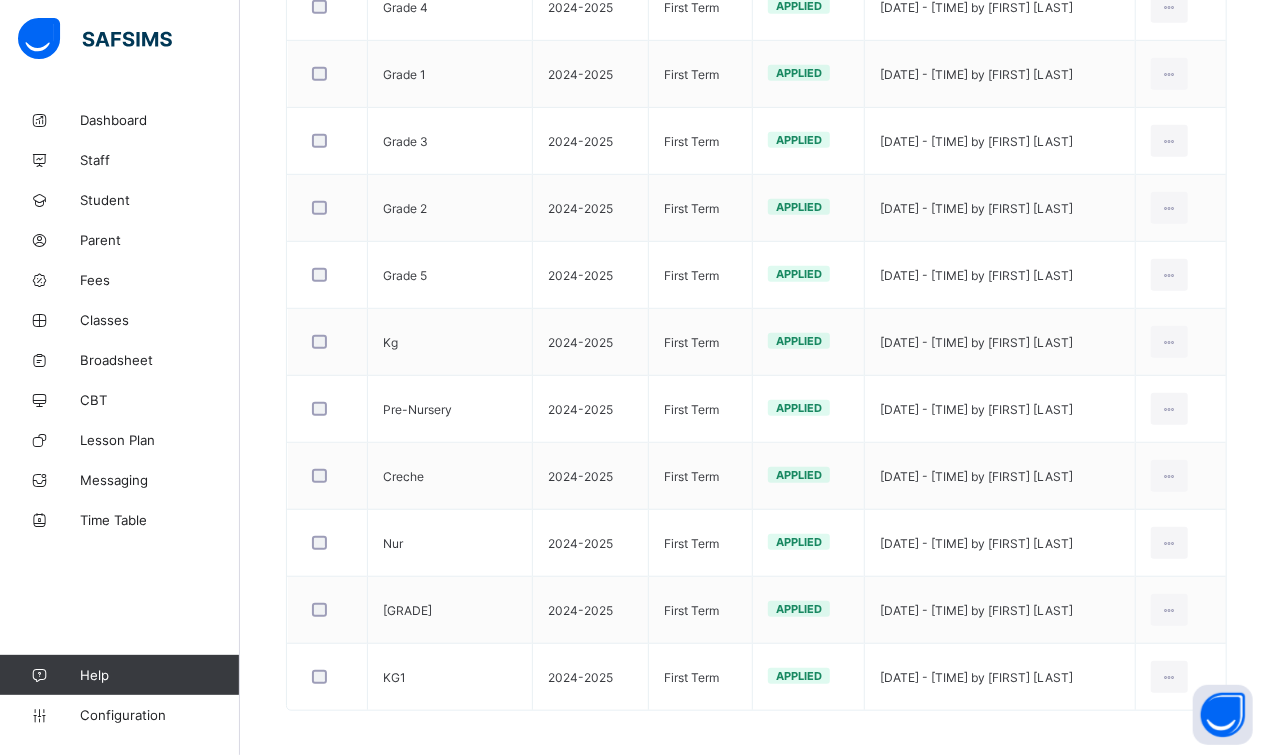 scroll, scrollTop: 496, scrollLeft: 0, axis: vertical 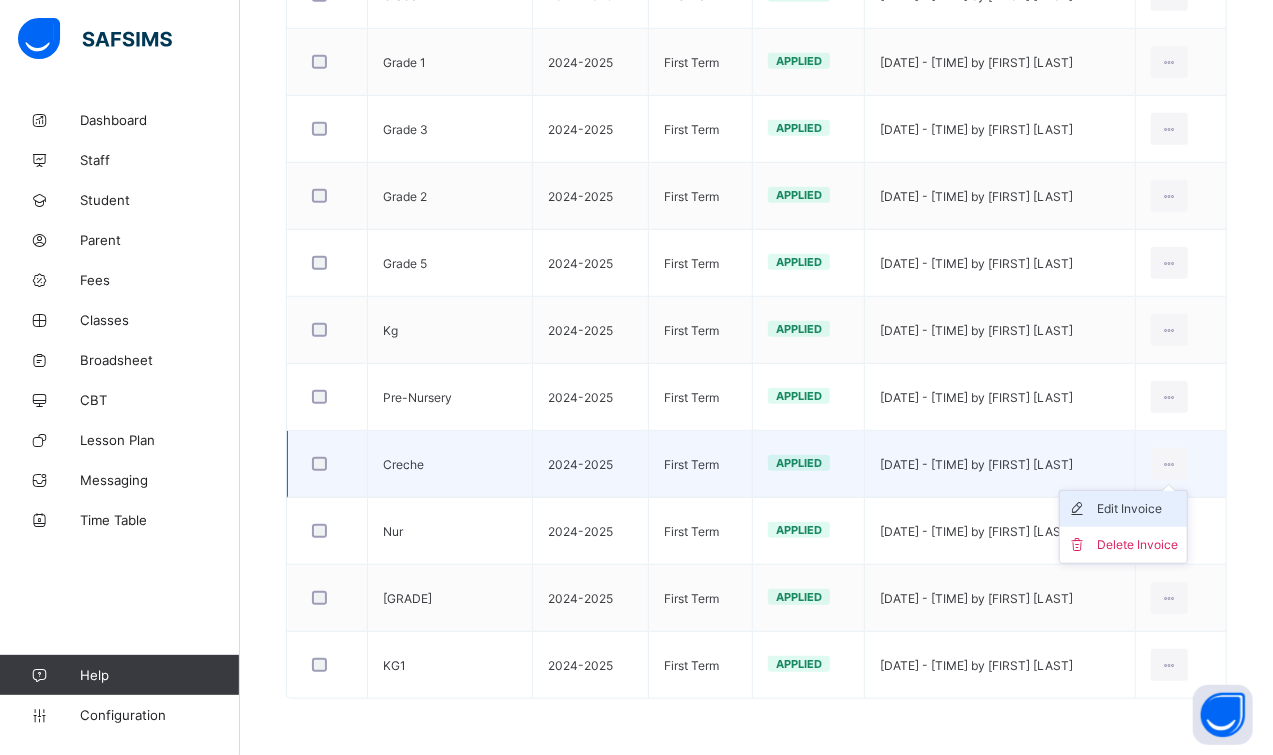 click on "Edit Invoice" at bounding box center [1138, 509] 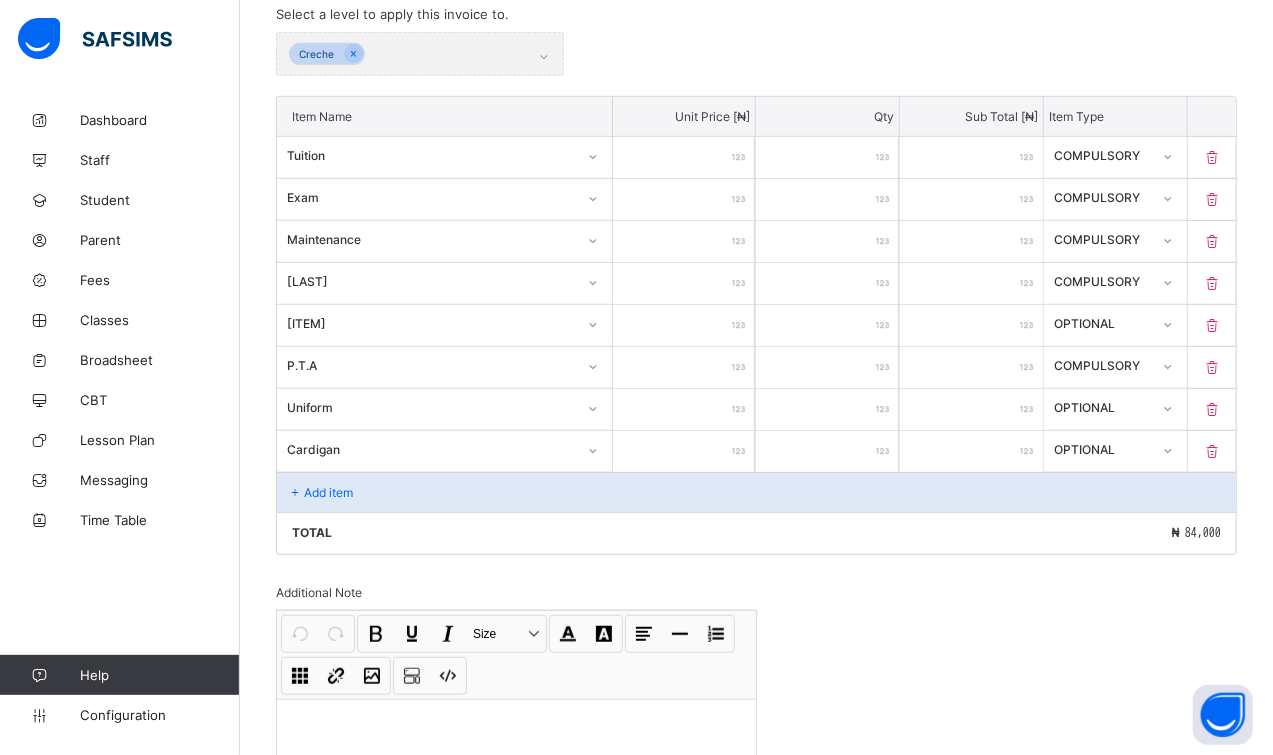 scroll, scrollTop: 396, scrollLeft: 0, axis: vertical 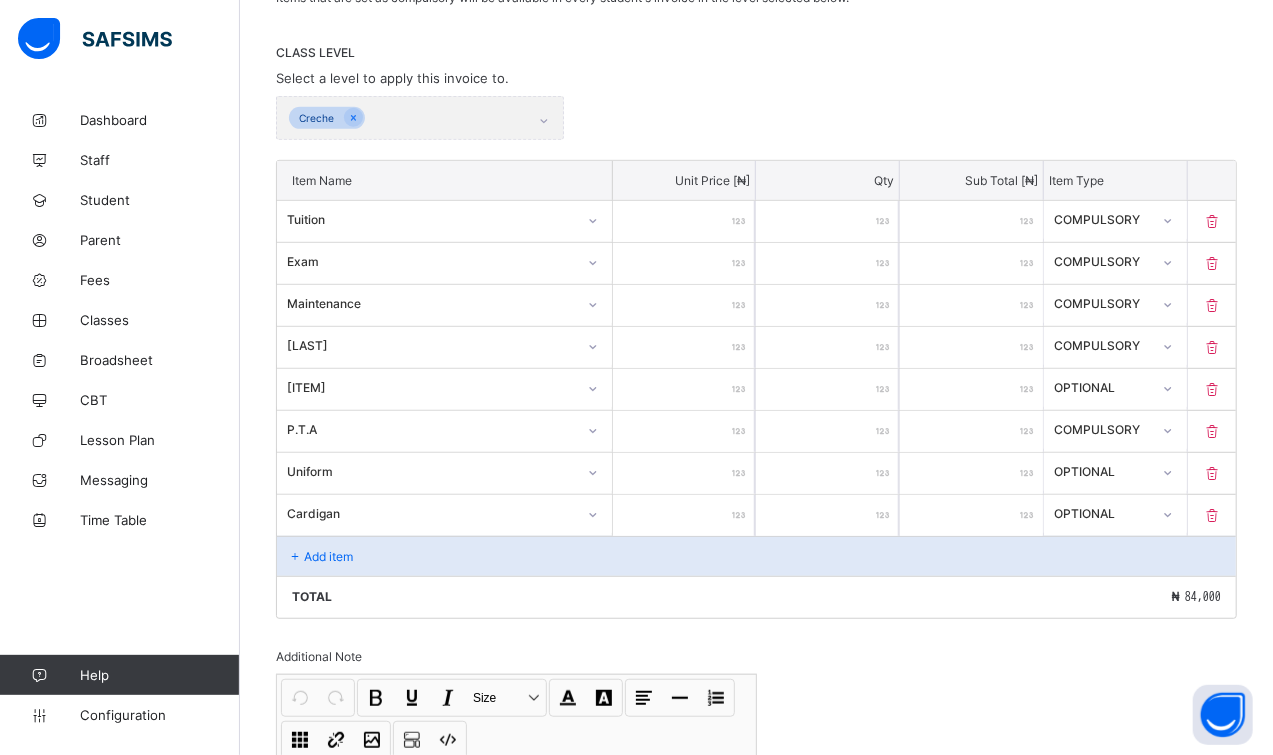 click at bounding box center [1212, 221] 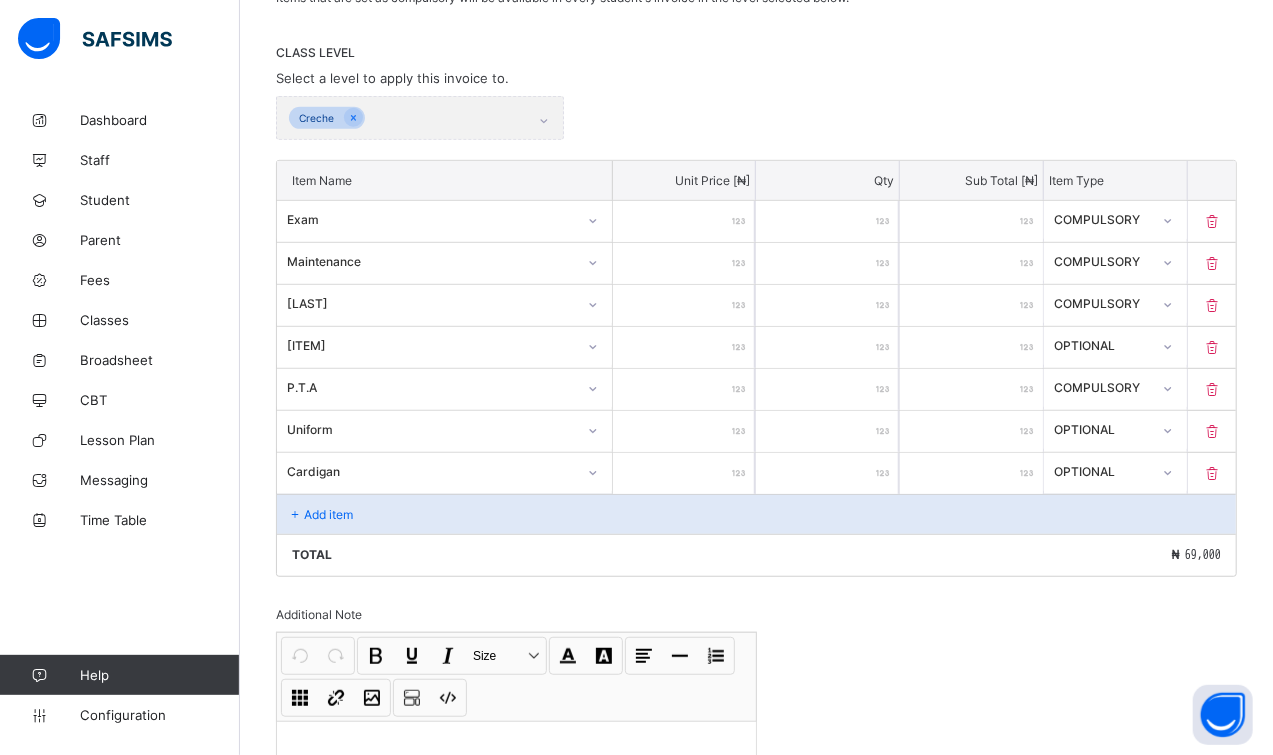 click at bounding box center [1212, 221] 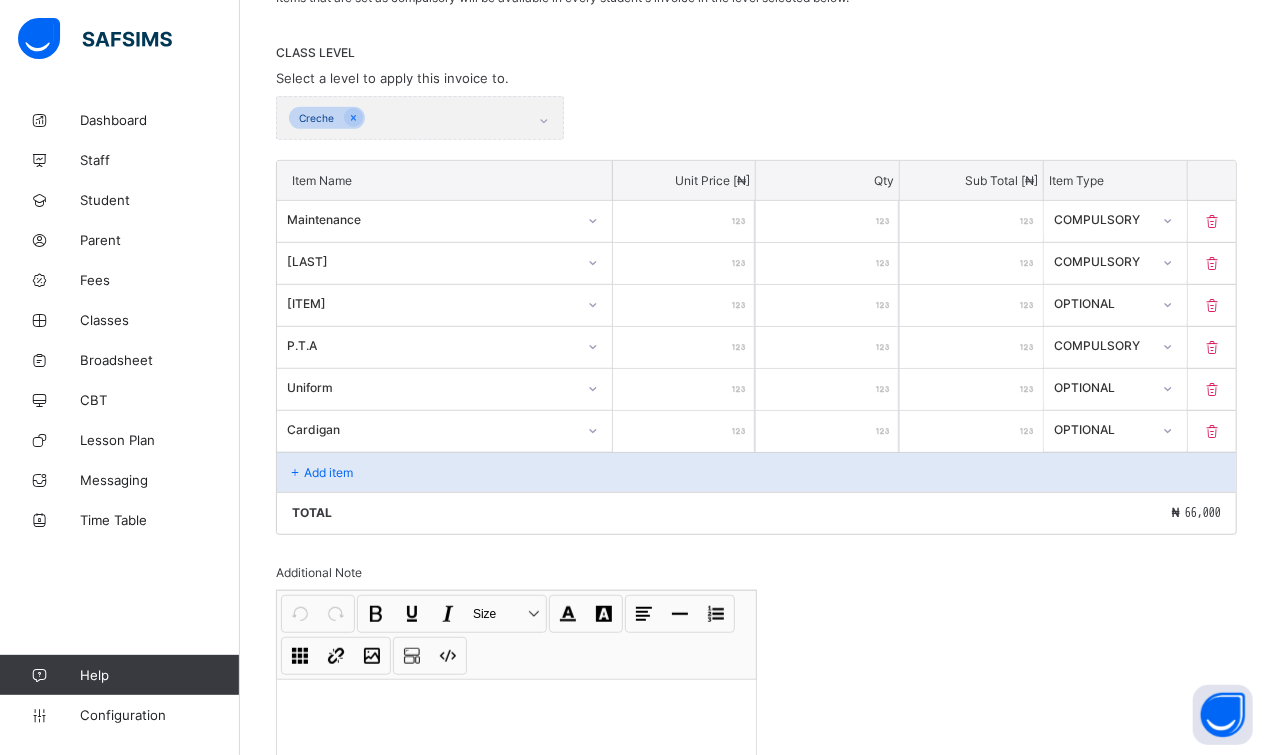 click at bounding box center (1212, 221) 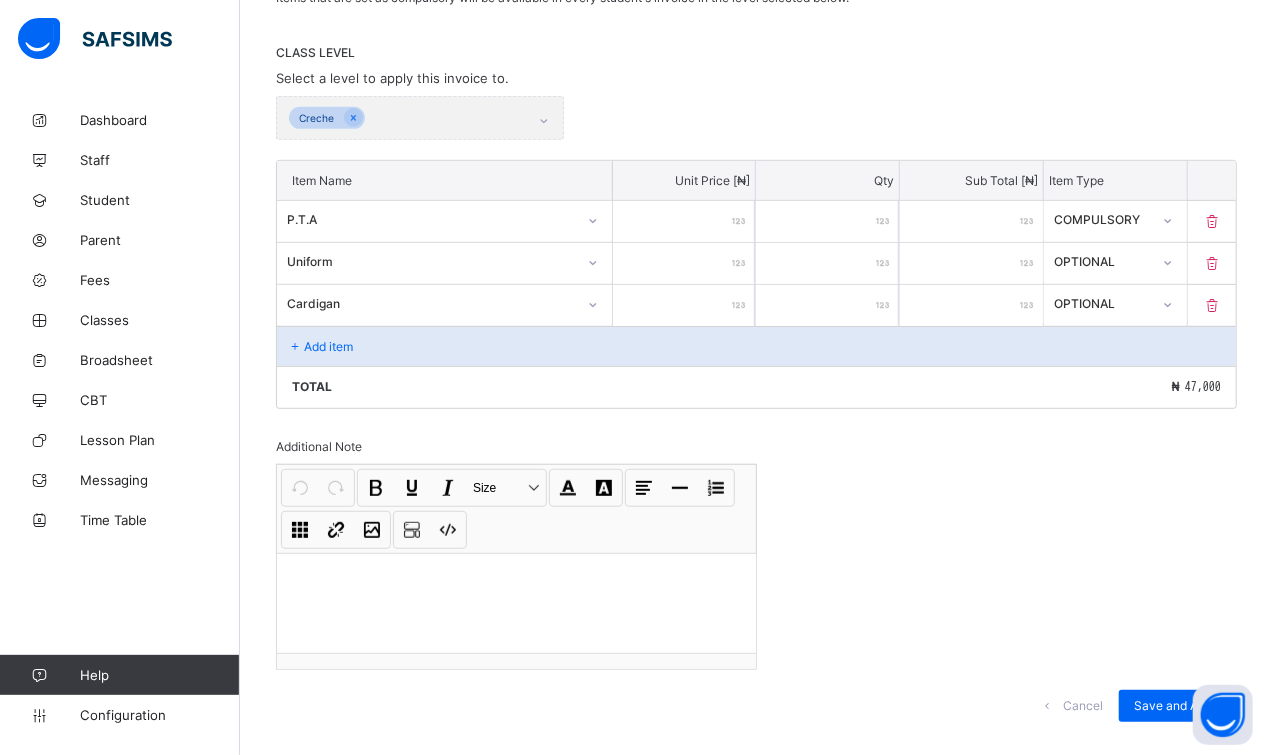 type on "****" 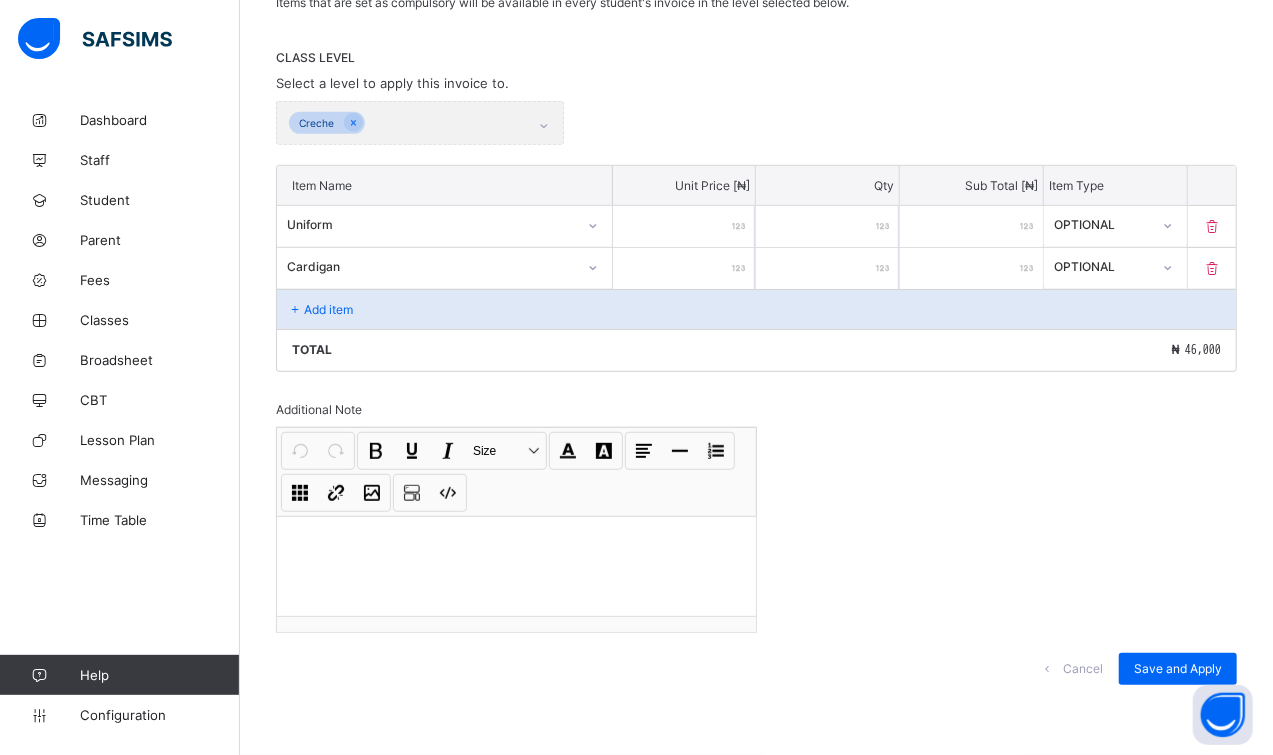 scroll, scrollTop: 378, scrollLeft: 0, axis: vertical 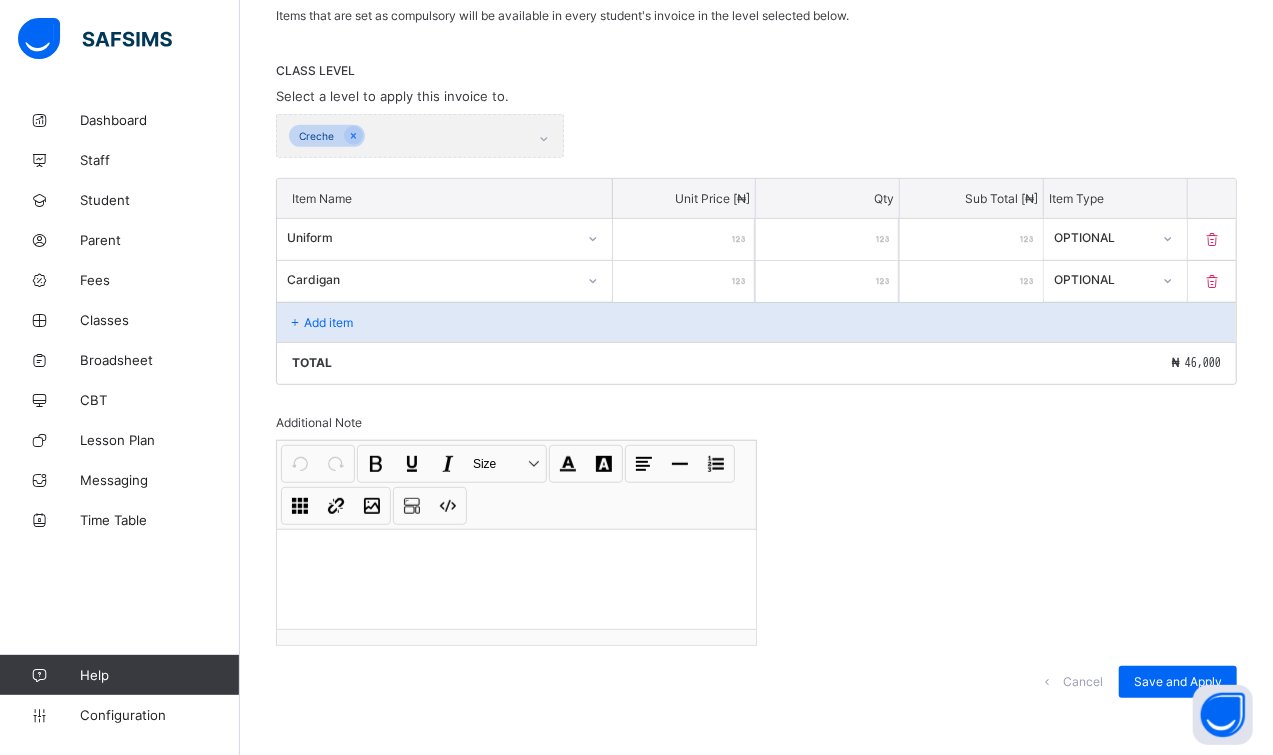 click at bounding box center (1212, 239) 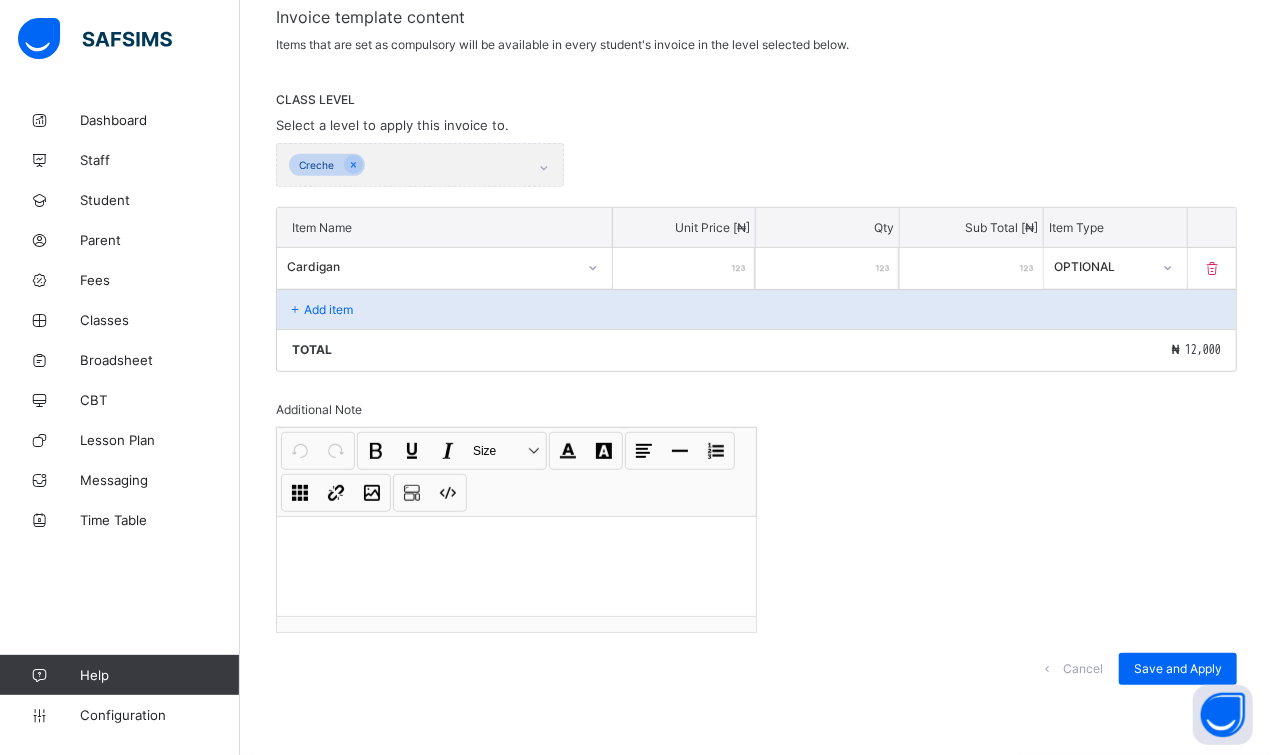 scroll, scrollTop: 336, scrollLeft: 0, axis: vertical 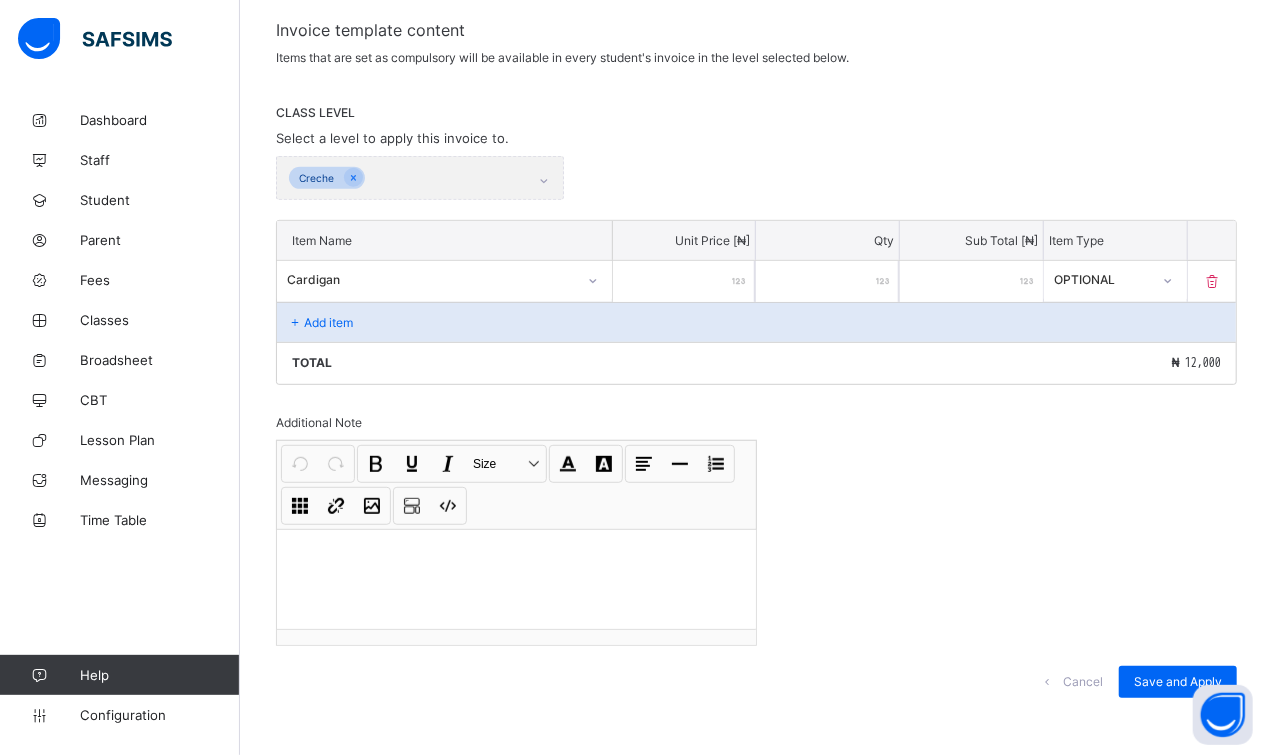 click at bounding box center [1212, 281] 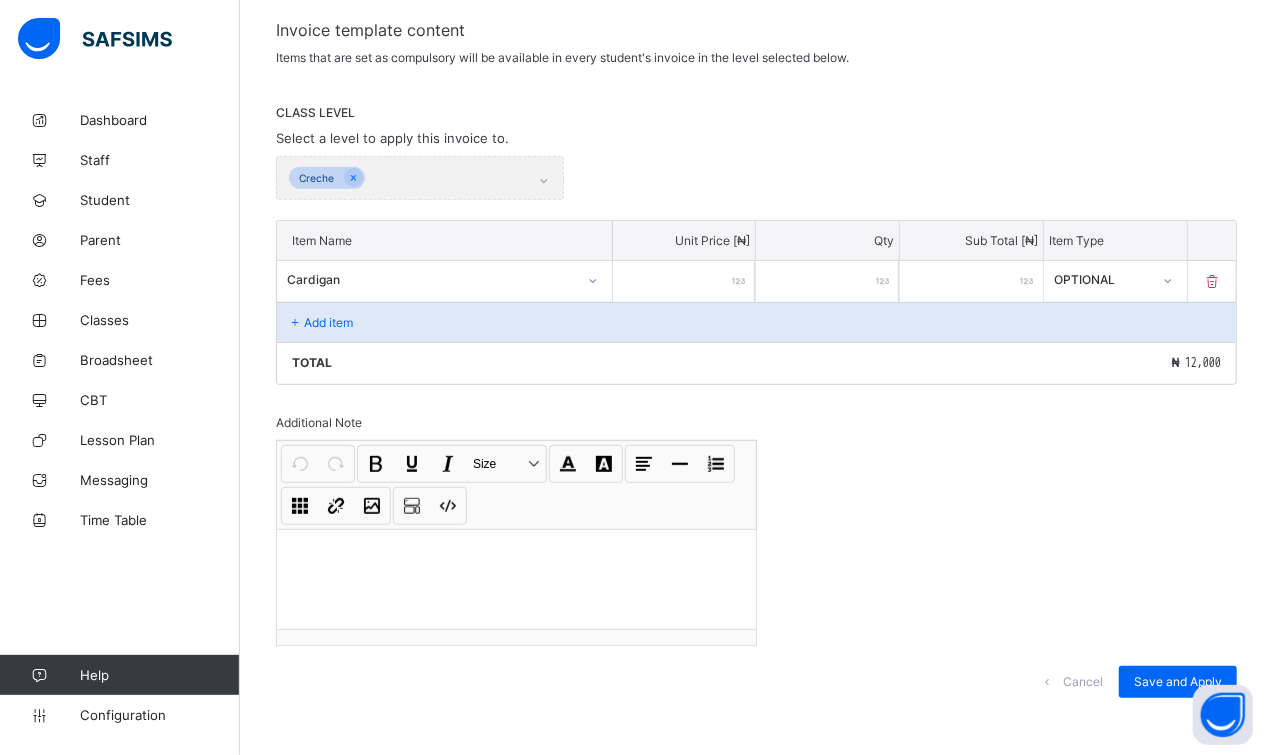 click at bounding box center [1212, 281] 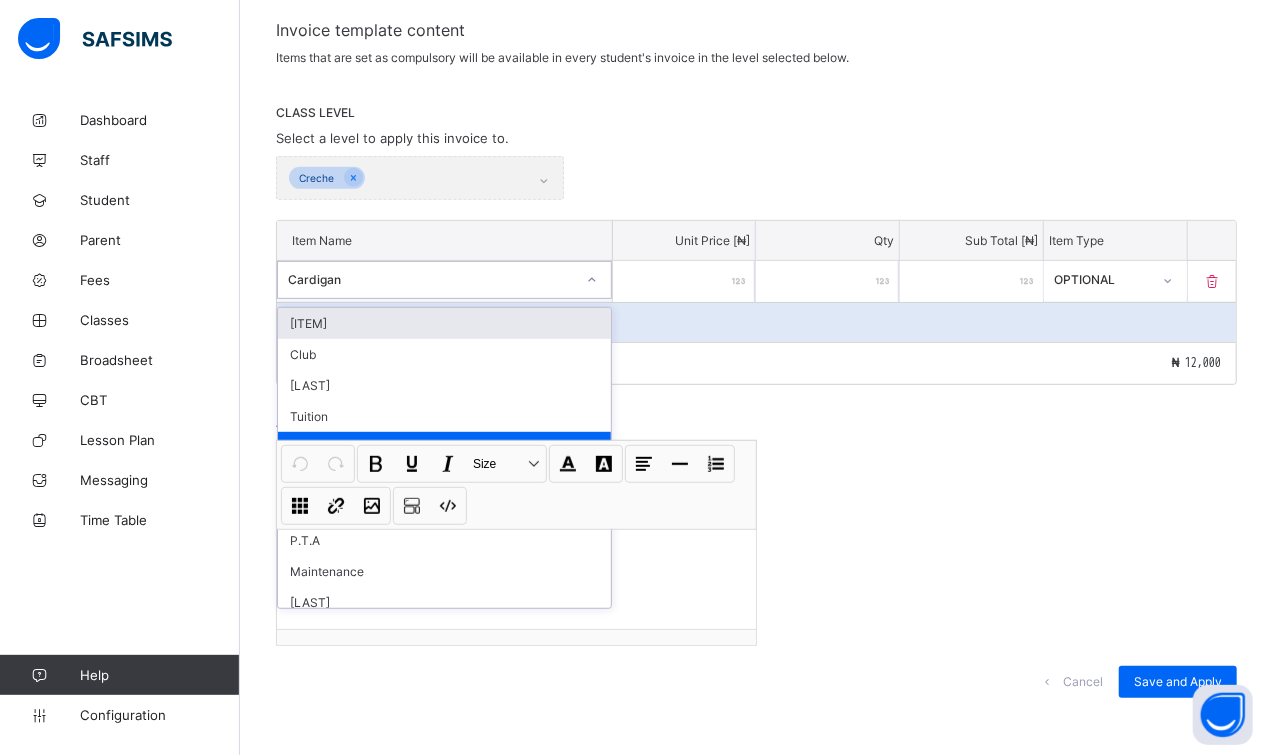 click on "Cardigan" at bounding box center (425, 280) 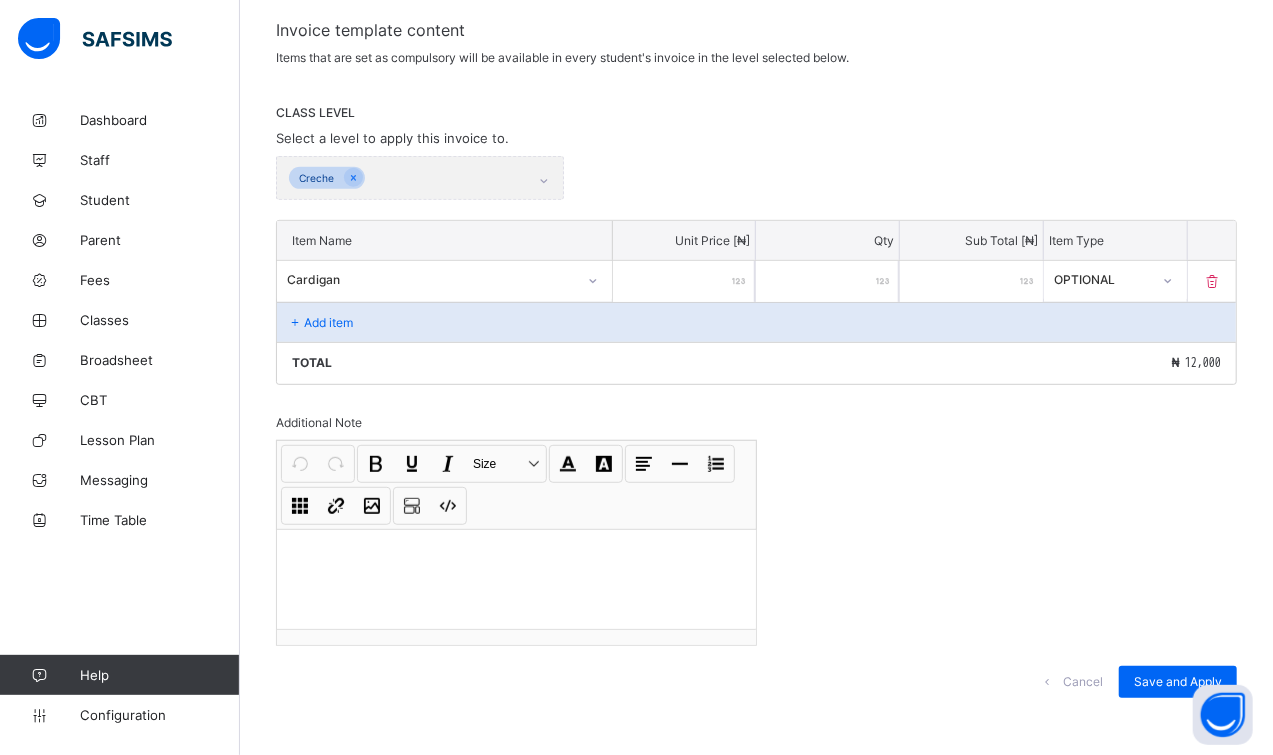 click on "Invoice template content Items that are set as compulsory will be available in every student's invoice in the level selected below. CLASS LEVEL Select a level to apply this invoice to. Creche Item Name Unit Price [ ₦ ] Qty Sub Total [ ₦ ] Item Type Cardigan ***** * ***** OPTIONAL Add item Total ₦ 12,000 Additional Note Undo CTRL+ Z Redo CTRL+ Y / CTRL+SHIFT+ Z Bold CTRL+ B Underline CTRL+ U Italic CTRL+ I Size Size Font Color Highlight Color Align Horizontal line List Table Link Image Show blocks Code view Align left Align center Align right Align justify (Default) 12 14 16 18 20 Insert Link URL to link Text to display Open in new window Download link Submit Insert image Image Link Select from files Image URL Alternative text Width Height **** x **** Constrain proportions Insert description URL to link Text to display Open in new window Download link Basic Left Center Right Submit Insert Video Media embed URL, YouTube/Vimeo Width Height (Ratio) x **** *** **** Basic Left Center" at bounding box center [756, 369] 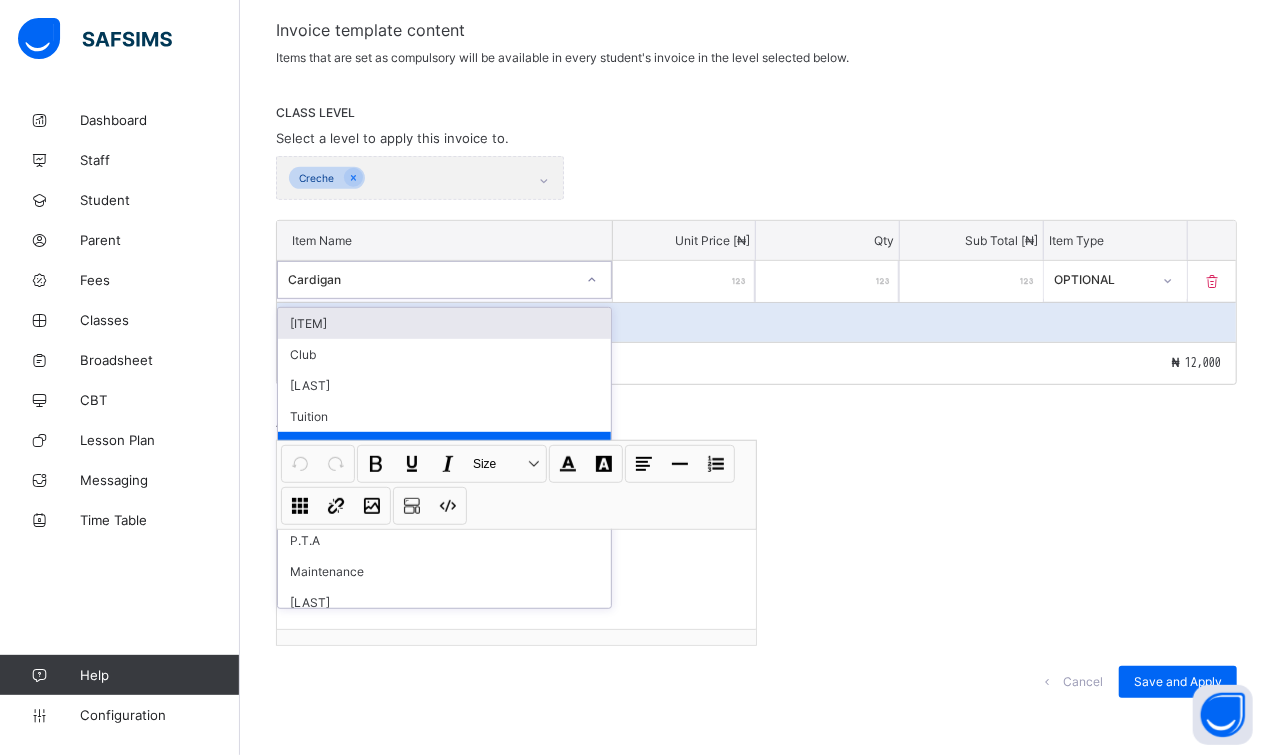 click on "Cardigan" at bounding box center (431, 279) 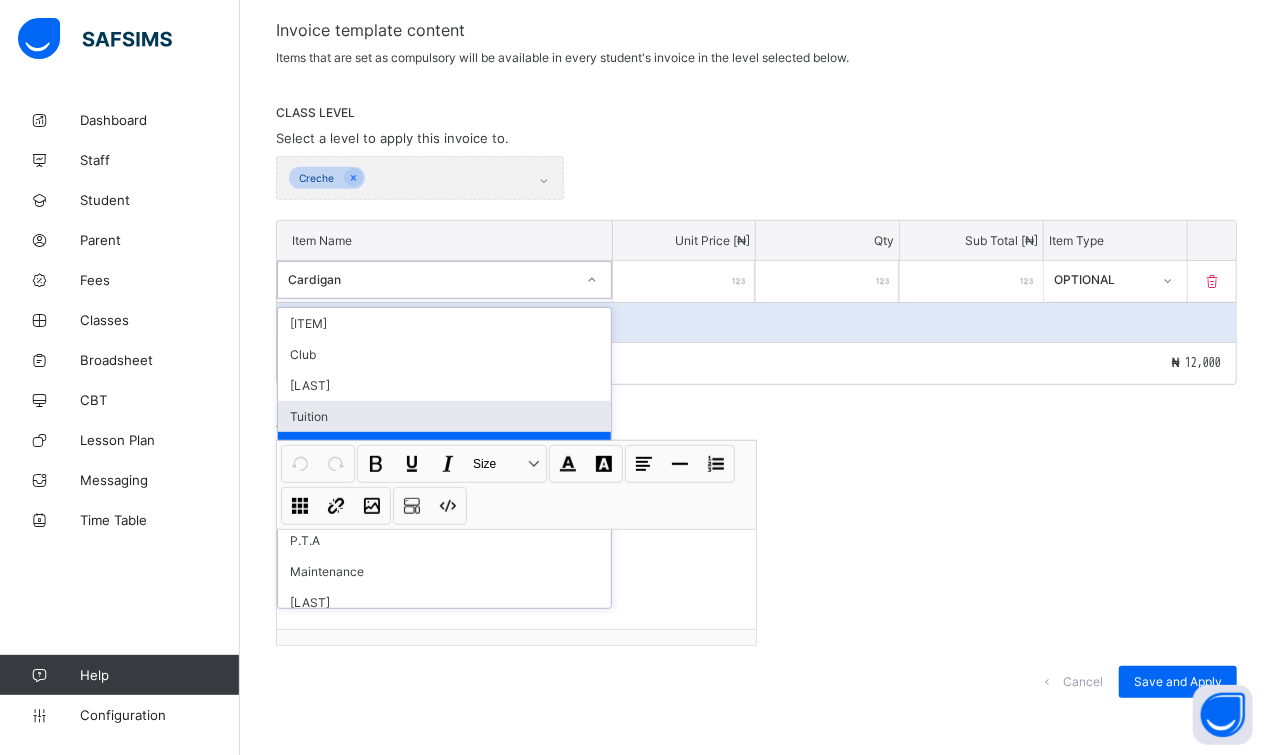click on "Tuition" at bounding box center [444, 416] 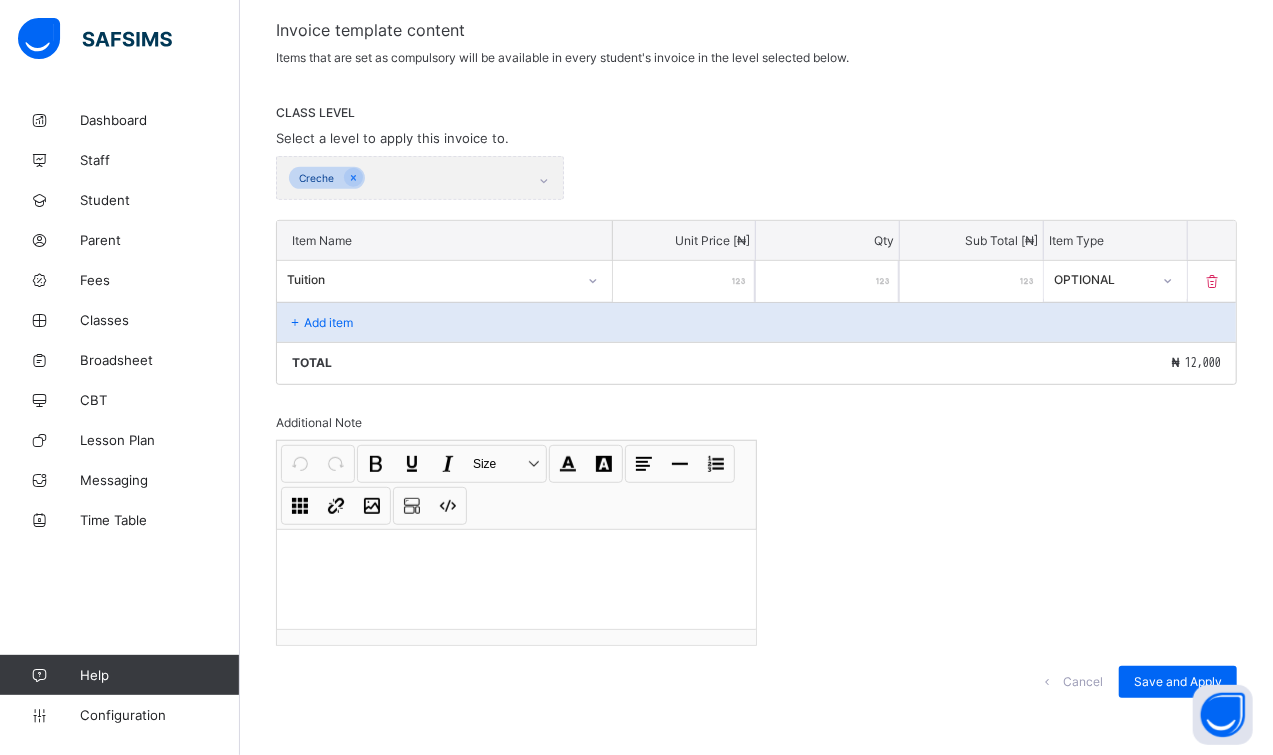 click on "*****" at bounding box center [684, 281] 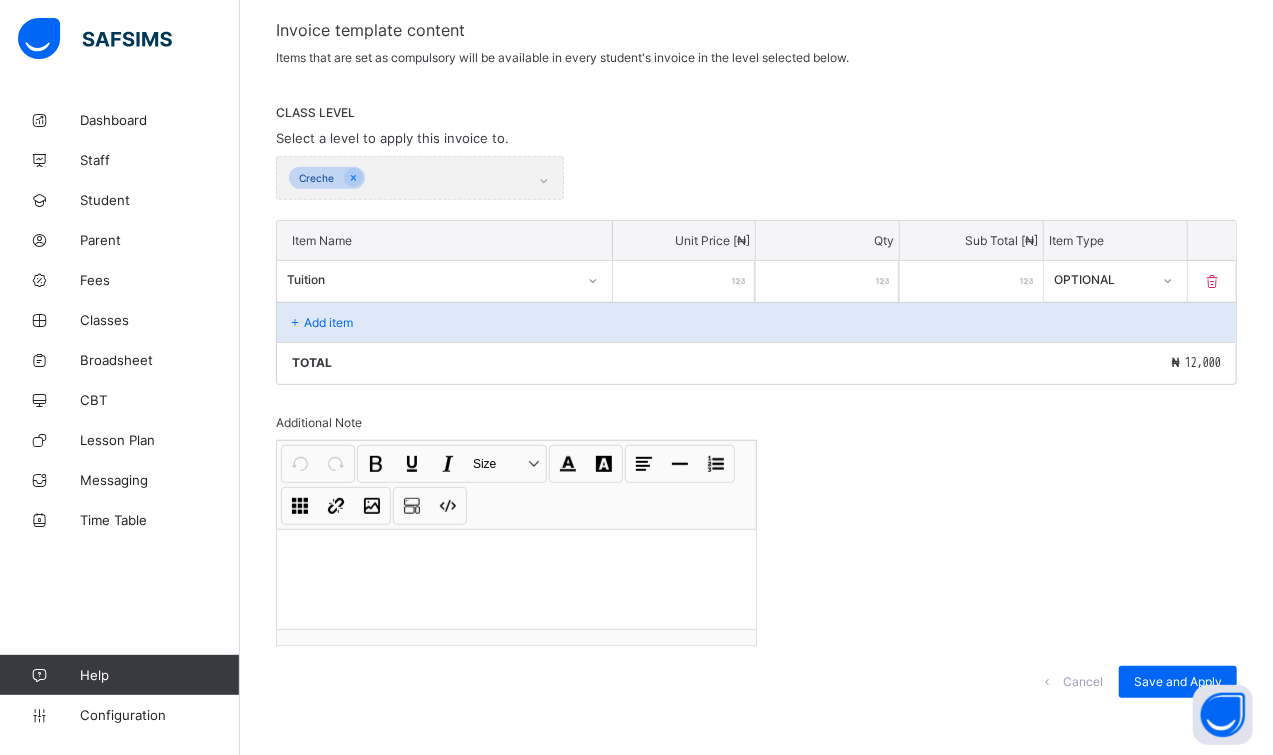 click on "*****" at bounding box center (684, 281) 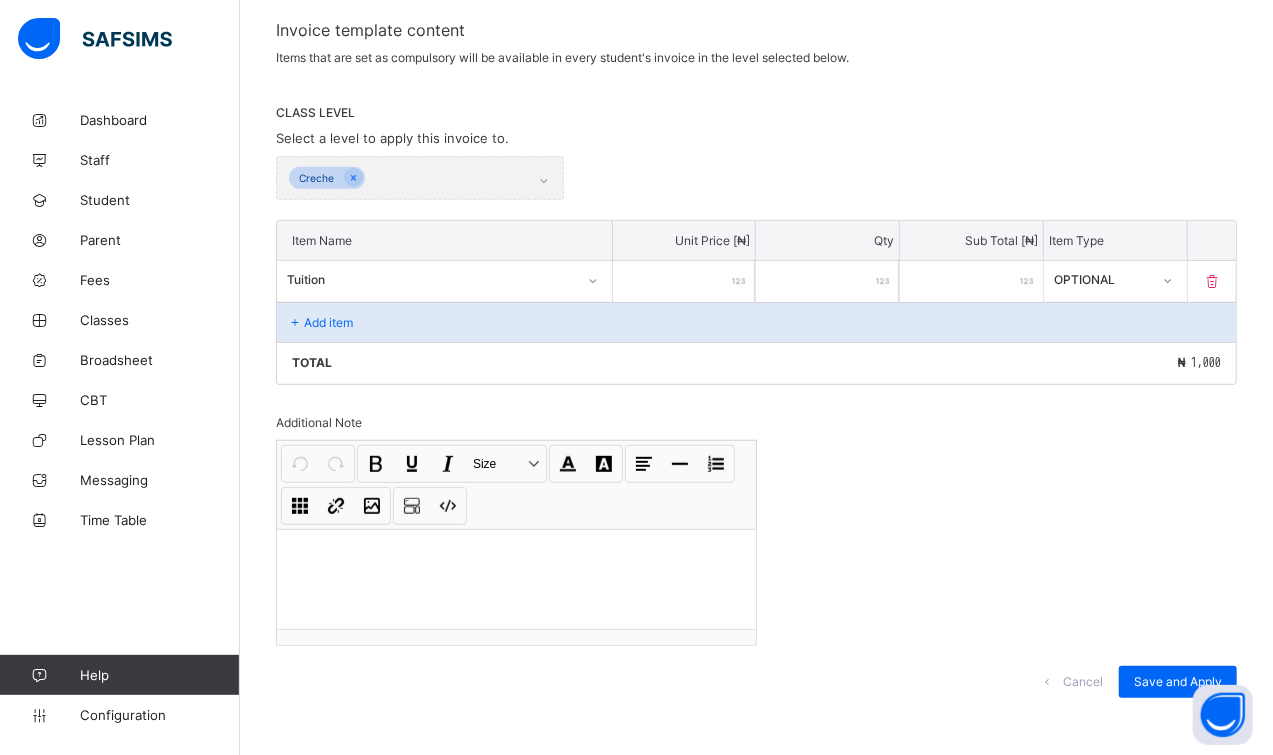 type on "*****" 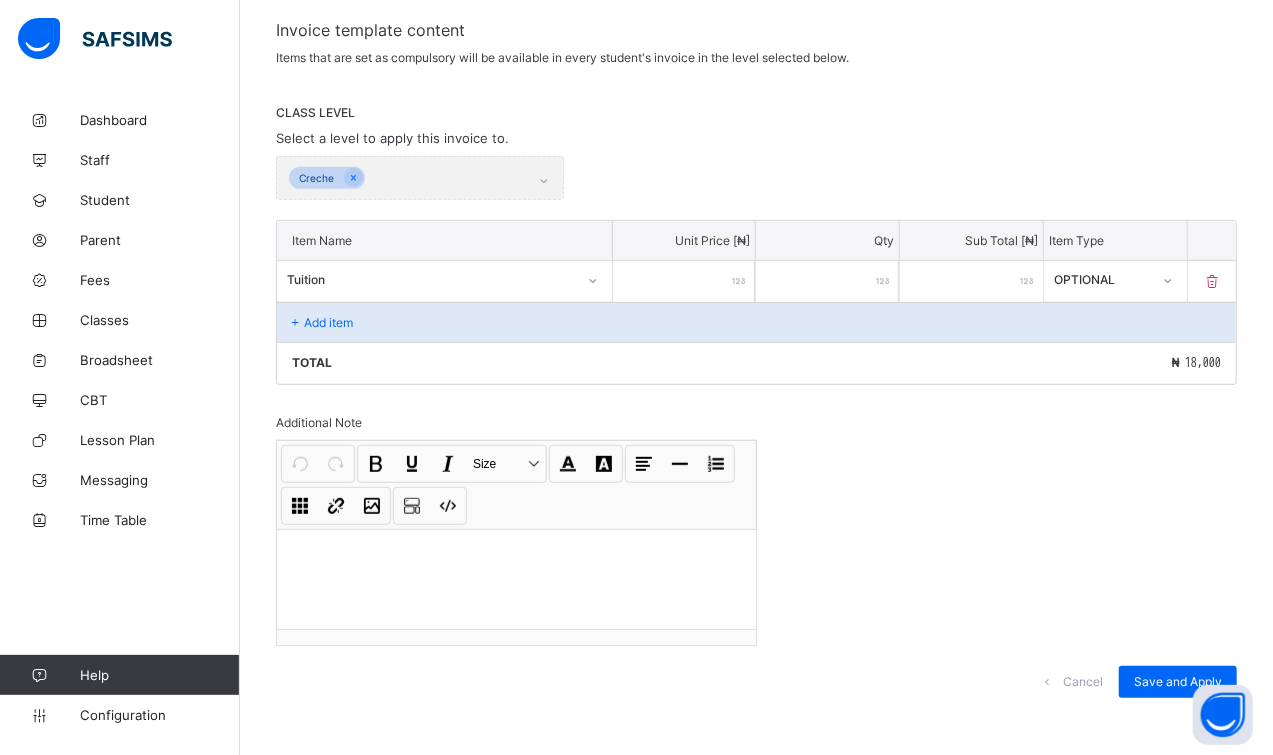 type on "*****" 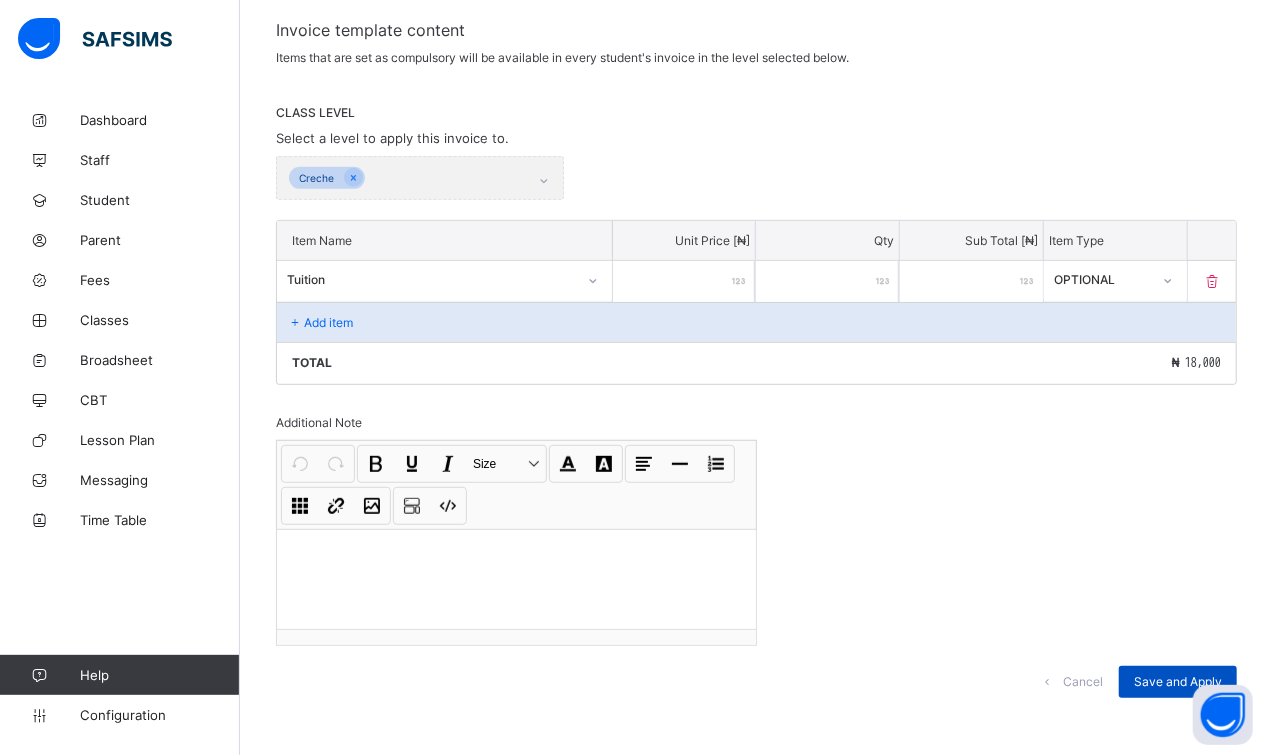 type on "*****" 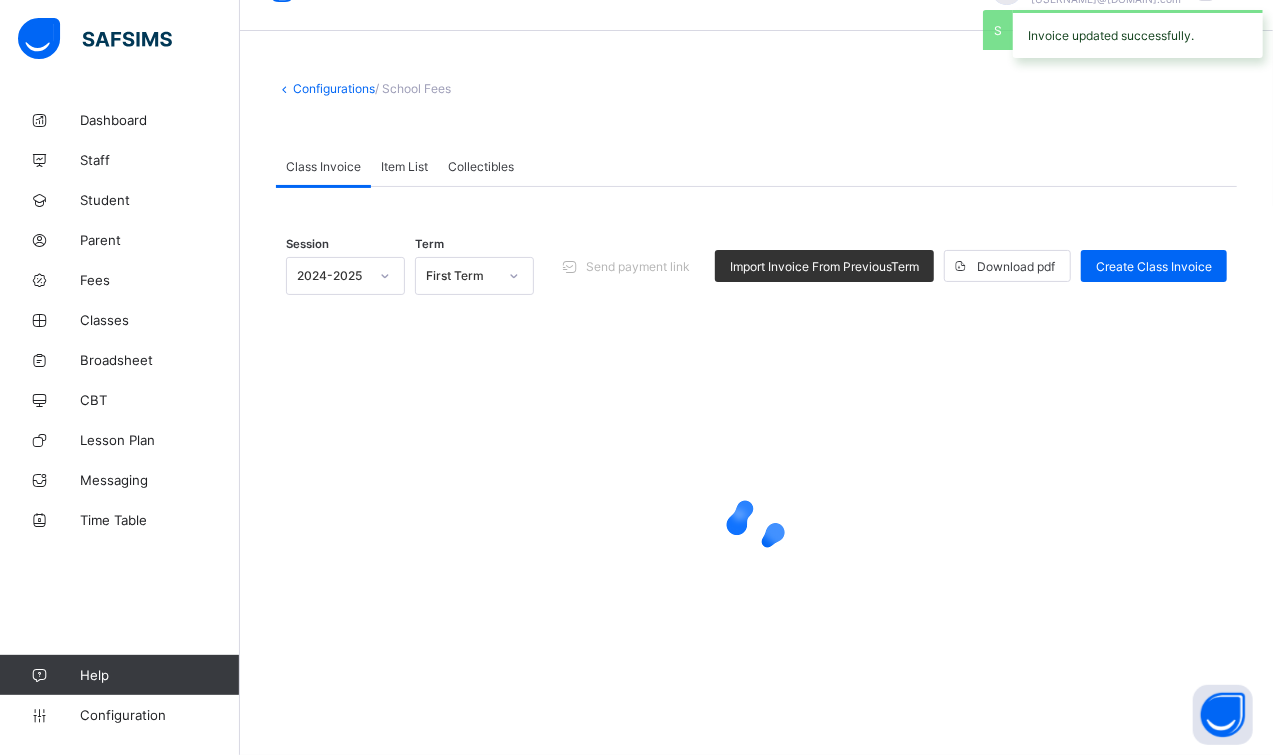 scroll, scrollTop: 0, scrollLeft: 0, axis: both 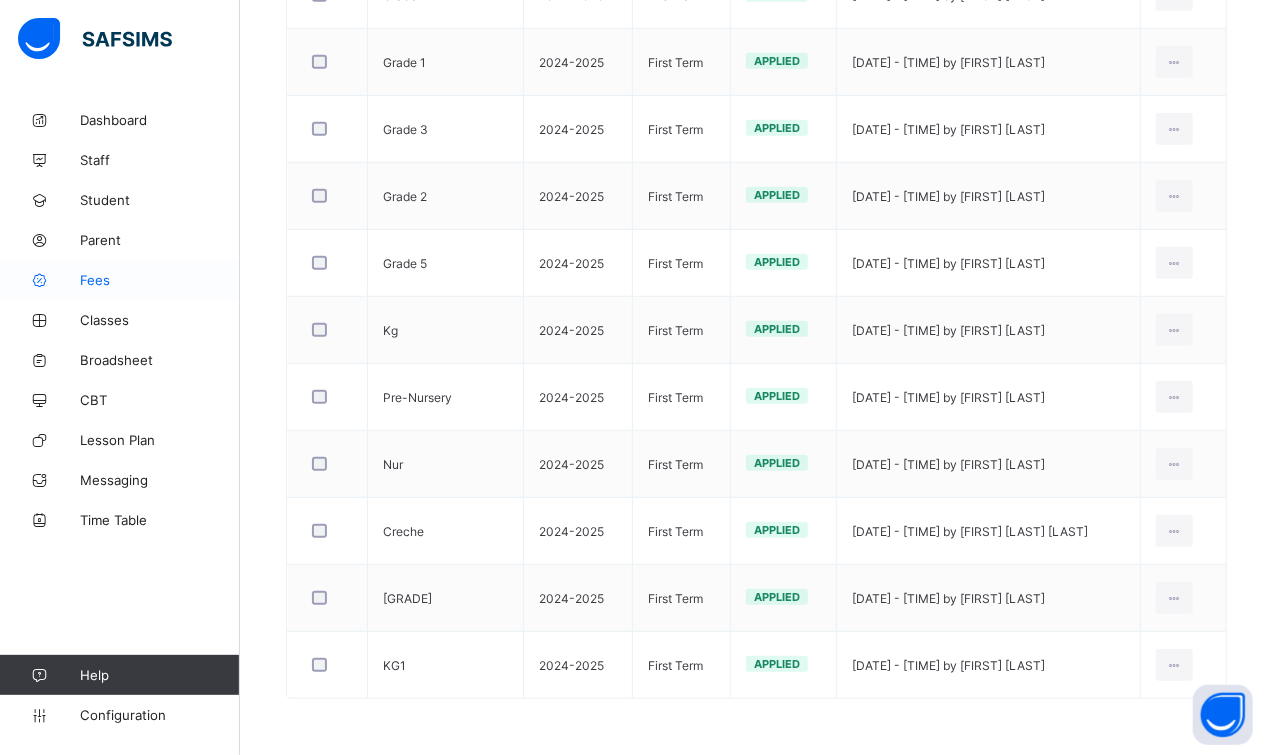 click on "Fees" at bounding box center (160, 280) 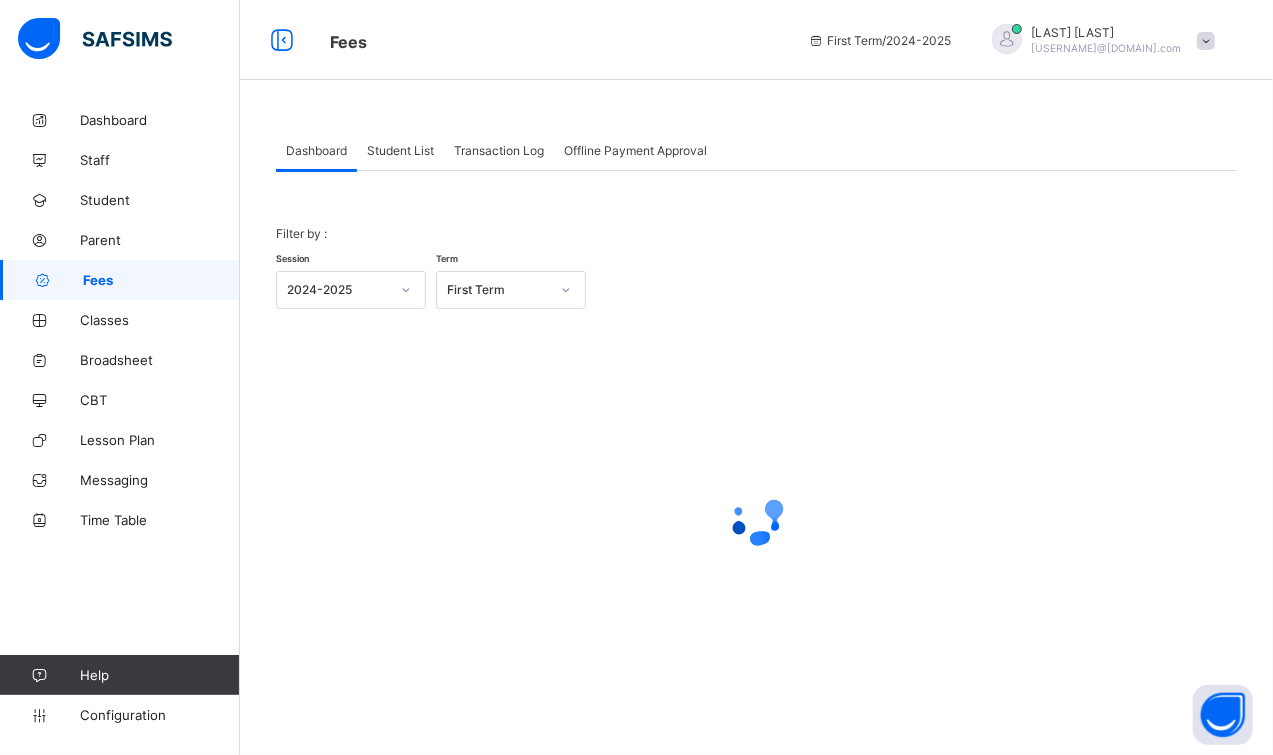 scroll, scrollTop: 0, scrollLeft: 0, axis: both 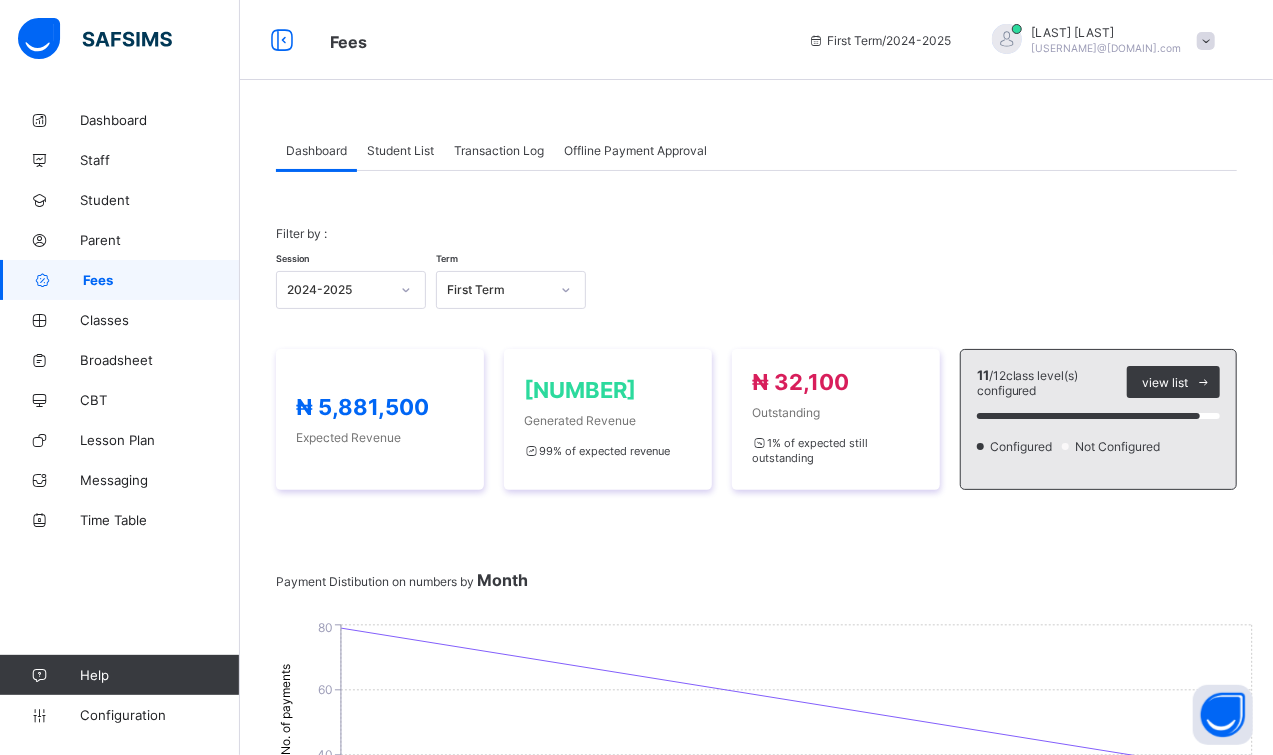click on "Student List" at bounding box center [400, 150] 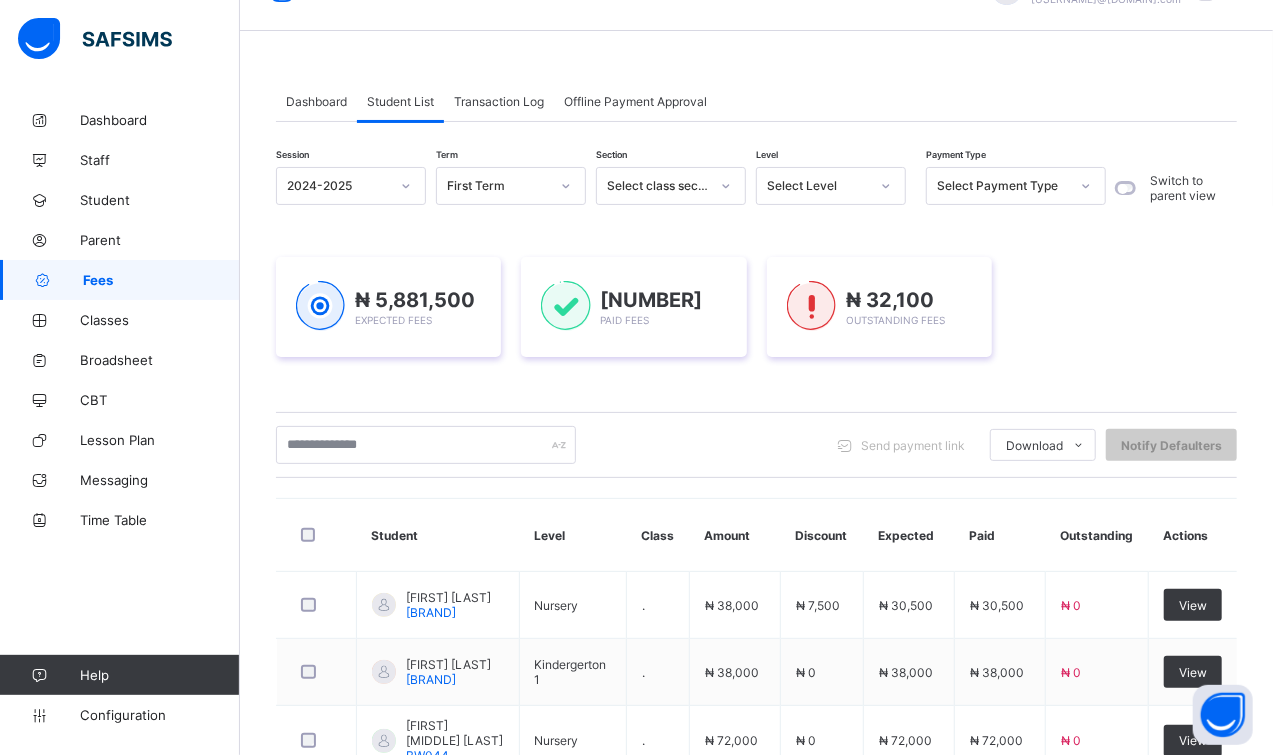 scroll, scrollTop: 99, scrollLeft: 0, axis: vertical 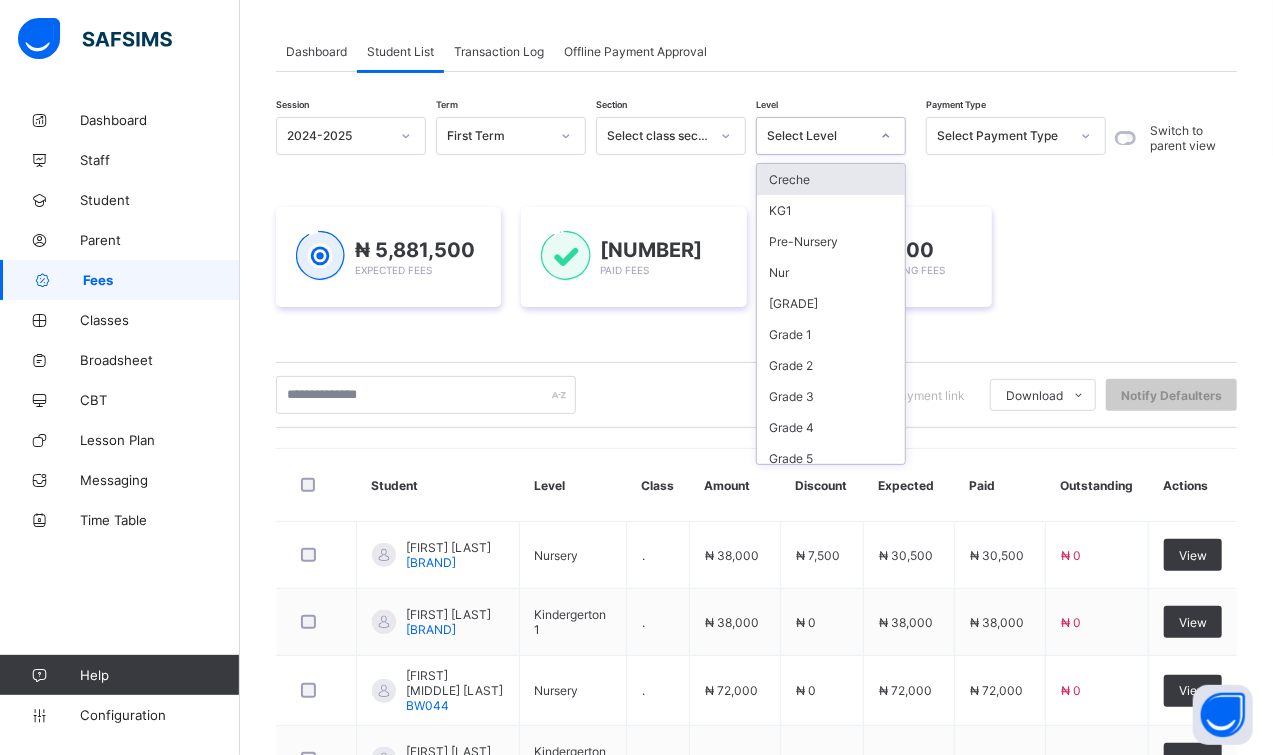 click at bounding box center (886, 136) 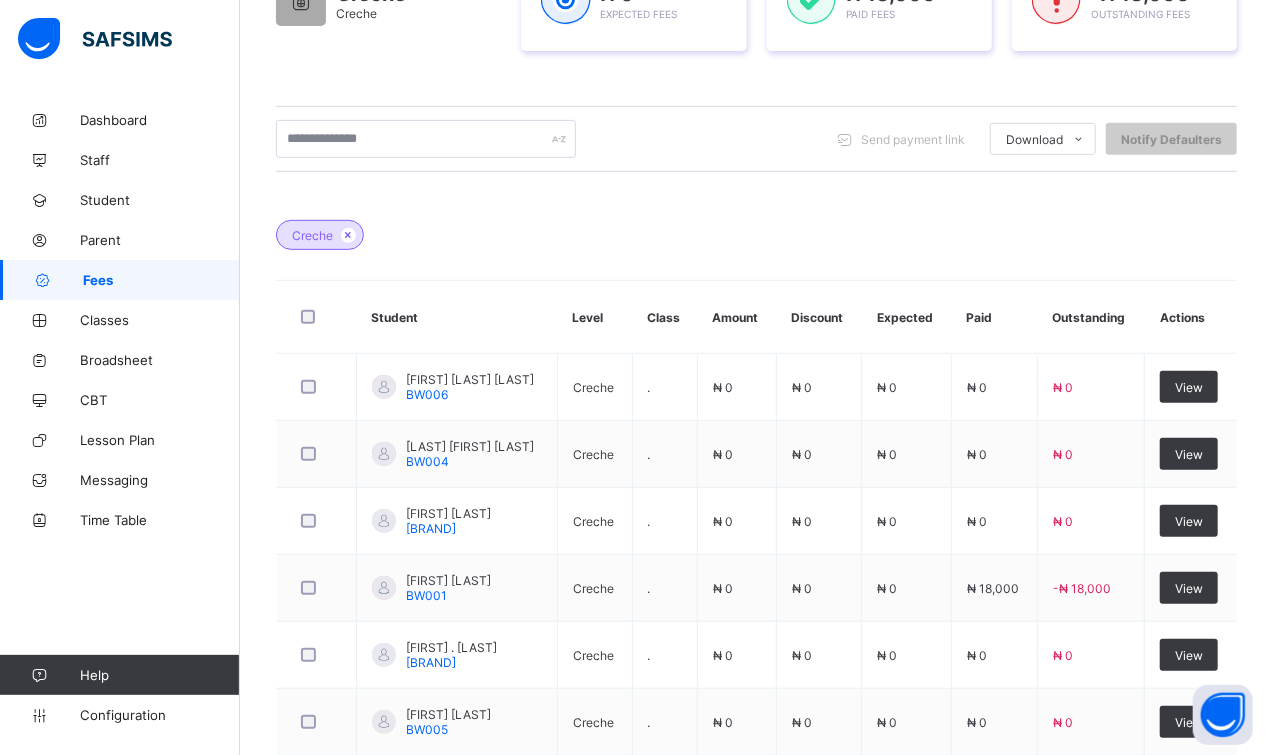 scroll, scrollTop: 515, scrollLeft: 0, axis: vertical 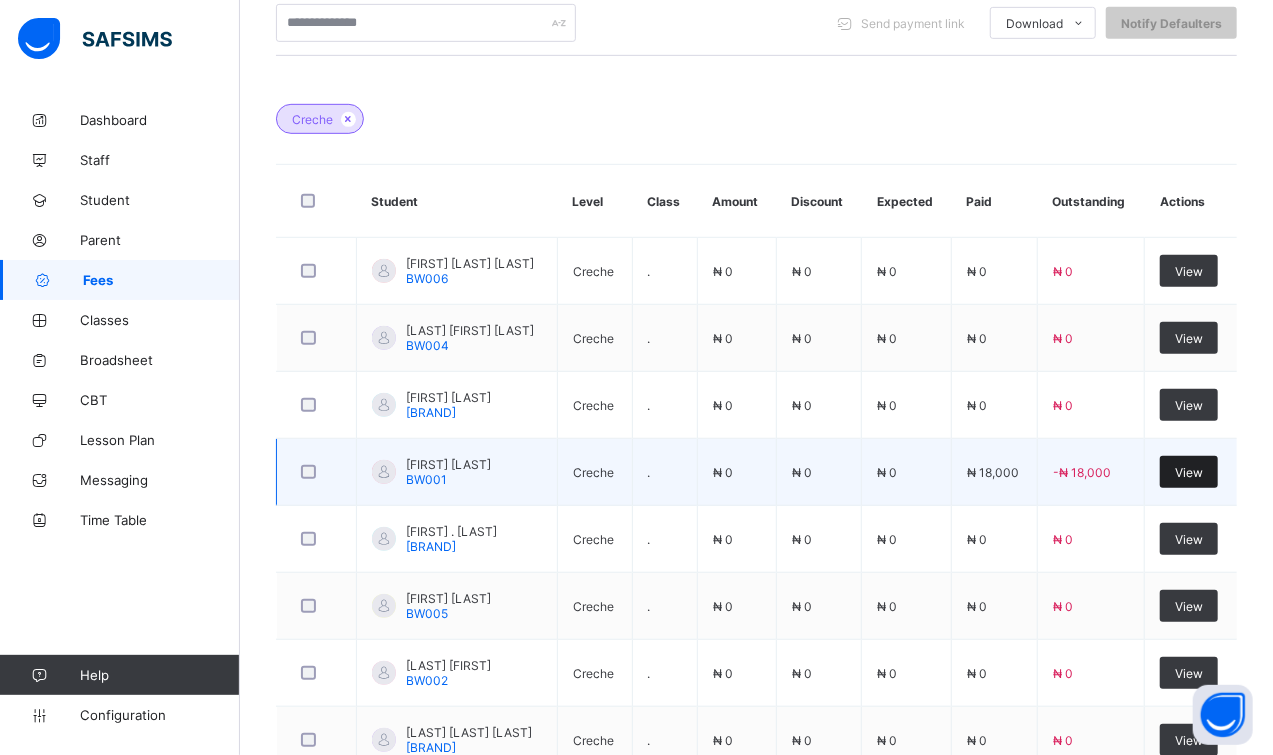 click on "View" at bounding box center [1189, 472] 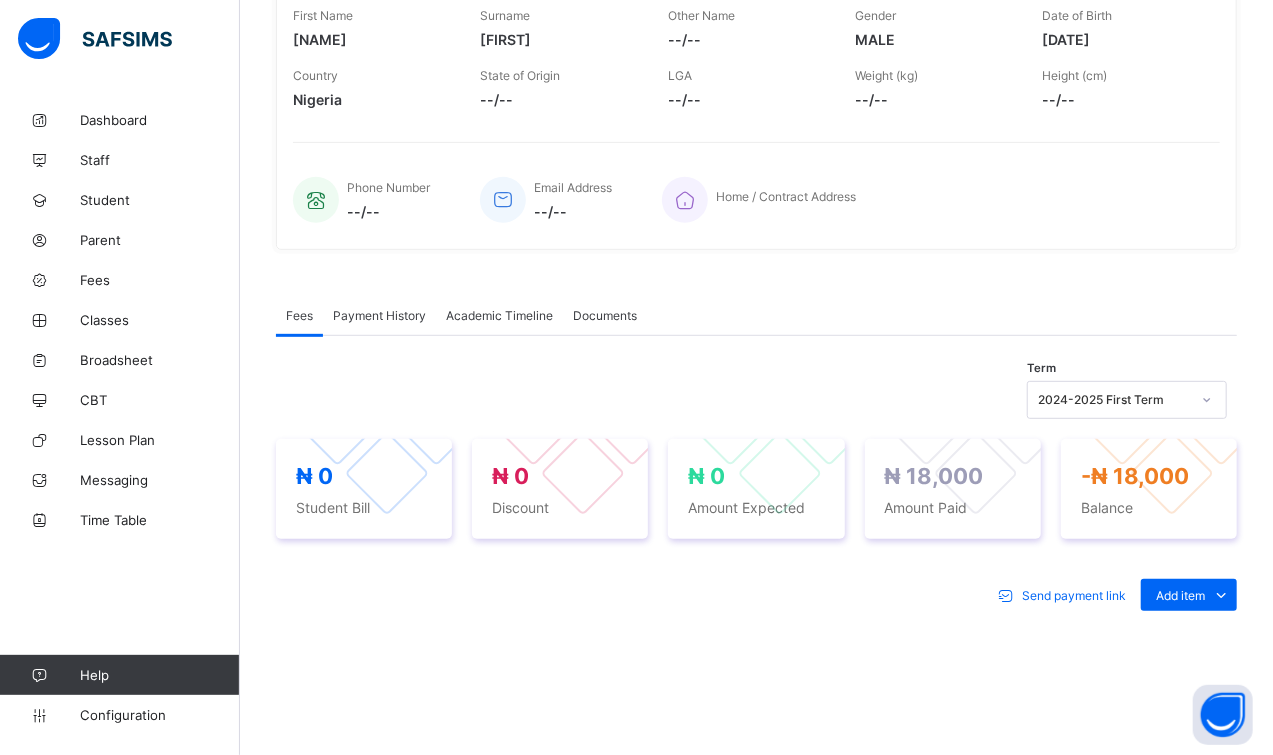 scroll, scrollTop: 515, scrollLeft: 0, axis: vertical 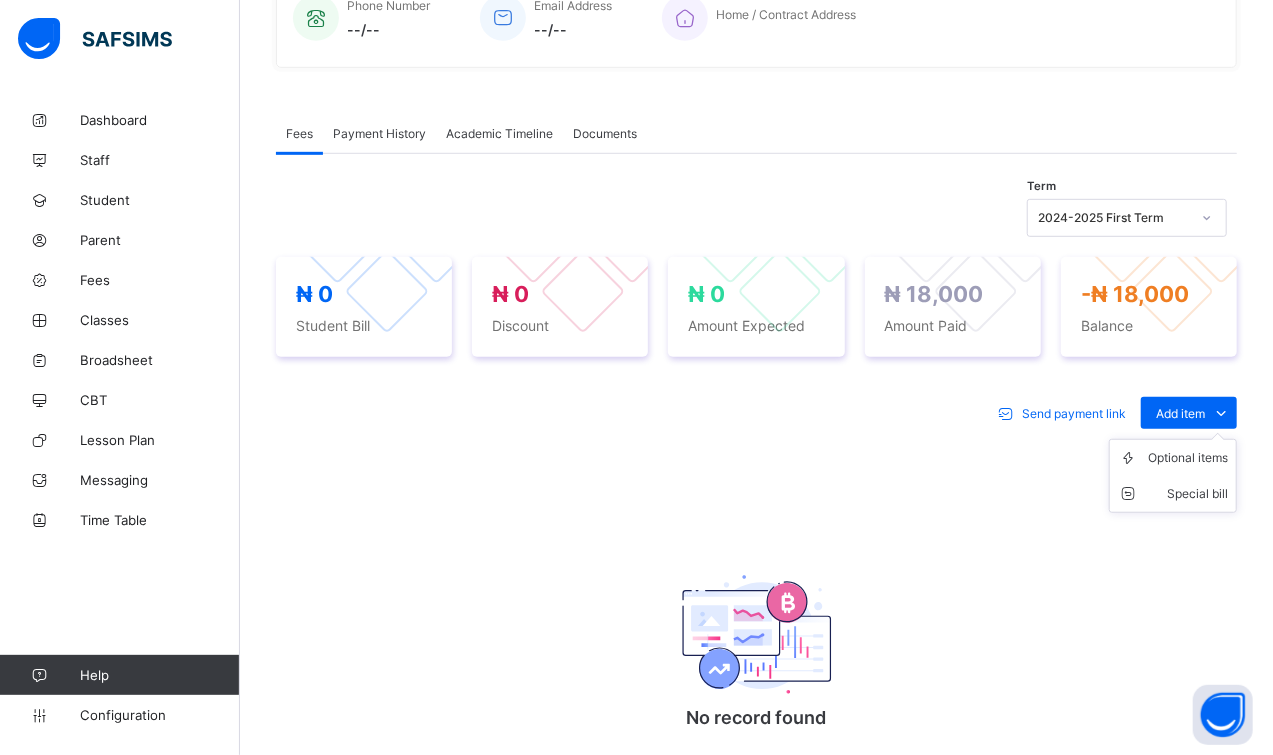 click on "Optional items Special bill" at bounding box center [1173, 476] 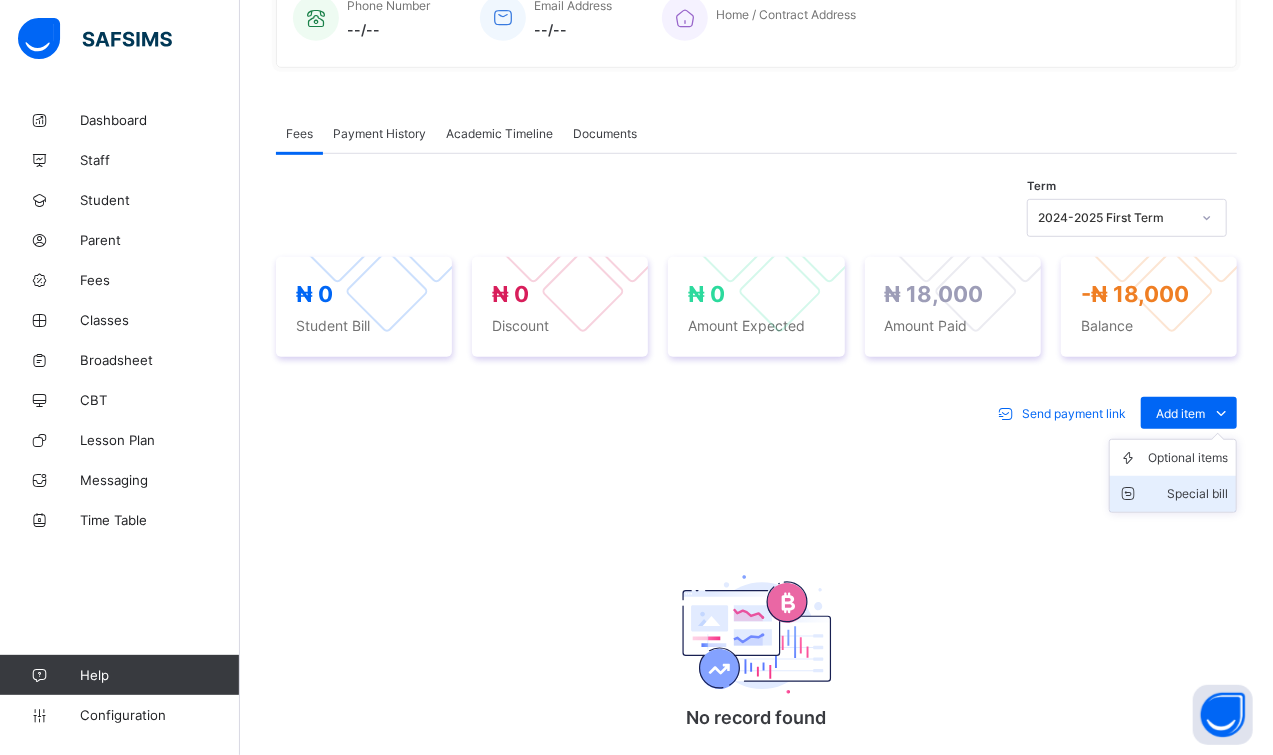 click on "Special bill" at bounding box center (1173, 494) 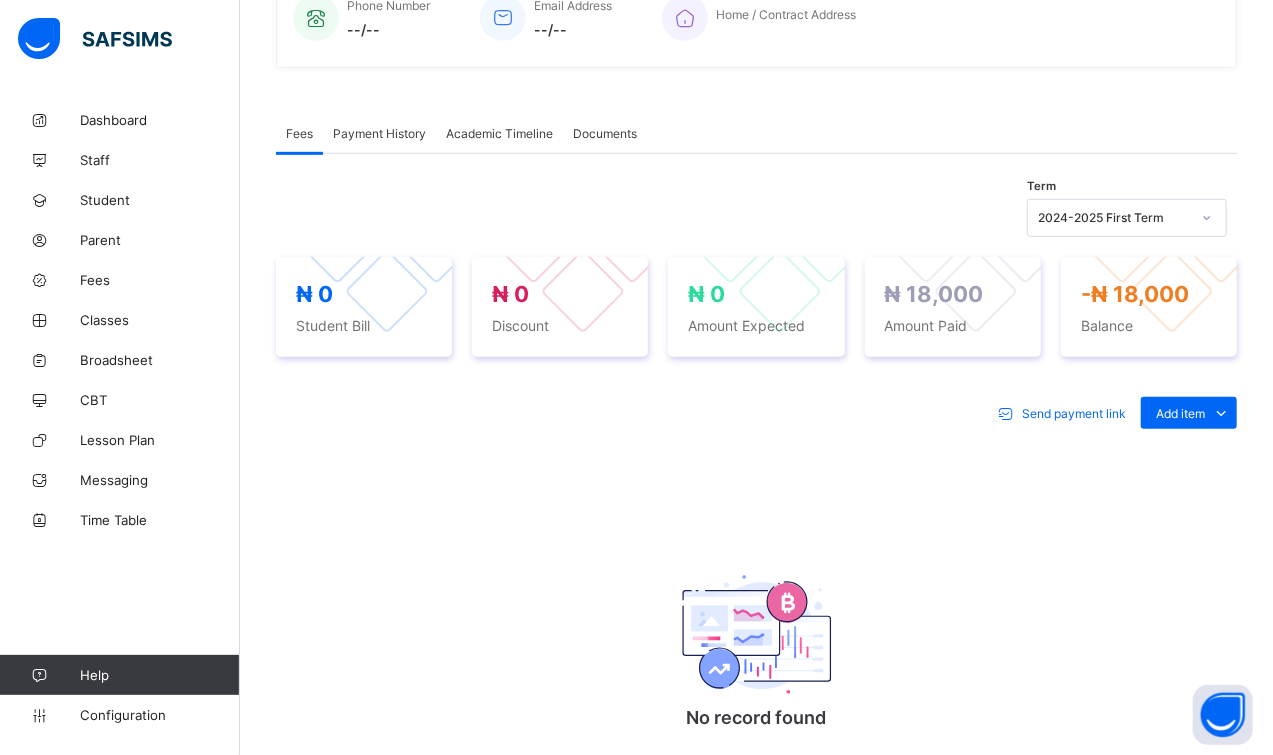 click on "Select item" at bounding box center (625, 965) 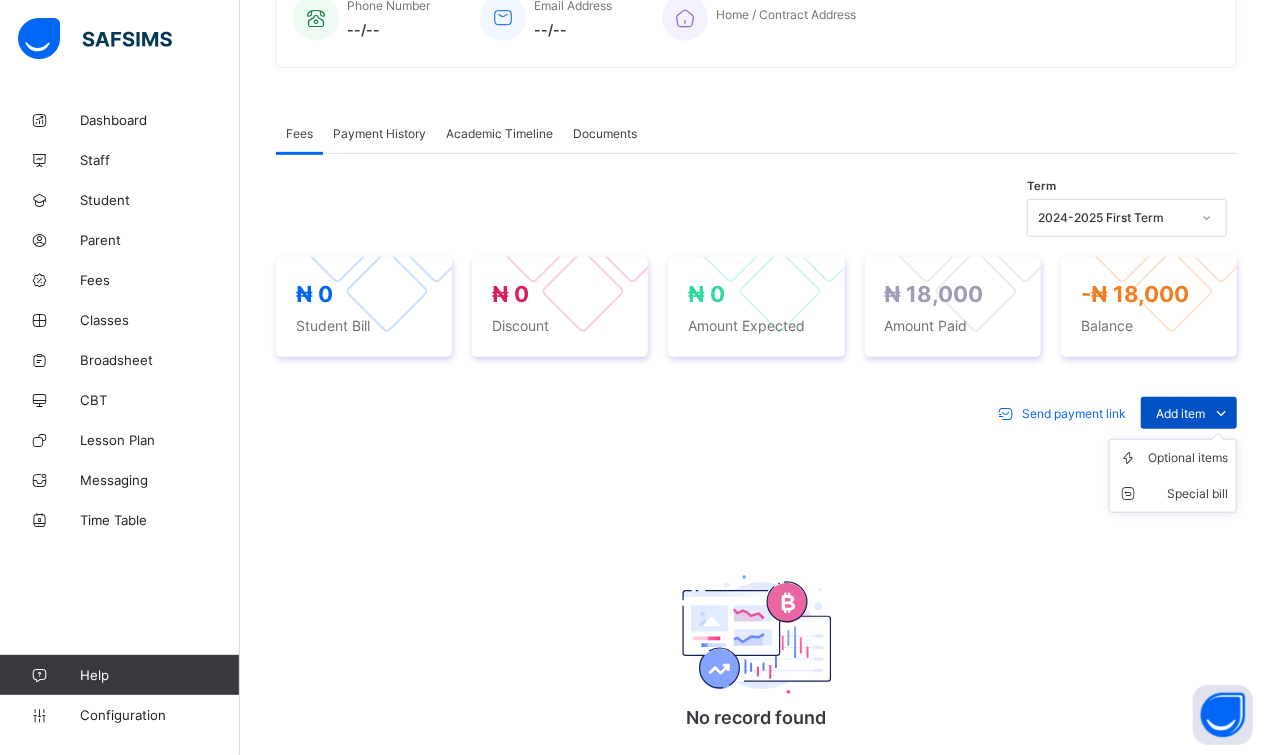 click at bounding box center (1221, 413) 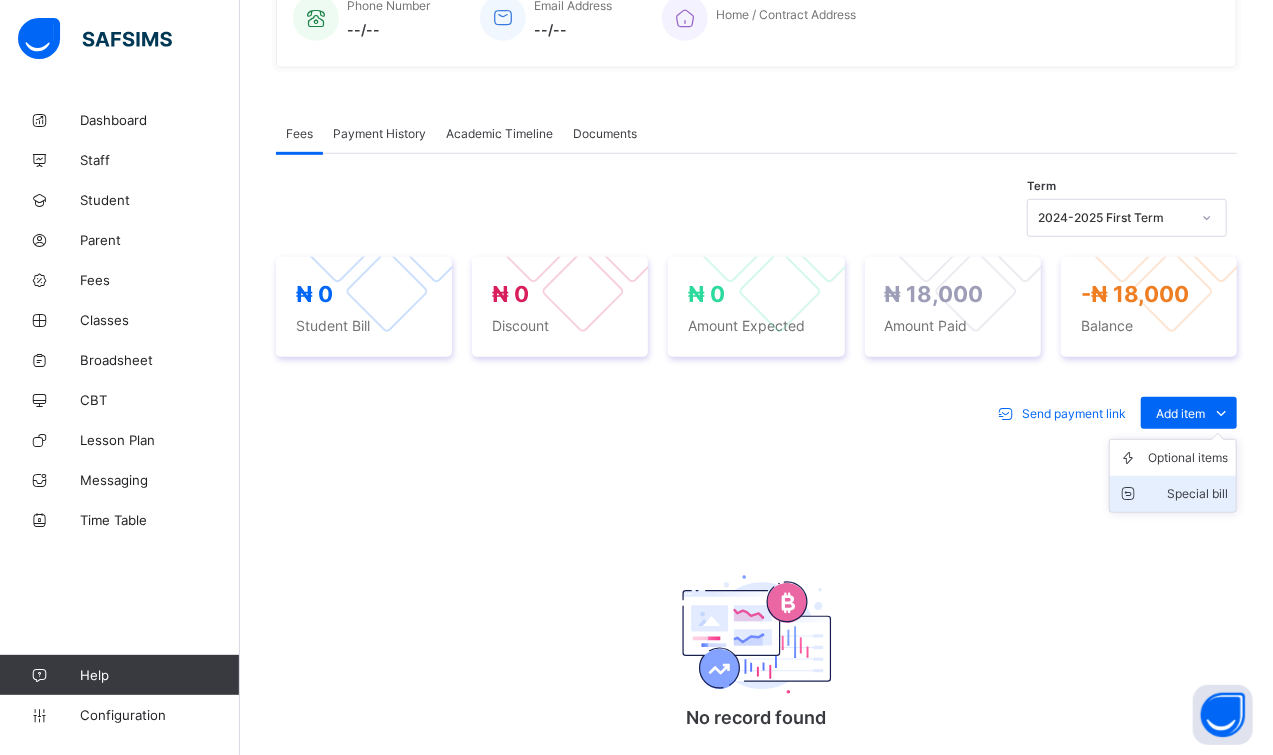 click on "Special bill" at bounding box center [1188, 494] 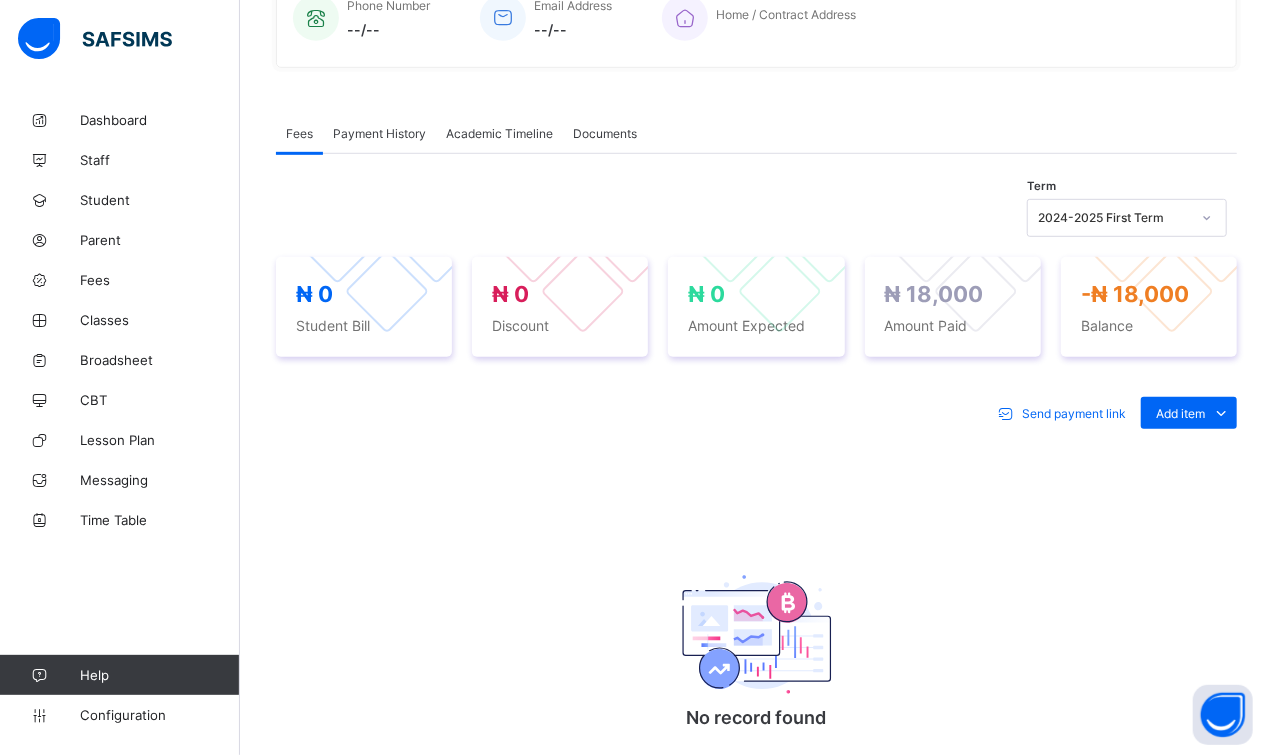 click on "Total ₦ 0" at bounding box center (756, 1048) 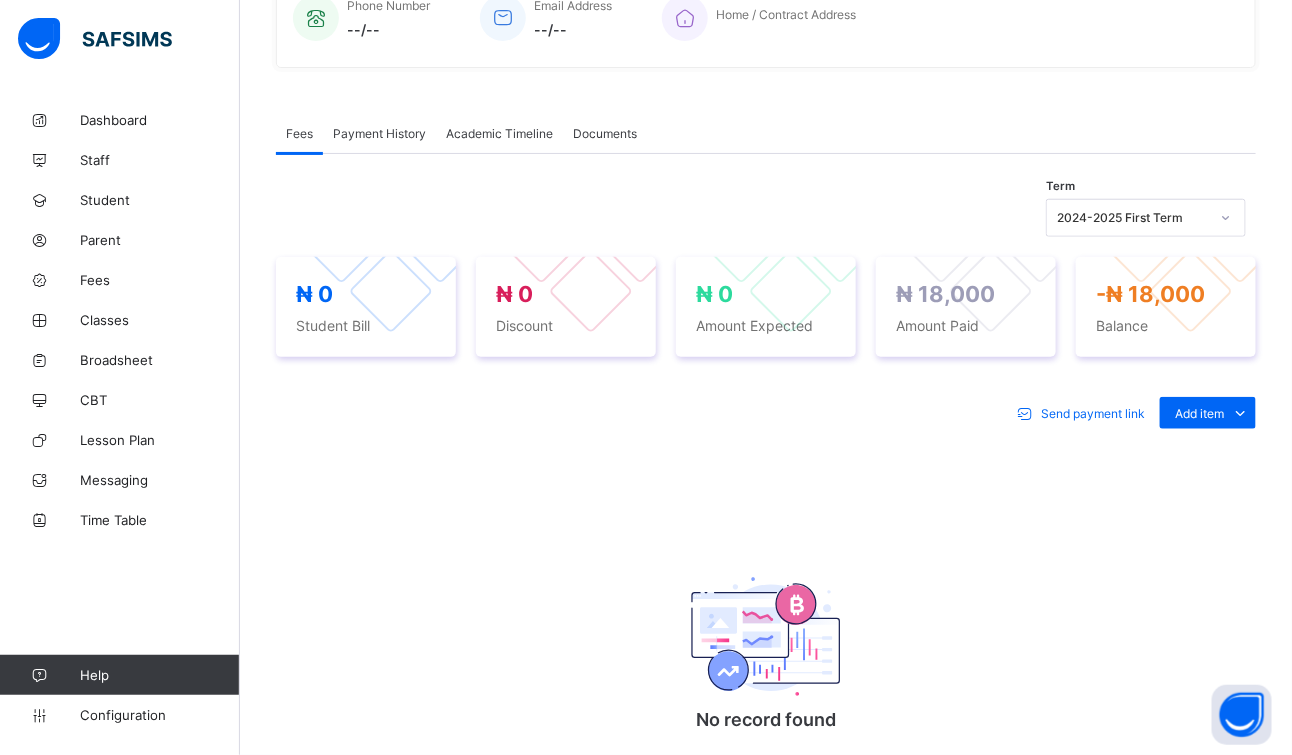 click on "*" at bounding box center (902, 968) 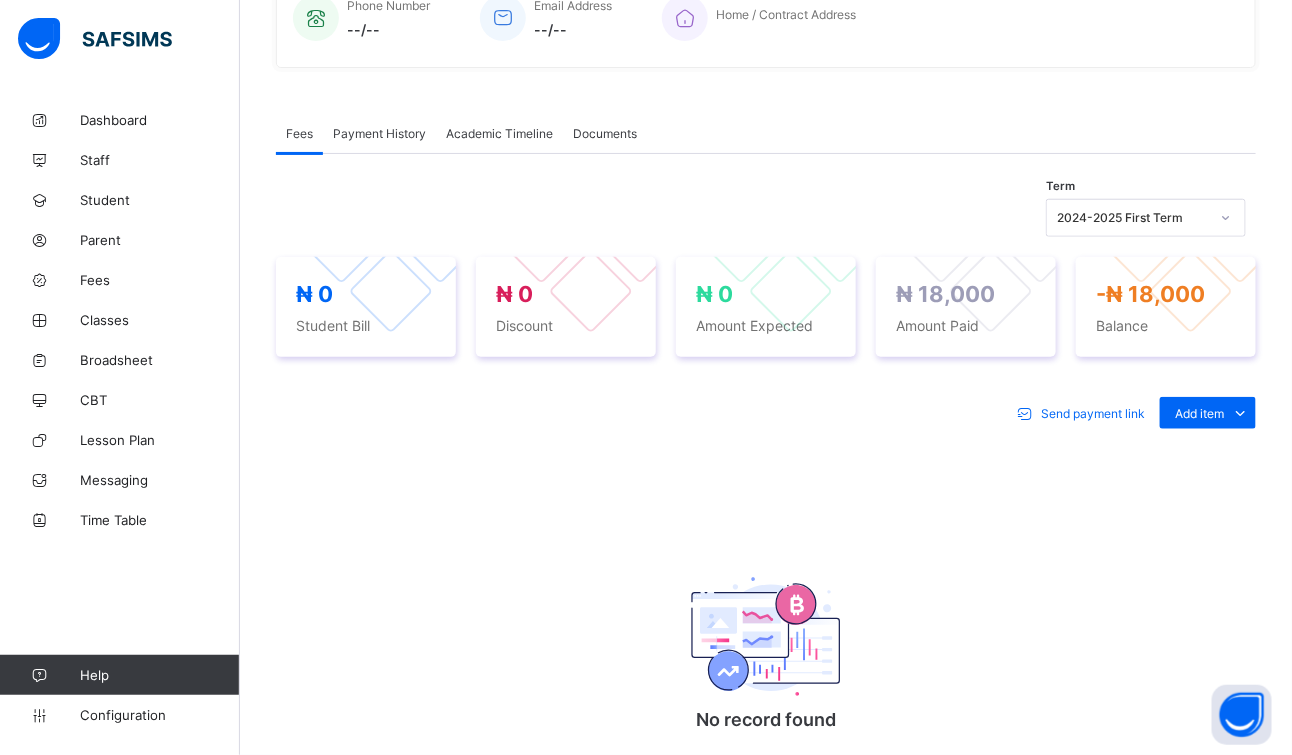 click at bounding box center (811, 968) 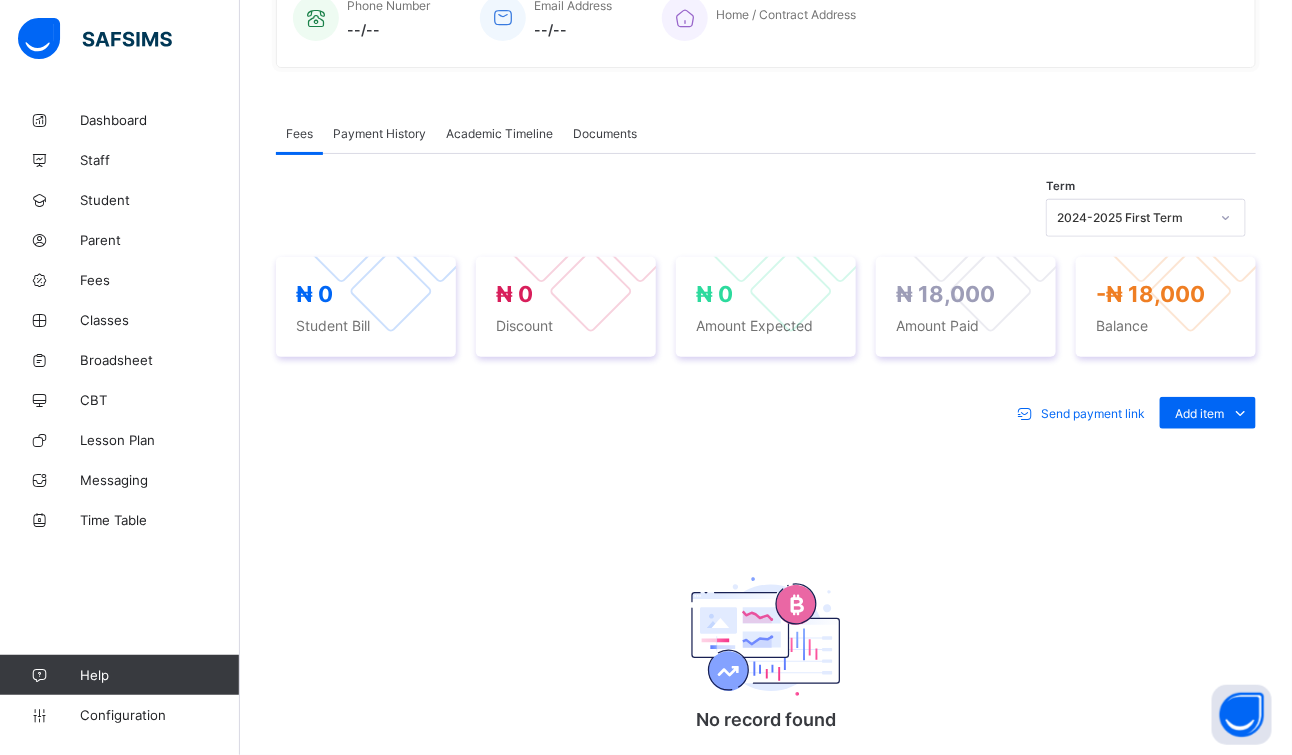 type on "*****" 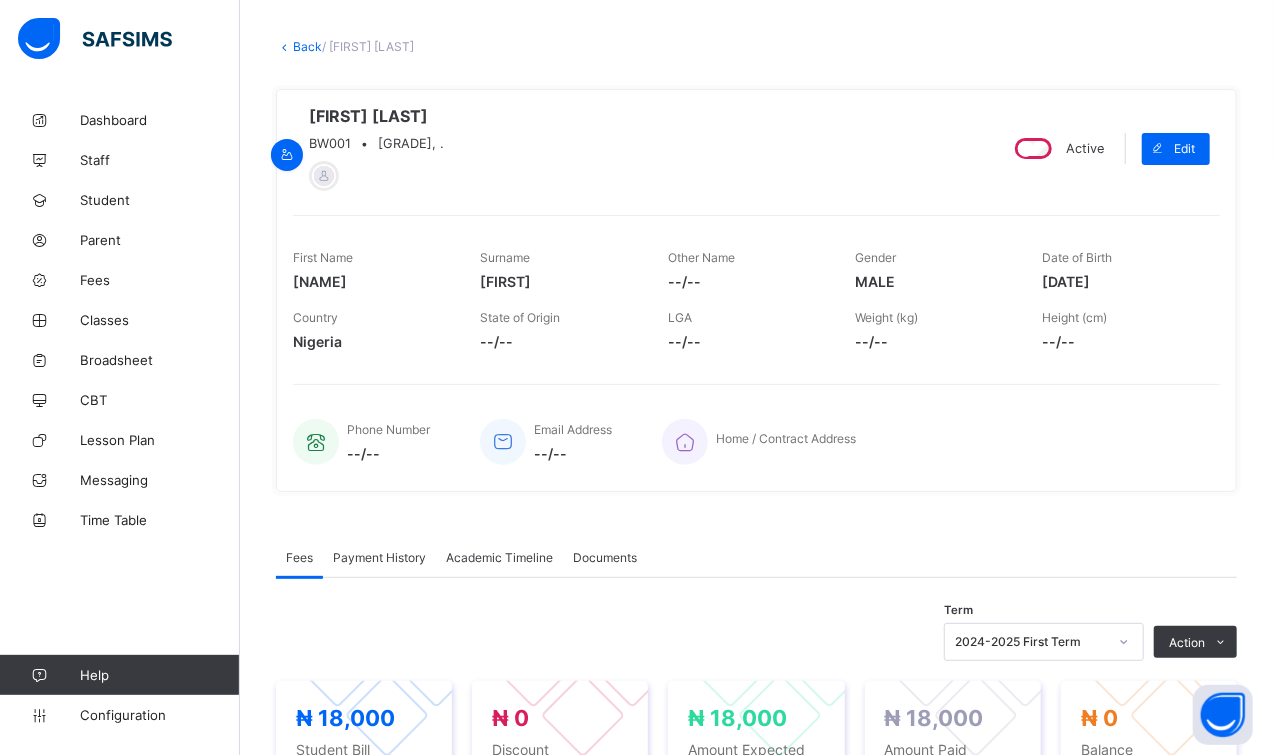 scroll, scrollTop: 0, scrollLeft: 0, axis: both 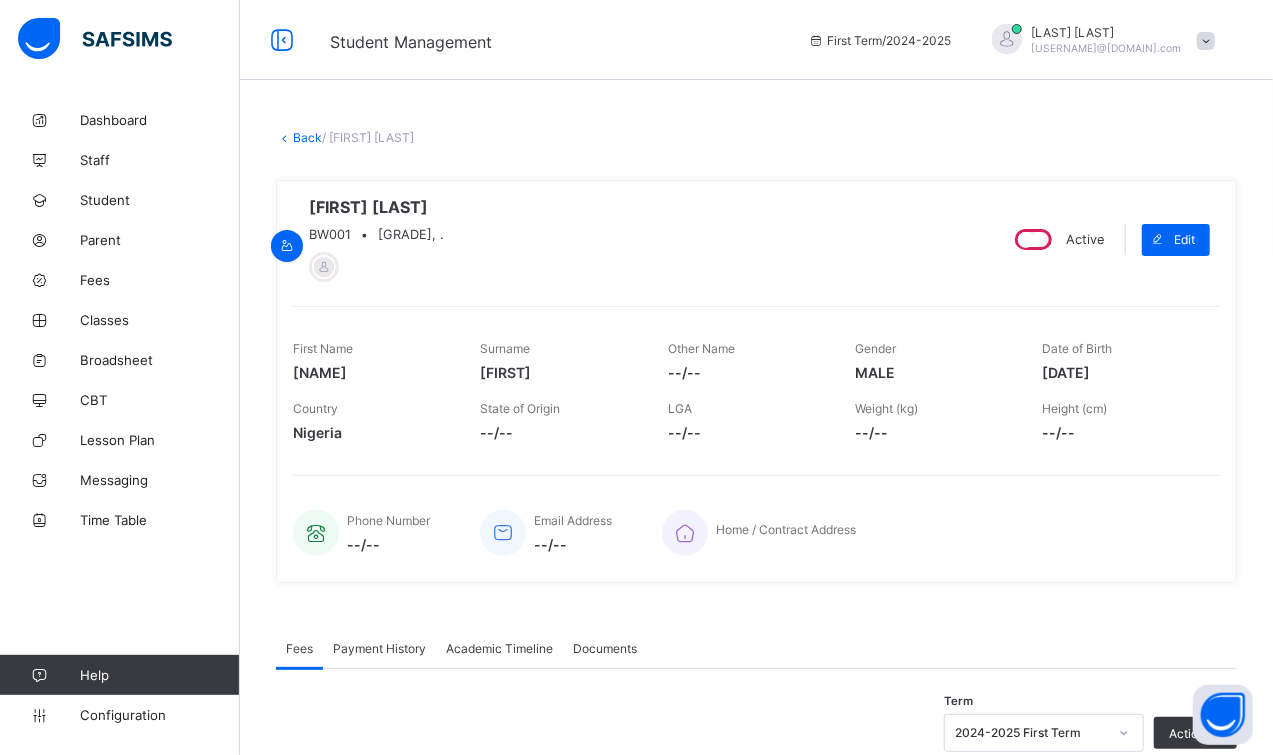 click on "Back" at bounding box center (307, 137) 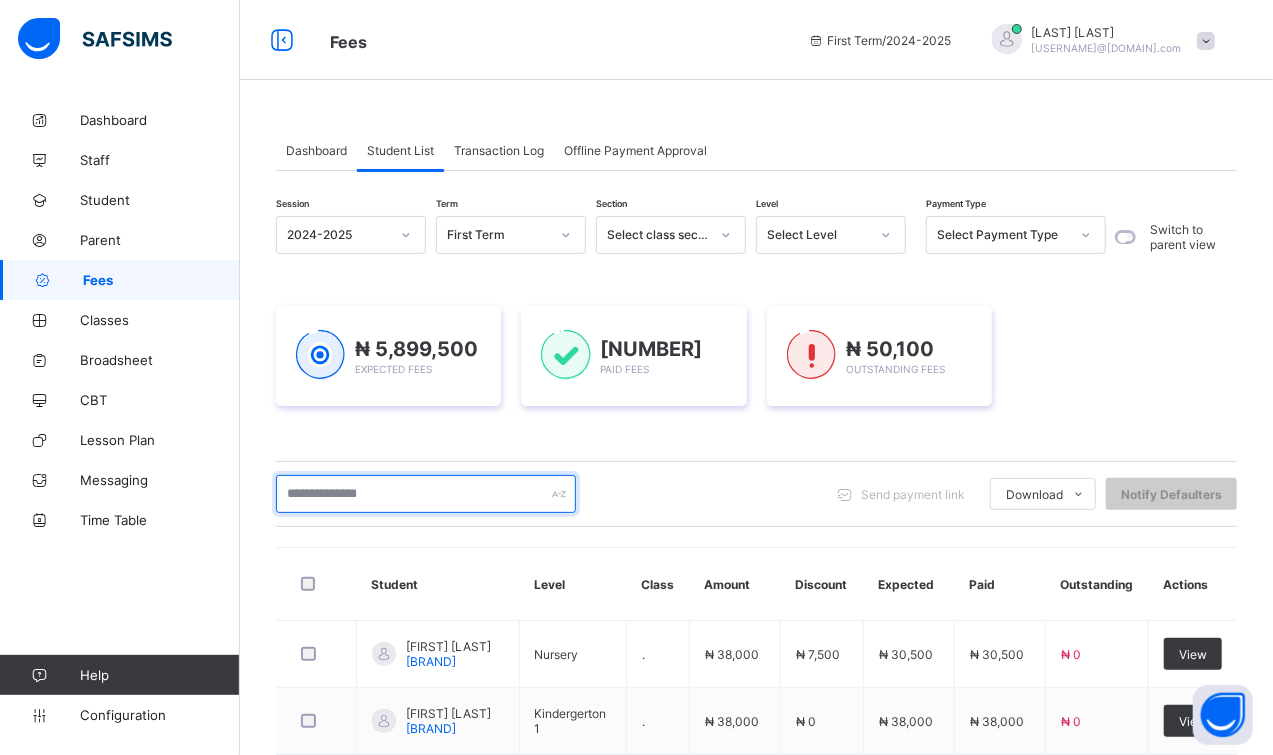 click at bounding box center (426, 494) 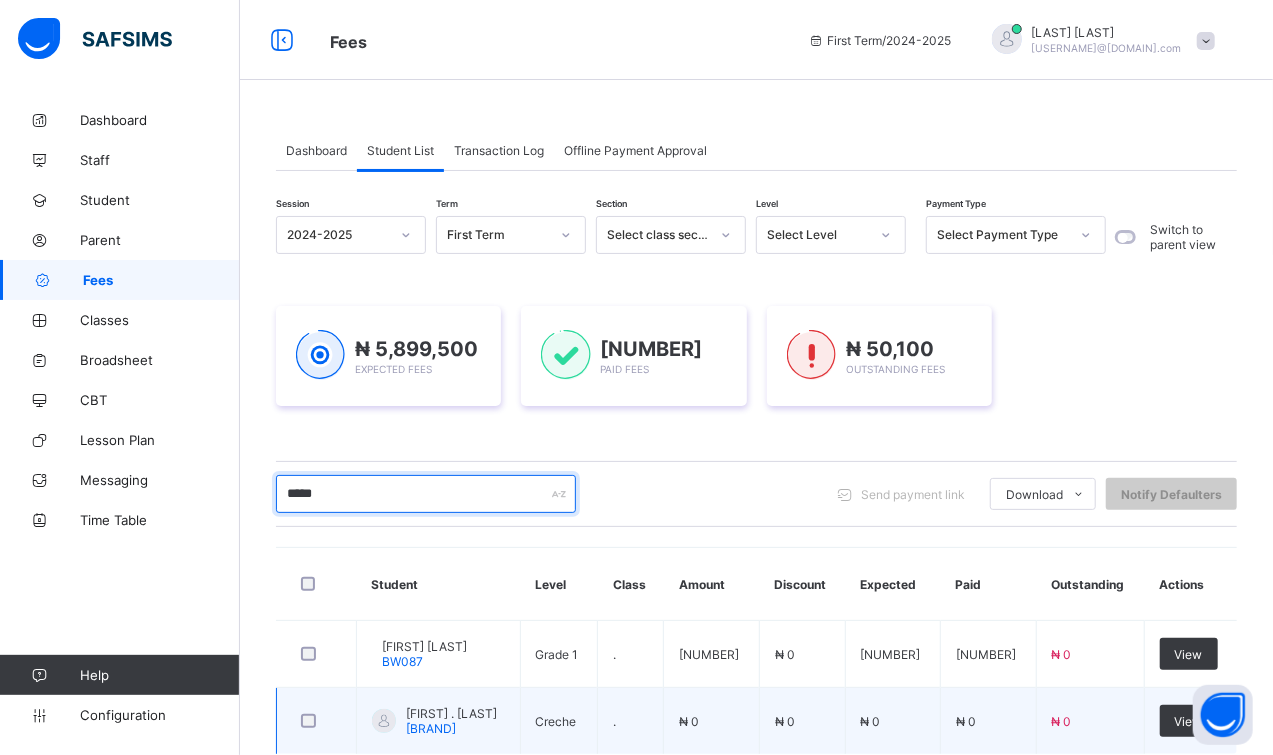 type on "*****" 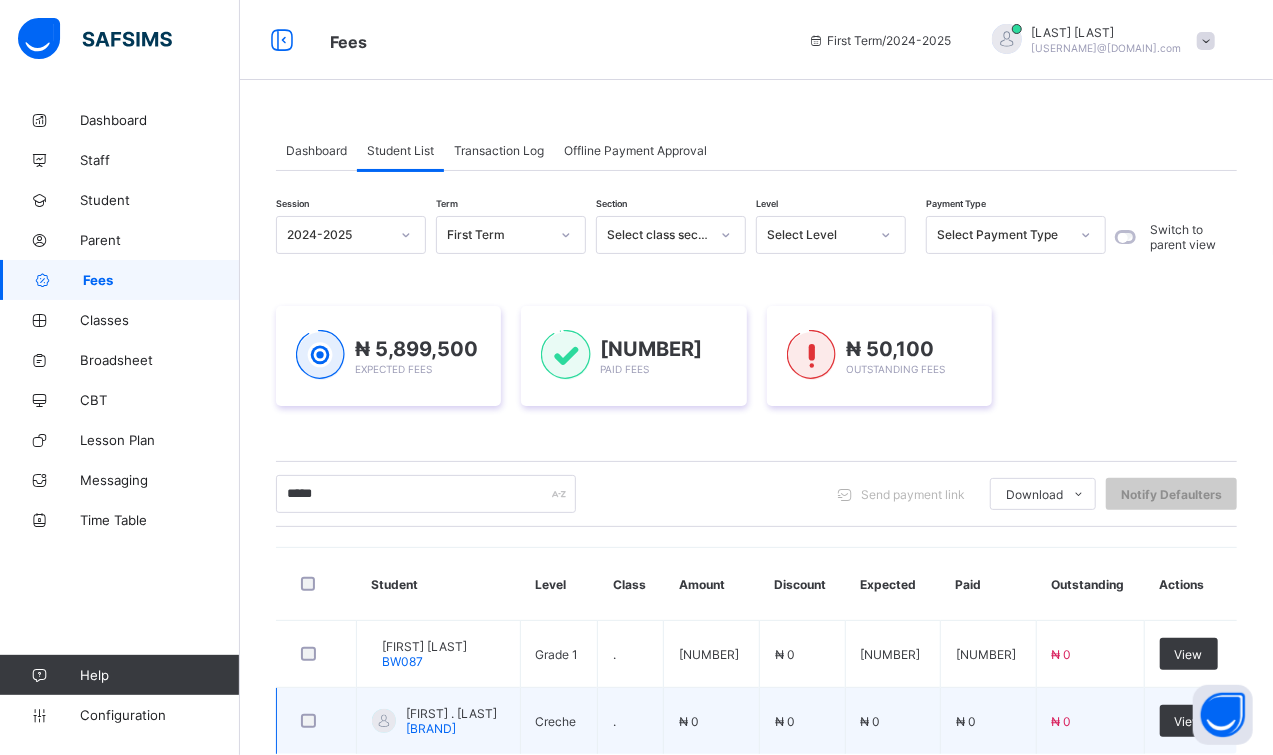 click on "[FIRST] .   [LAST]" at bounding box center [451, 713] 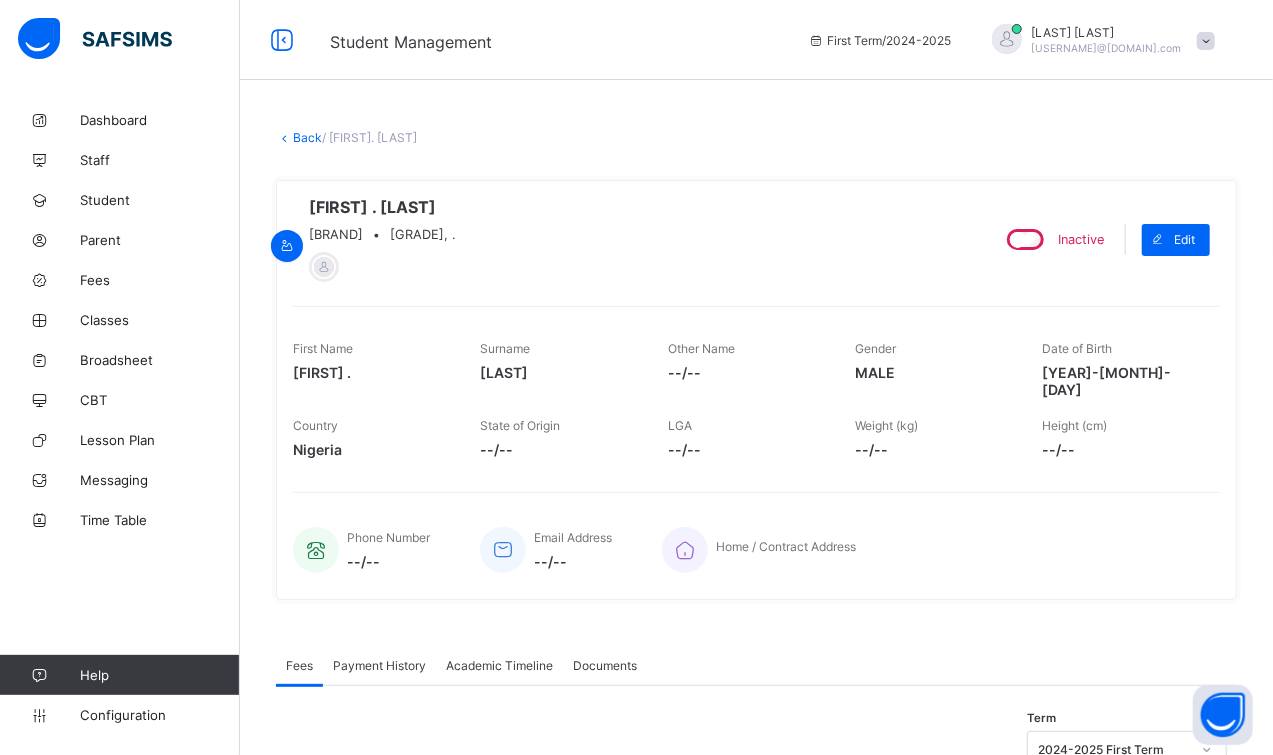 scroll, scrollTop: 49, scrollLeft: 0, axis: vertical 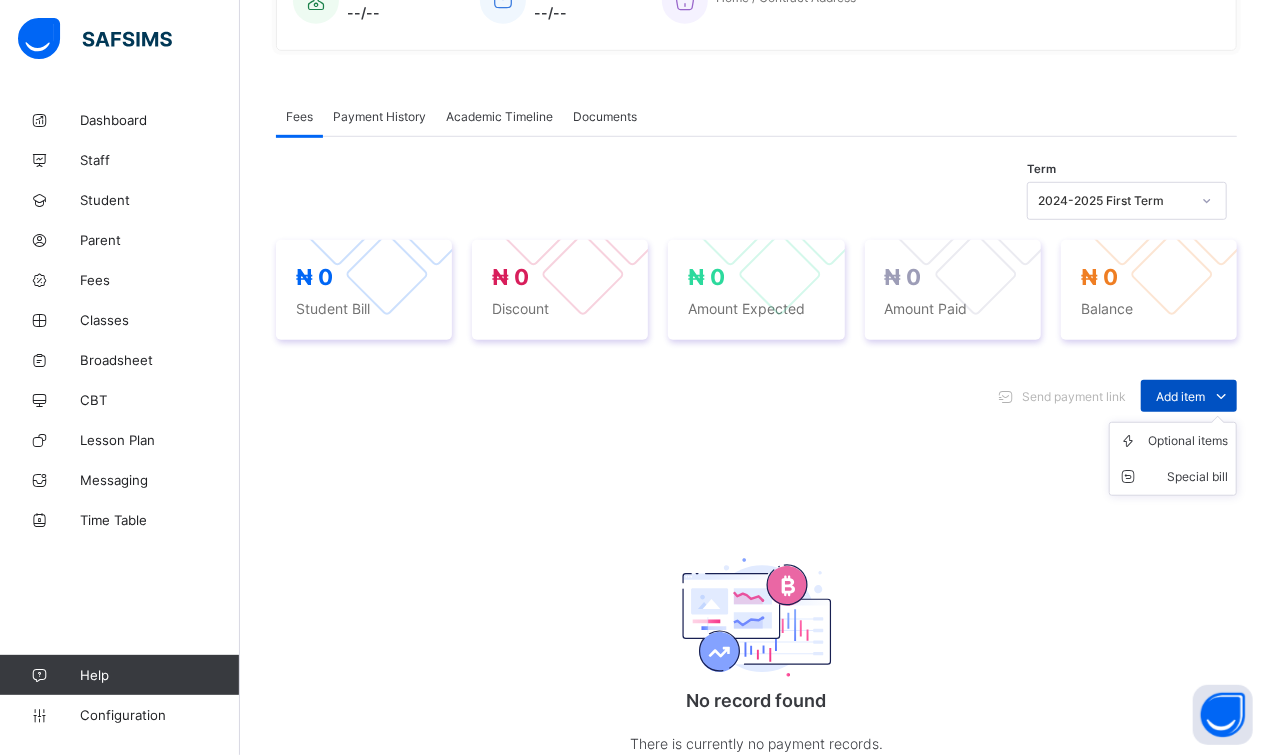click on "Add item" at bounding box center (1180, 396) 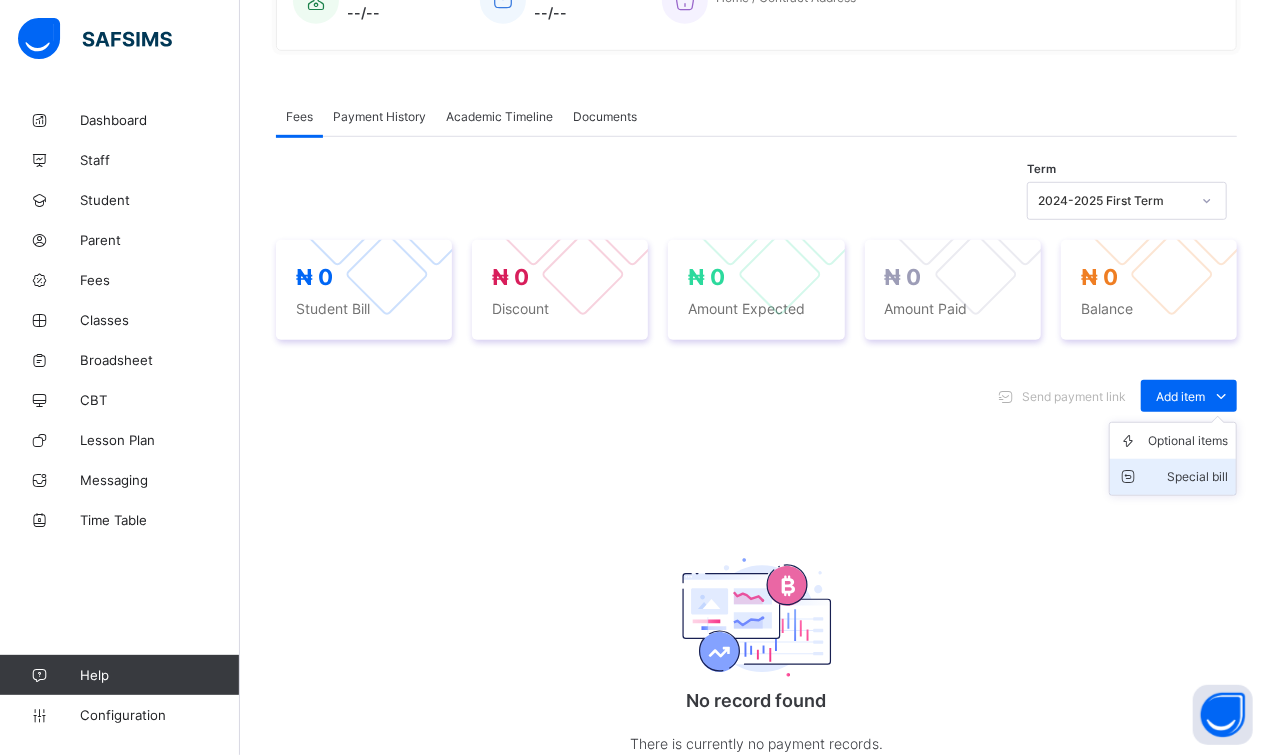 click on "Special bill" at bounding box center (1188, 477) 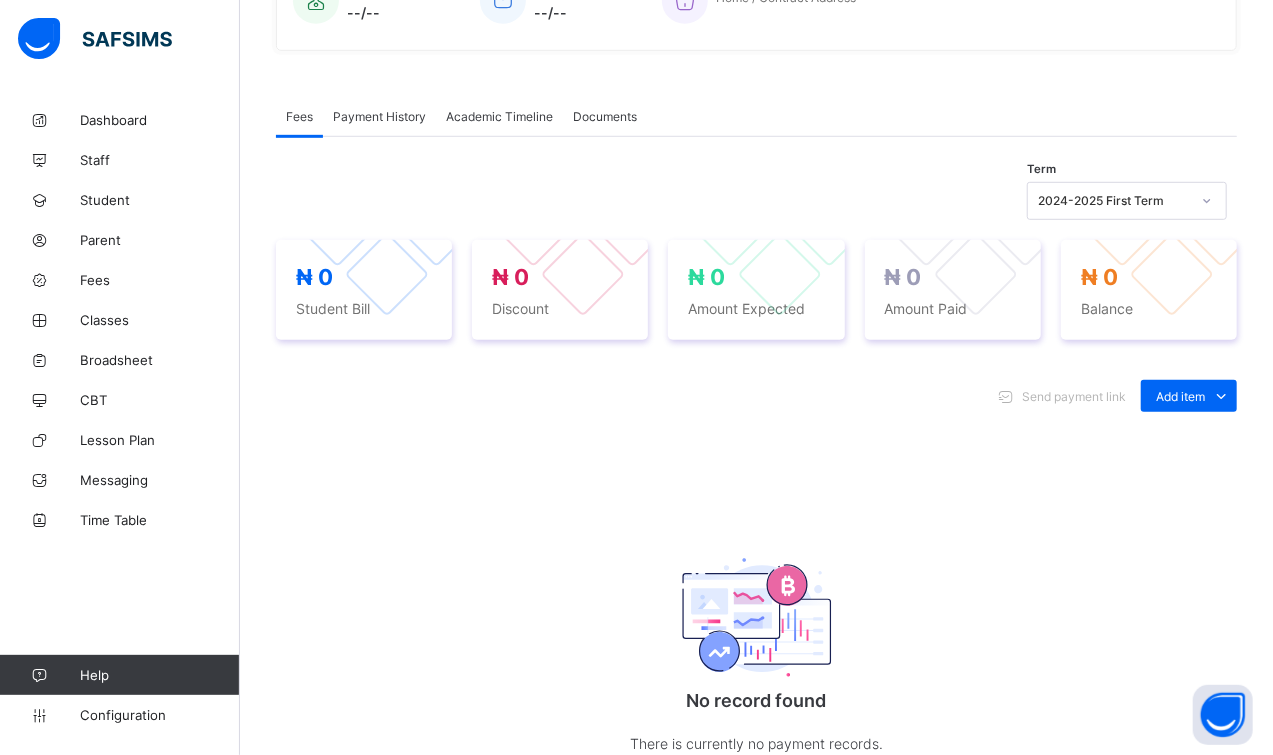click on "Select item" at bounding box center (625, 948) 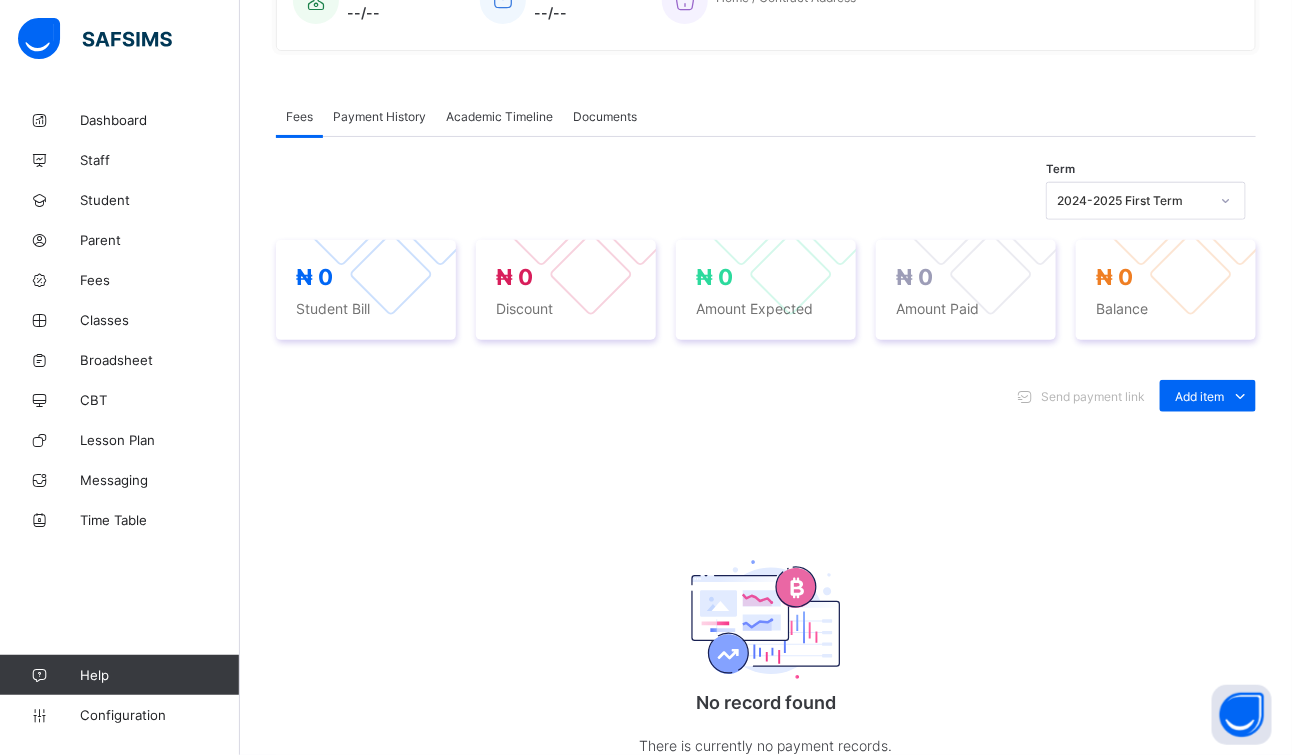 click at bounding box center (811, 951) 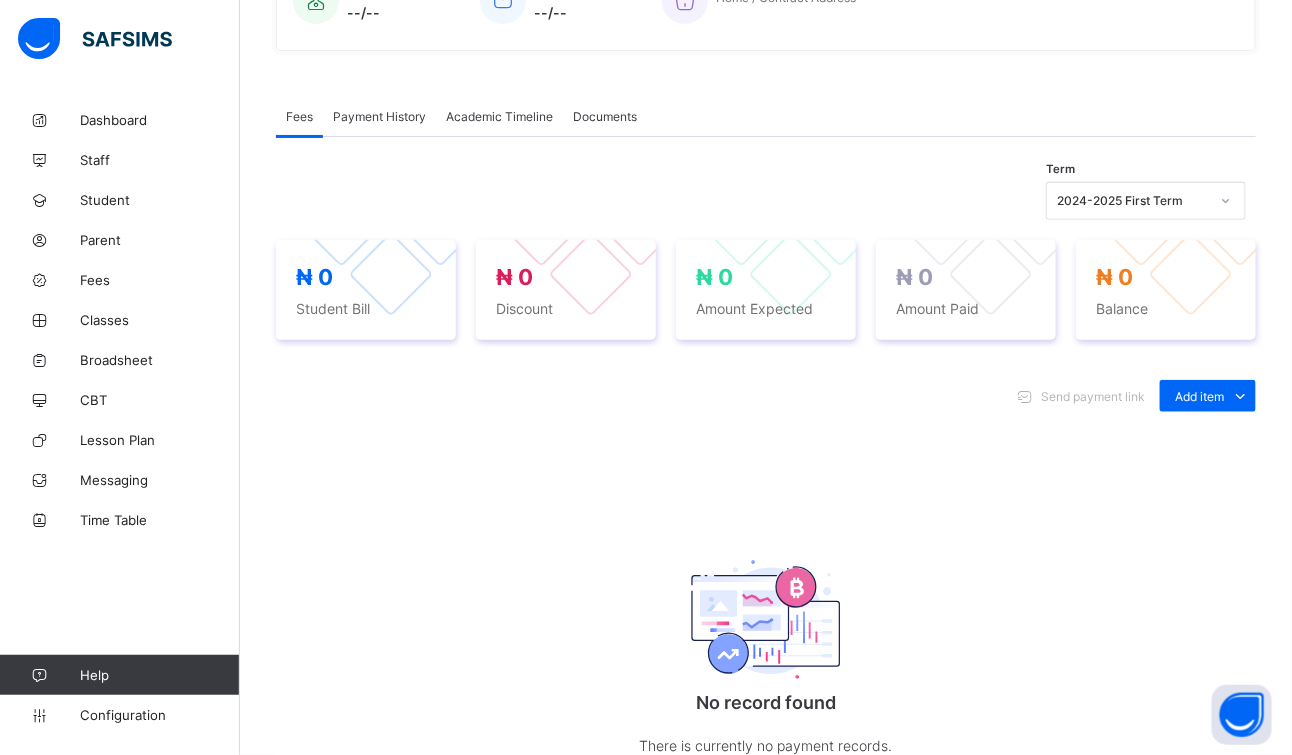 type on "****" 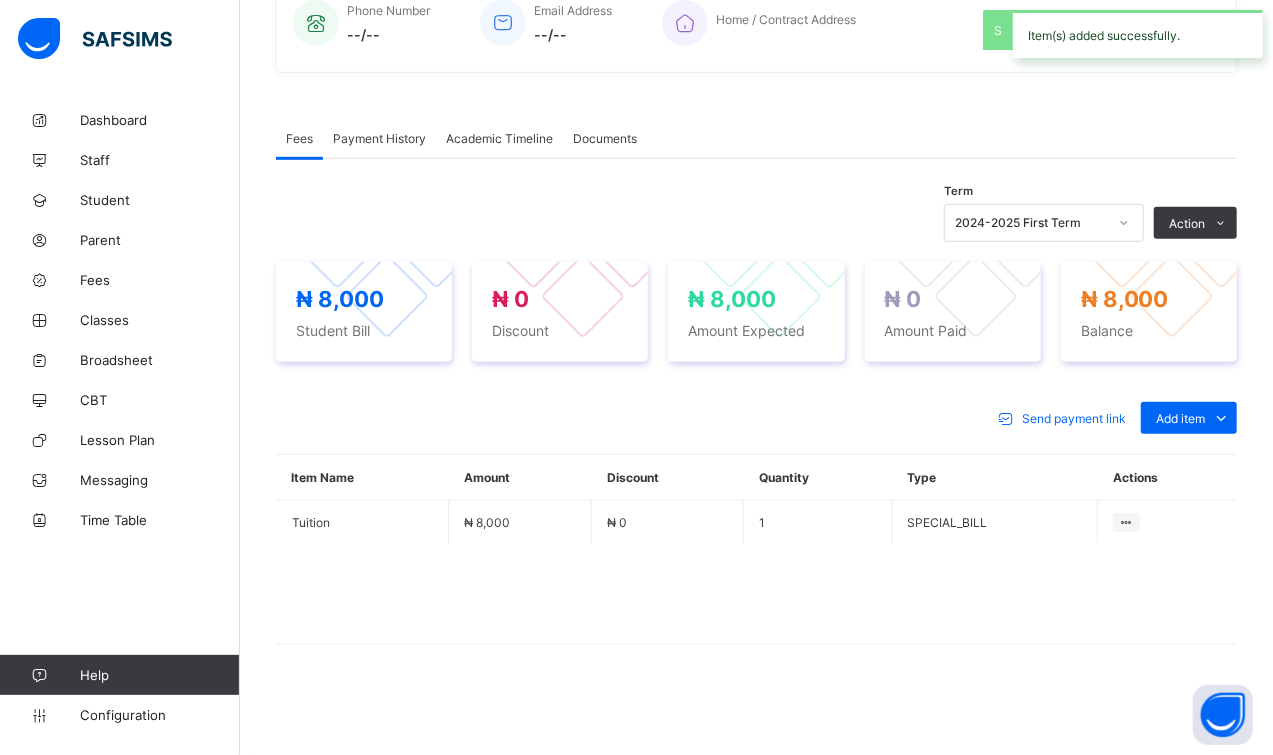 scroll, scrollTop: 509, scrollLeft: 0, axis: vertical 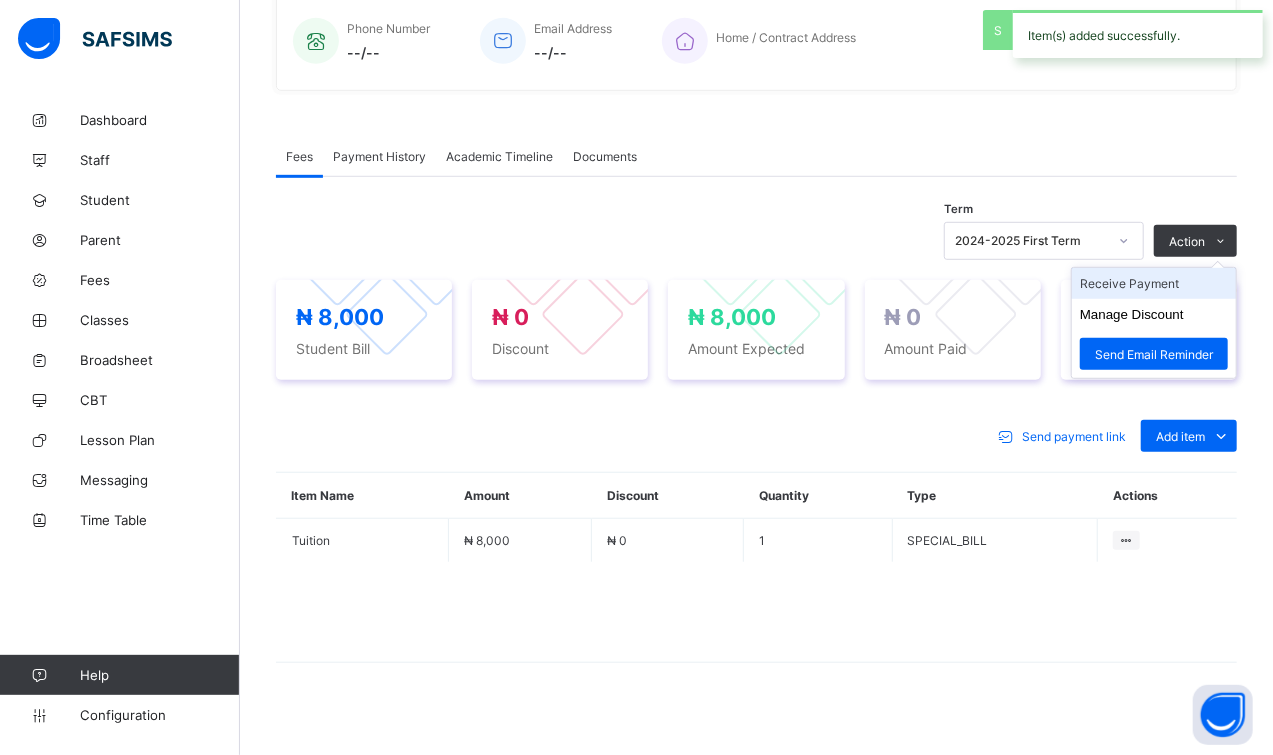 drag, startPoint x: 1207, startPoint y: 225, endPoint x: 1175, endPoint y: 273, distance: 57.68882 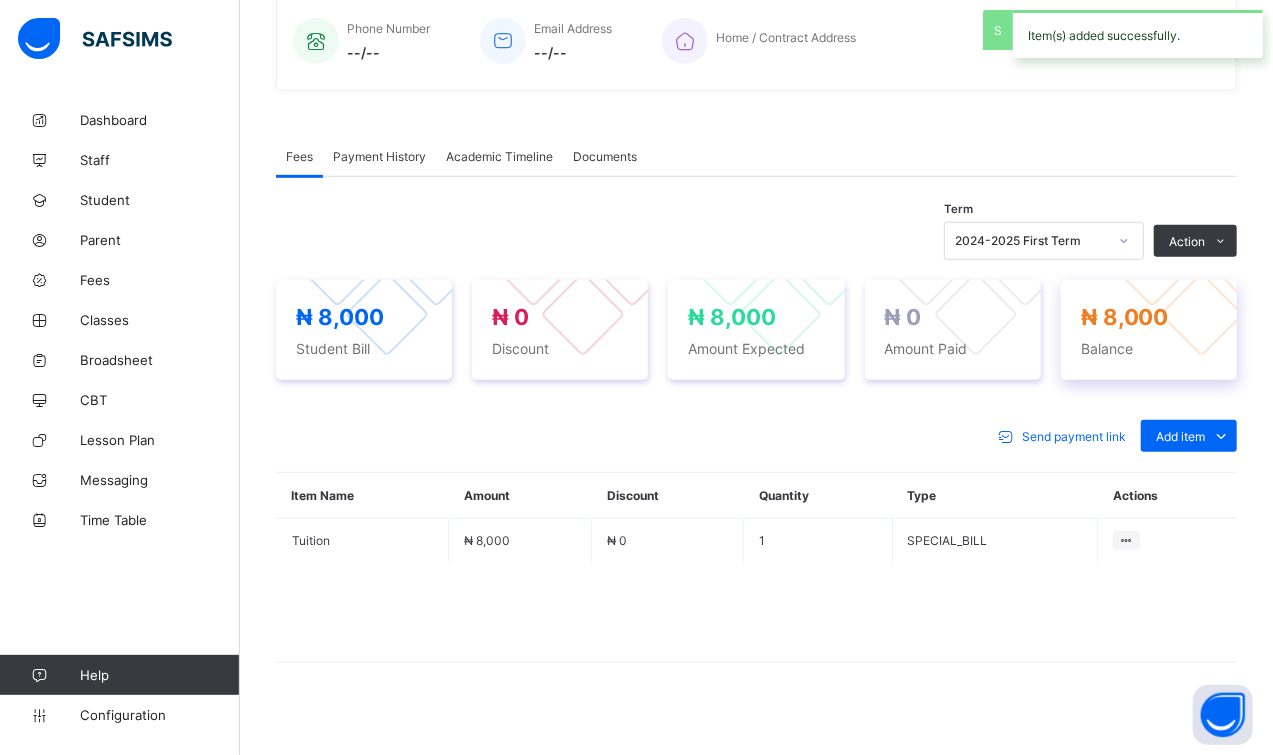 click at bounding box center [1202, 265] 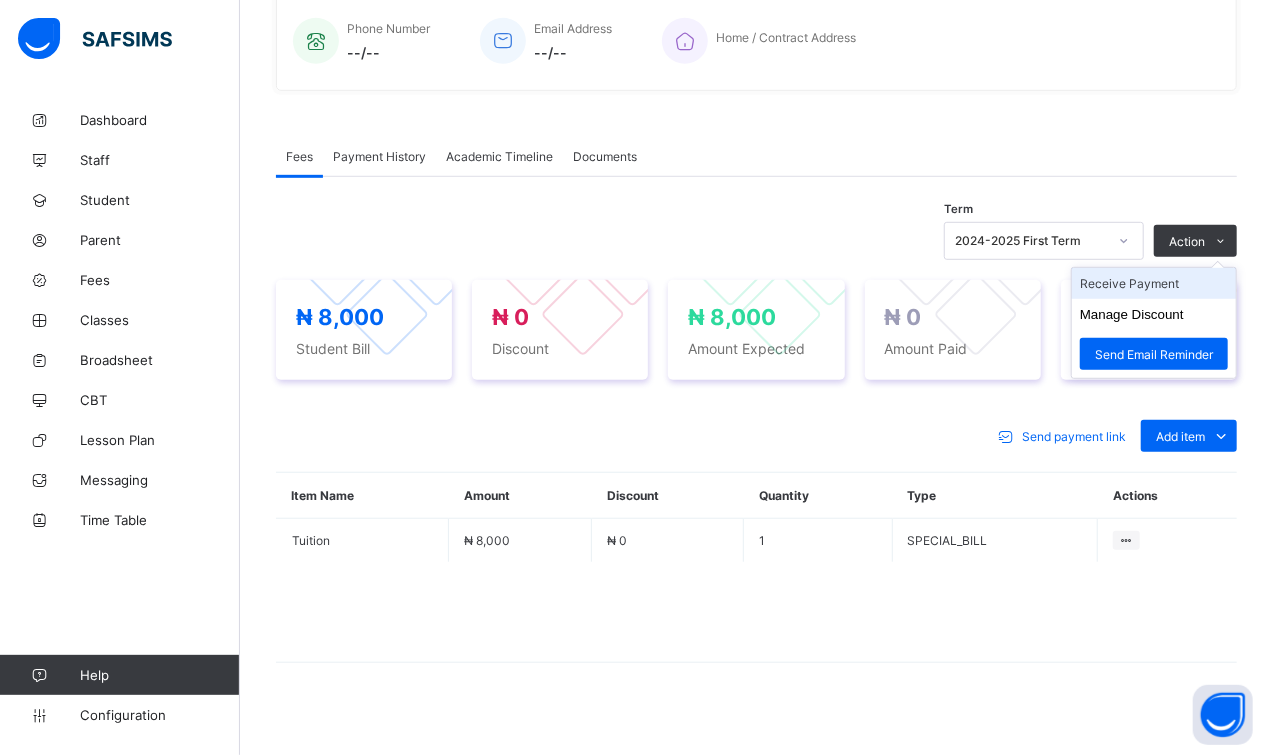click on "Receive Payment" at bounding box center [1154, 283] 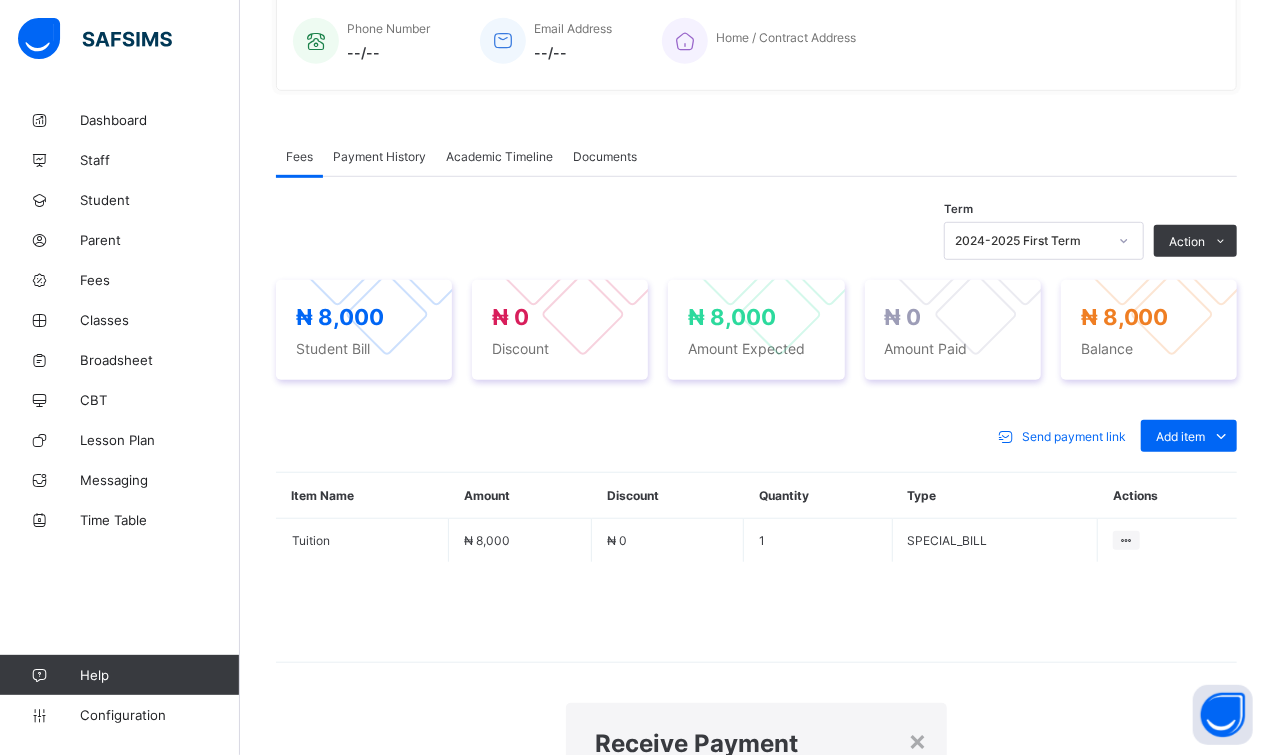 click at bounding box center [757, 1034] 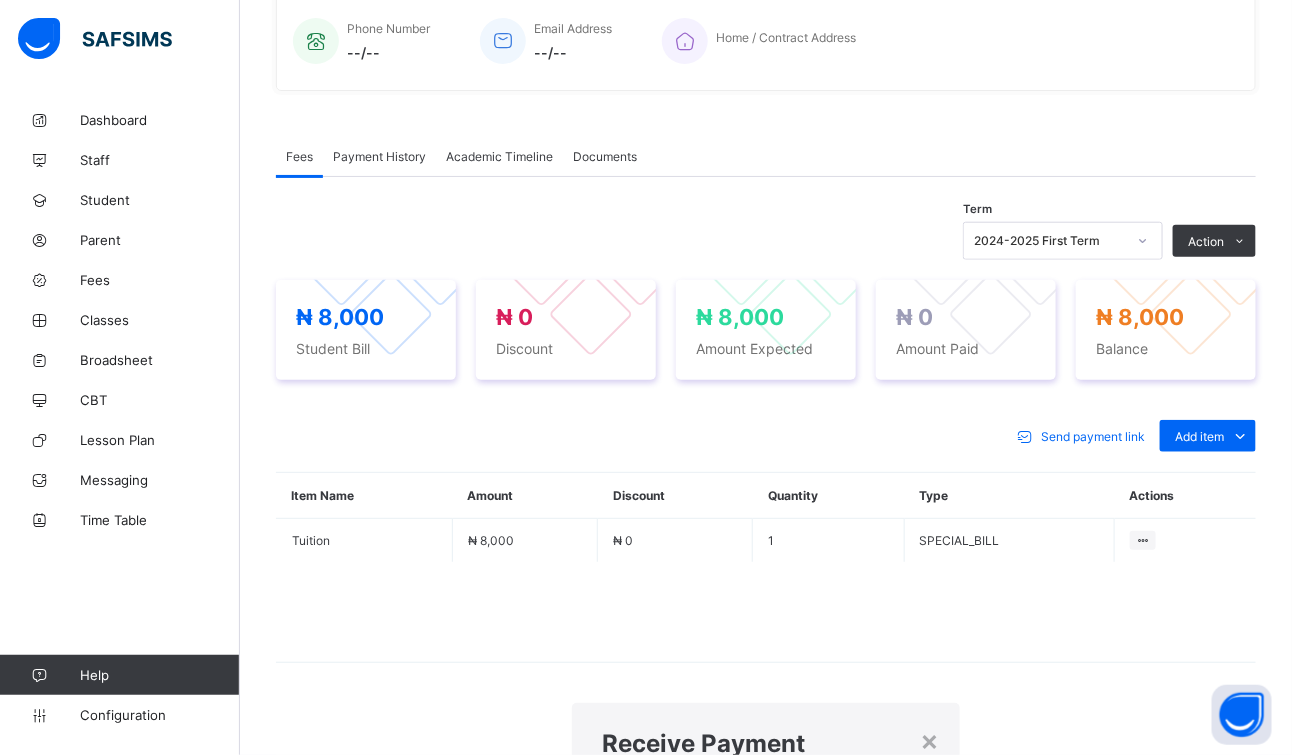 type on "**********" 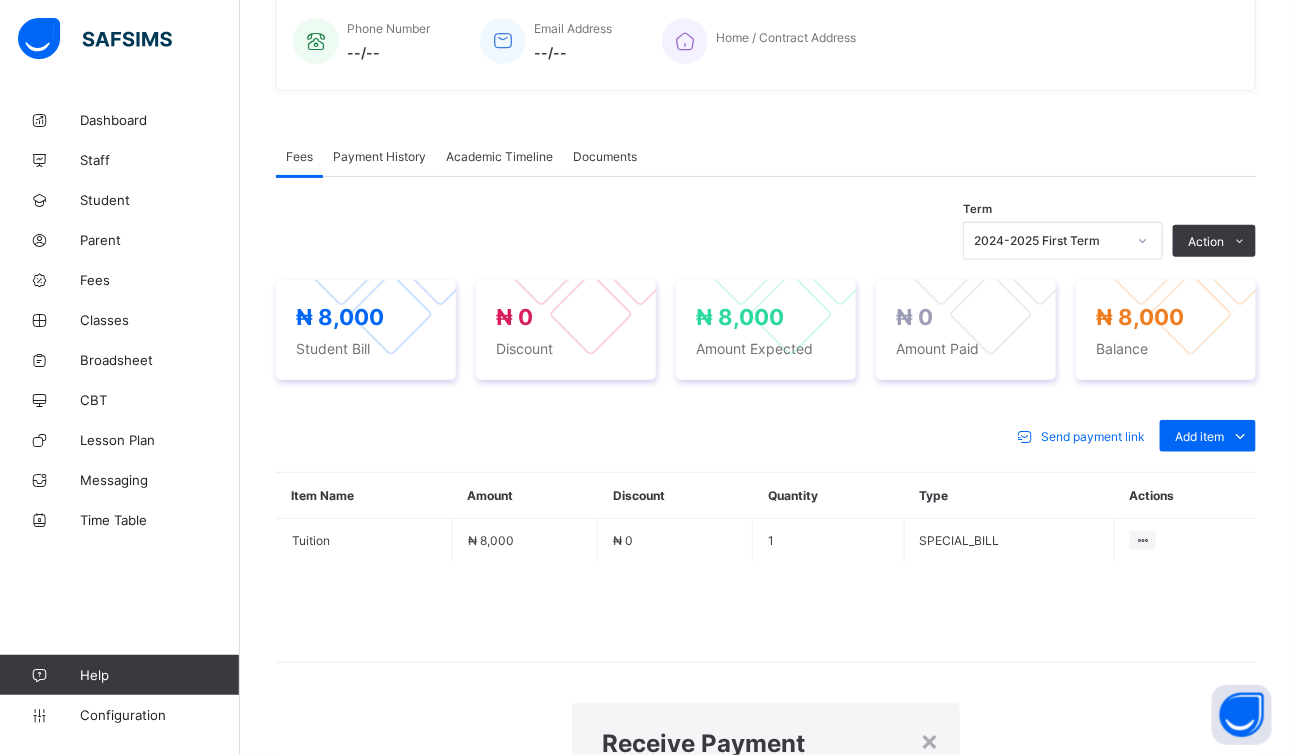click at bounding box center (766, 1136) 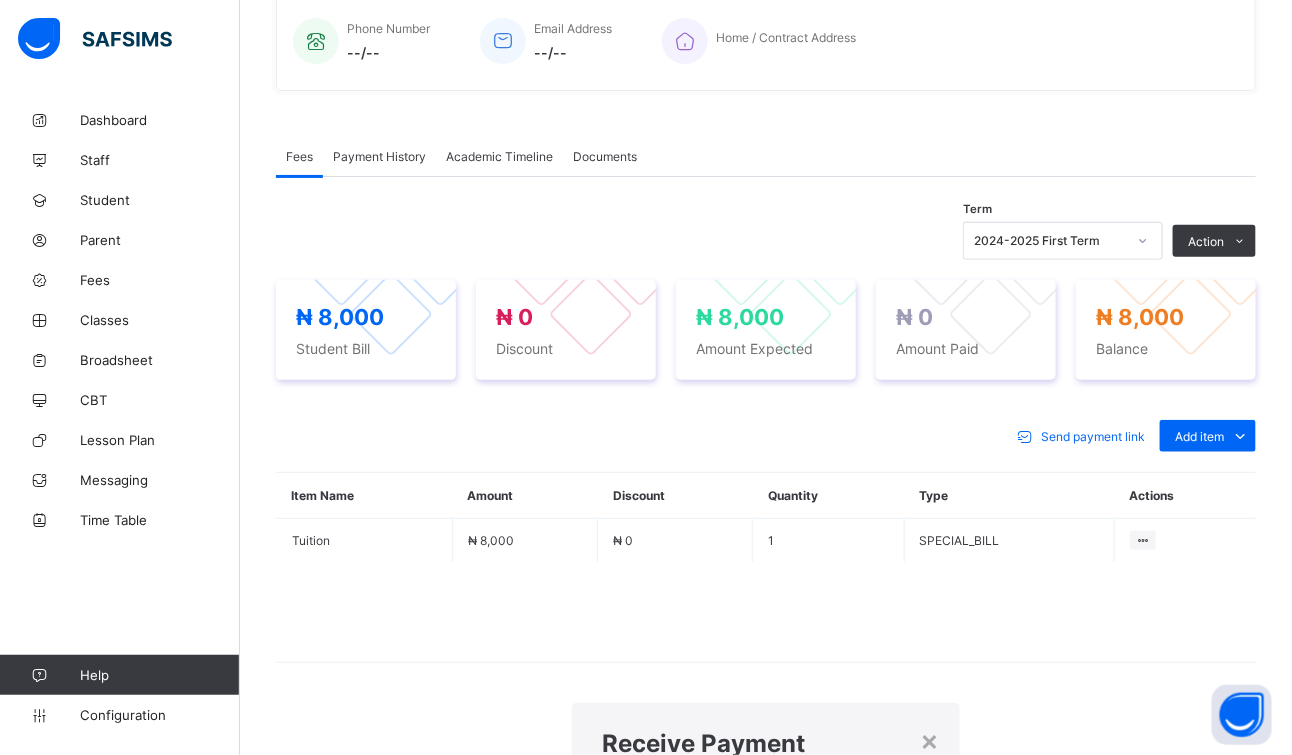 type on "****" 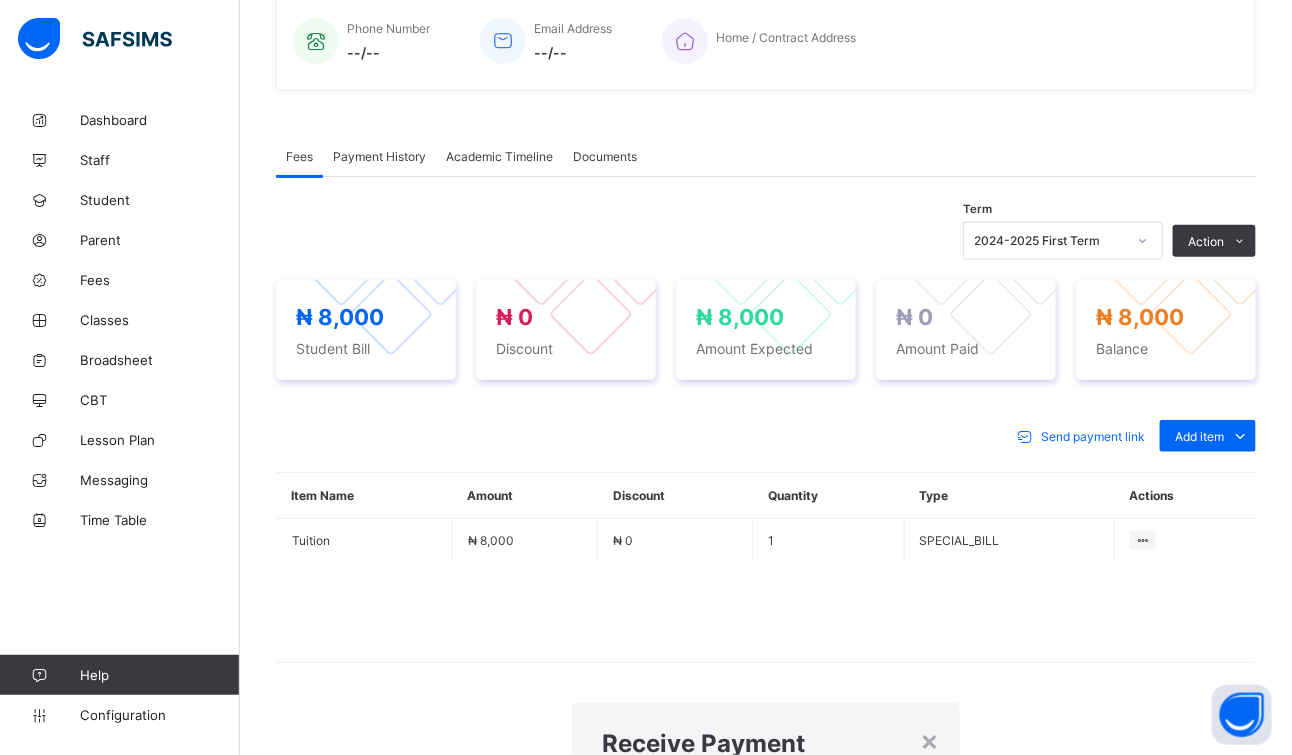type on "*******" 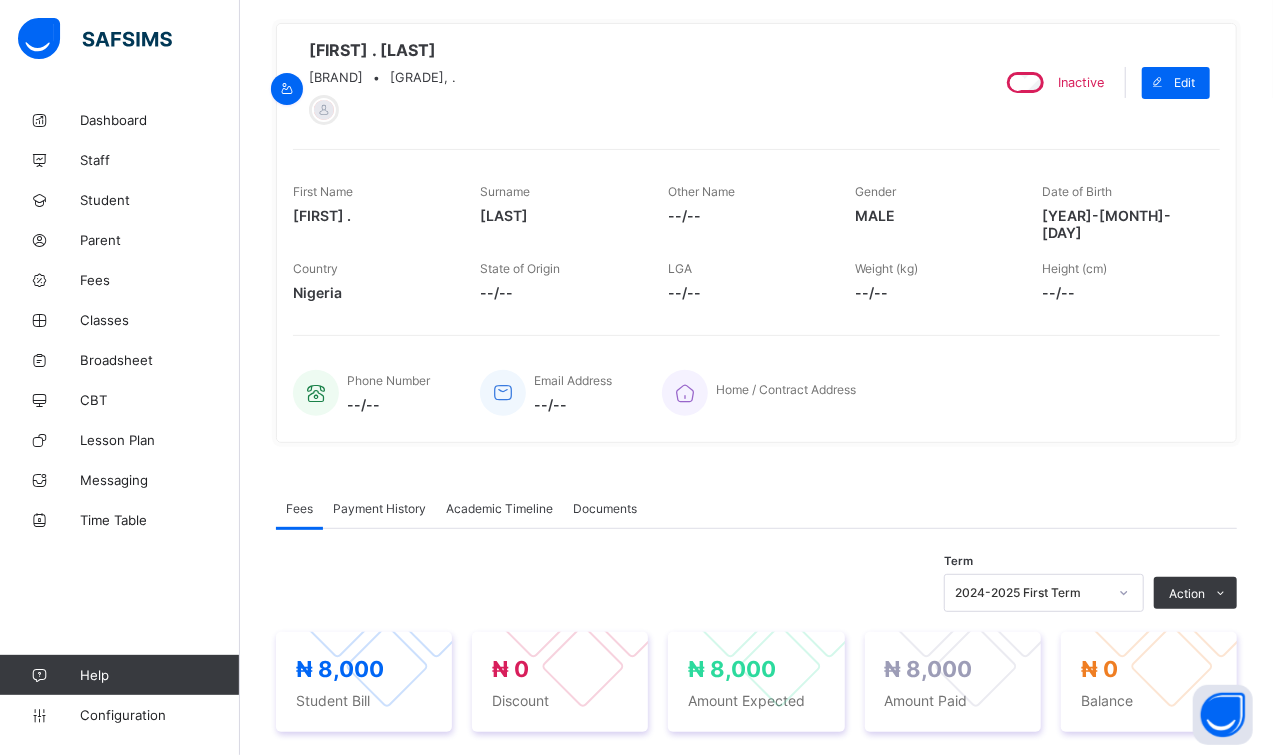scroll, scrollTop: 0, scrollLeft: 0, axis: both 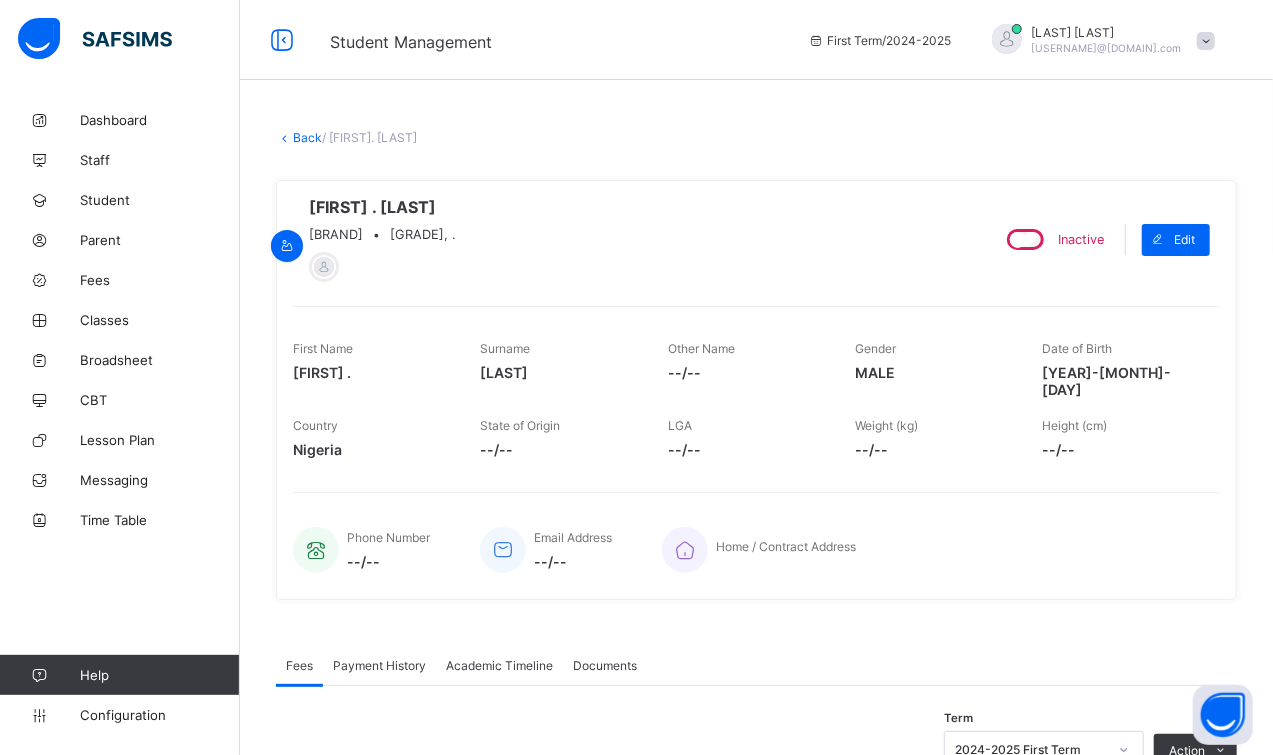 click on "Back" at bounding box center [307, 137] 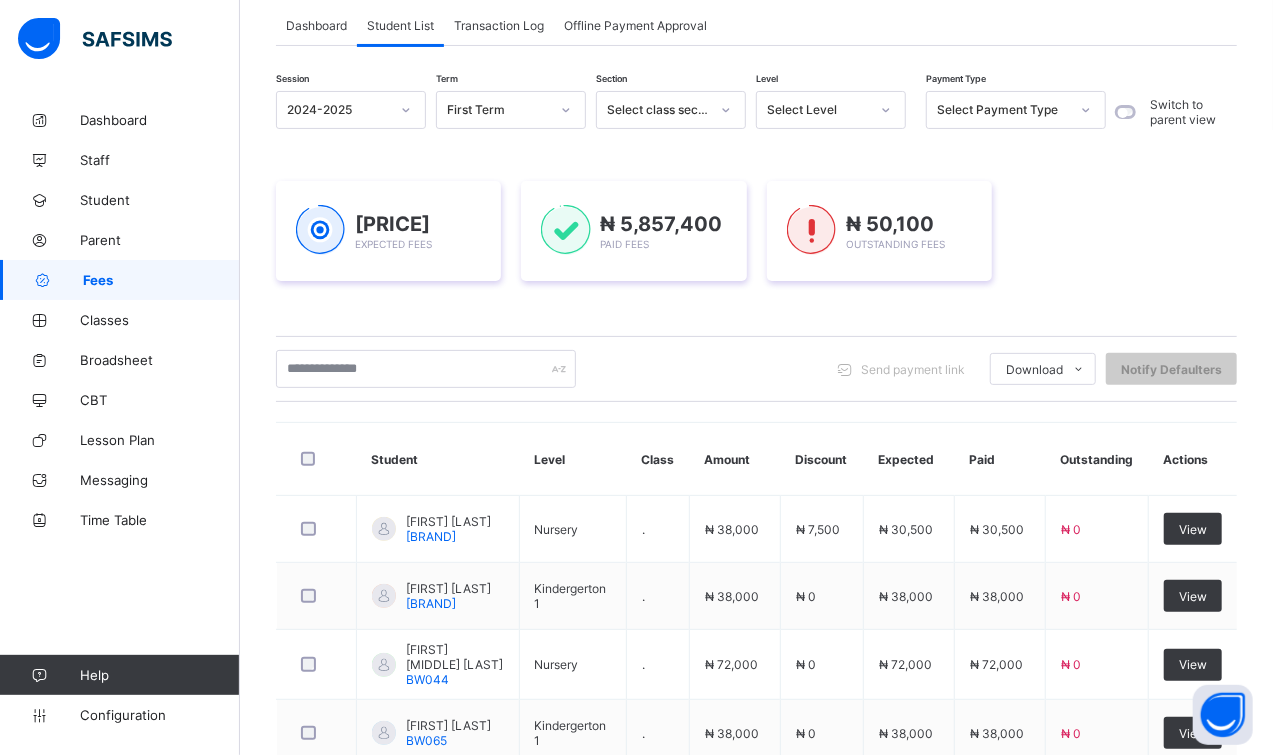 scroll, scrollTop: 150, scrollLeft: 0, axis: vertical 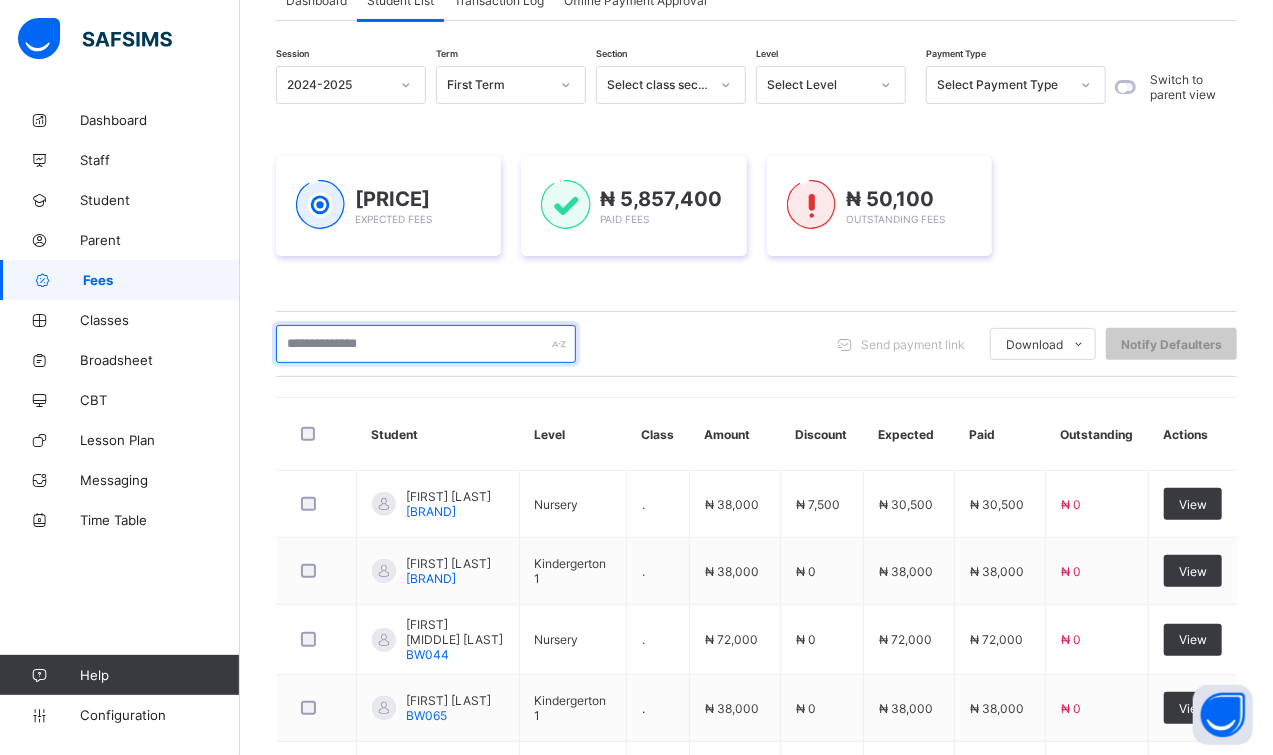 click at bounding box center [426, 344] 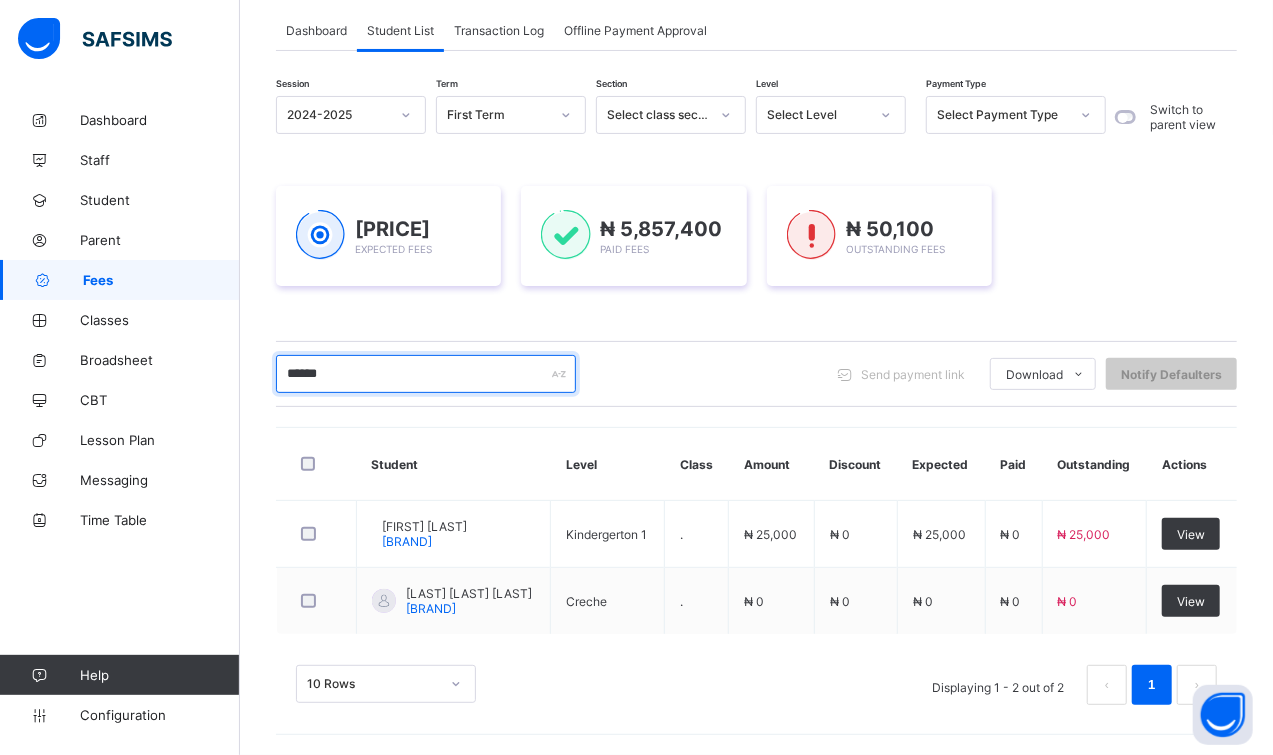 scroll, scrollTop: 119, scrollLeft: 0, axis: vertical 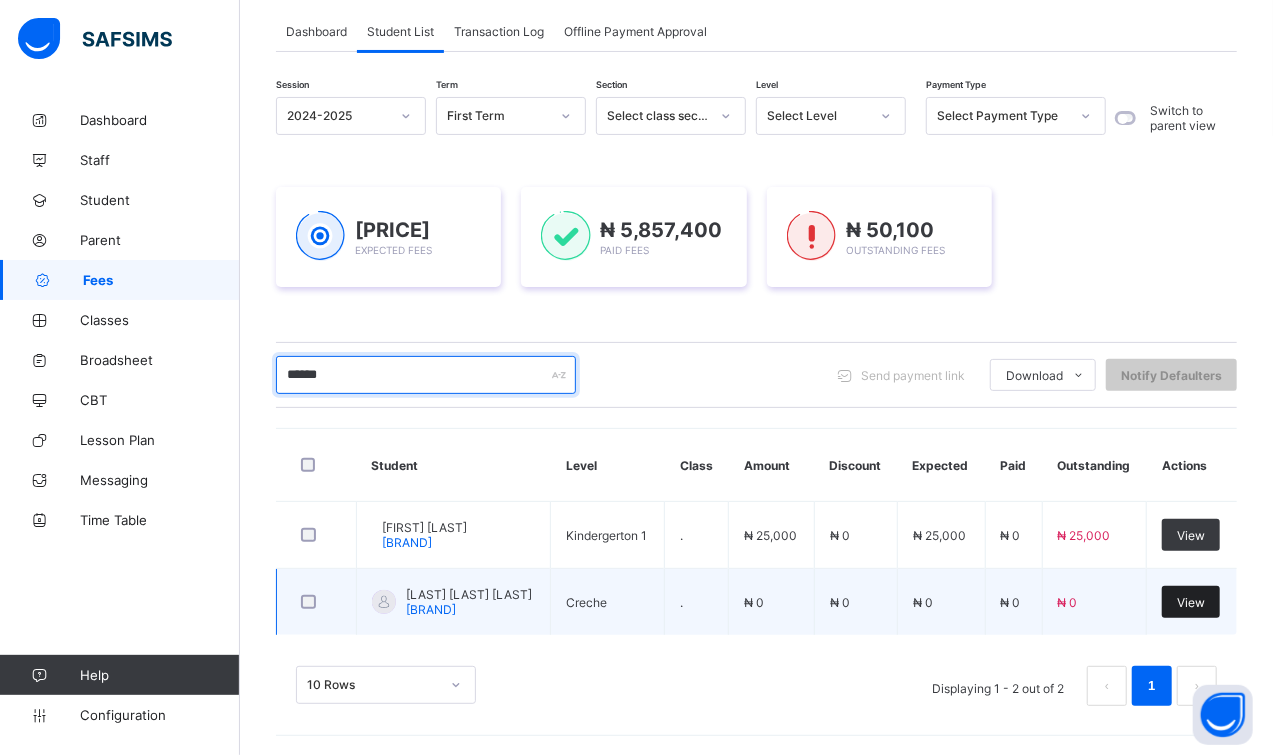 type on "******" 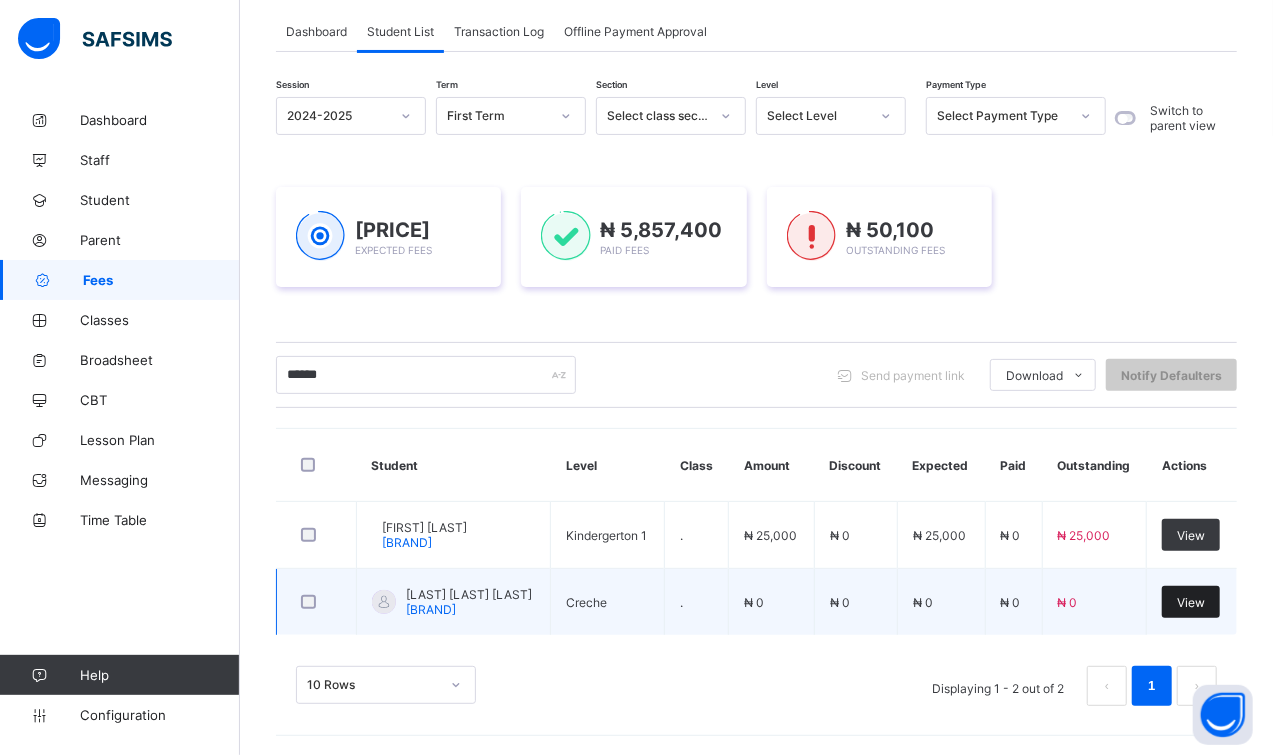 click on "View" at bounding box center [1191, 602] 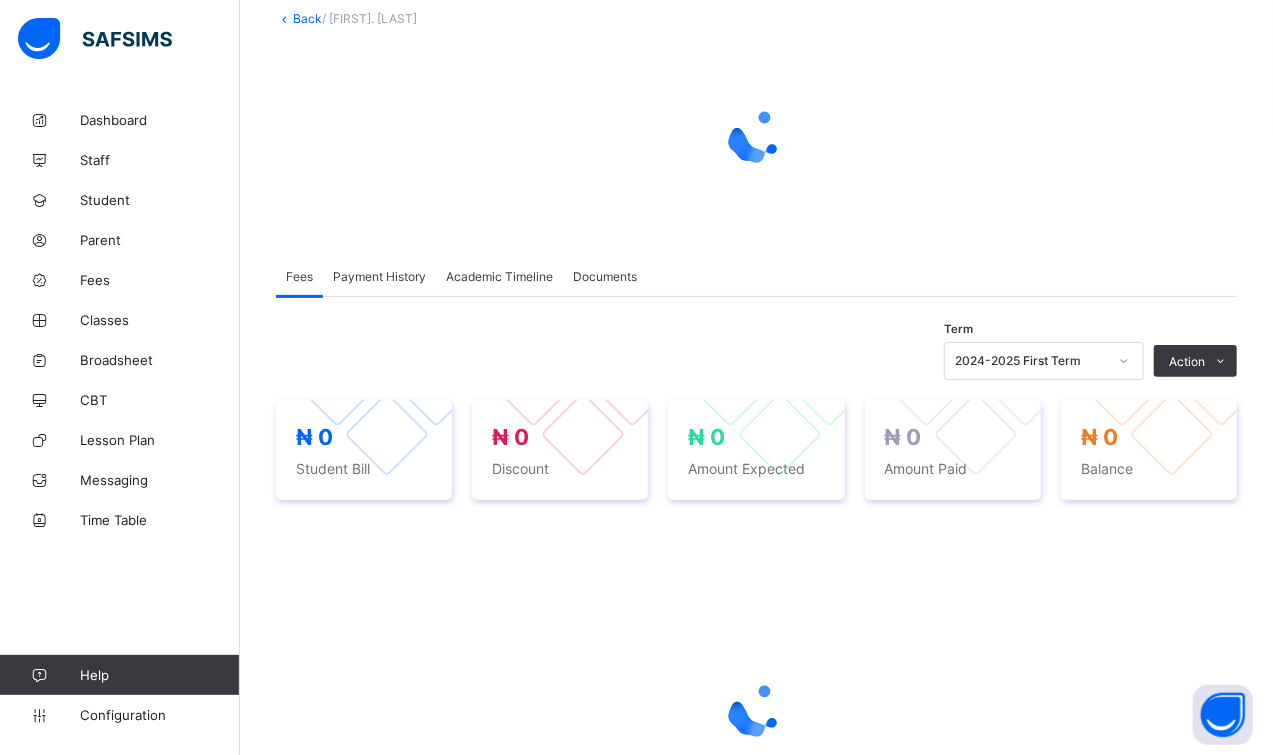 scroll, scrollTop: 0, scrollLeft: 0, axis: both 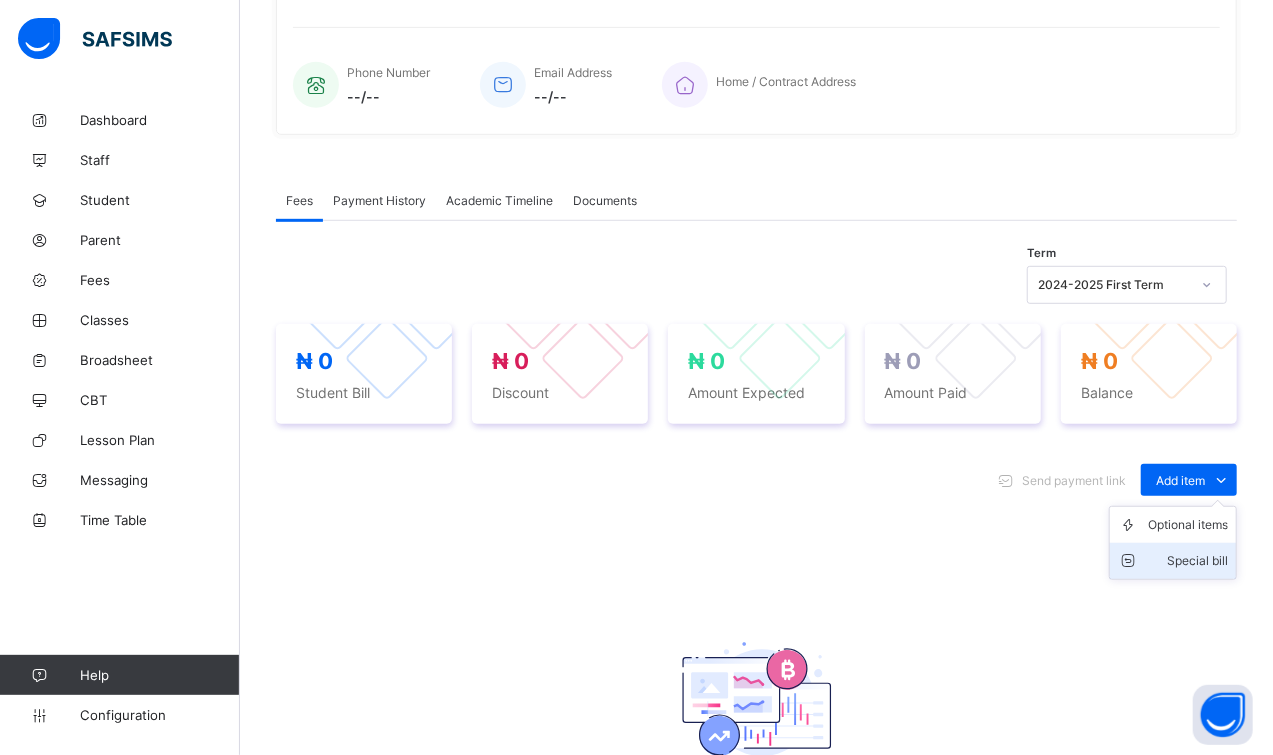 click on "Special bill" at bounding box center [1188, 561] 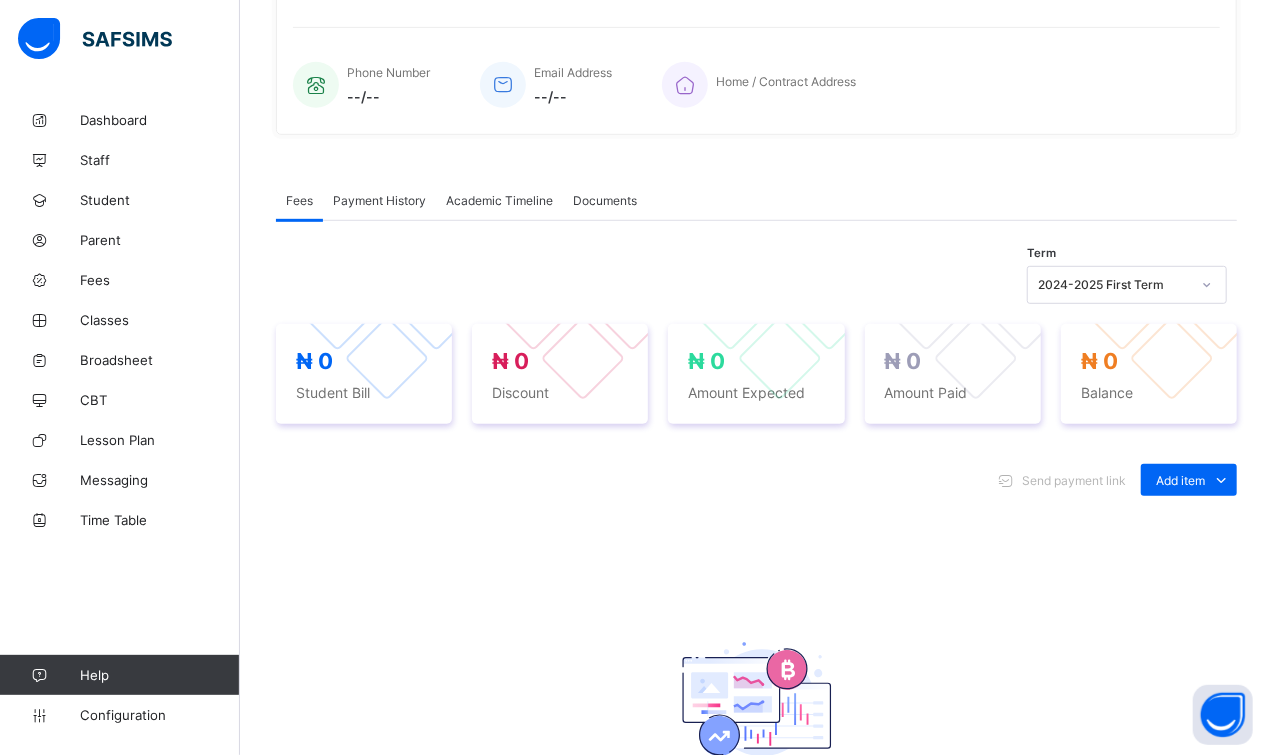 click on "Select item" at bounding box center (575, 1032) 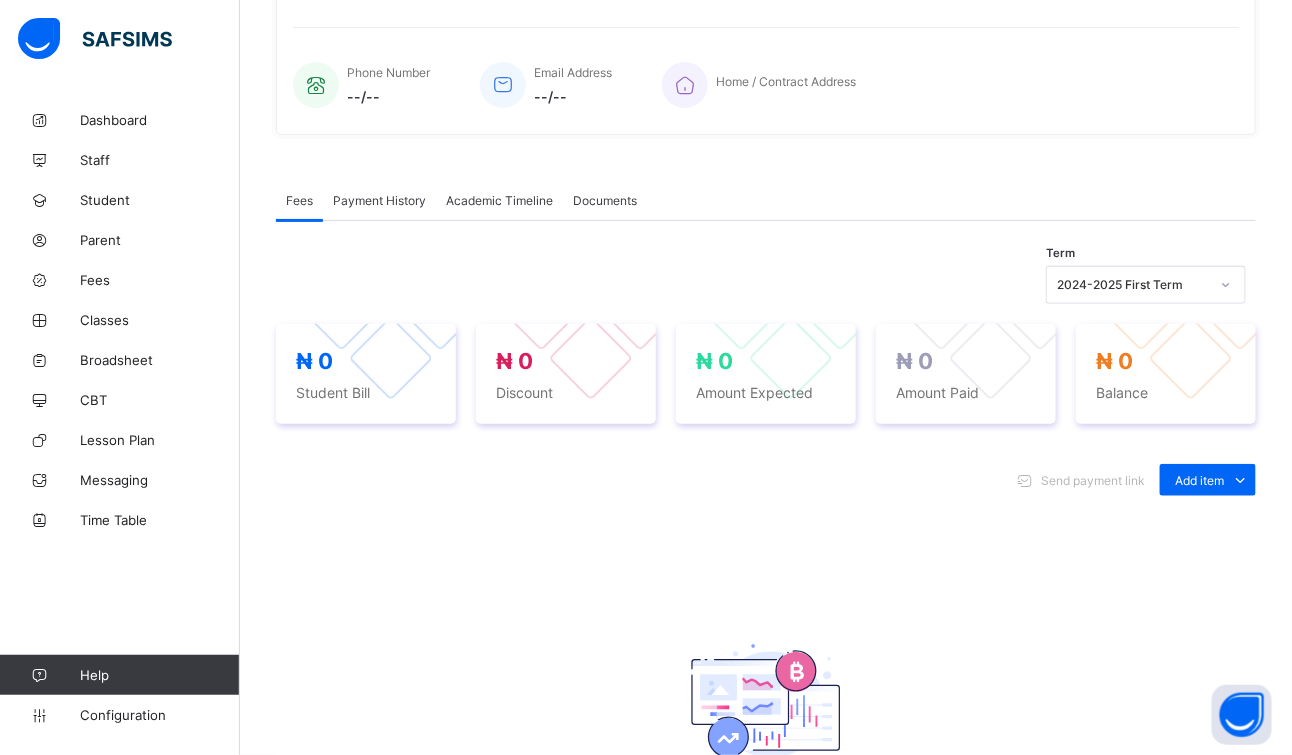 click at bounding box center (766, 1239) 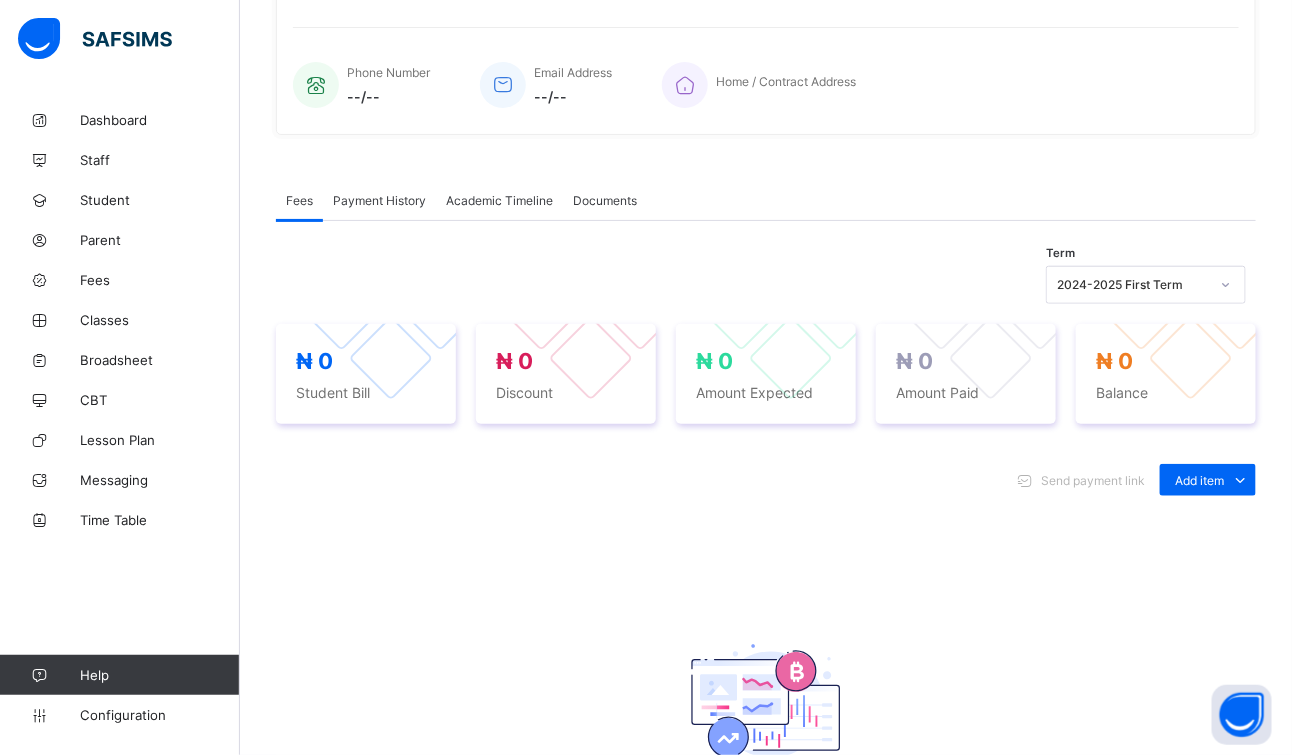 click at bounding box center [811, 1035] 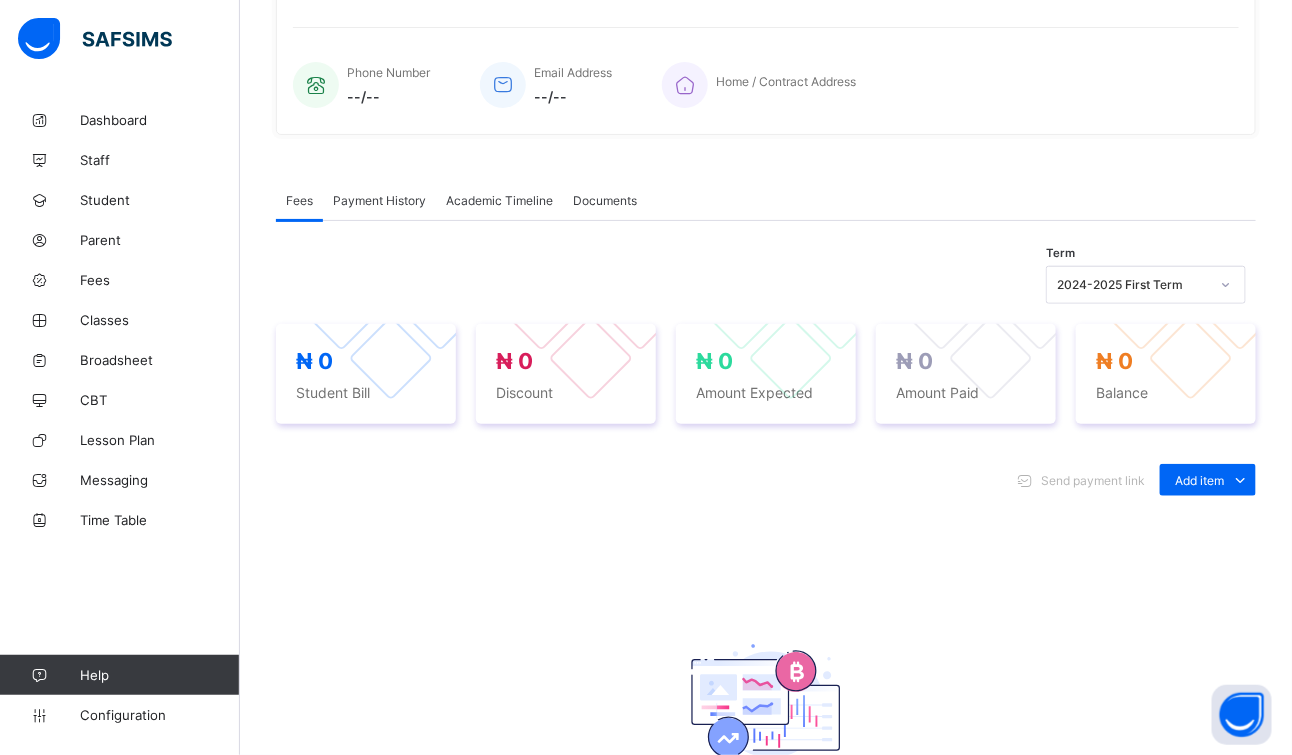 type on "*****" 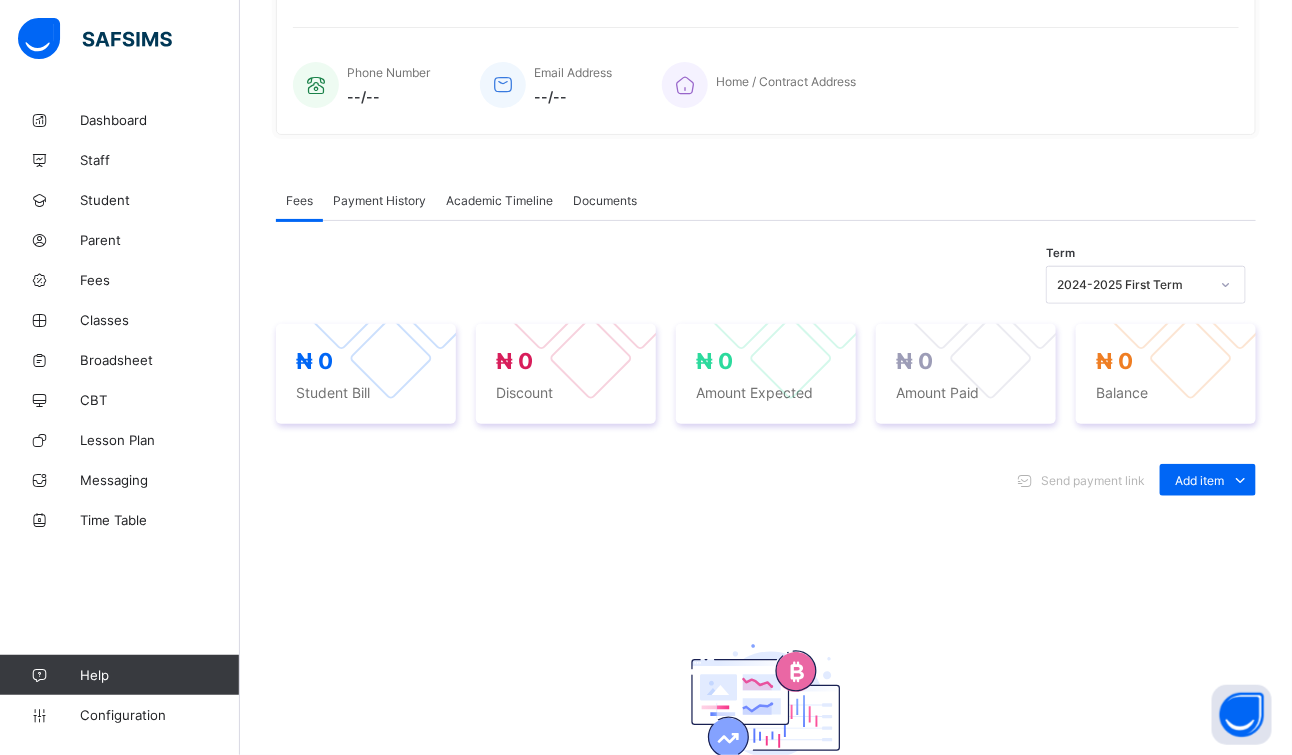 type on "**********" 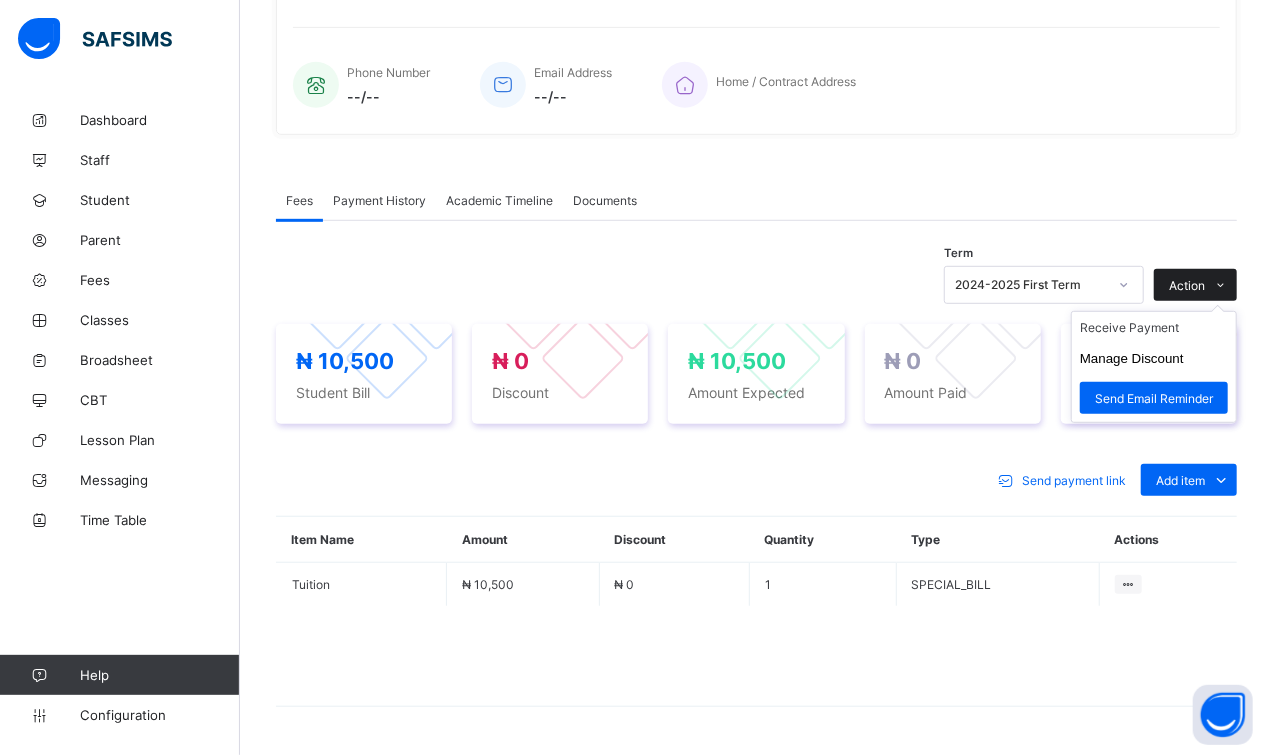 click on "Action" at bounding box center (1187, 285) 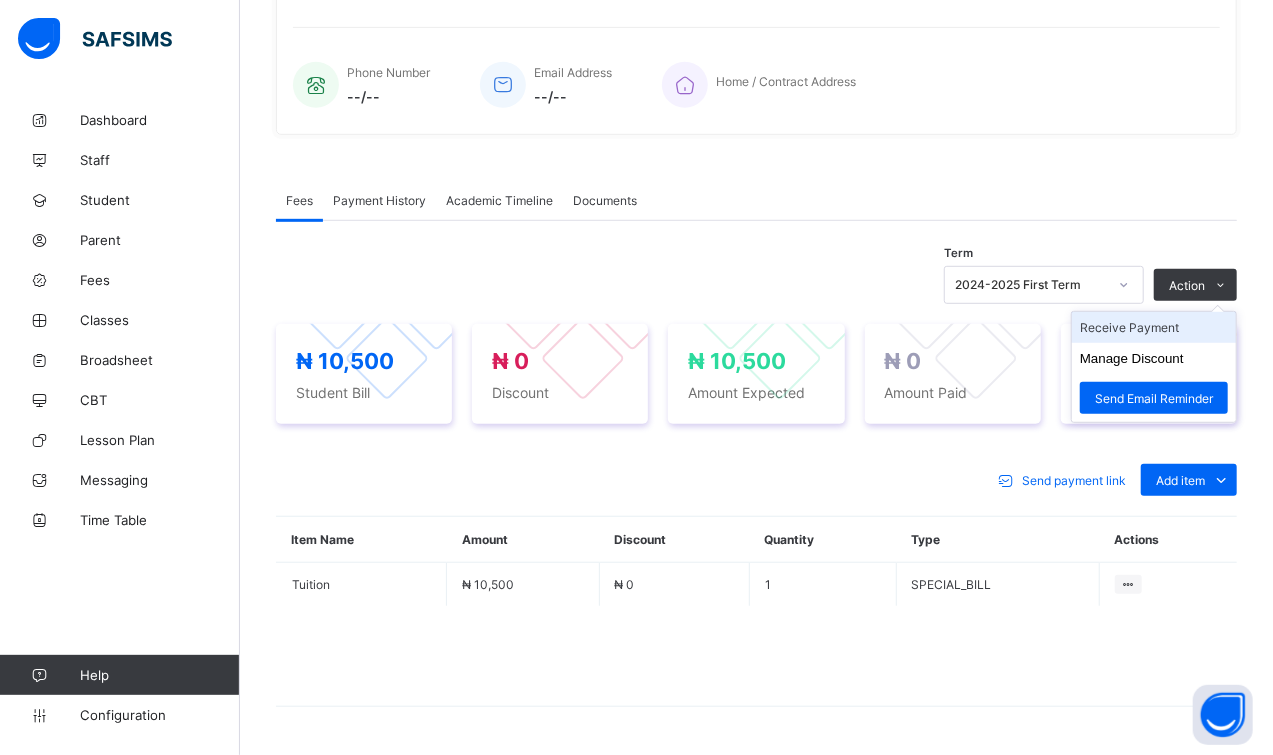 click on "Receive Payment" at bounding box center [1154, 327] 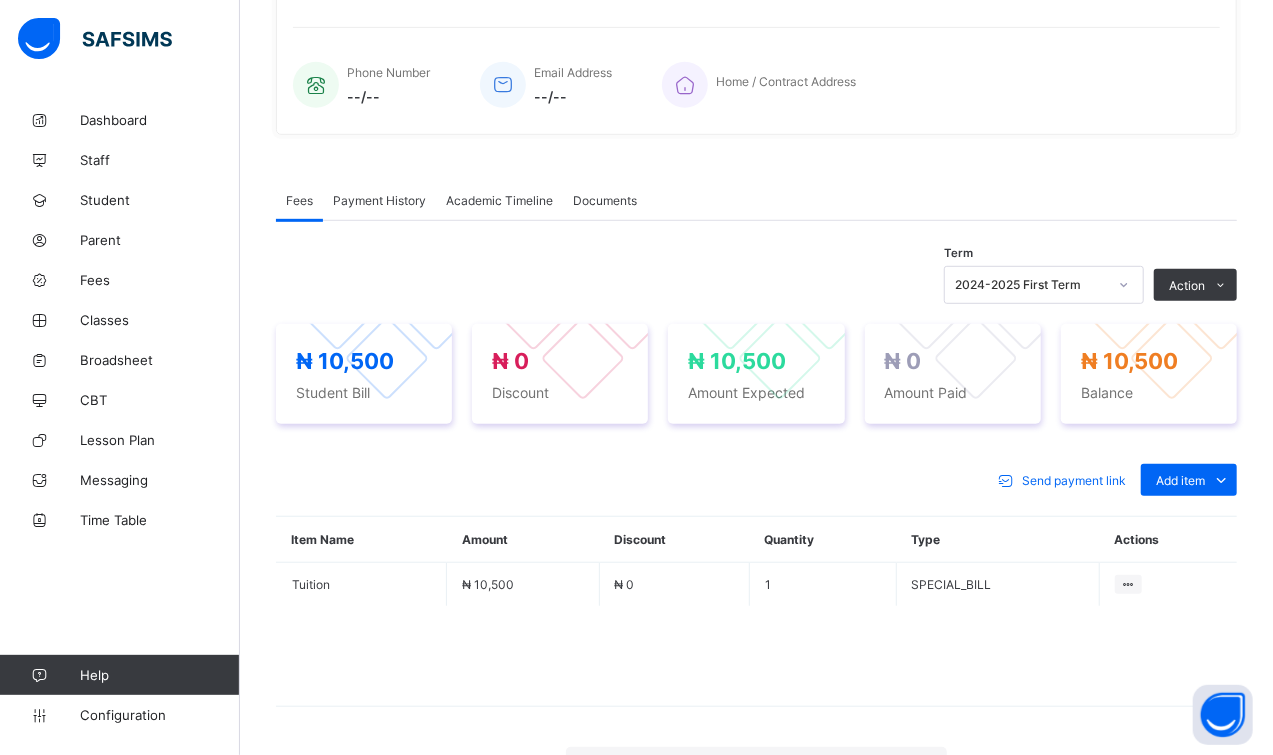 click at bounding box center [845, 996] 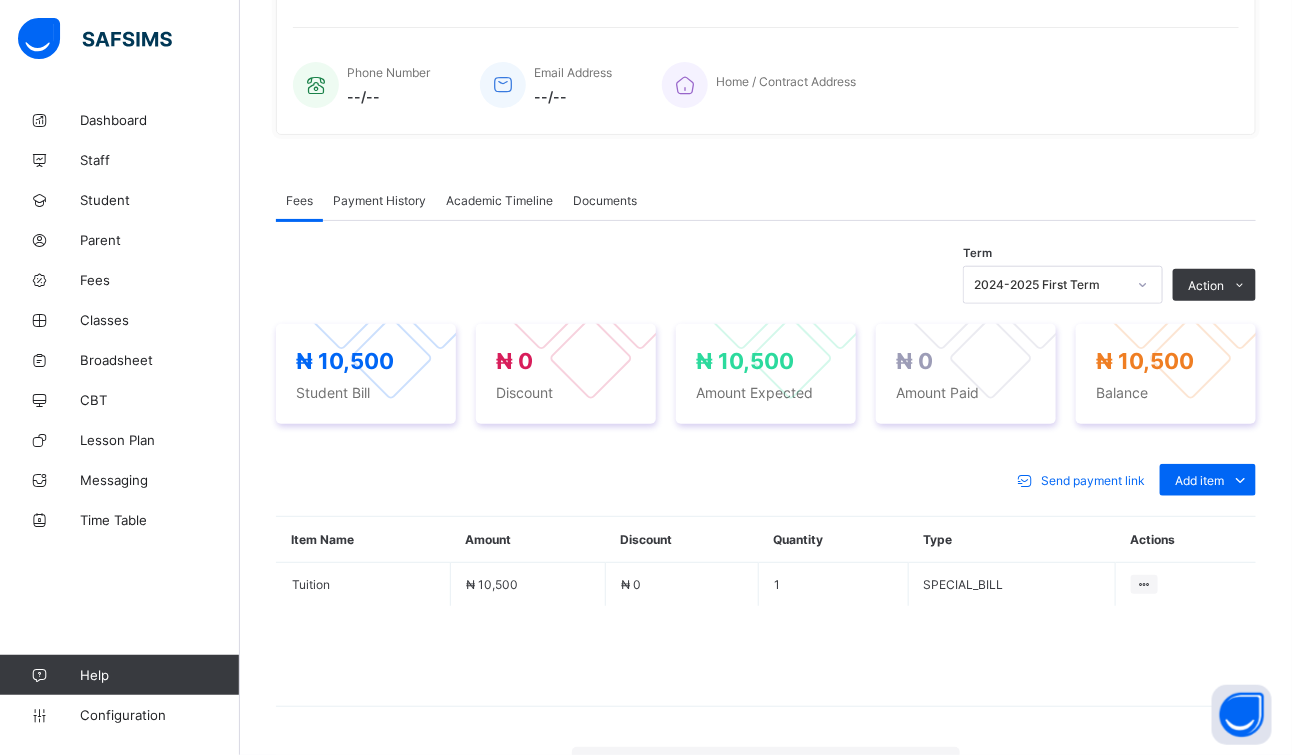 type on "****" 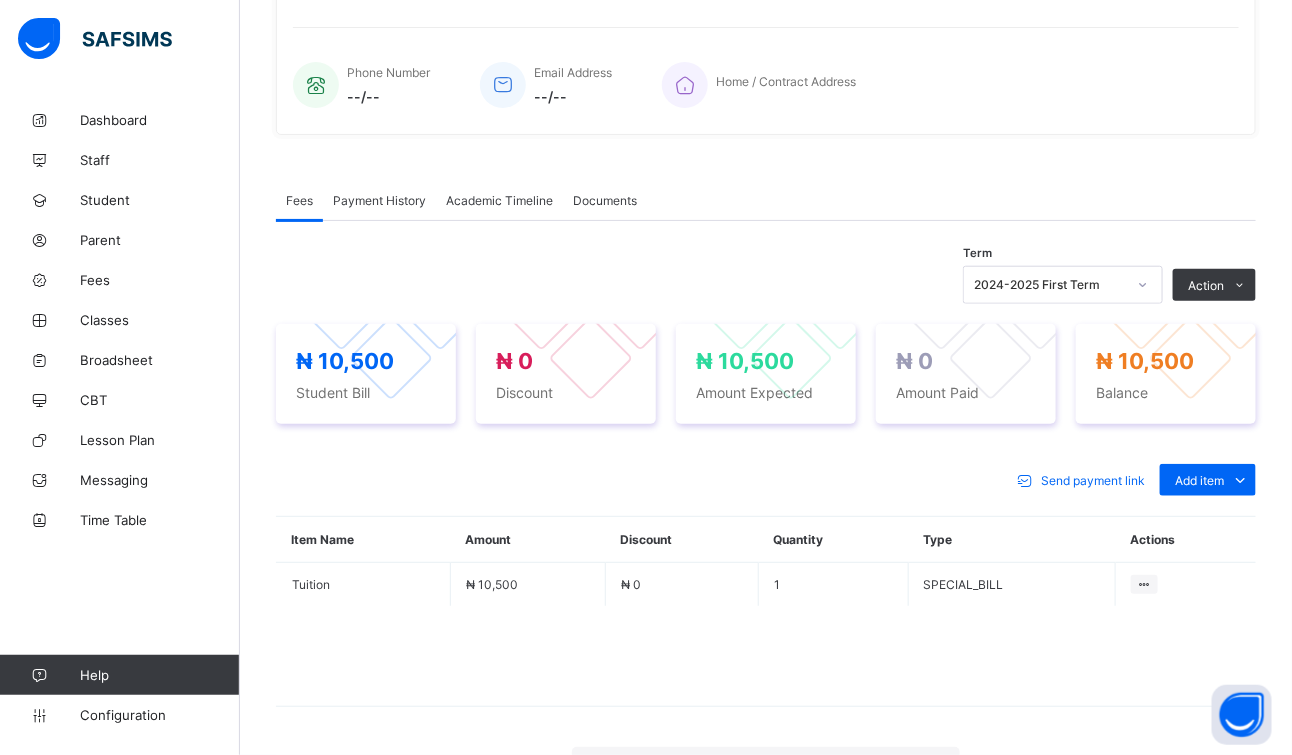 type on "**********" 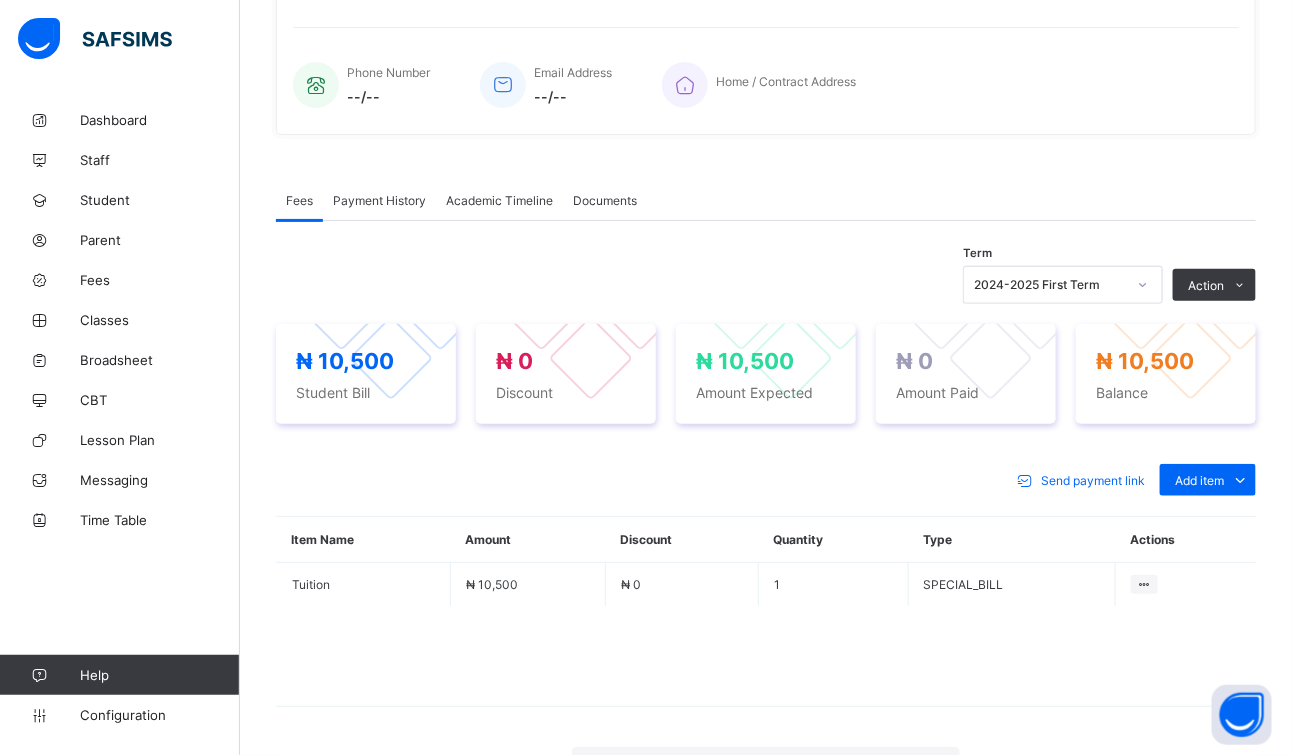 click at bounding box center [766, 1180] 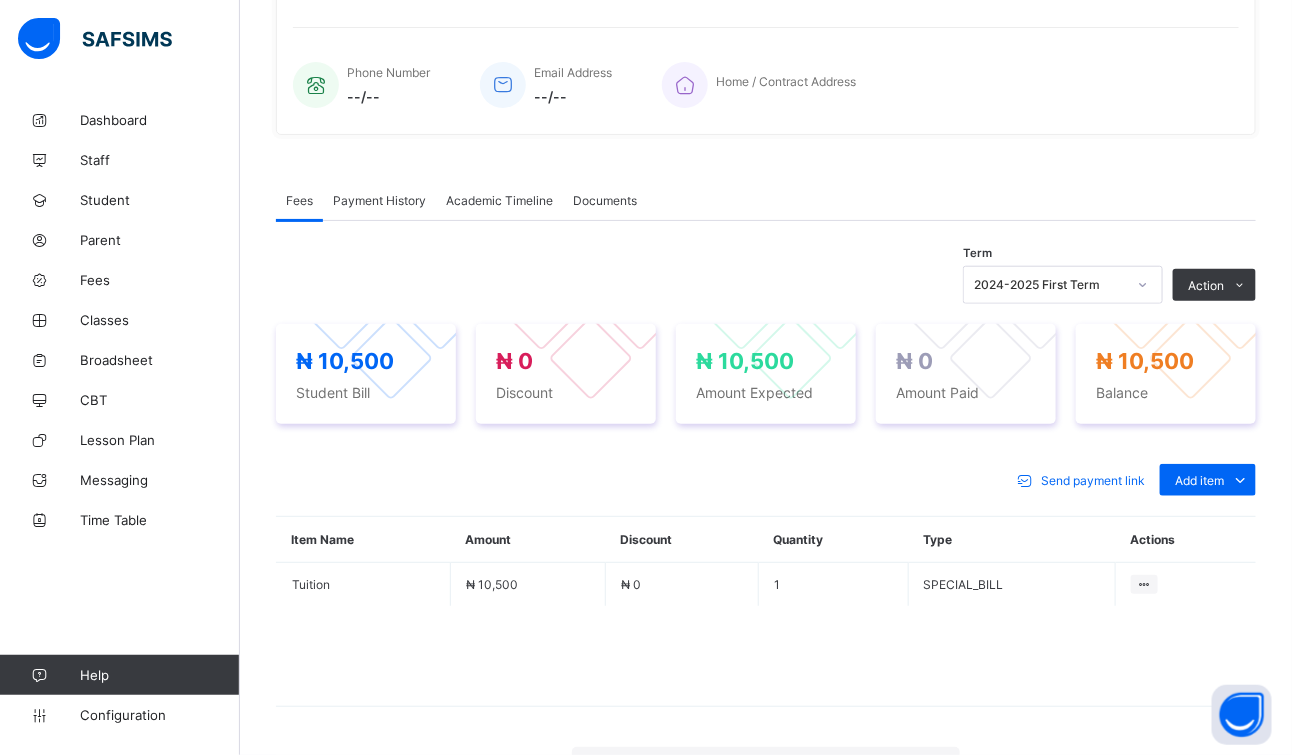 click on "Save" at bounding box center [870, 1262] 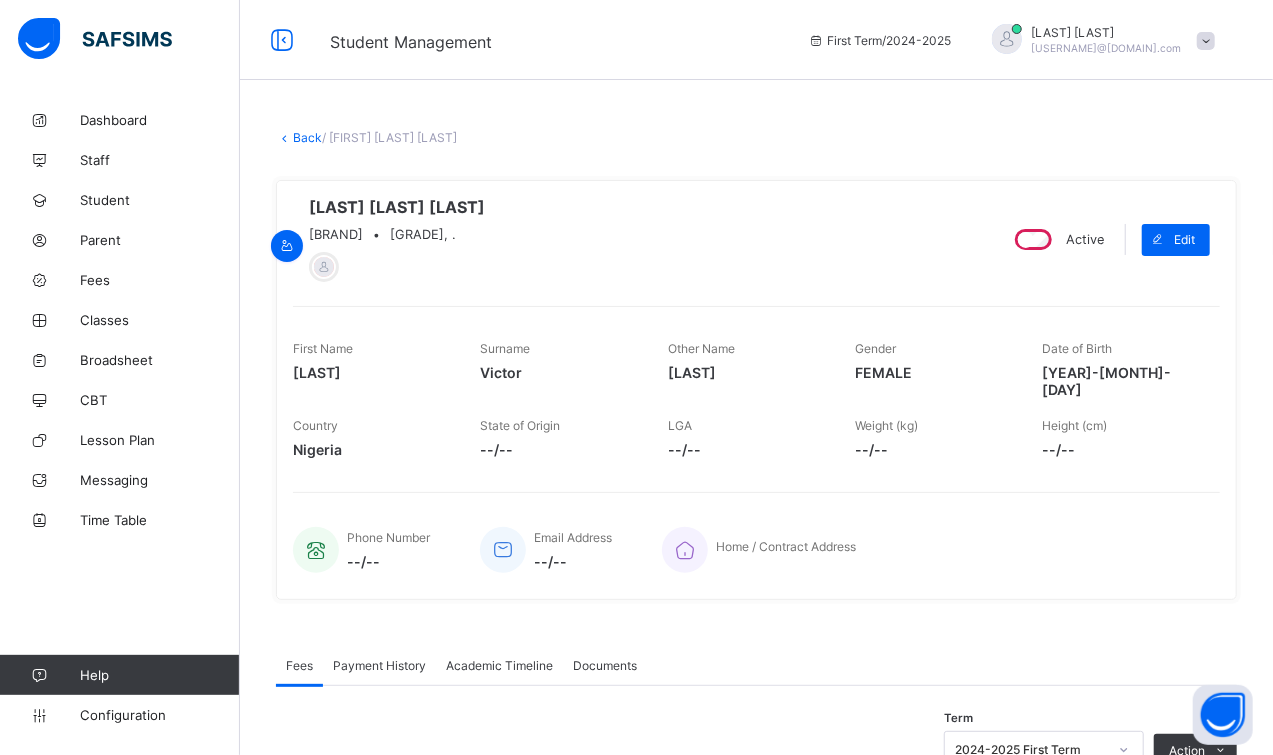 scroll, scrollTop: 0, scrollLeft: 0, axis: both 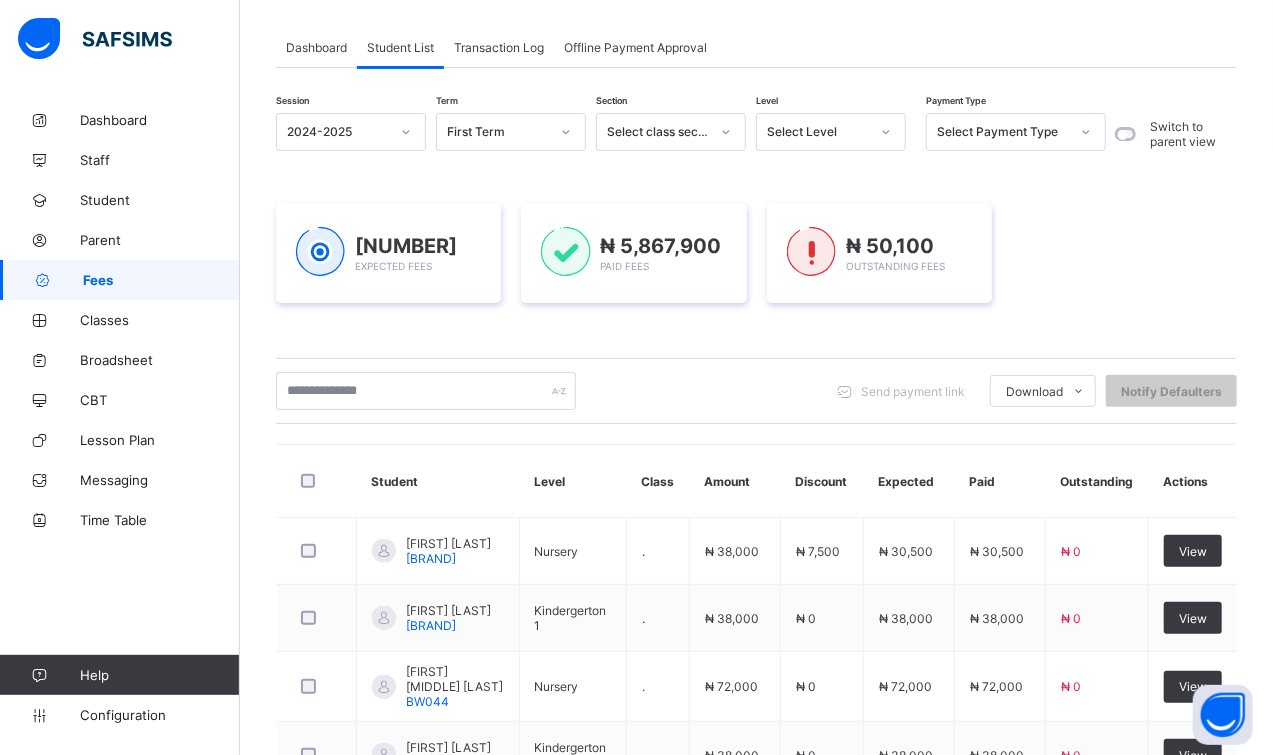 click 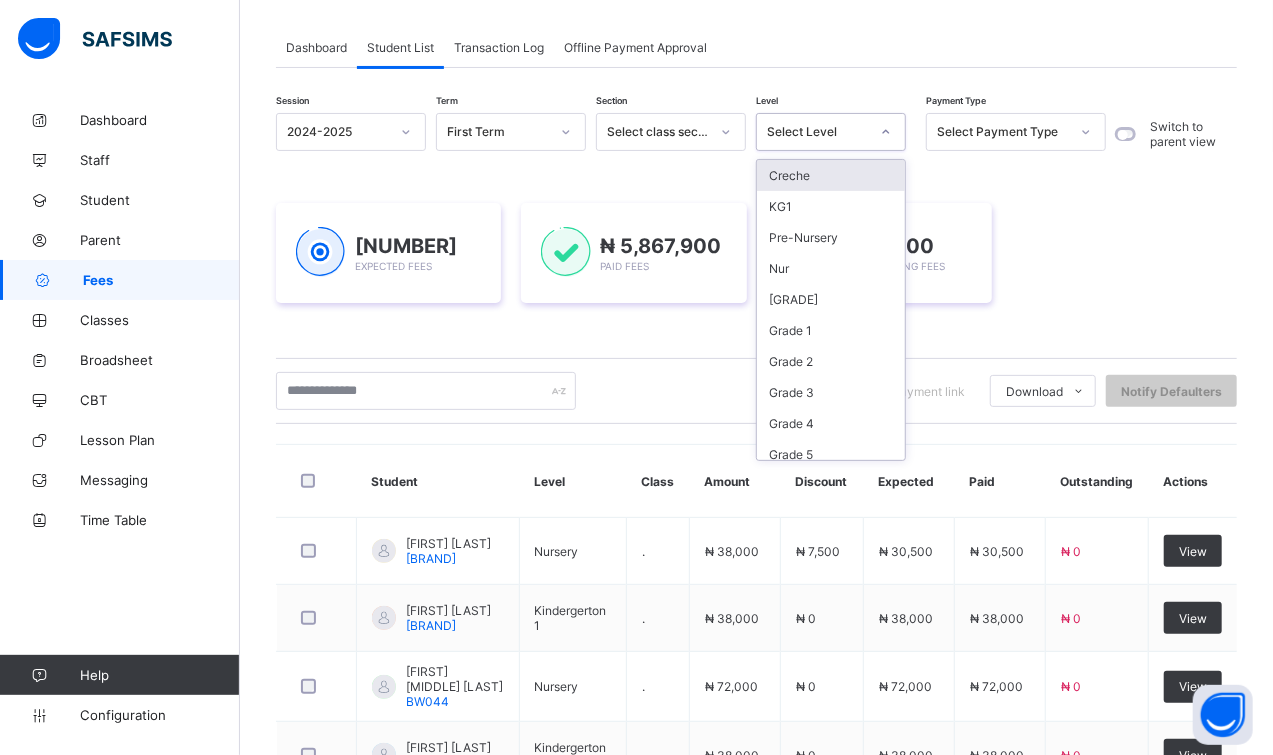 click on "Creche" at bounding box center (831, 175) 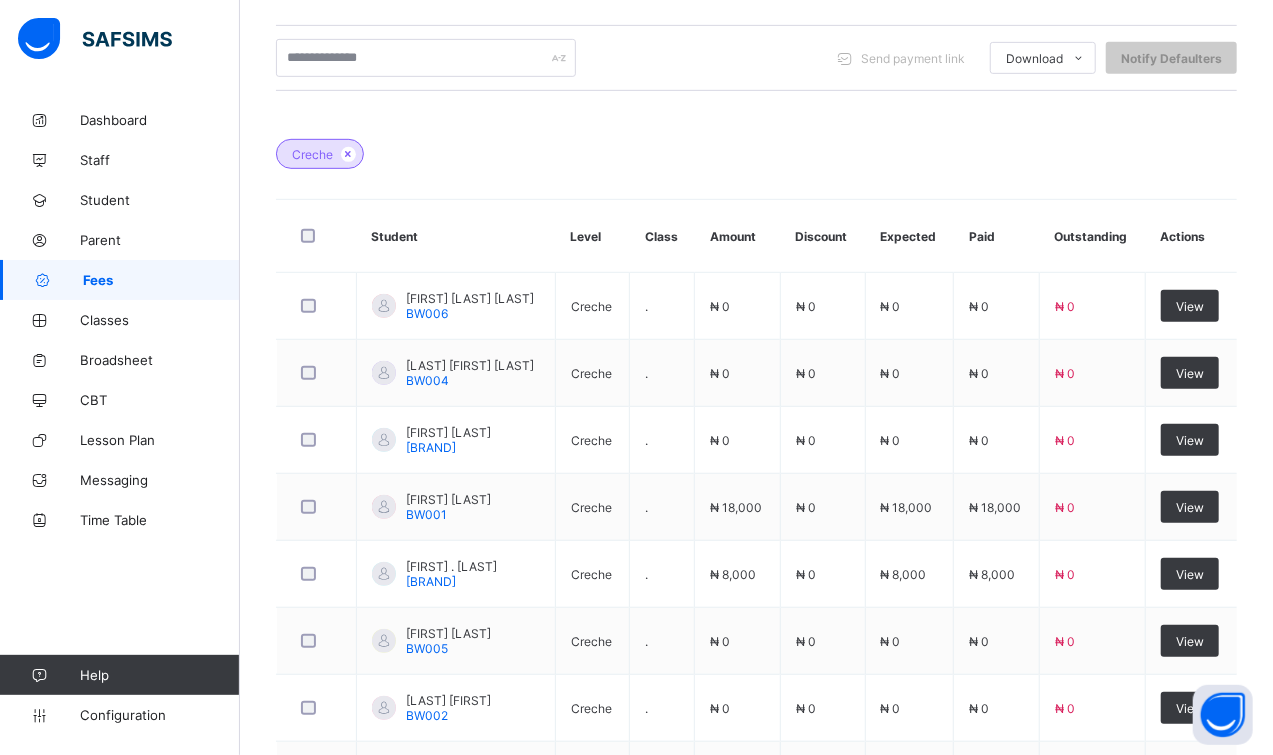 scroll, scrollTop: 503, scrollLeft: 0, axis: vertical 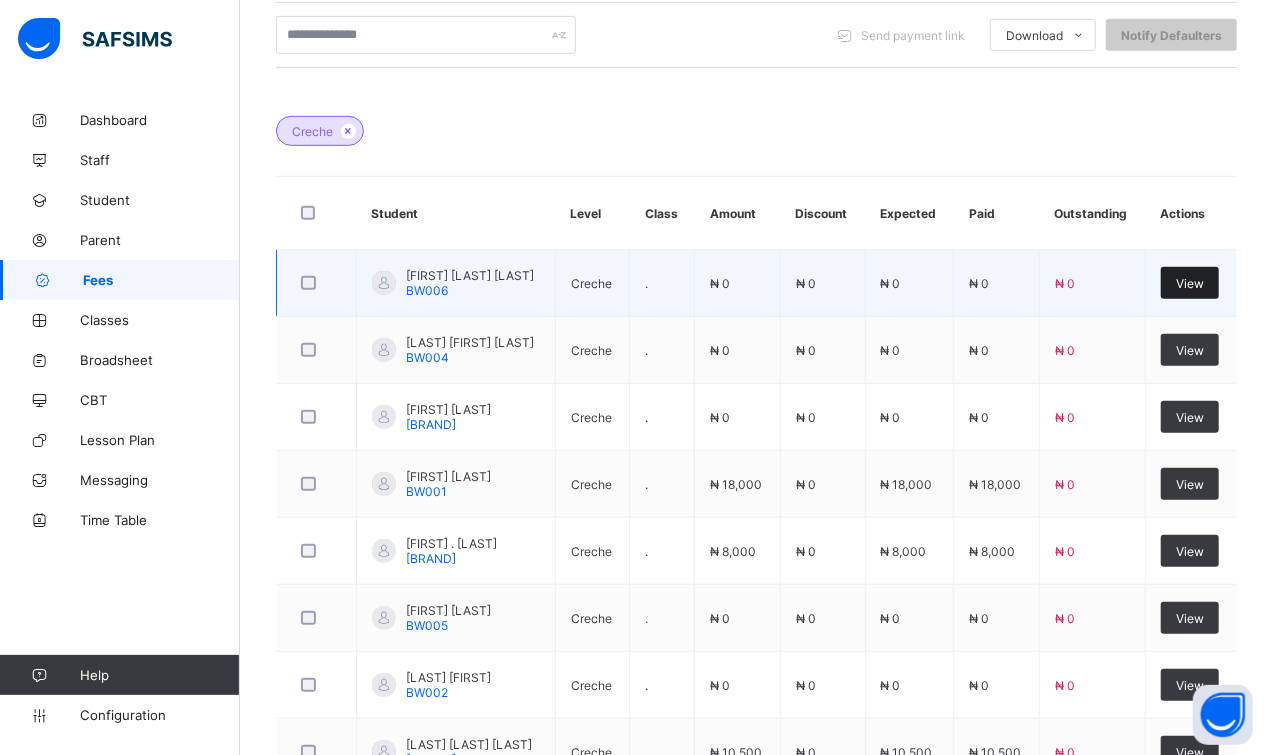 click on "View" at bounding box center [1190, 283] 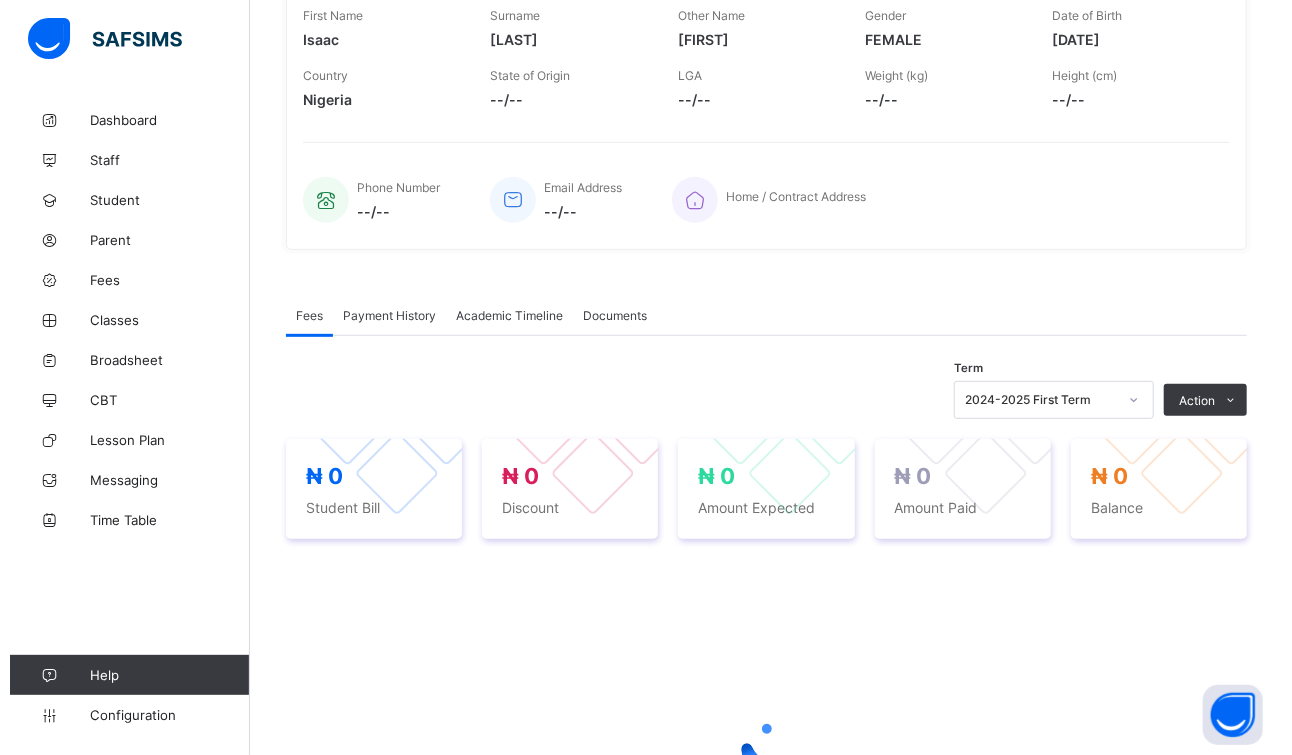 scroll, scrollTop: 503, scrollLeft: 0, axis: vertical 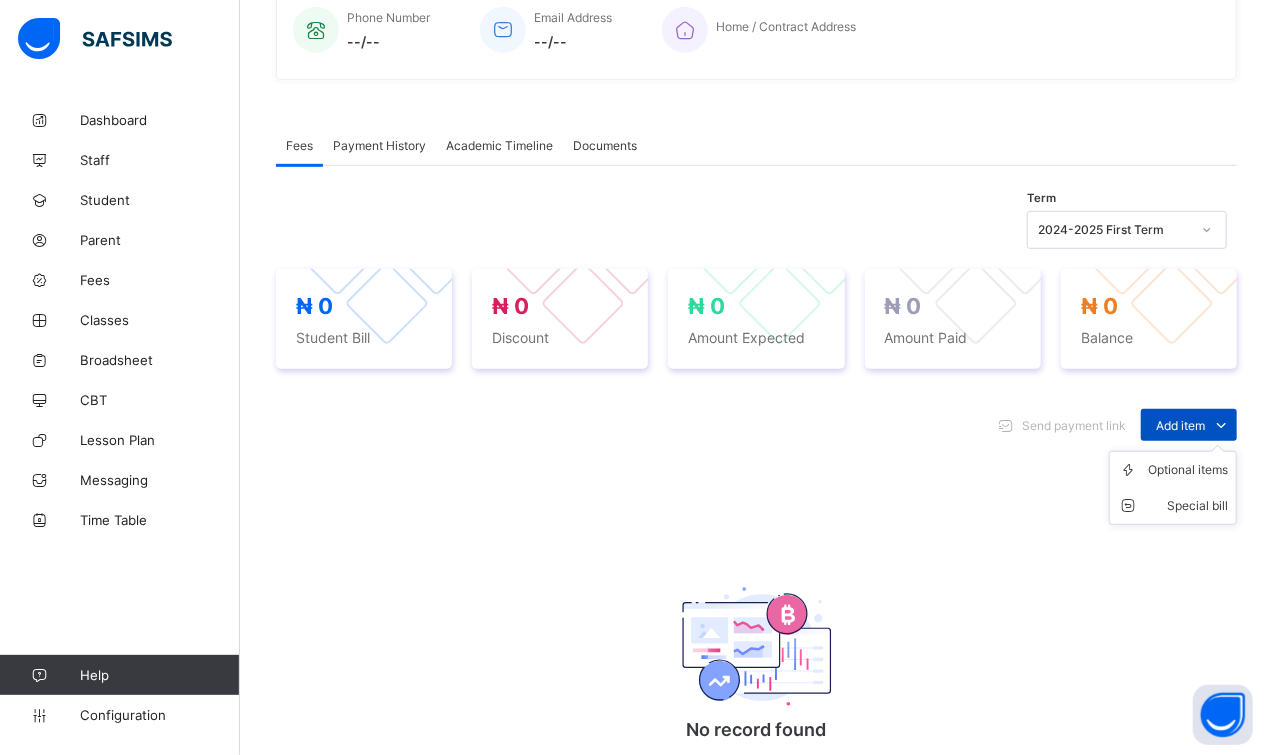 click on "Add item" at bounding box center (1180, 425) 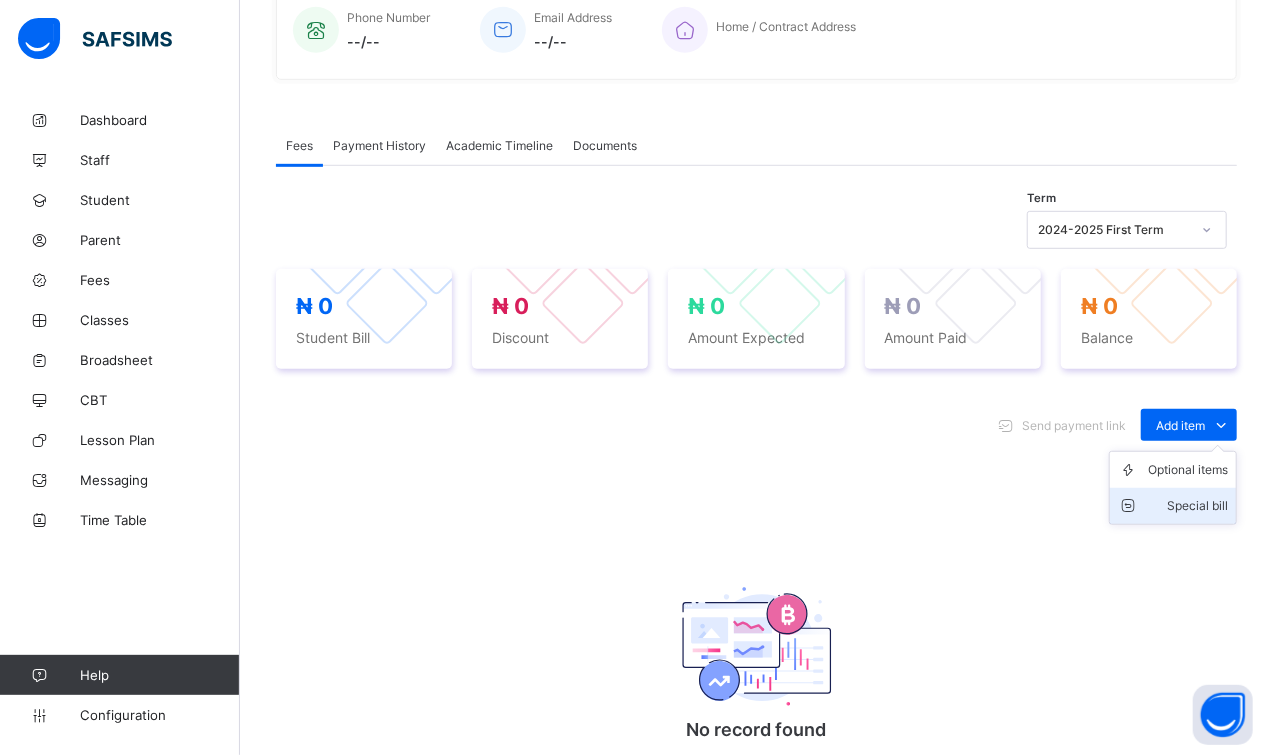 click on "Special bill" at bounding box center [1188, 506] 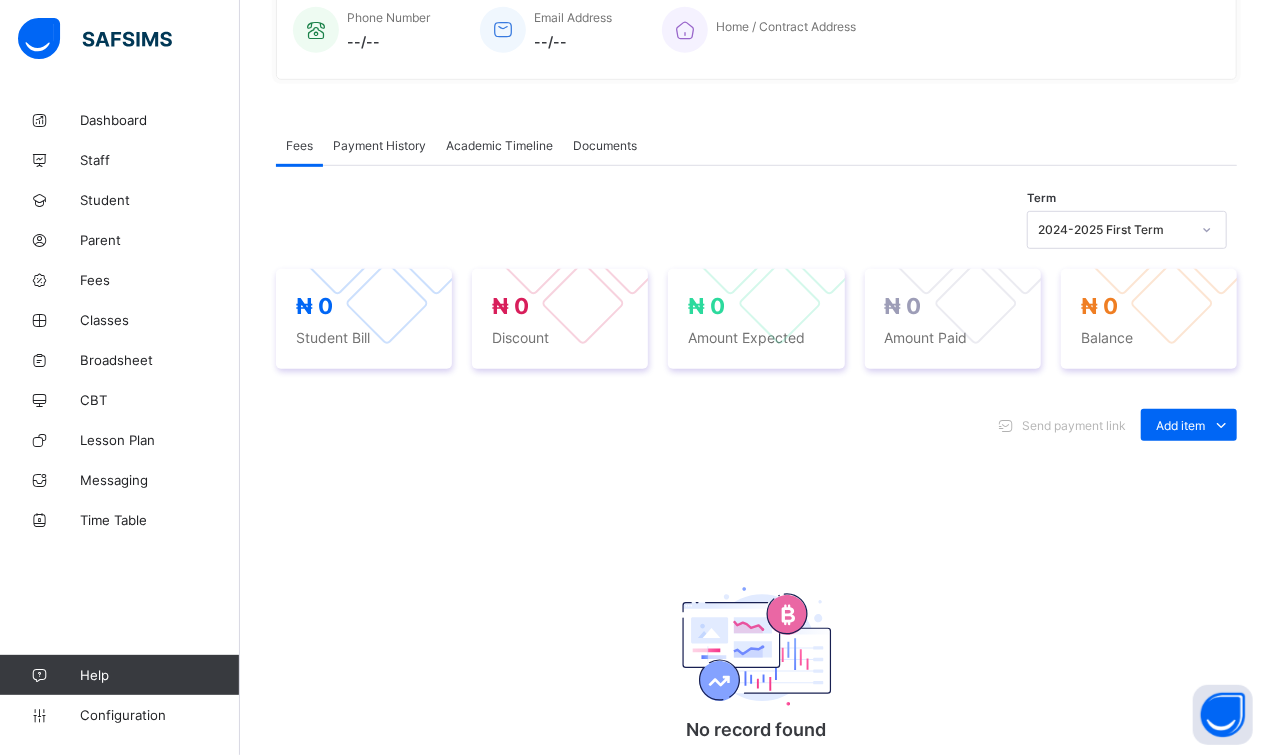 click at bounding box center (801, 978) 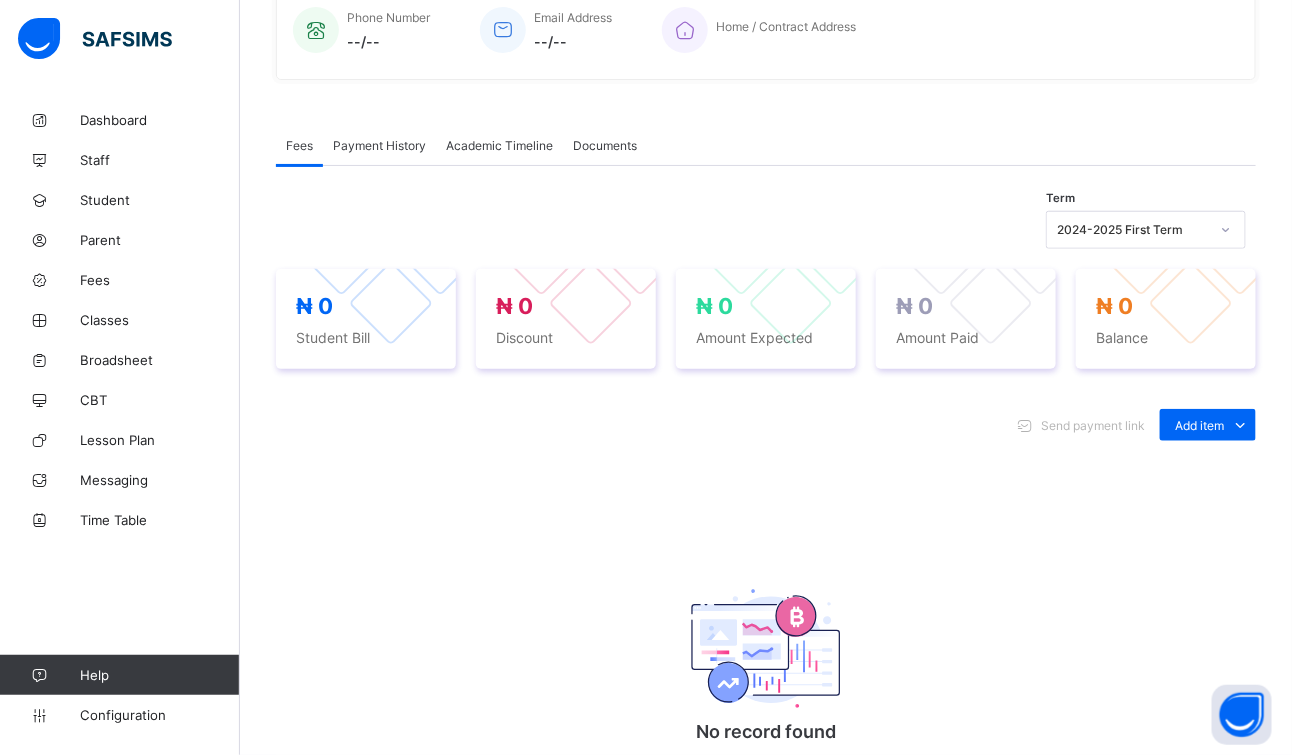 type on "*****" 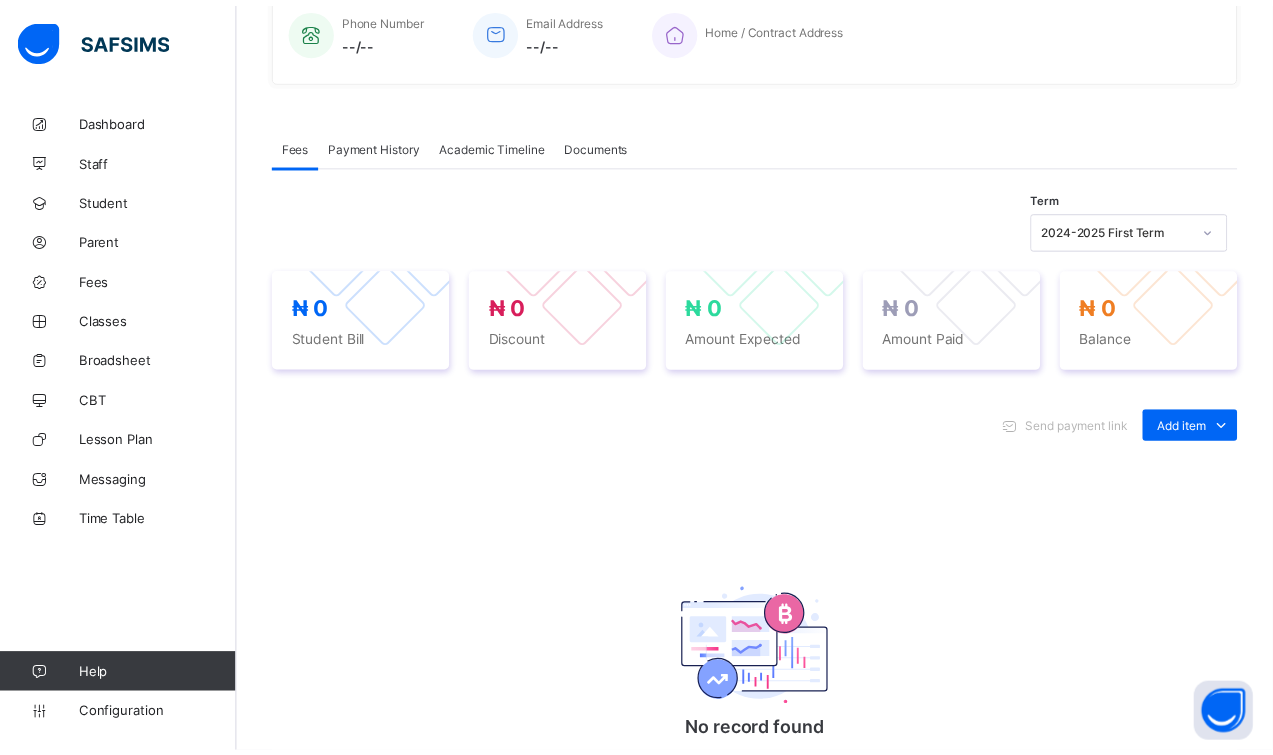 scroll, scrollTop: 91, scrollLeft: 0, axis: vertical 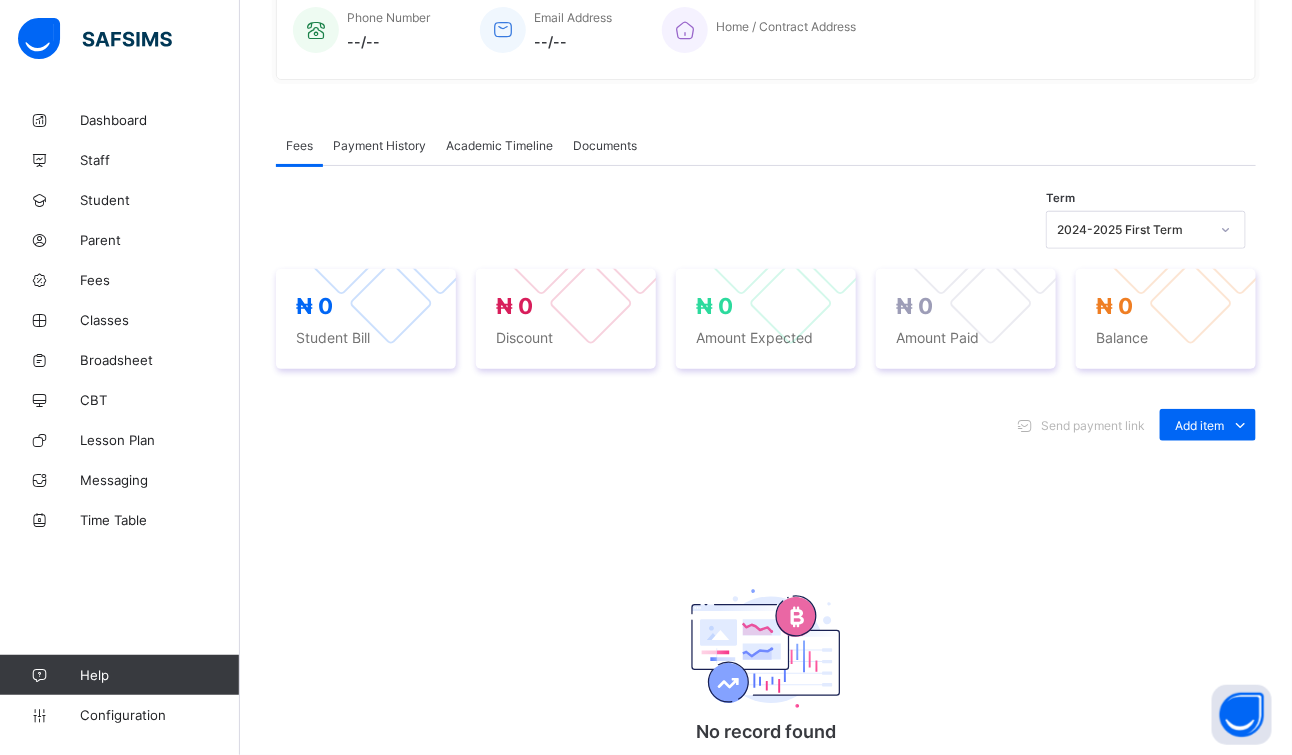 click on "Tuition" at bounding box center [652, 1027] 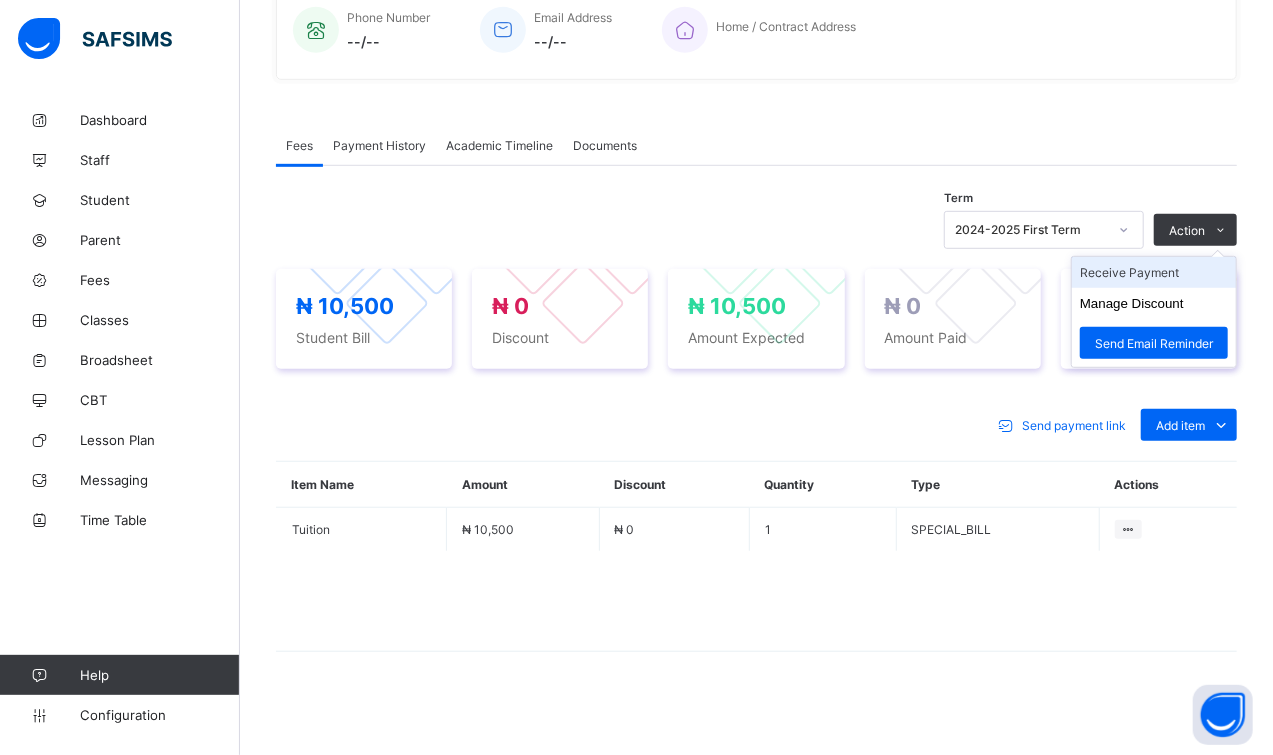 click on "Receive Payment" at bounding box center (1154, 272) 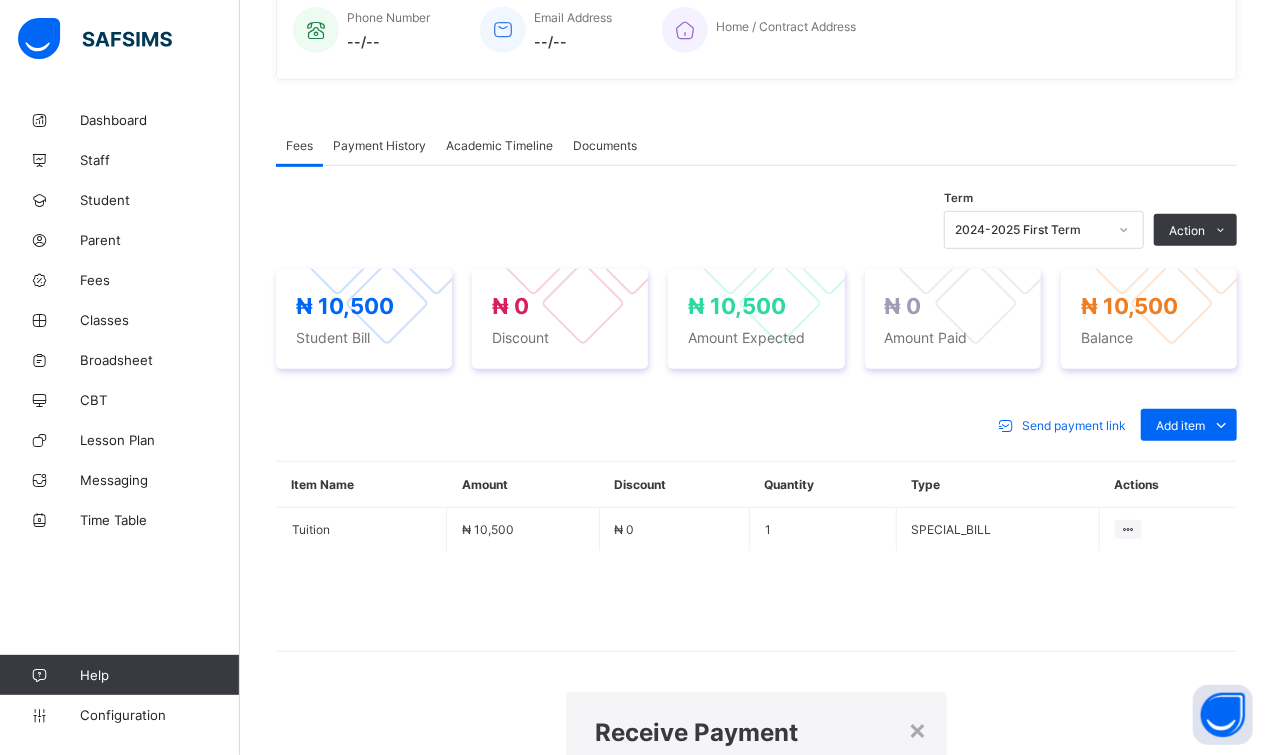 click at bounding box center (845, 941) 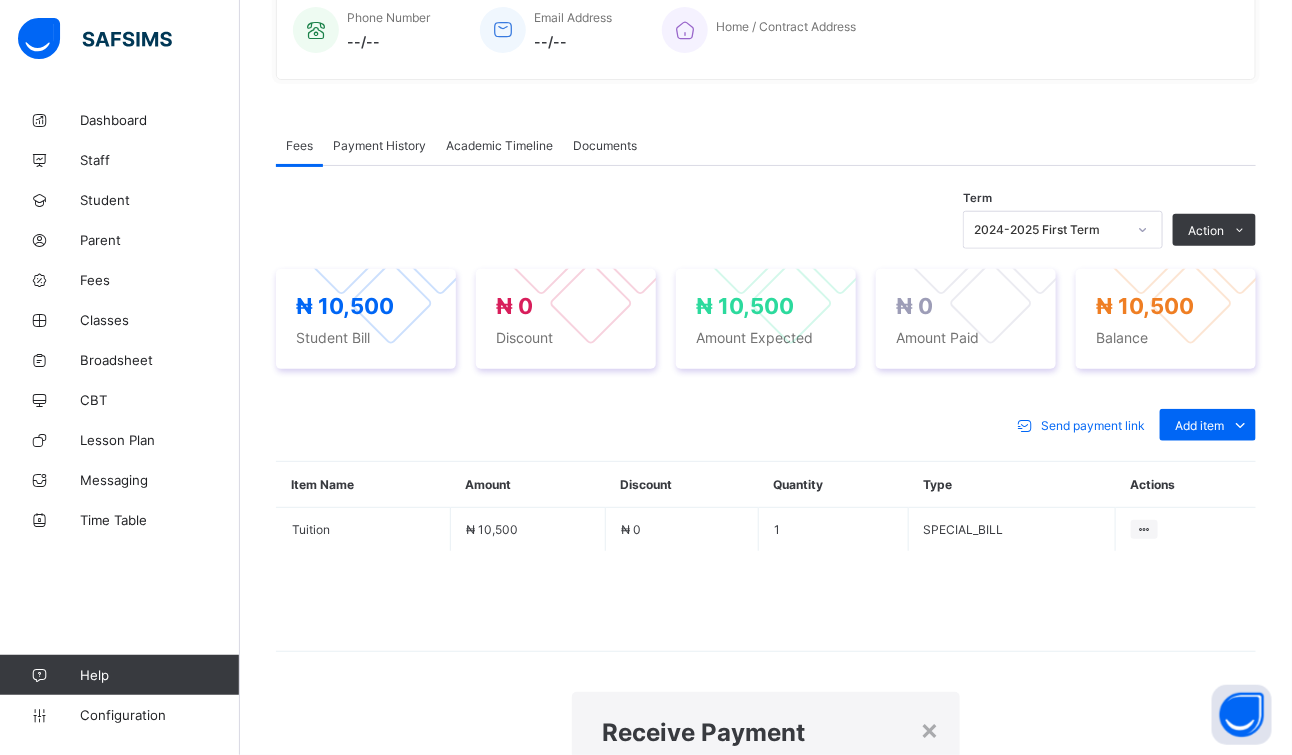 type on "****" 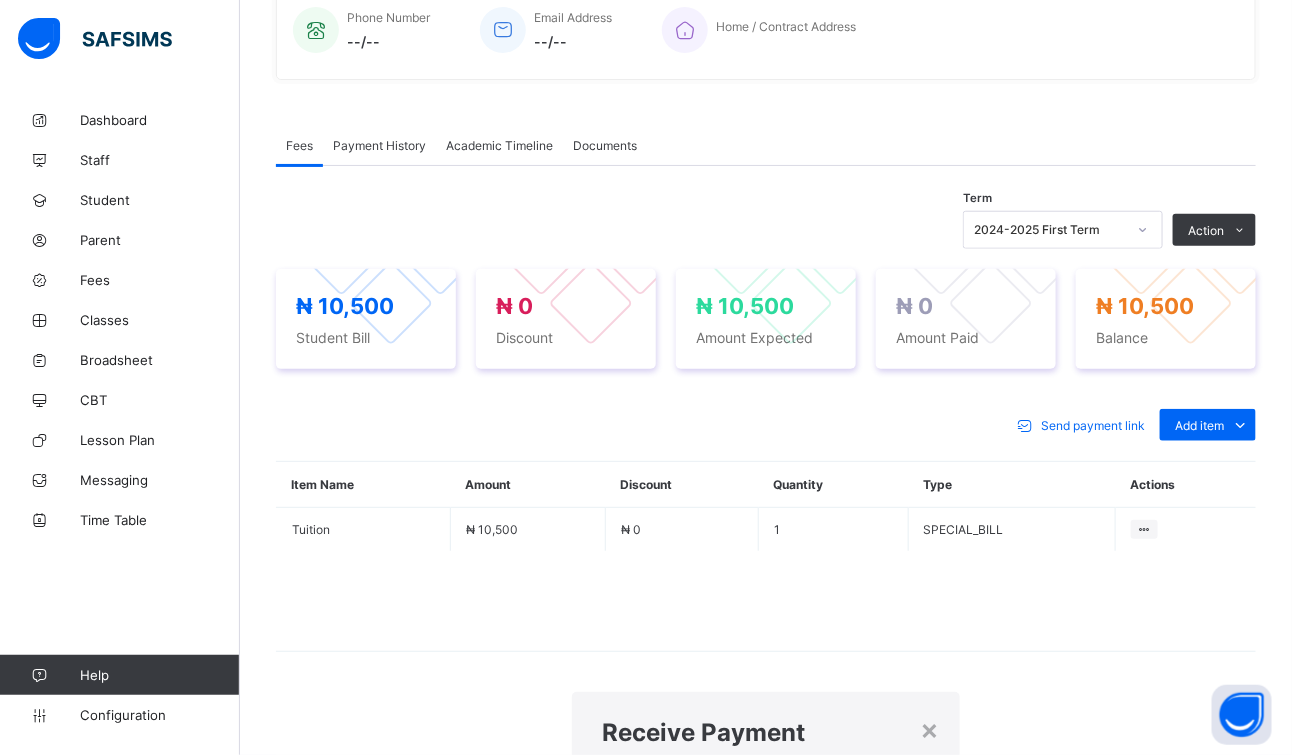 type on "**********" 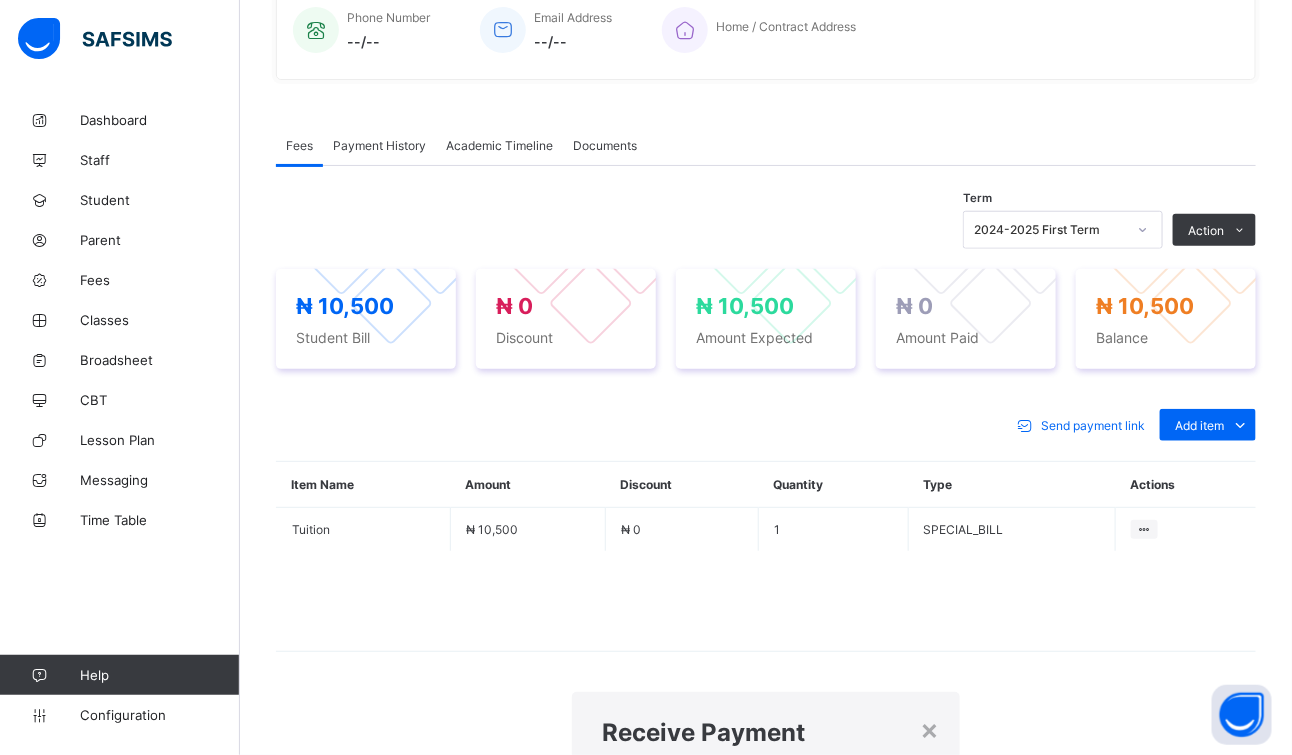 type on "********" 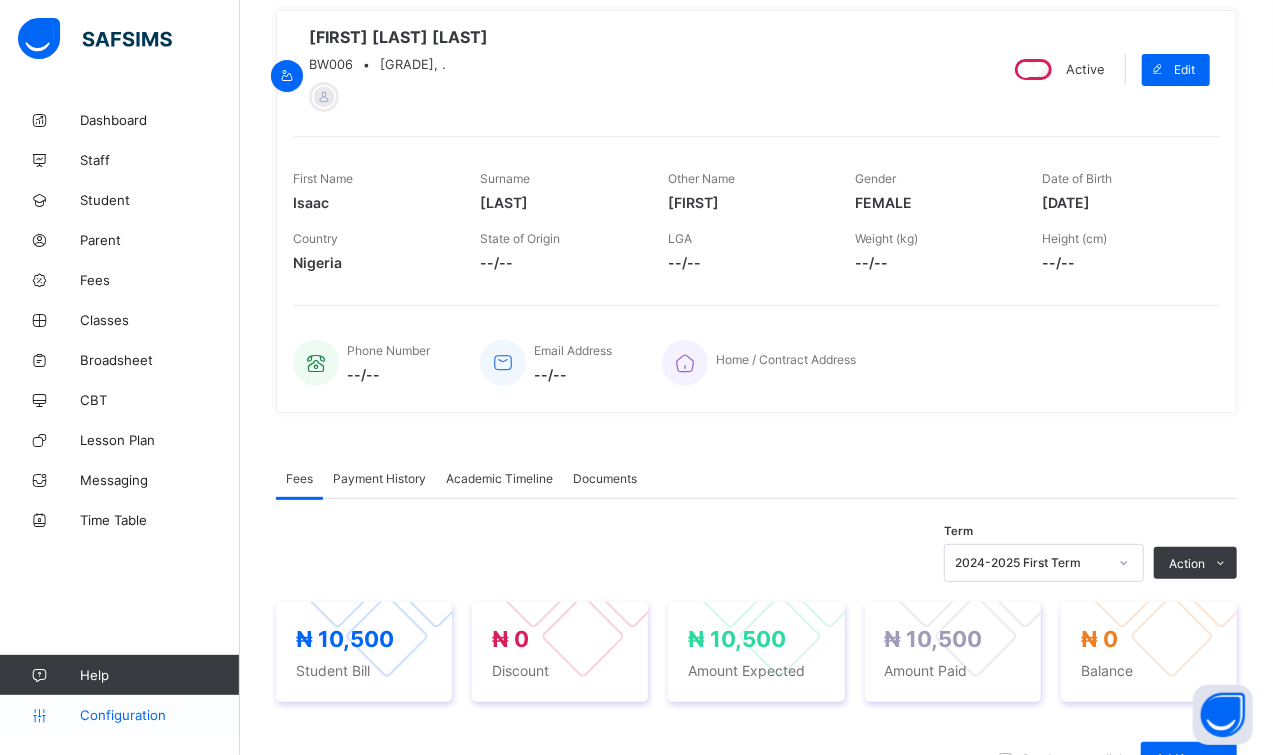 scroll, scrollTop: 0, scrollLeft: 0, axis: both 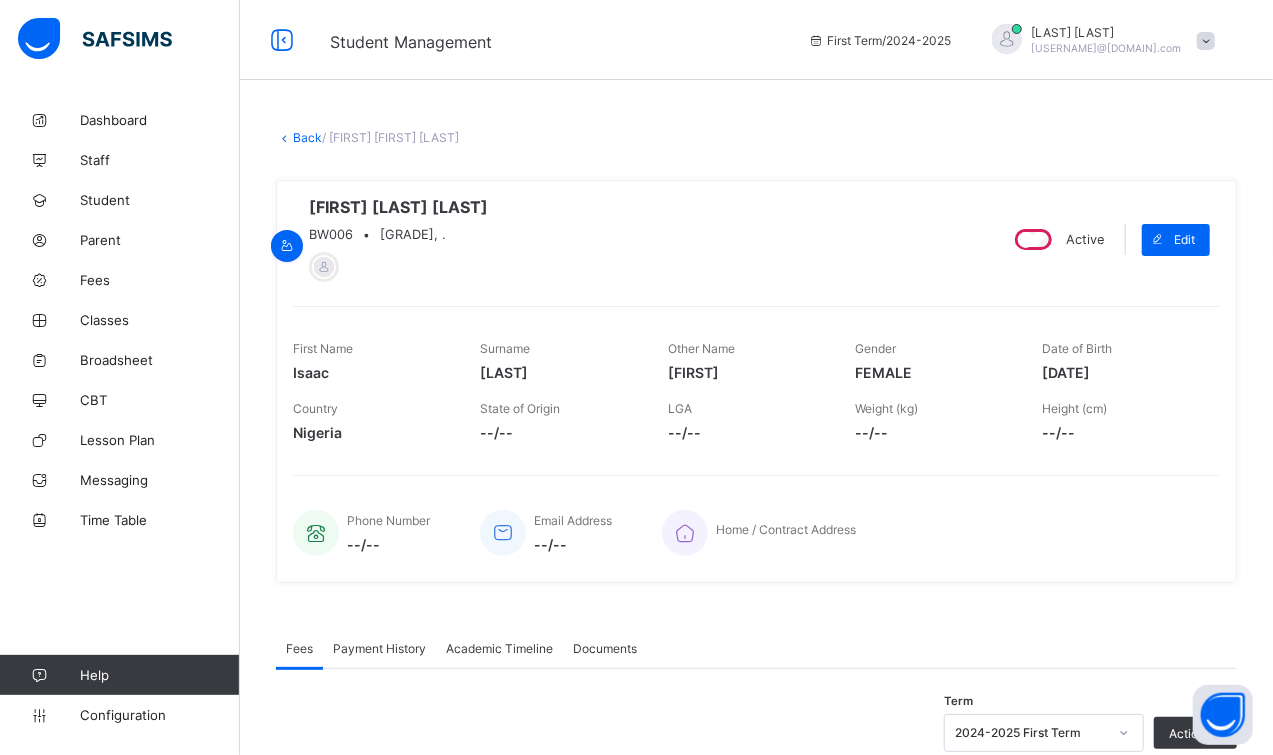 click on "Back" at bounding box center [307, 137] 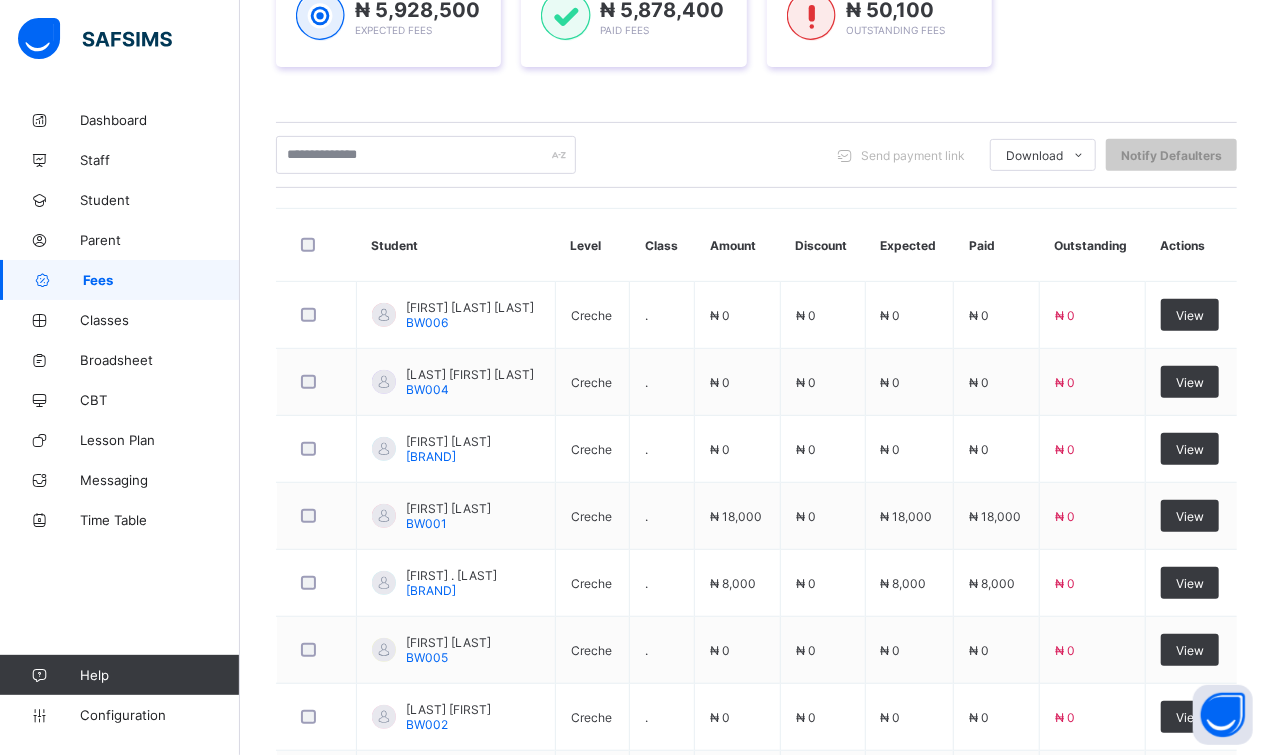 scroll, scrollTop: 399, scrollLeft: 0, axis: vertical 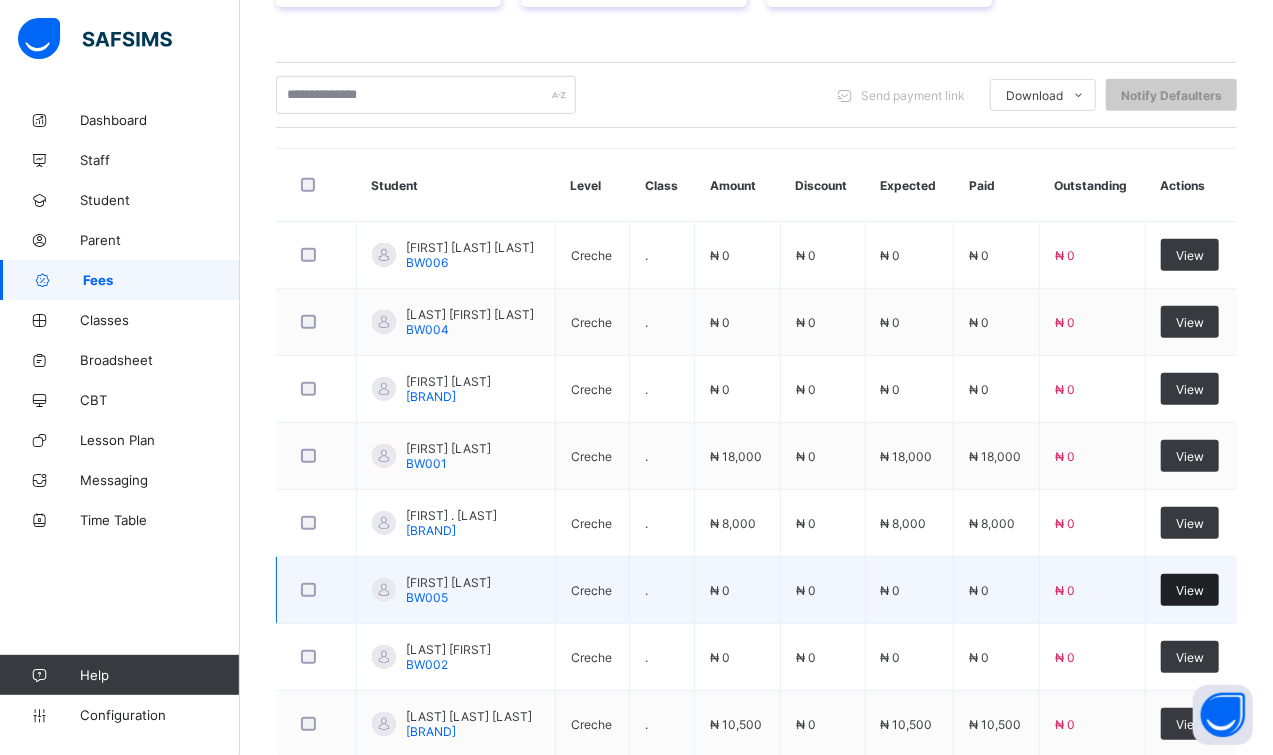 click on "View" at bounding box center (1190, 590) 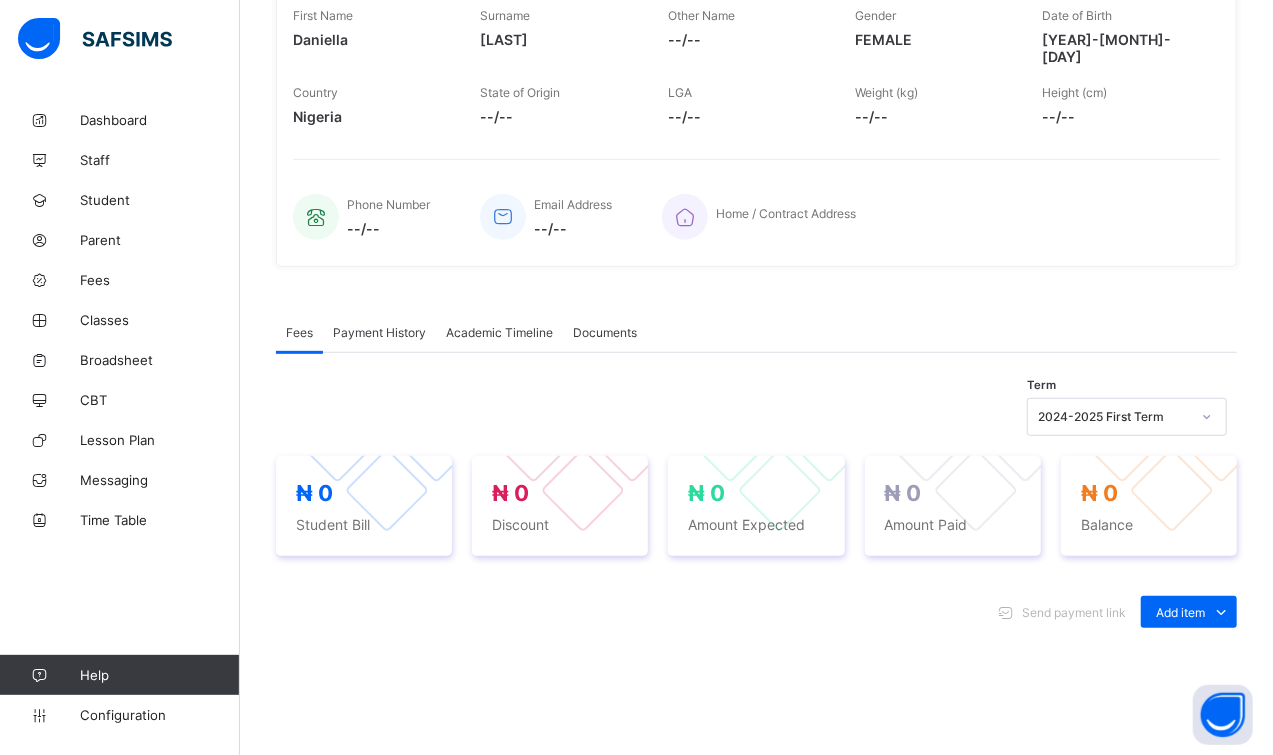 scroll, scrollTop: 399, scrollLeft: 0, axis: vertical 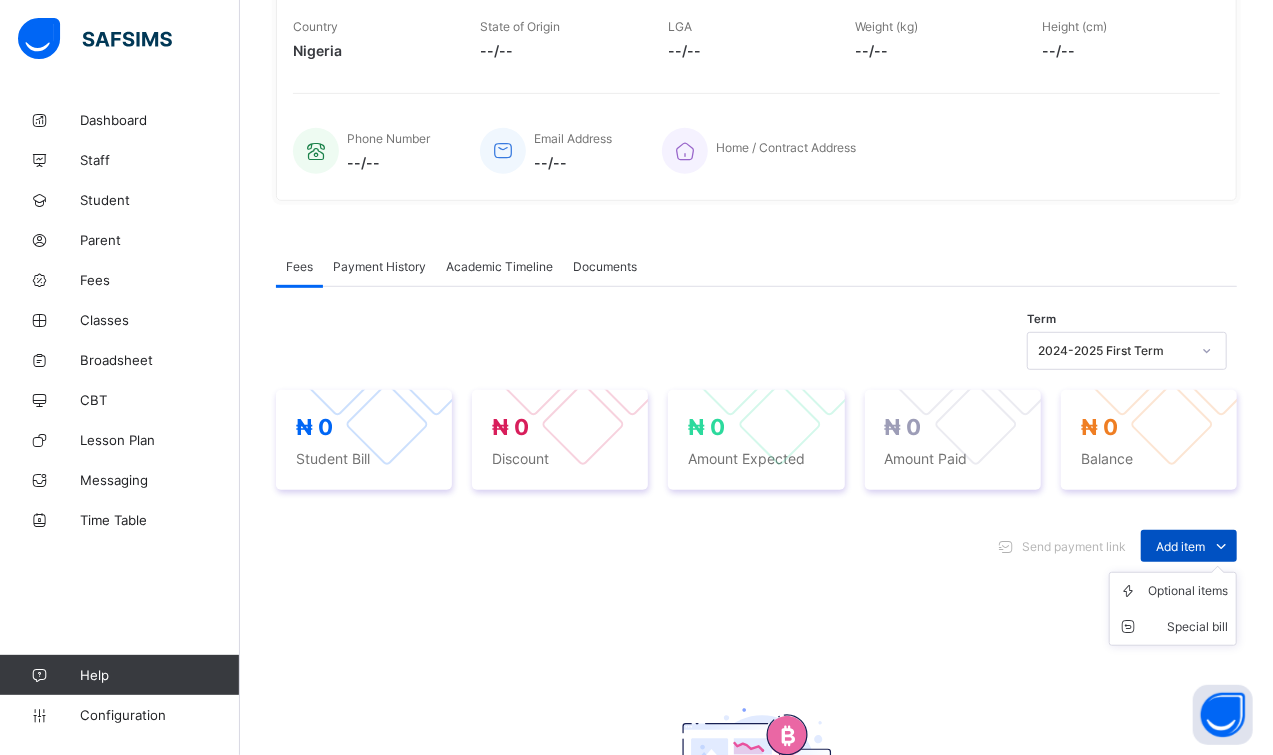 click on "Add item" at bounding box center [1189, 546] 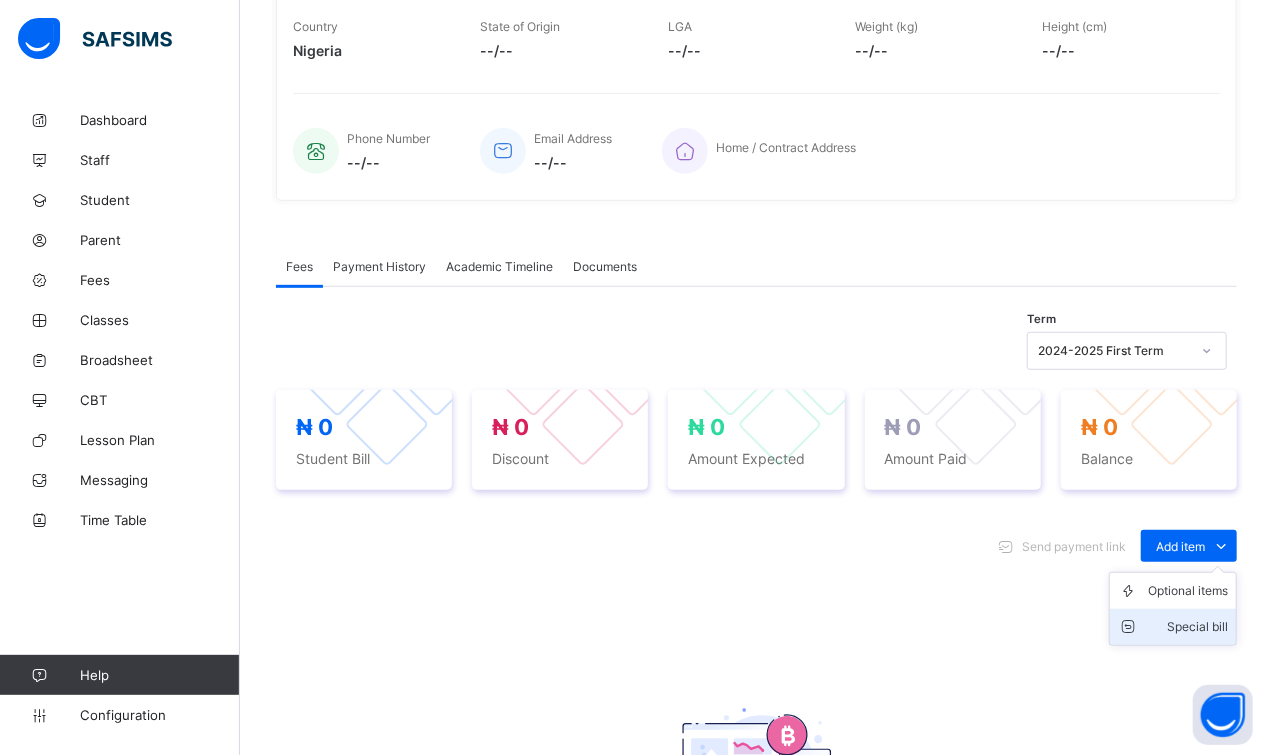 click on "Special bill" at bounding box center (1188, 627) 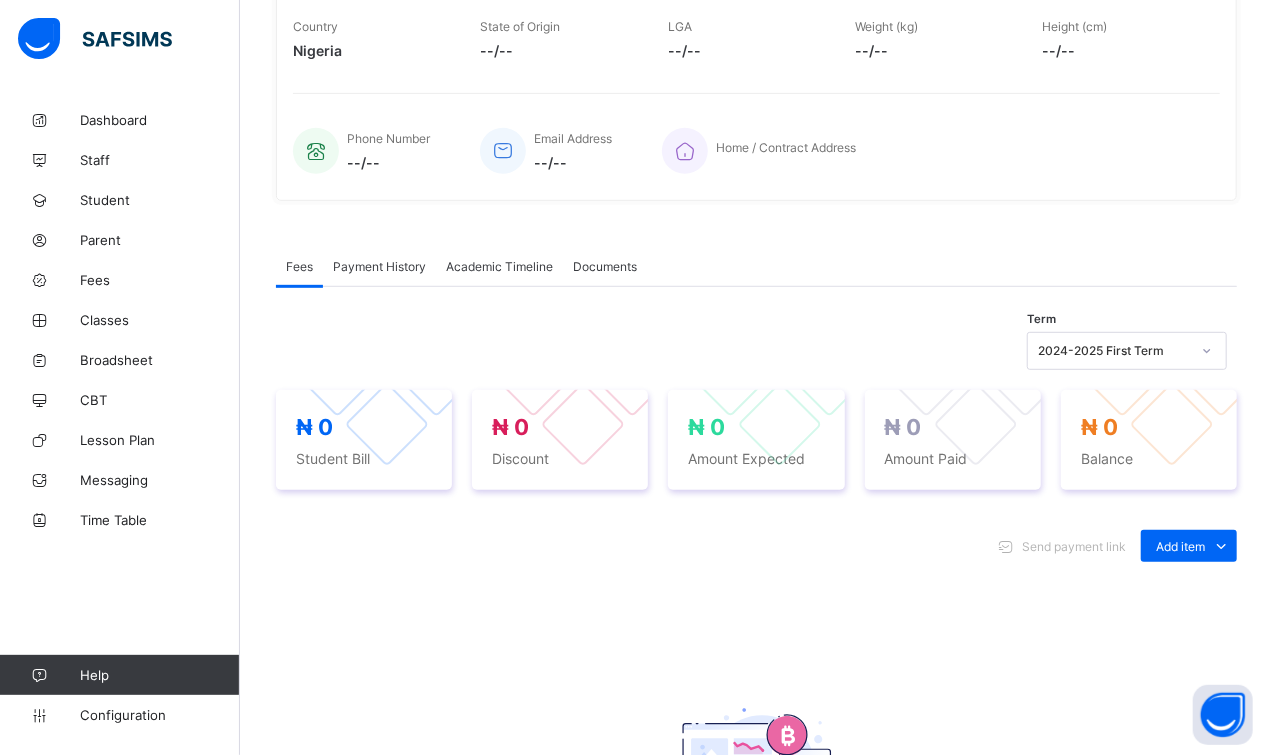 click on "Select item" at bounding box center (625, 1098) 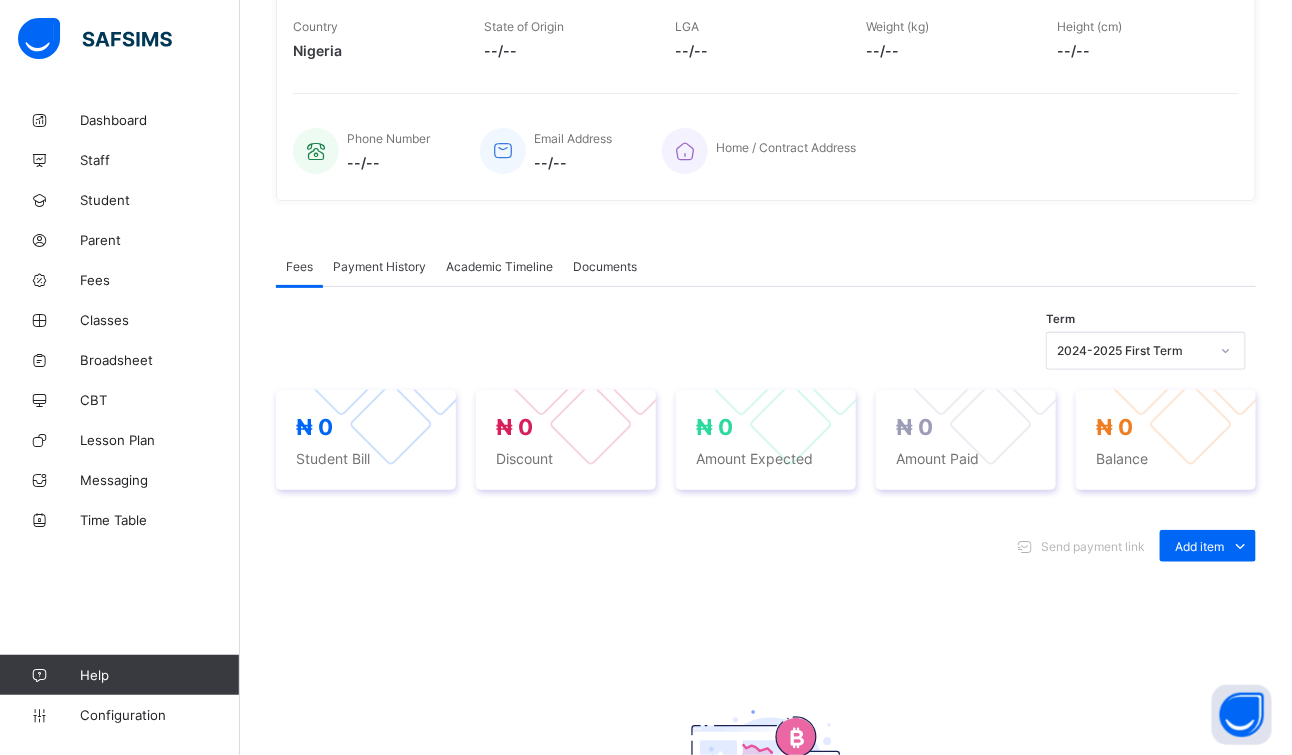 click on "*" at bounding box center [811, 1101] 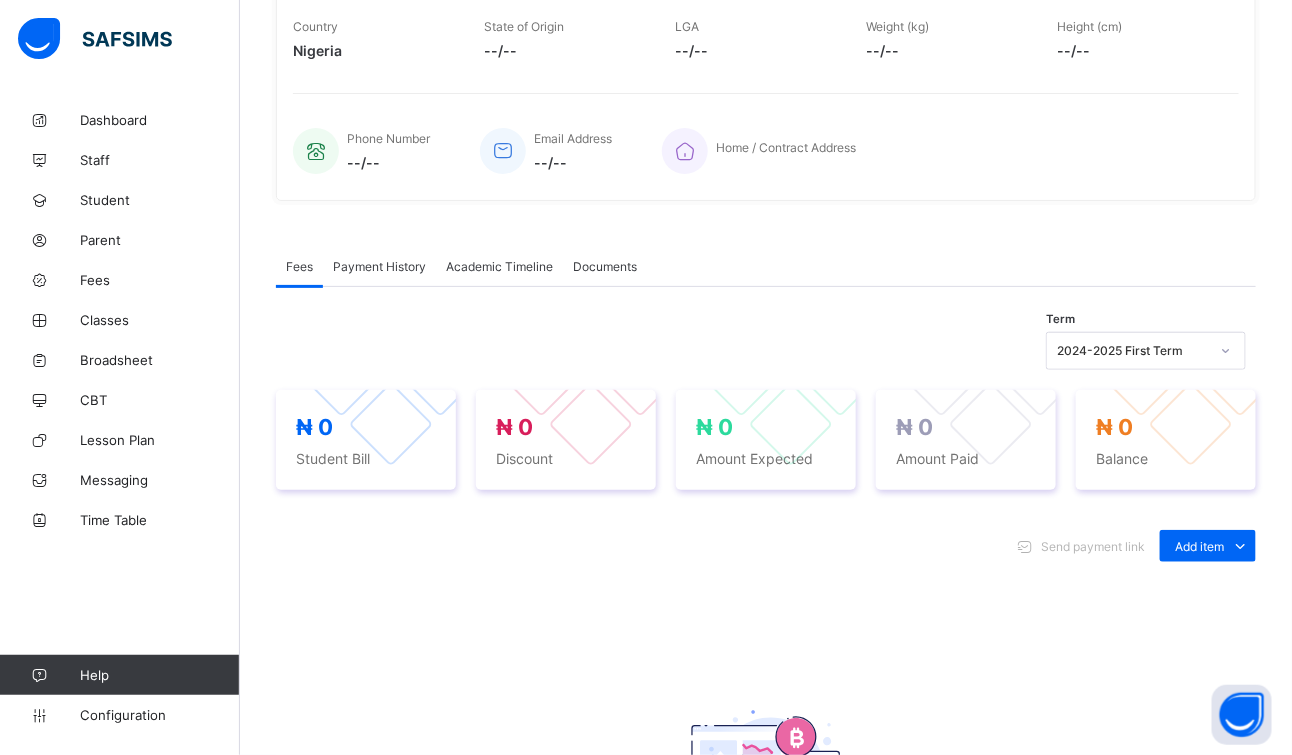 type on "*****" 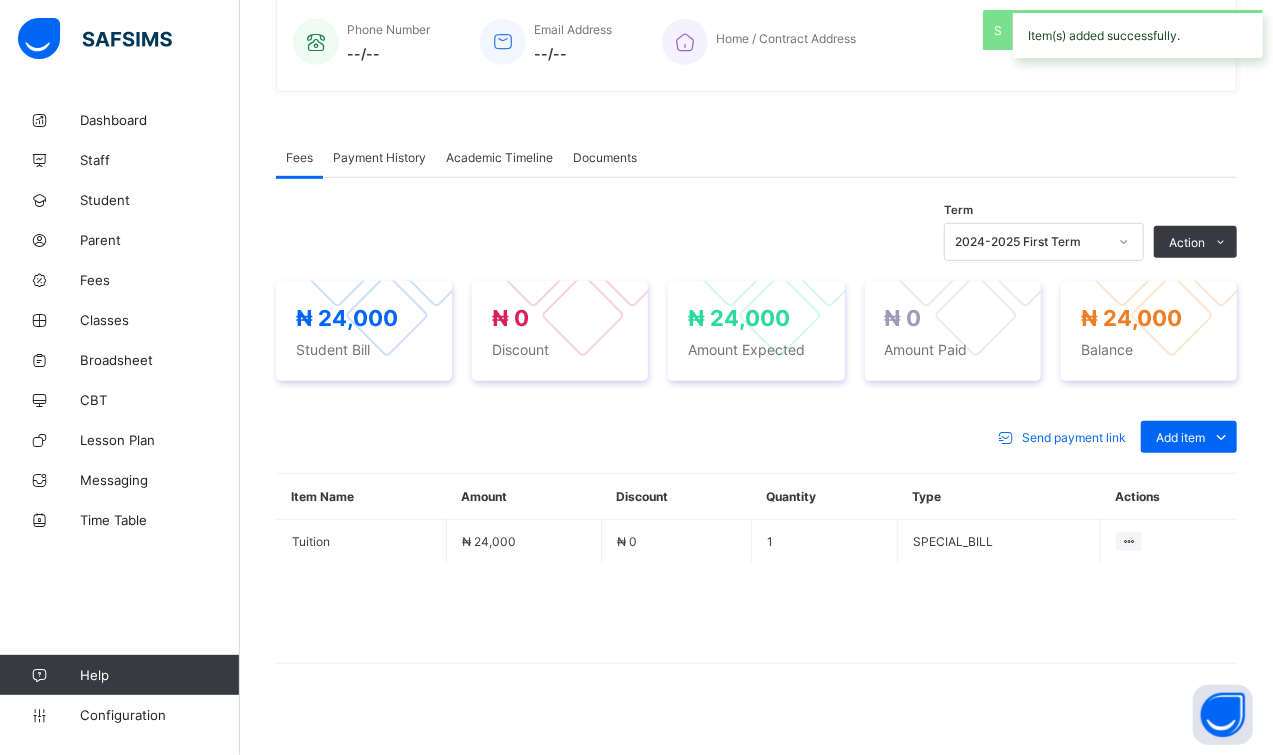 scroll, scrollTop: 509, scrollLeft: 0, axis: vertical 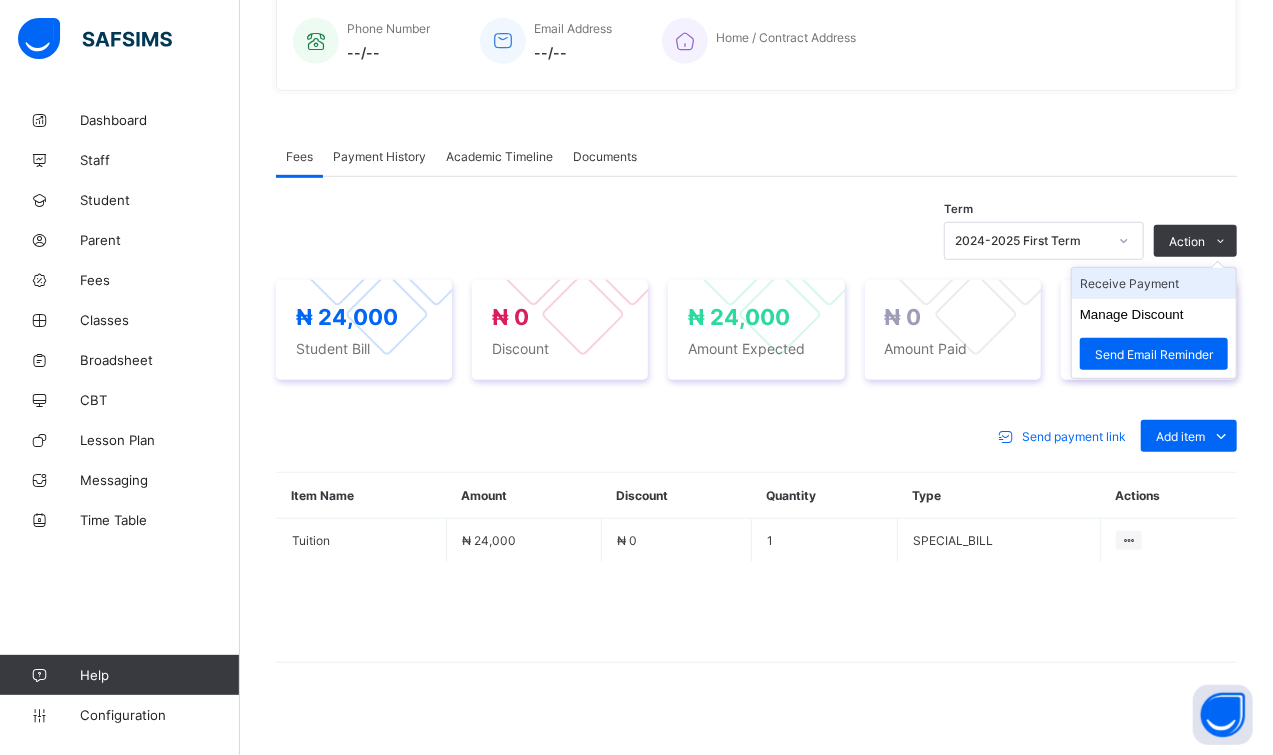 click on "Receive Payment" at bounding box center [1154, 283] 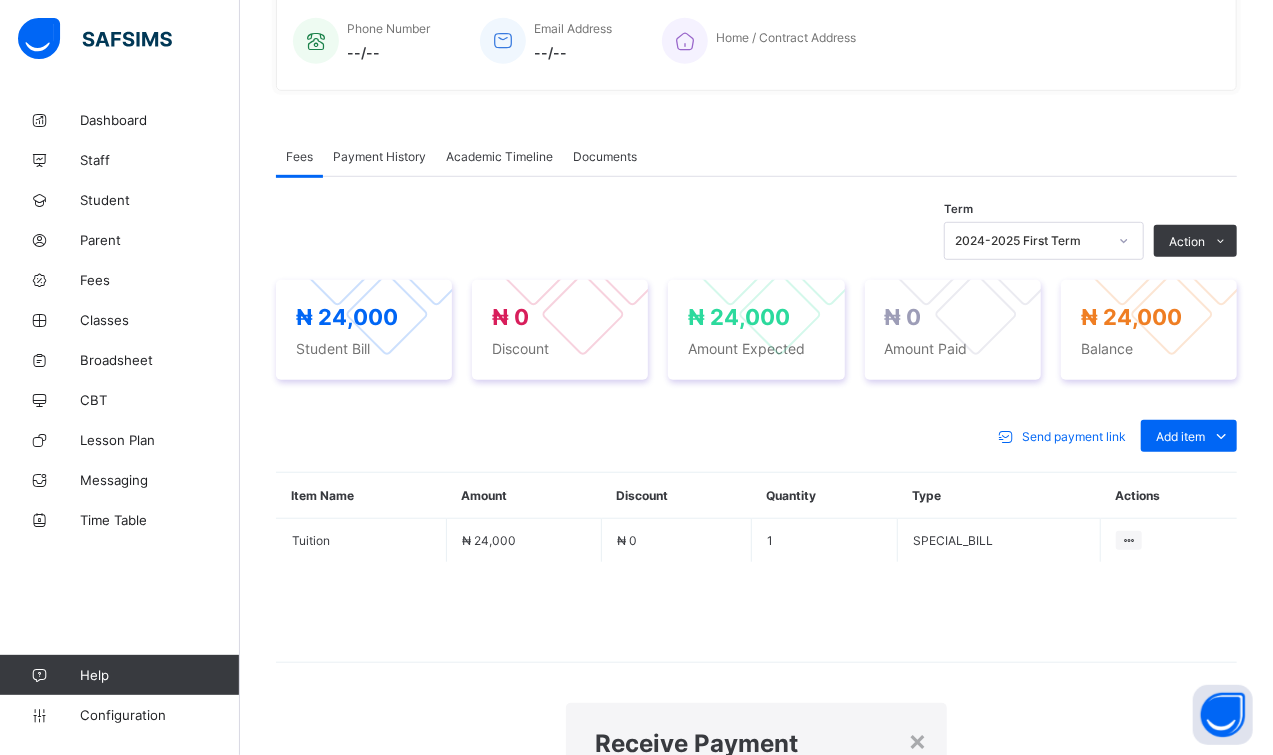 click at bounding box center [845, 952] 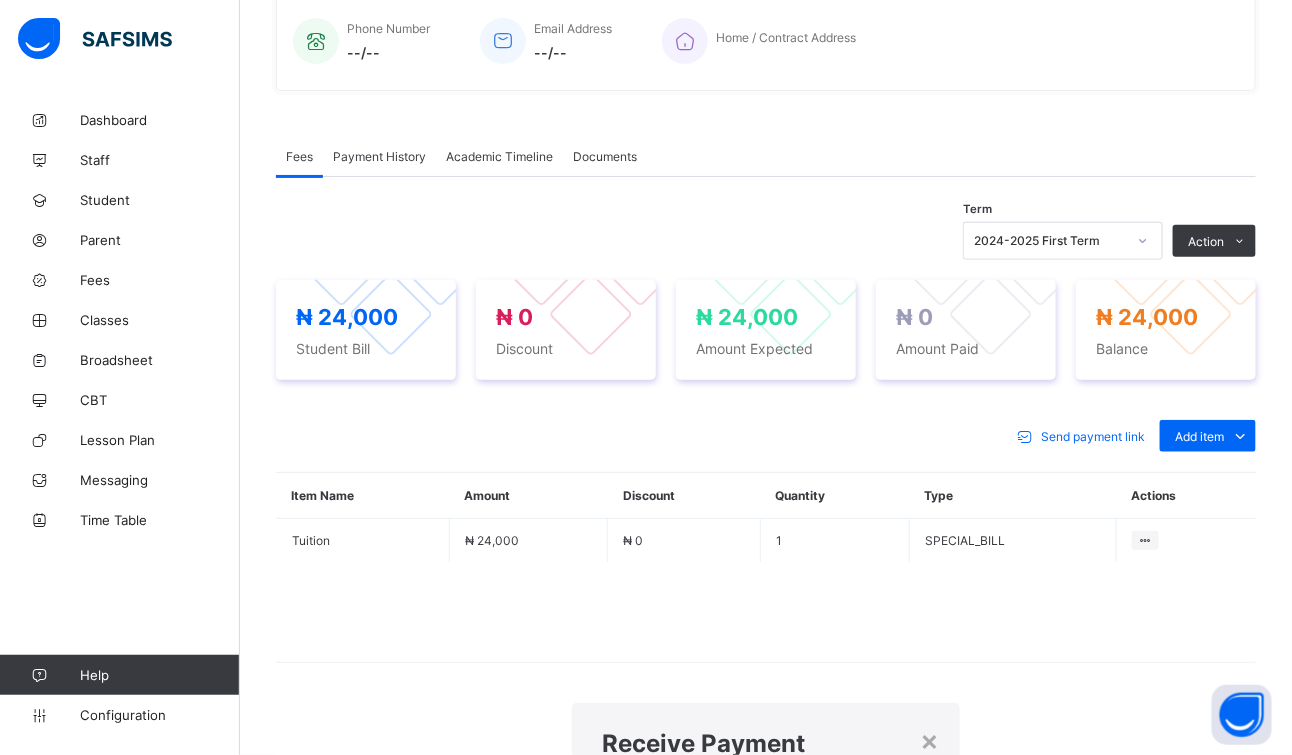 type on "****" 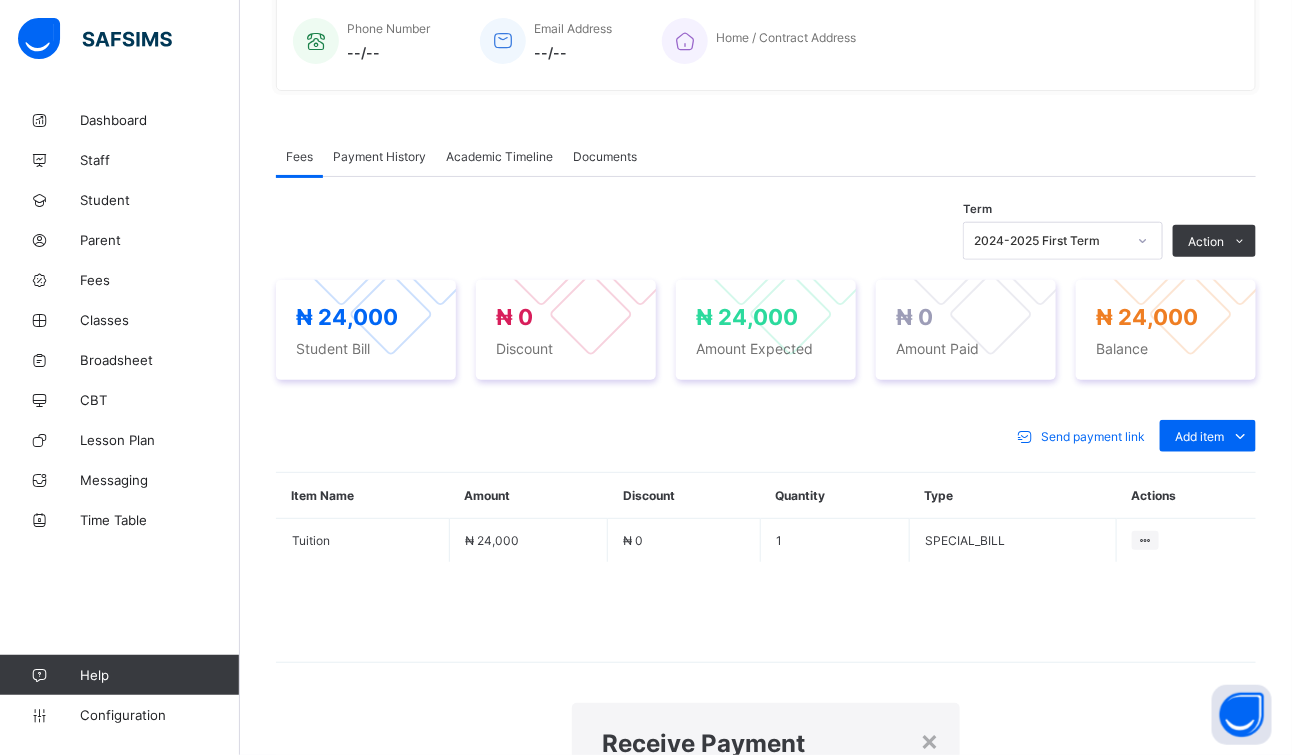 type on "**********" 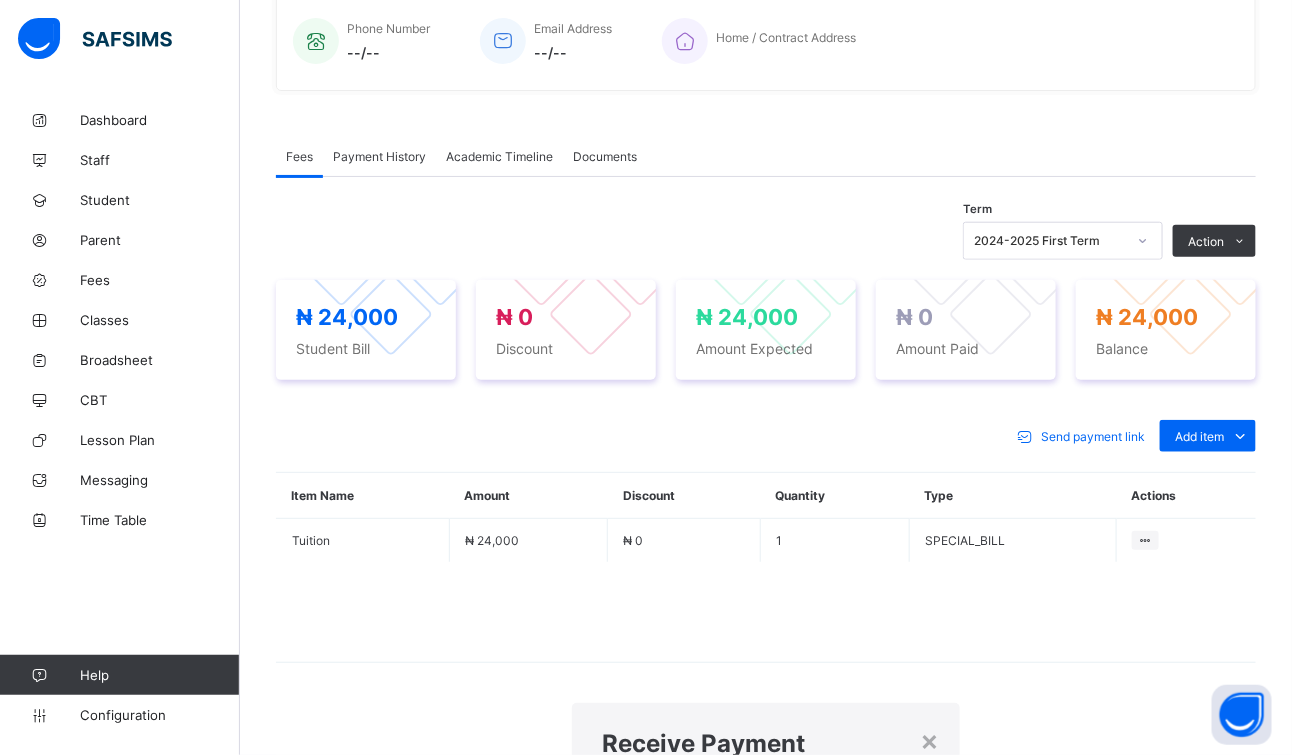 click at bounding box center (766, 1136) 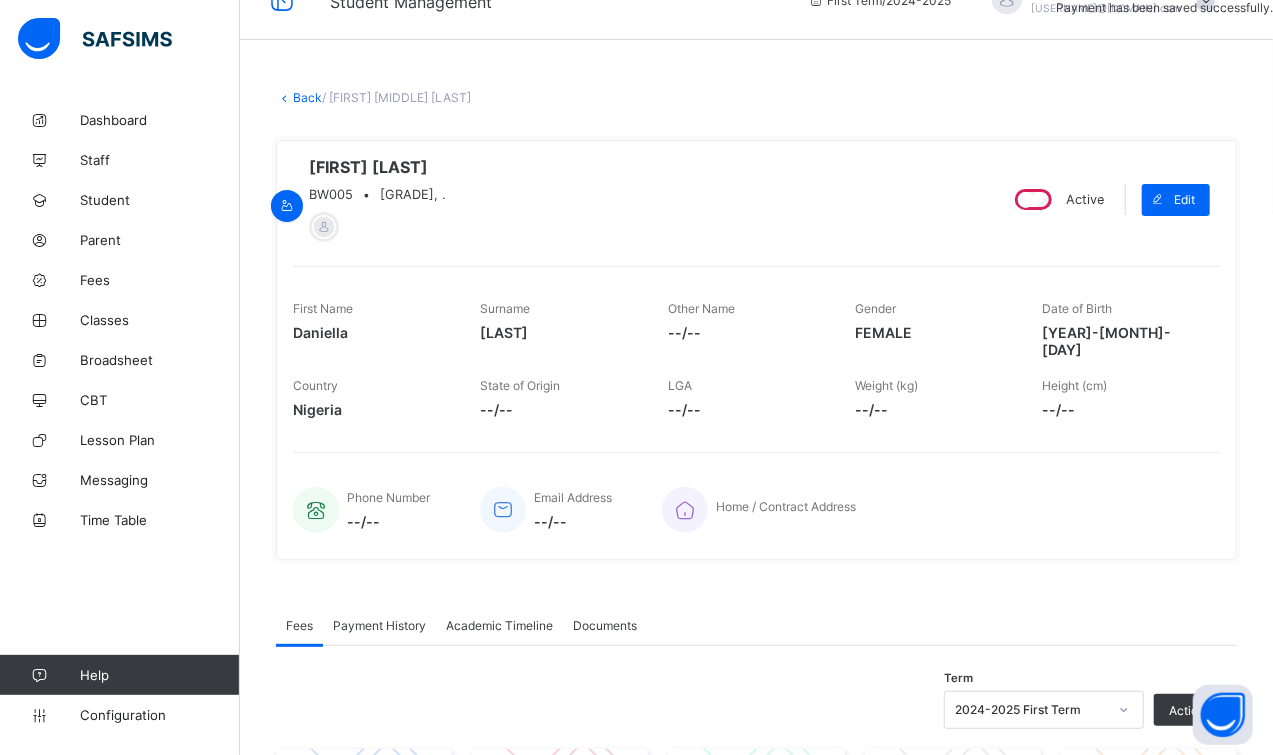 scroll, scrollTop: 0, scrollLeft: 0, axis: both 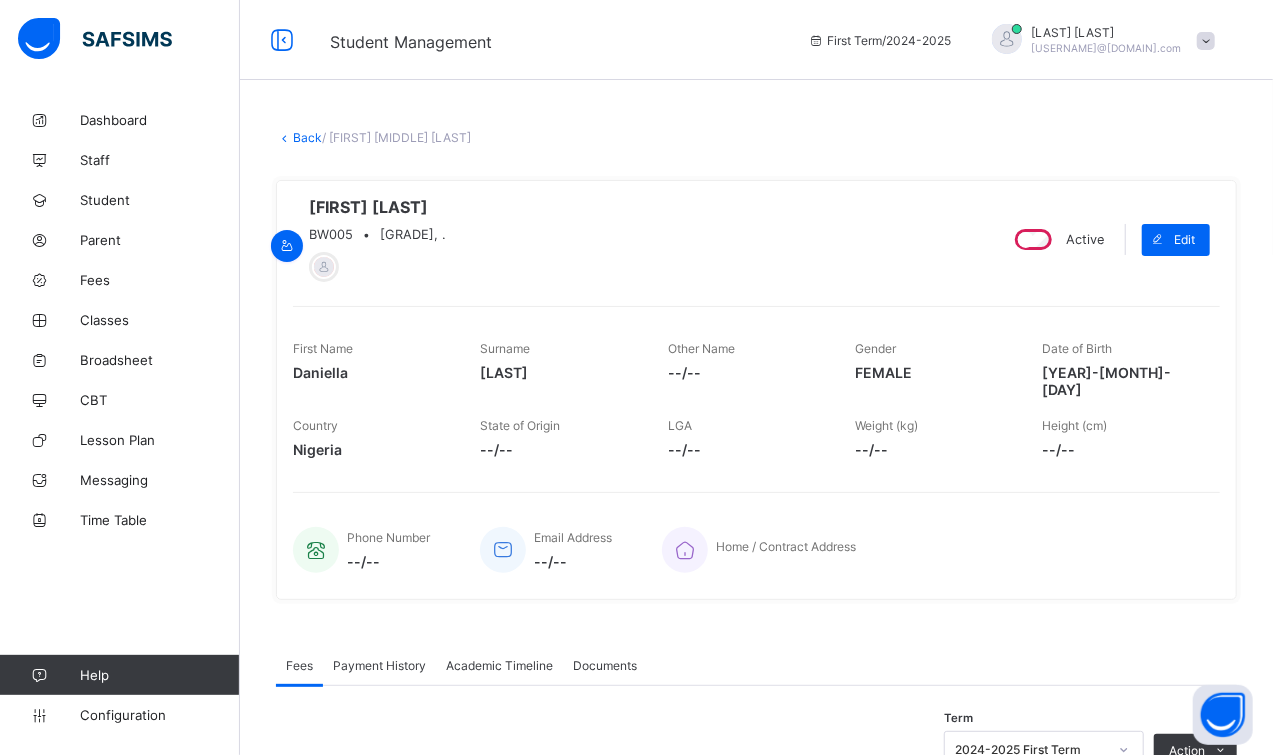 click on "Back" at bounding box center (307, 137) 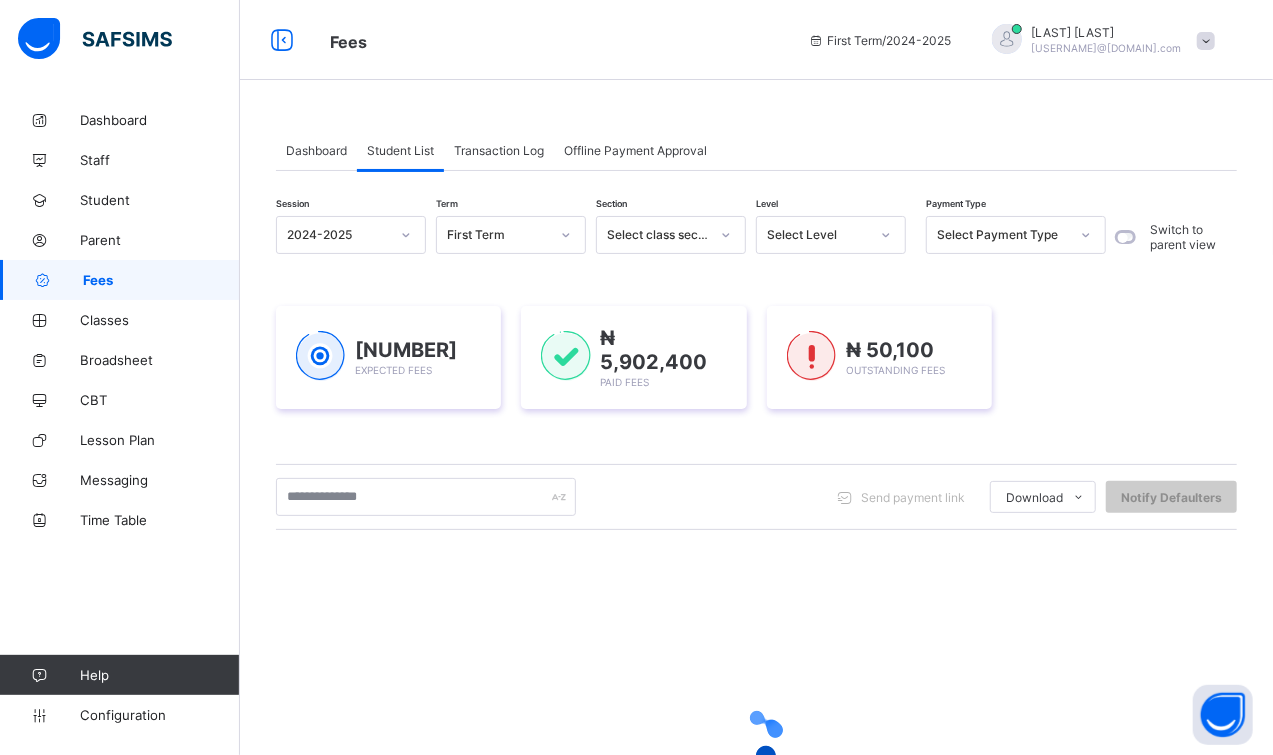 click 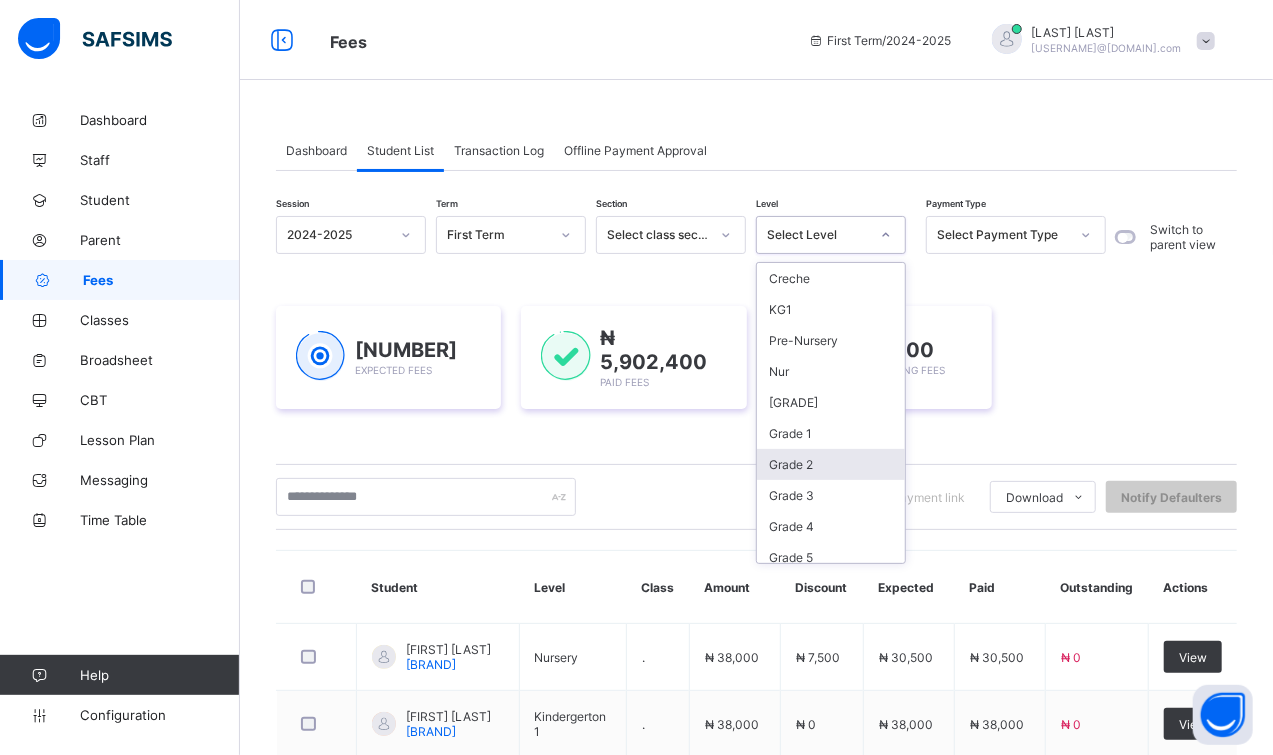 scroll, scrollTop: 49, scrollLeft: 0, axis: vertical 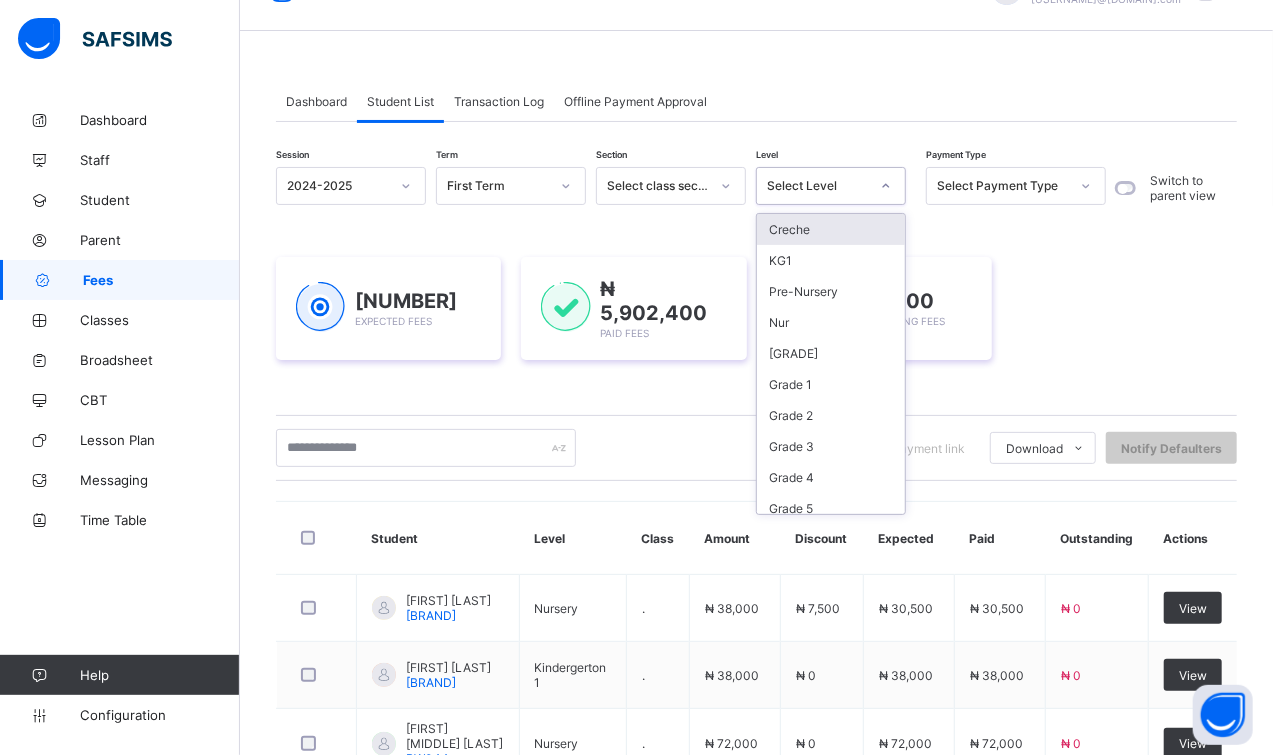 click on "Creche" at bounding box center [831, 229] 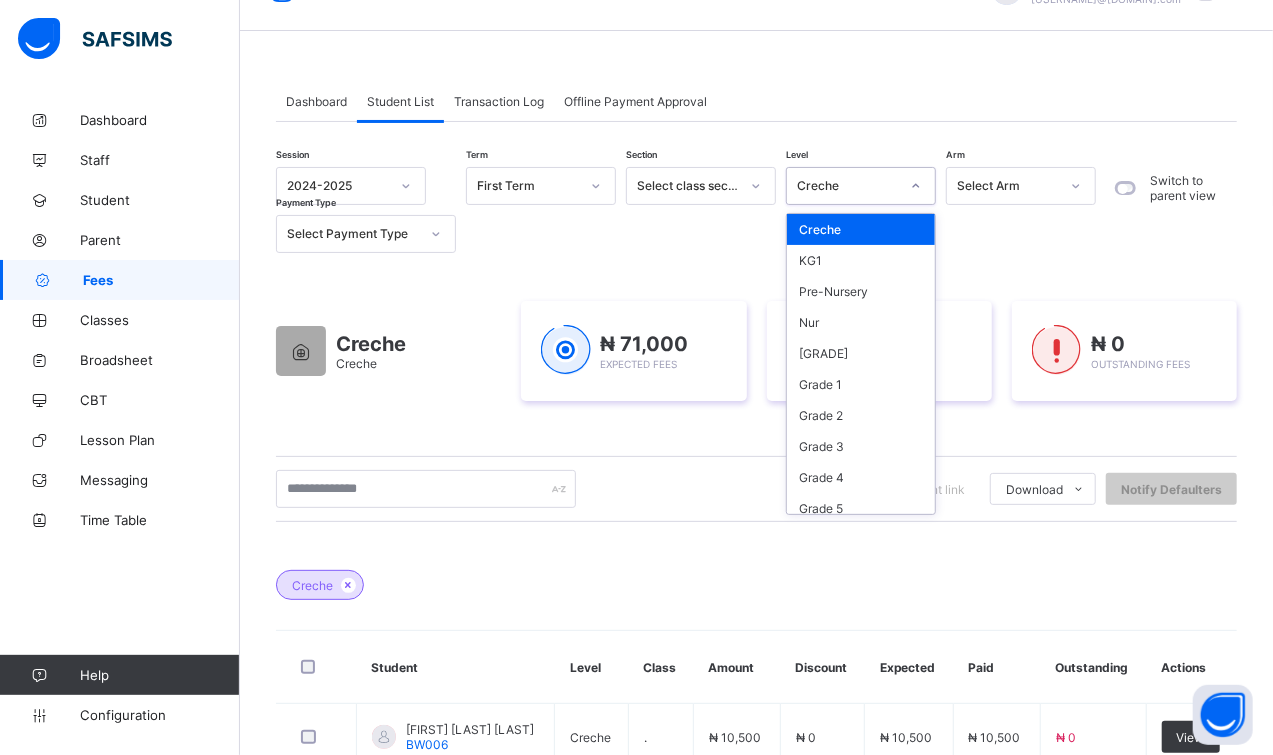 click on "Send payment link Download  Students Payment Students Payment Status Student Items Report Student Discount Report   Notify Defaulters" at bounding box center [756, 489] 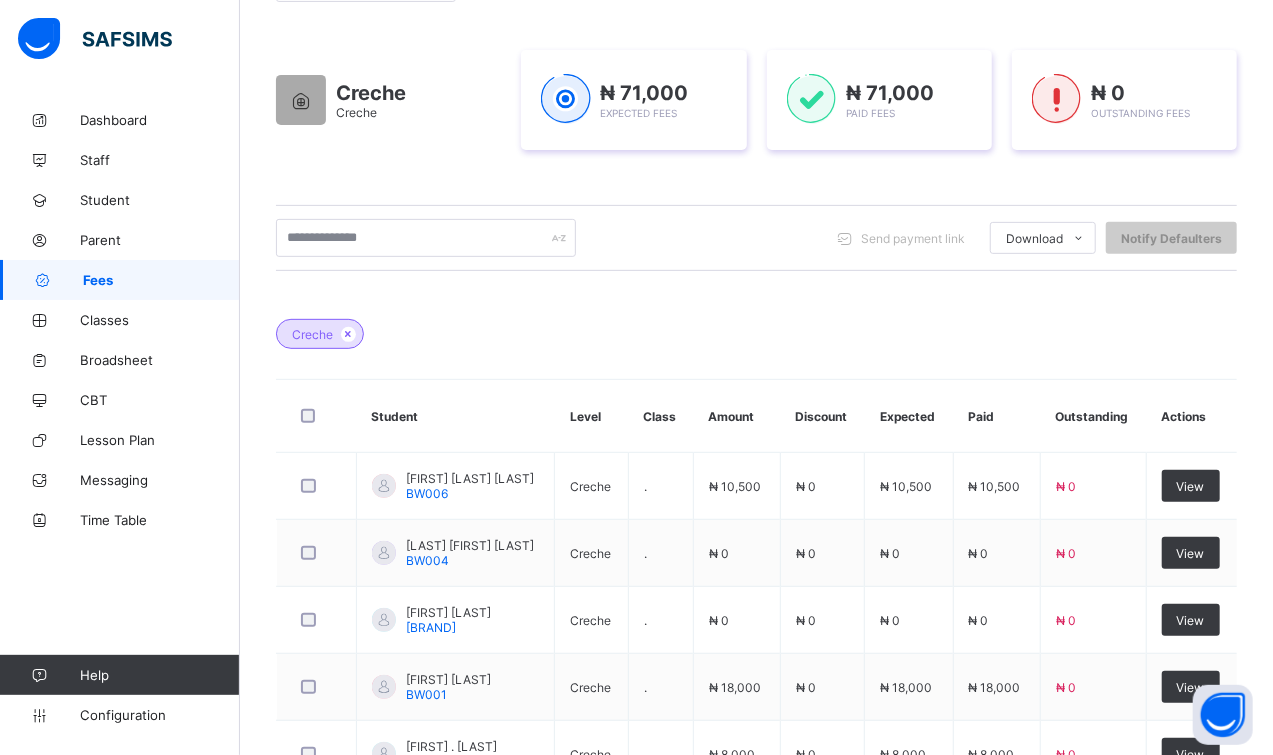 scroll, scrollTop: 465, scrollLeft: 0, axis: vertical 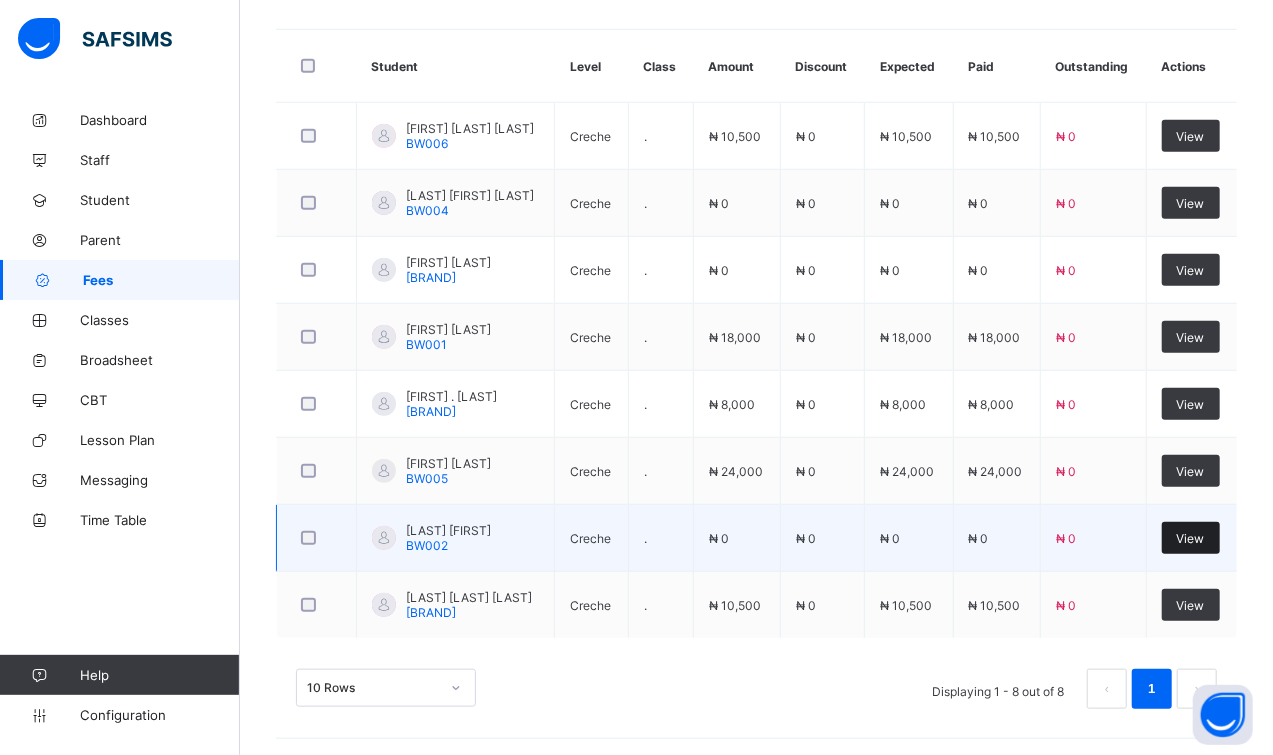 click on "View" at bounding box center [1191, 538] 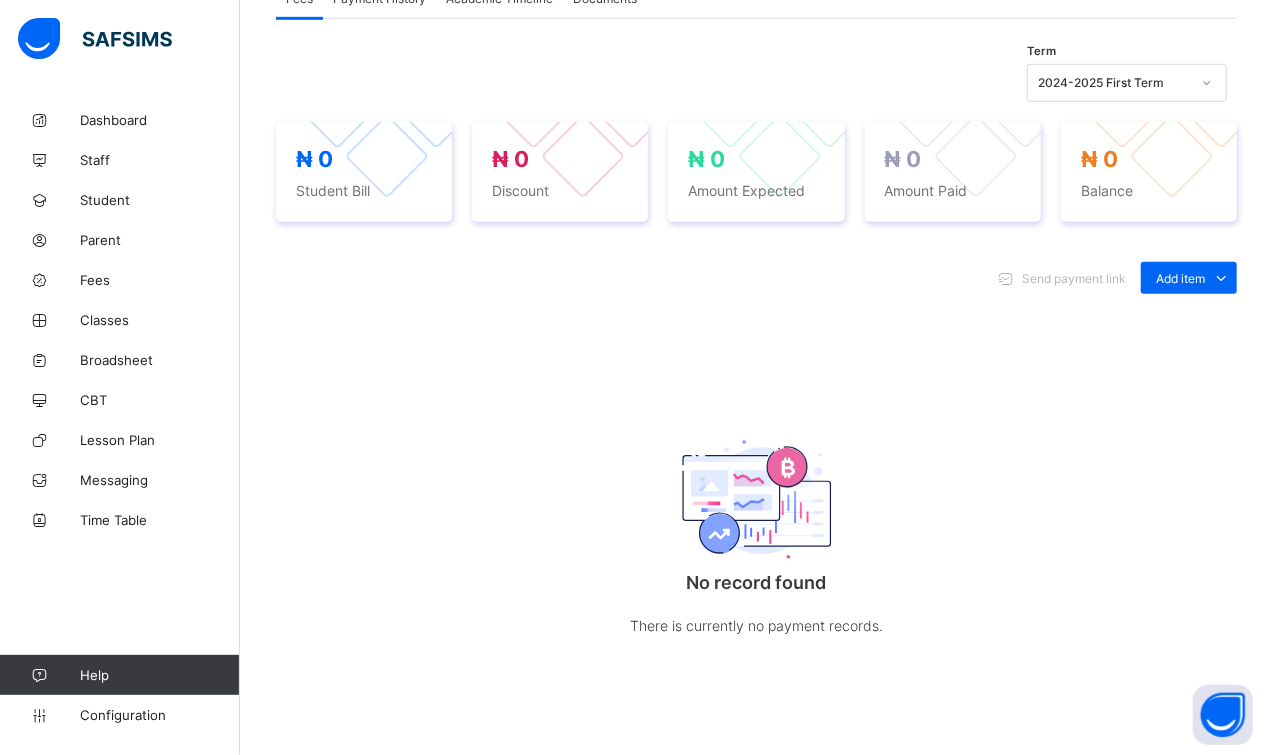 scroll, scrollTop: 0, scrollLeft: 0, axis: both 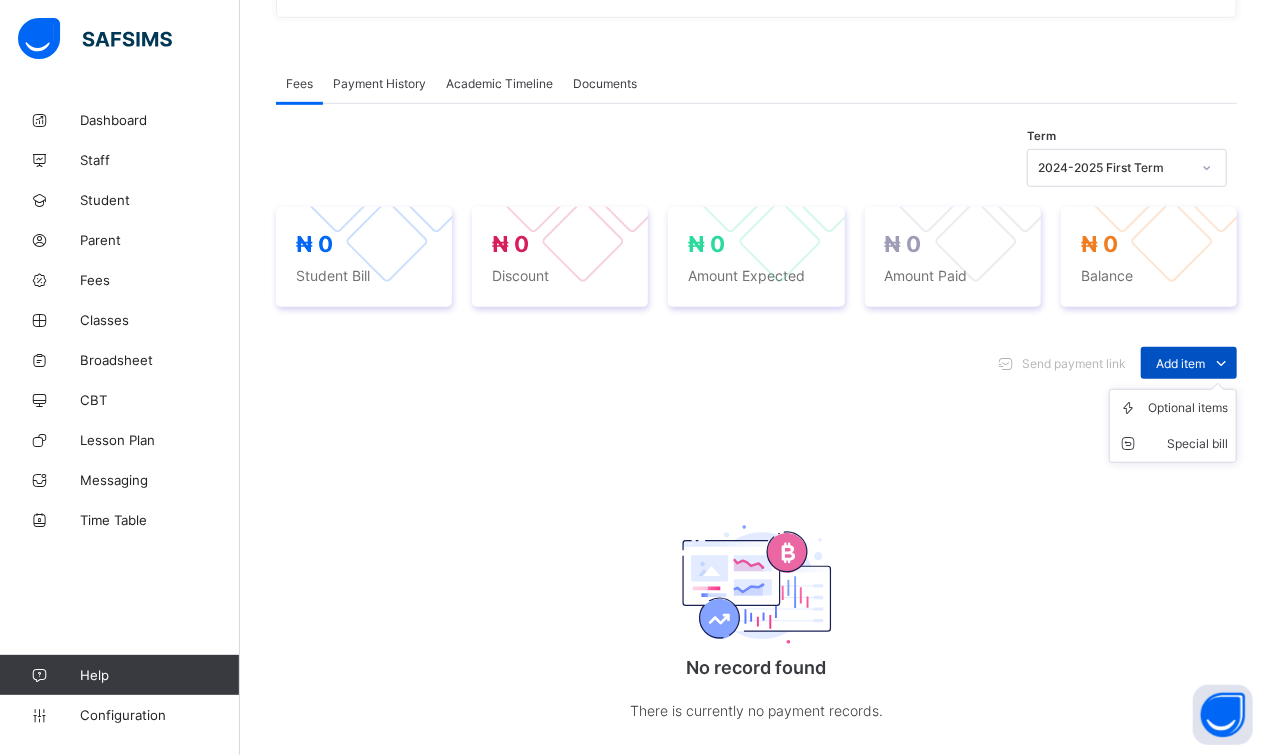 click on "Add item" at bounding box center [1180, 363] 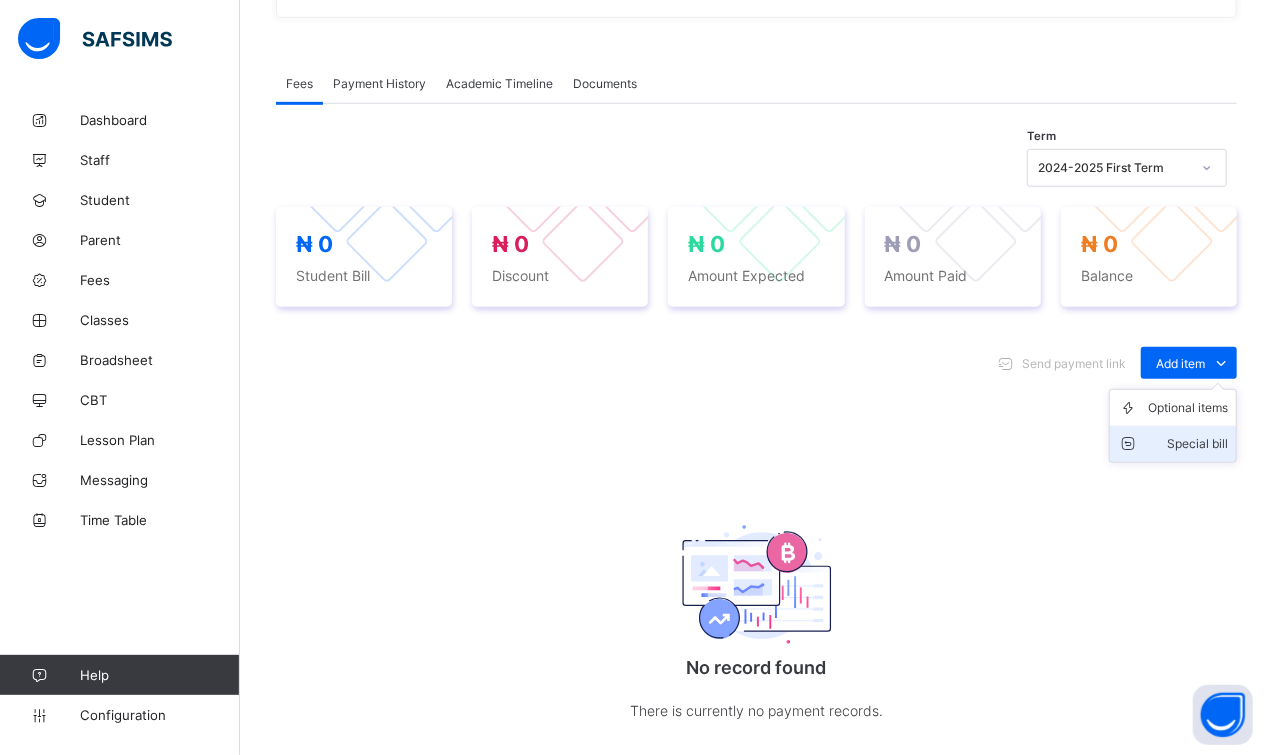 click on "Special bill" at bounding box center [1188, 444] 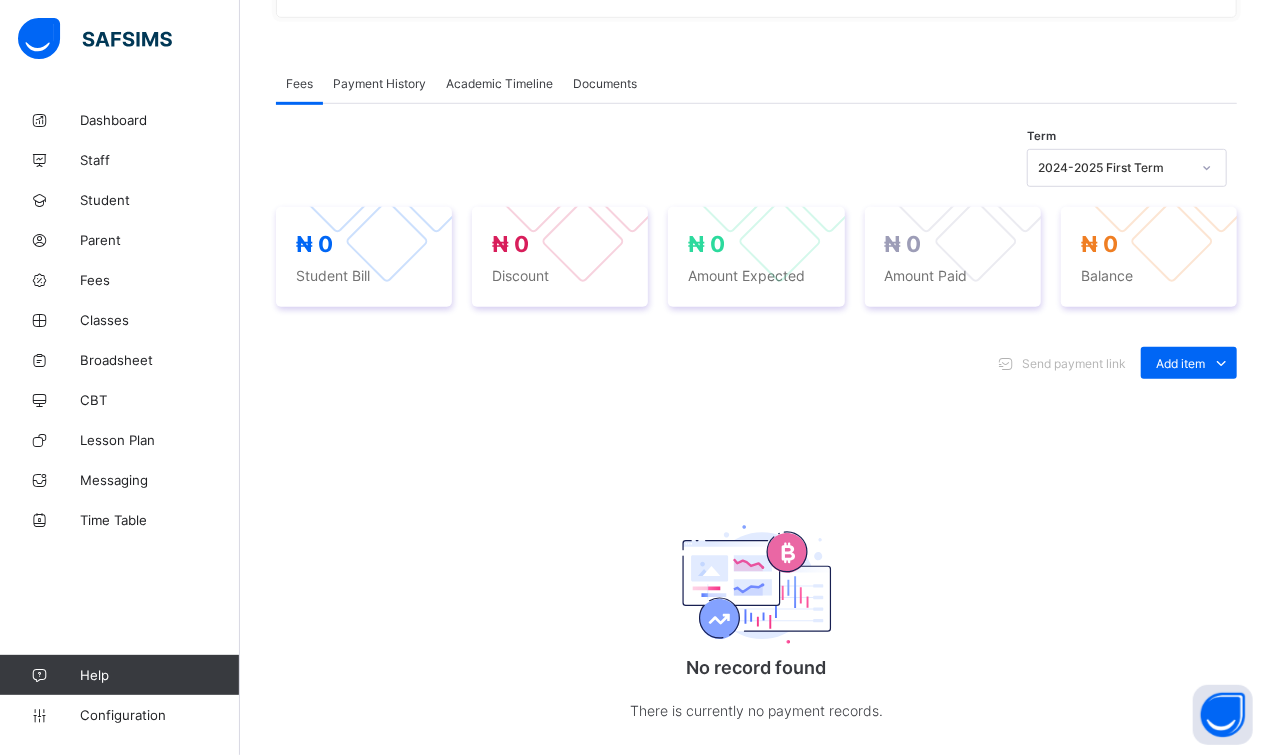 click on "*" at bounding box center (890, 916) 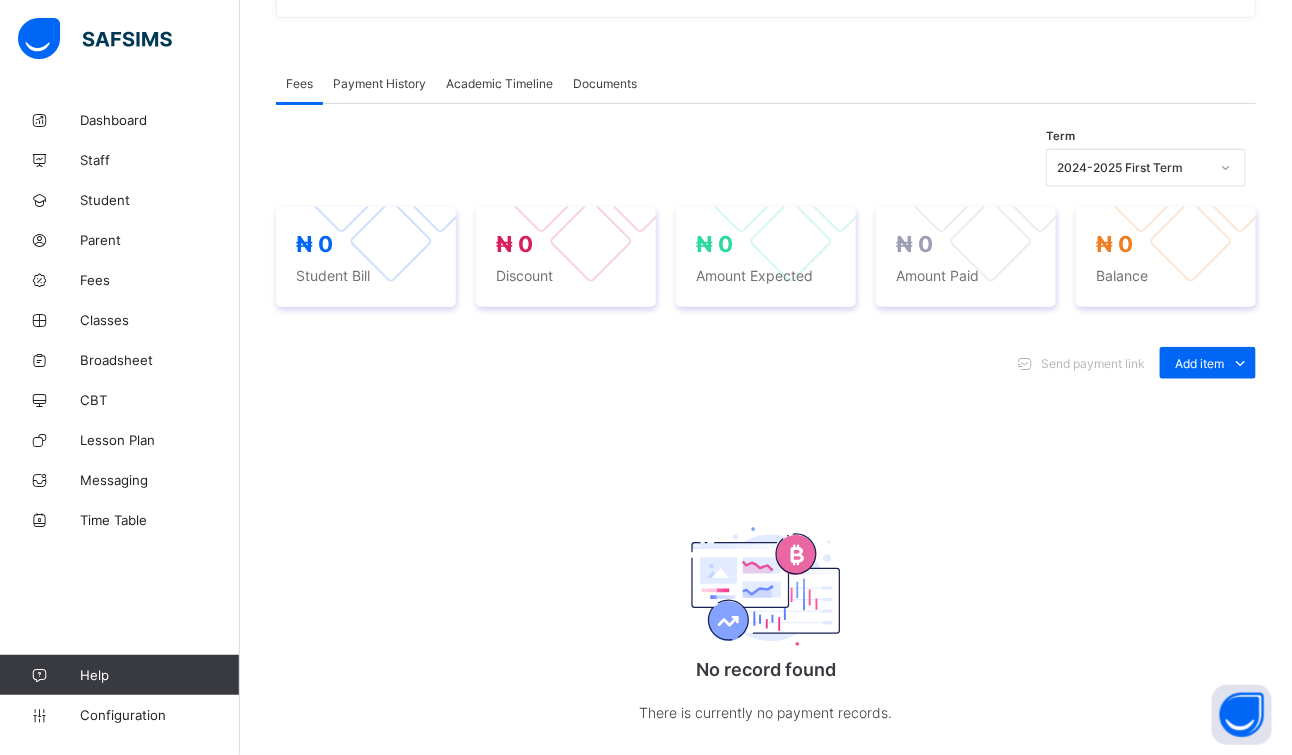 type on "*****" 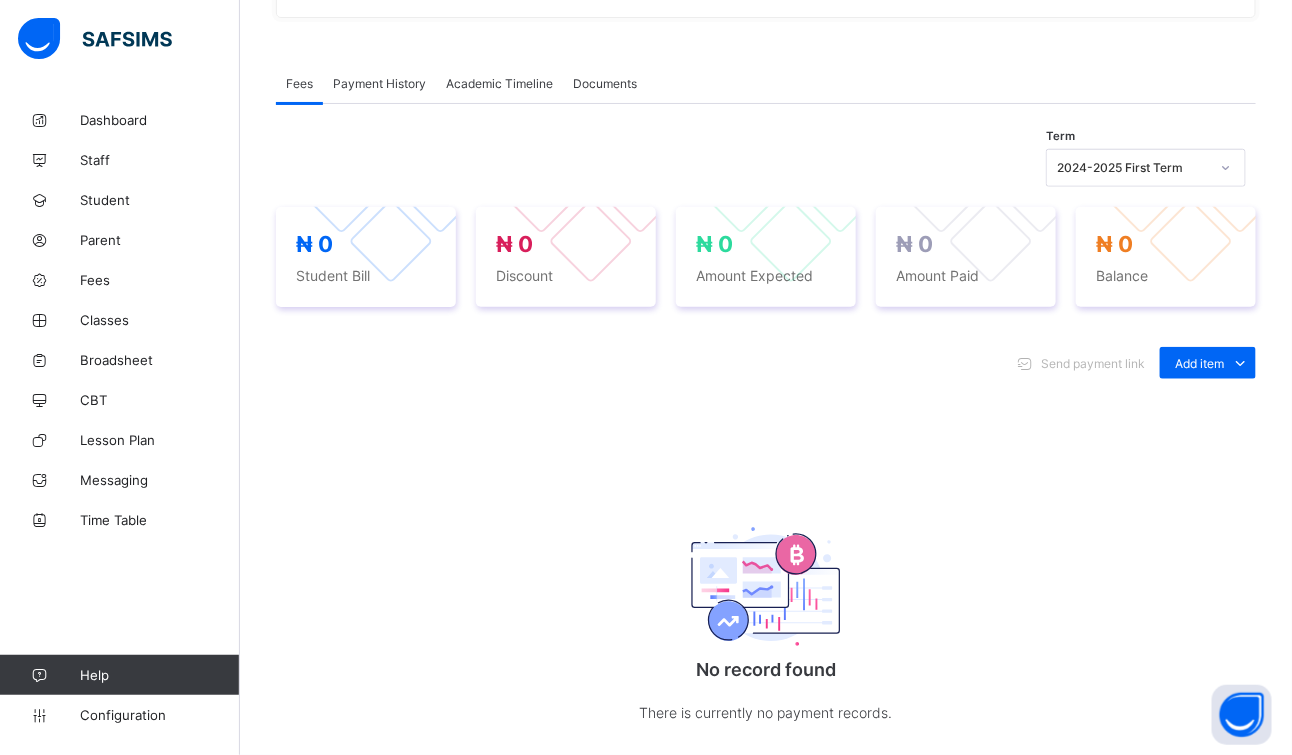 click at bounding box center [747, 917] 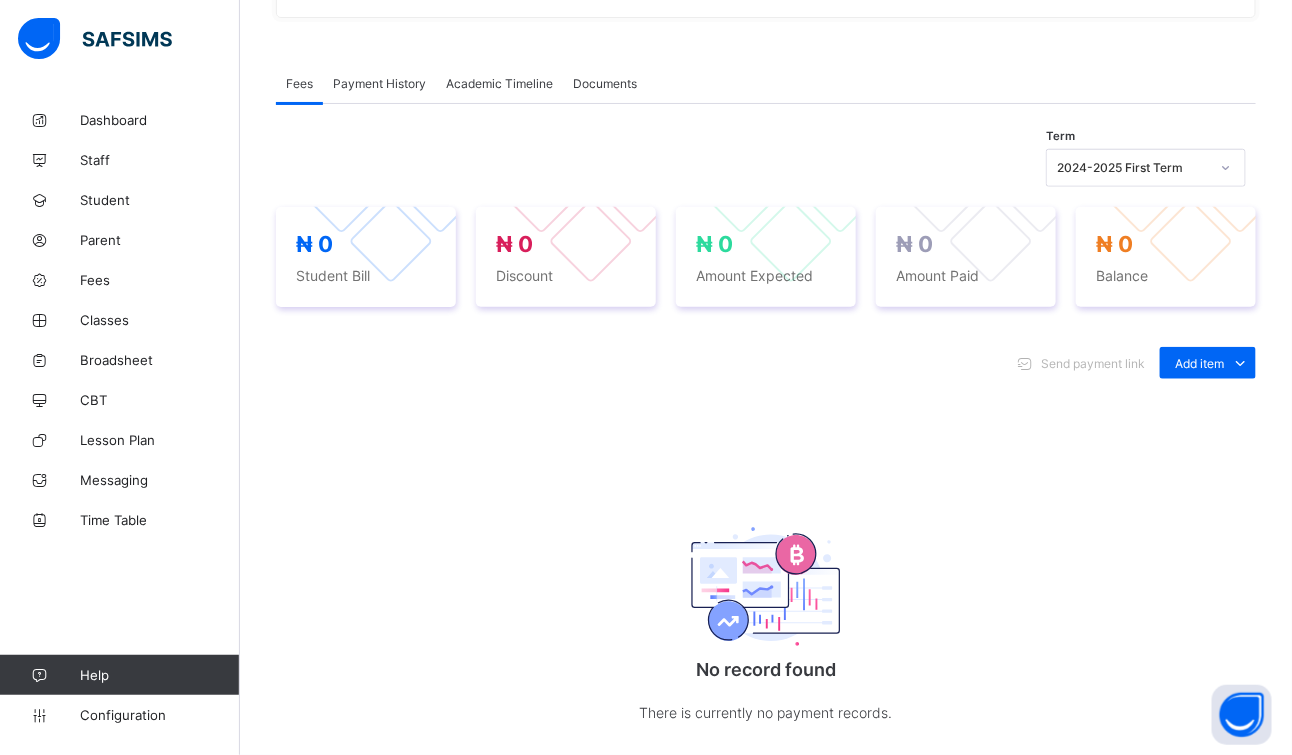 scroll, scrollTop: 91, scrollLeft: 0, axis: vertical 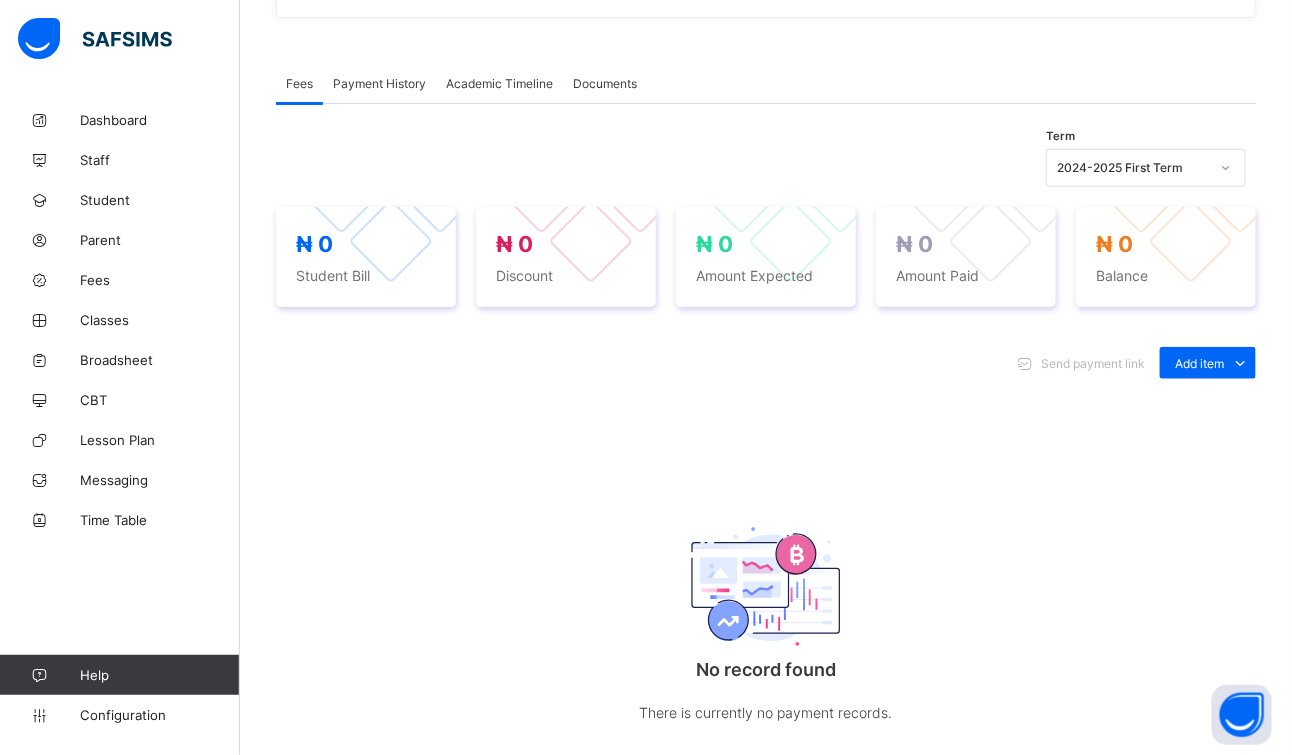click on "Tuition" at bounding box center (652, 1056) 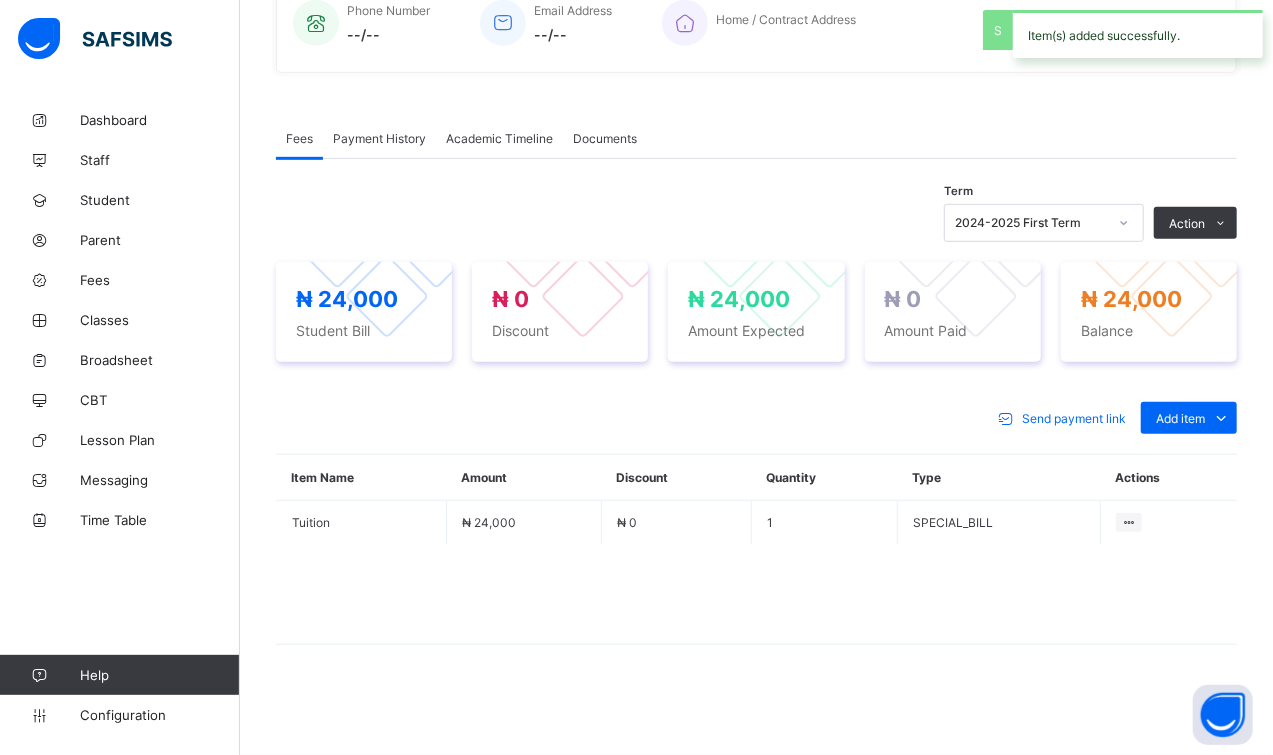 scroll, scrollTop: 509, scrollLeft: 0, axis: vertical 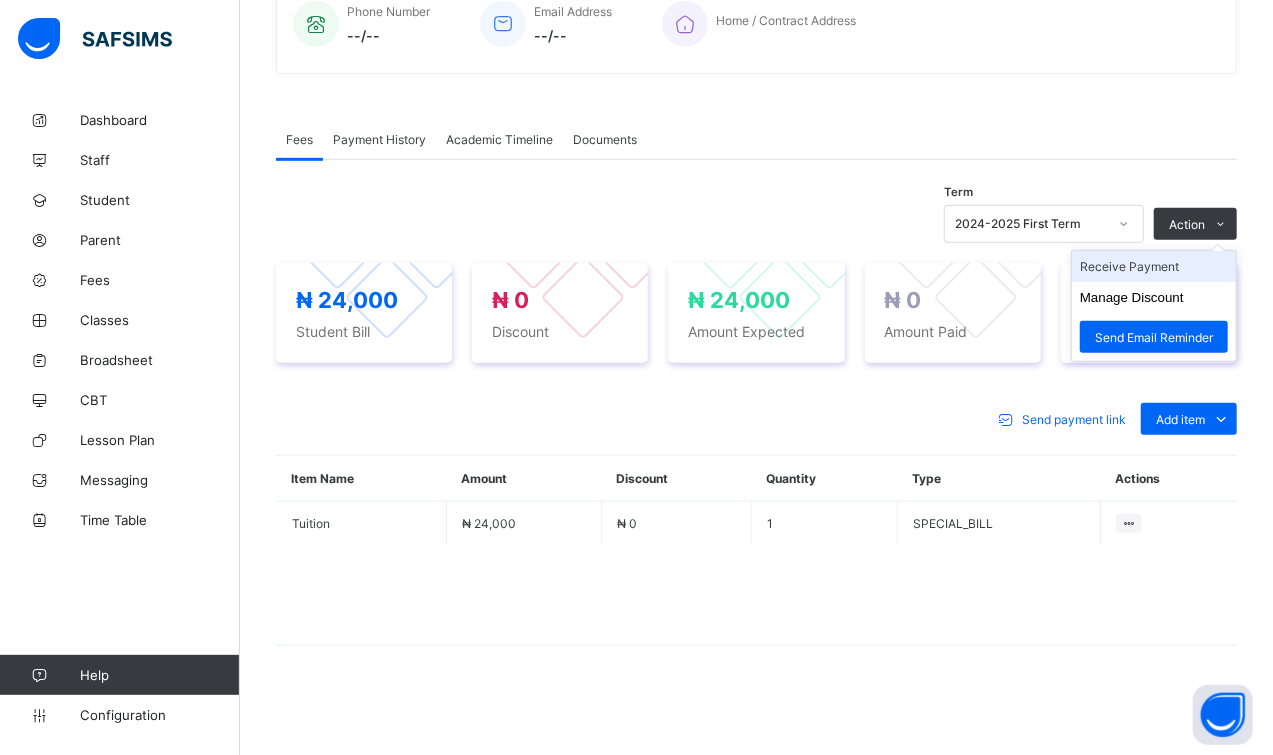 click on "Receive Payment" at bounding box center (1154, 266) 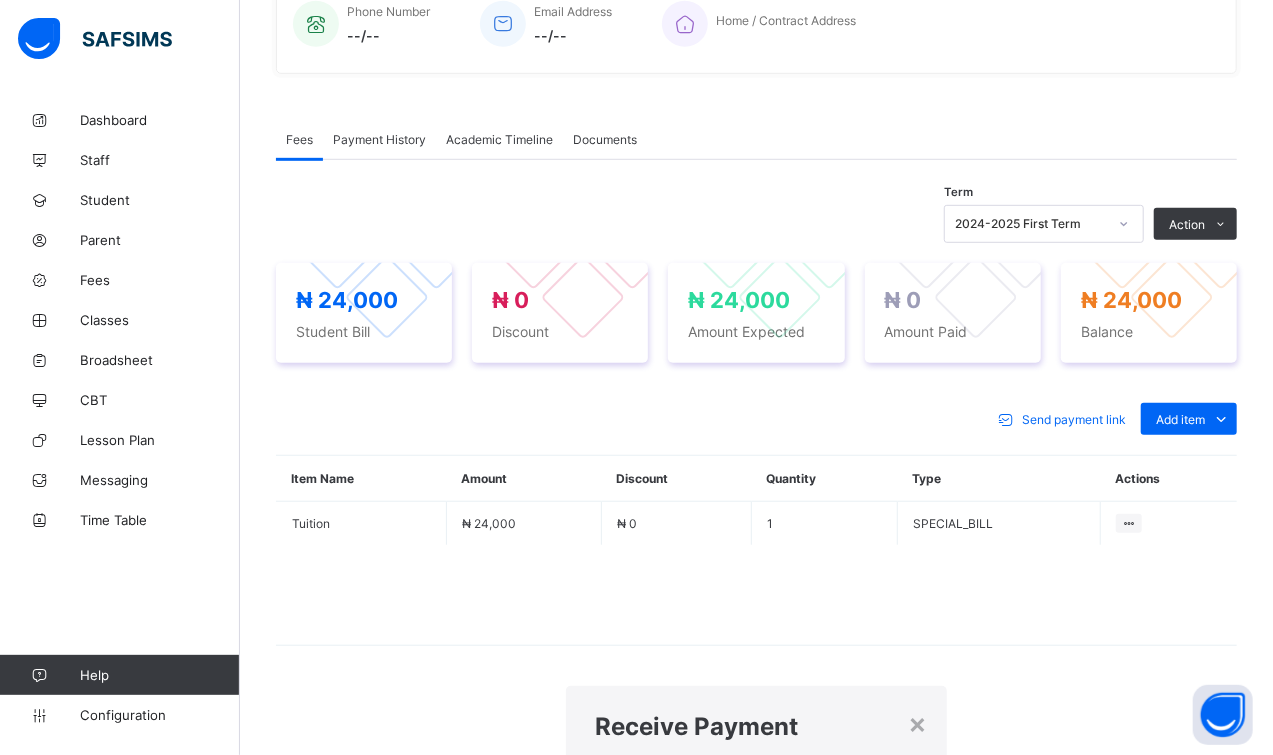 click at bounding box center (845, 935) 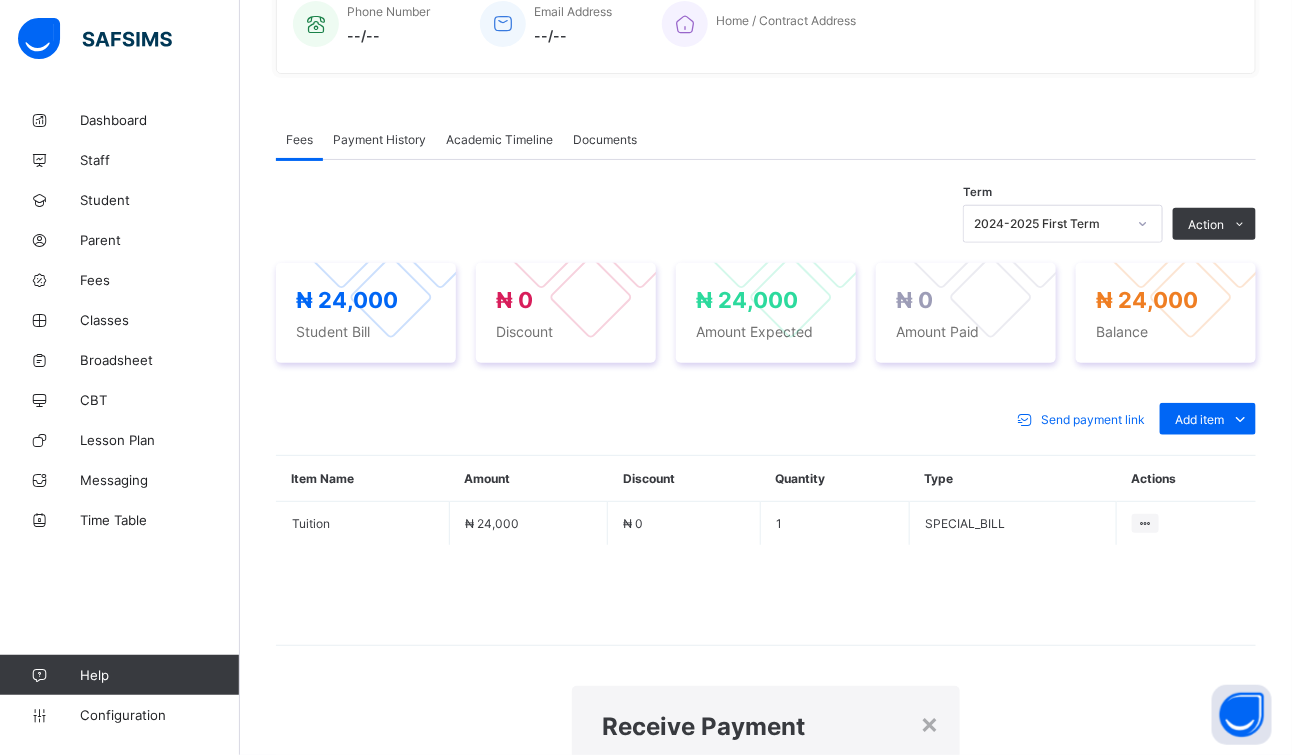 type on "****" 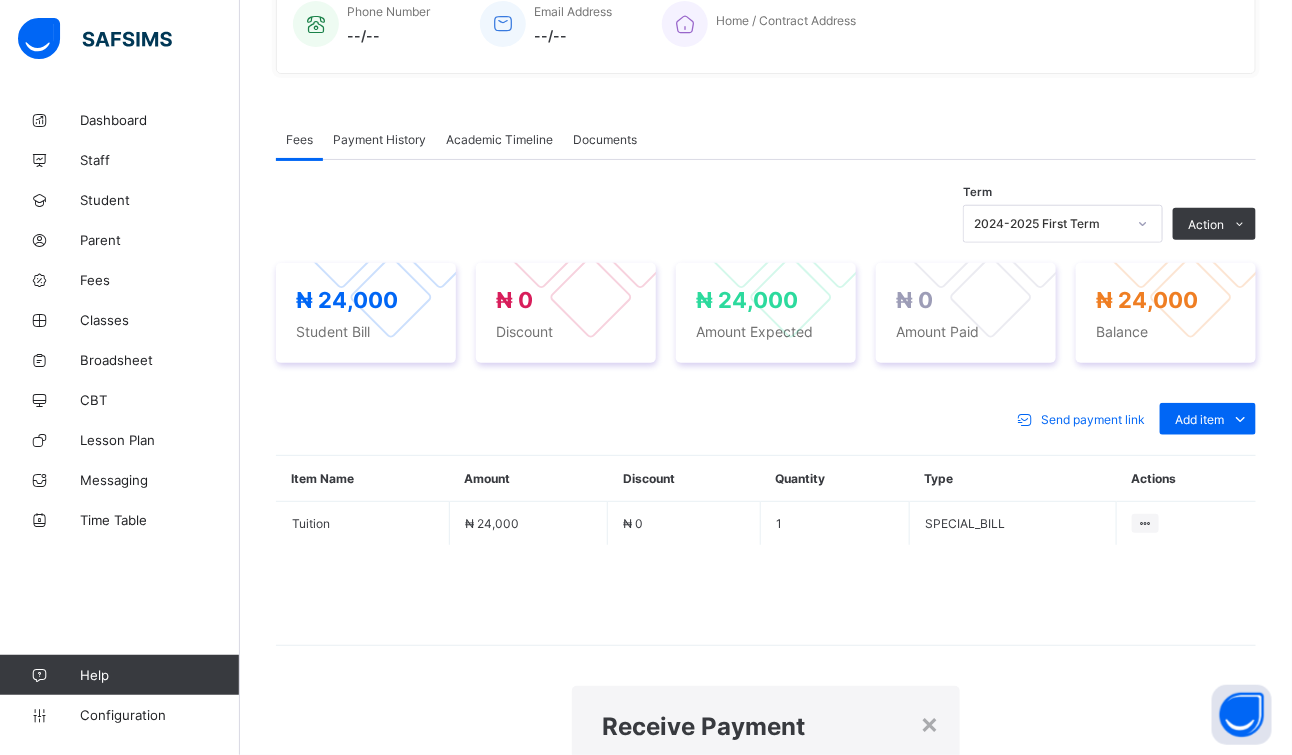 click at bounding box center [766, 1119] 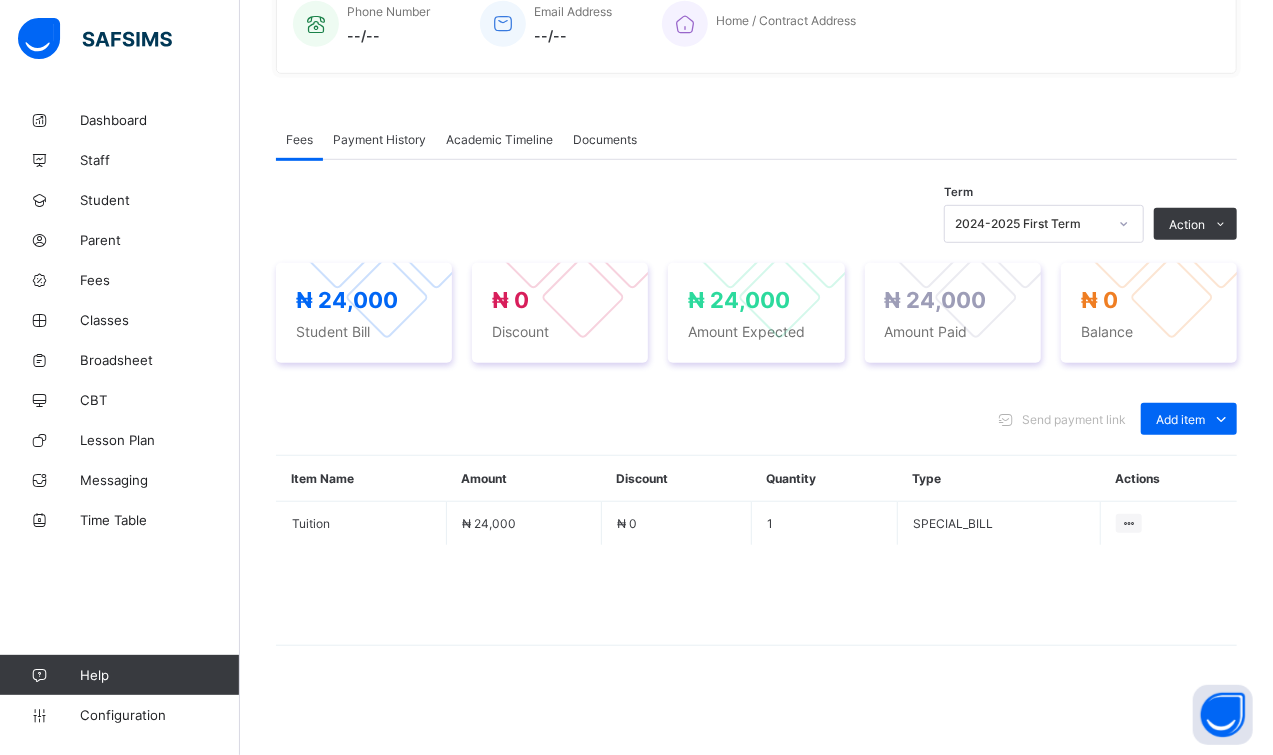 scroll, scrollTop: 0, scrollLeft: 0, axis: both 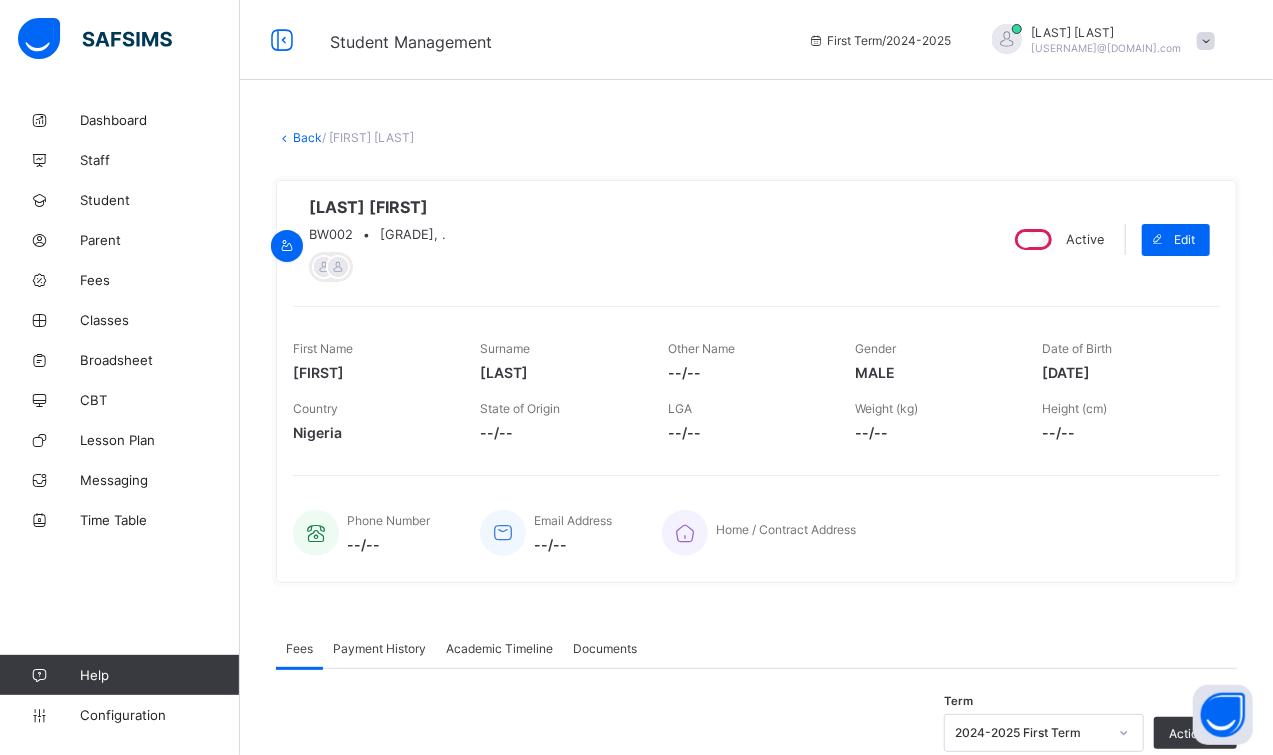 click on "Back" at bounding box center (307, 137) 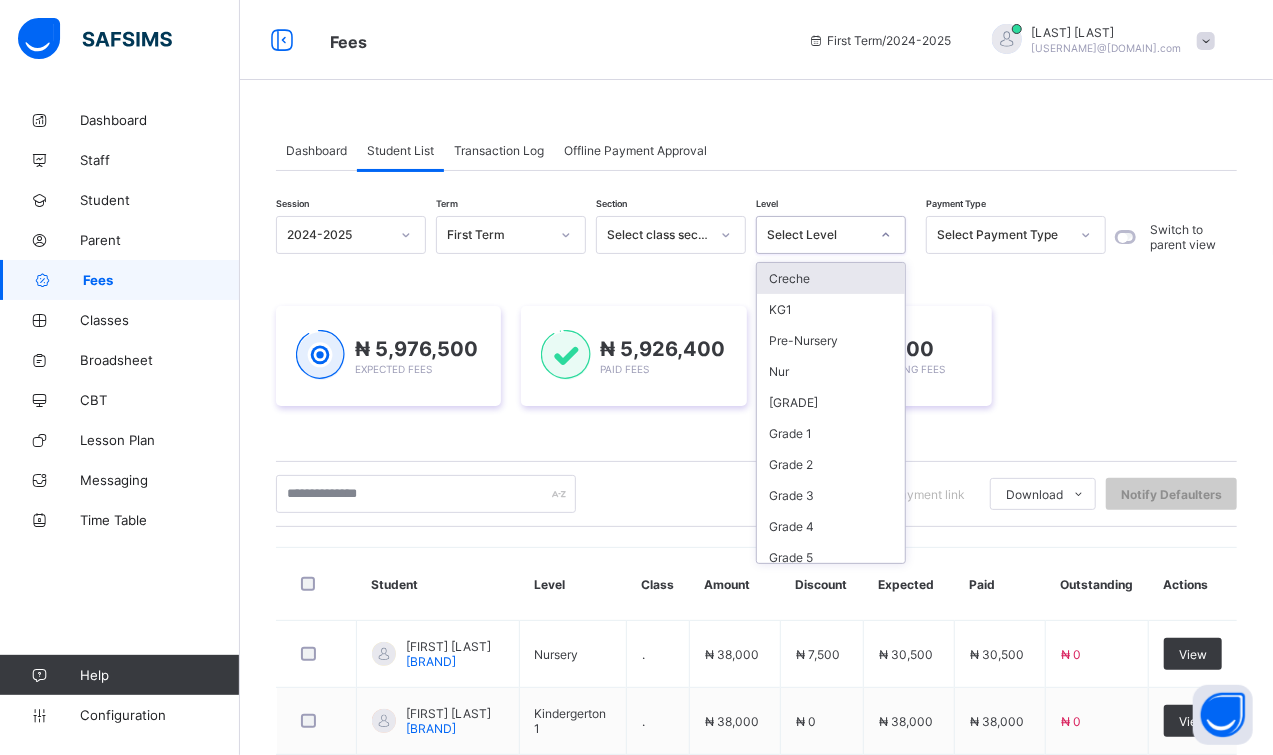 click at bounding box center [886, 235] 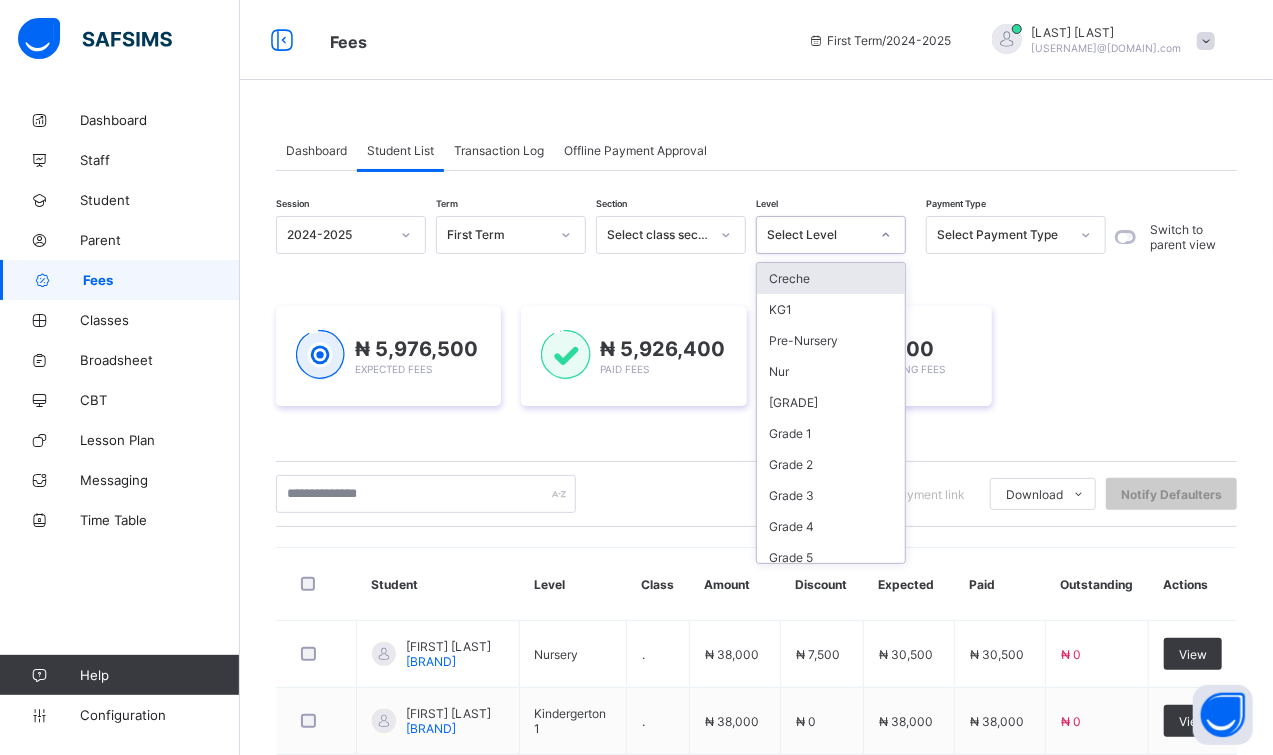 click on "Creche" at bounding box center [831, 278] 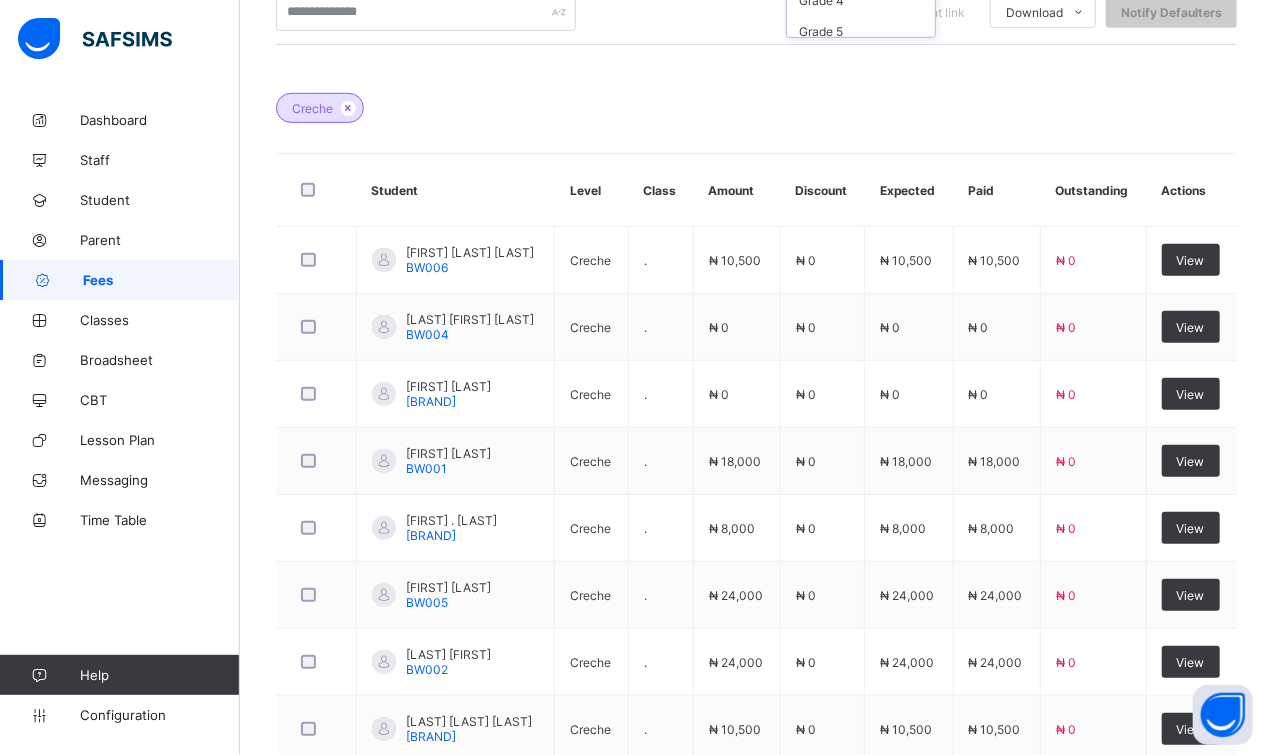 scroll, scrollTop: 549, scrollLeft: 0, axis: vertical 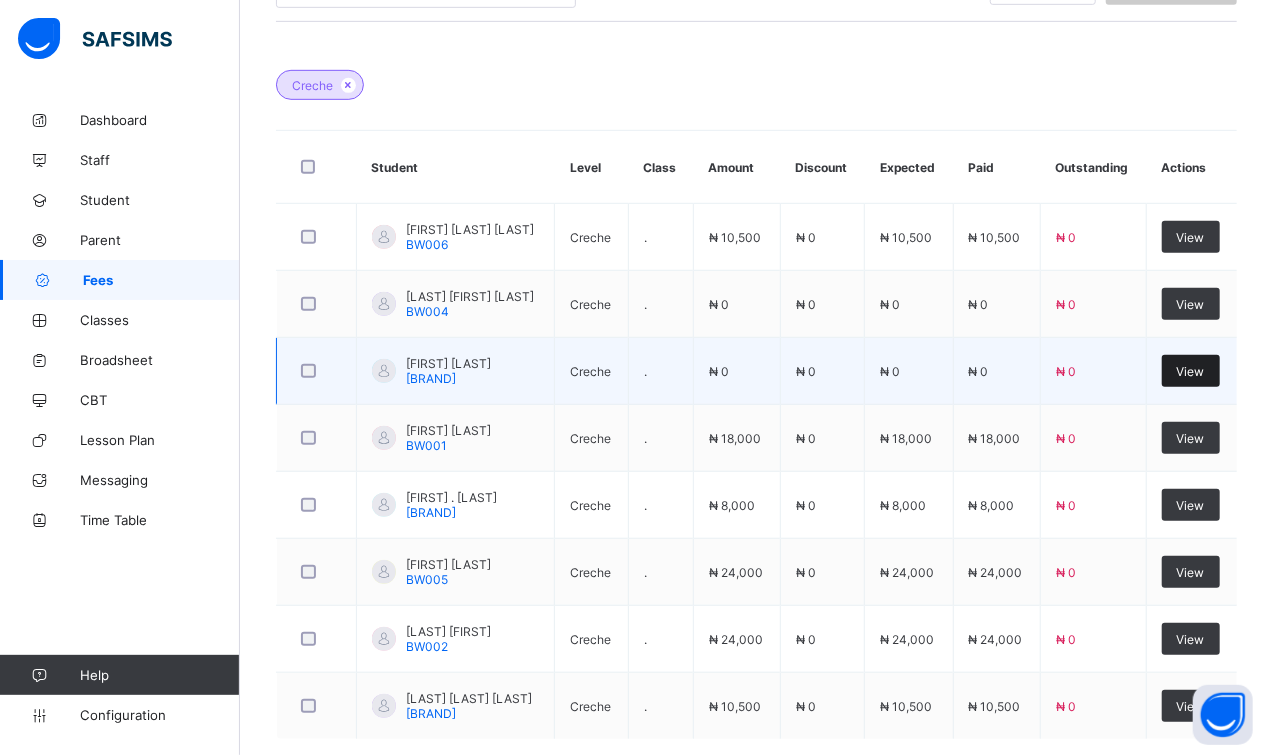 click on "View" at bounding box center [1191, 371] 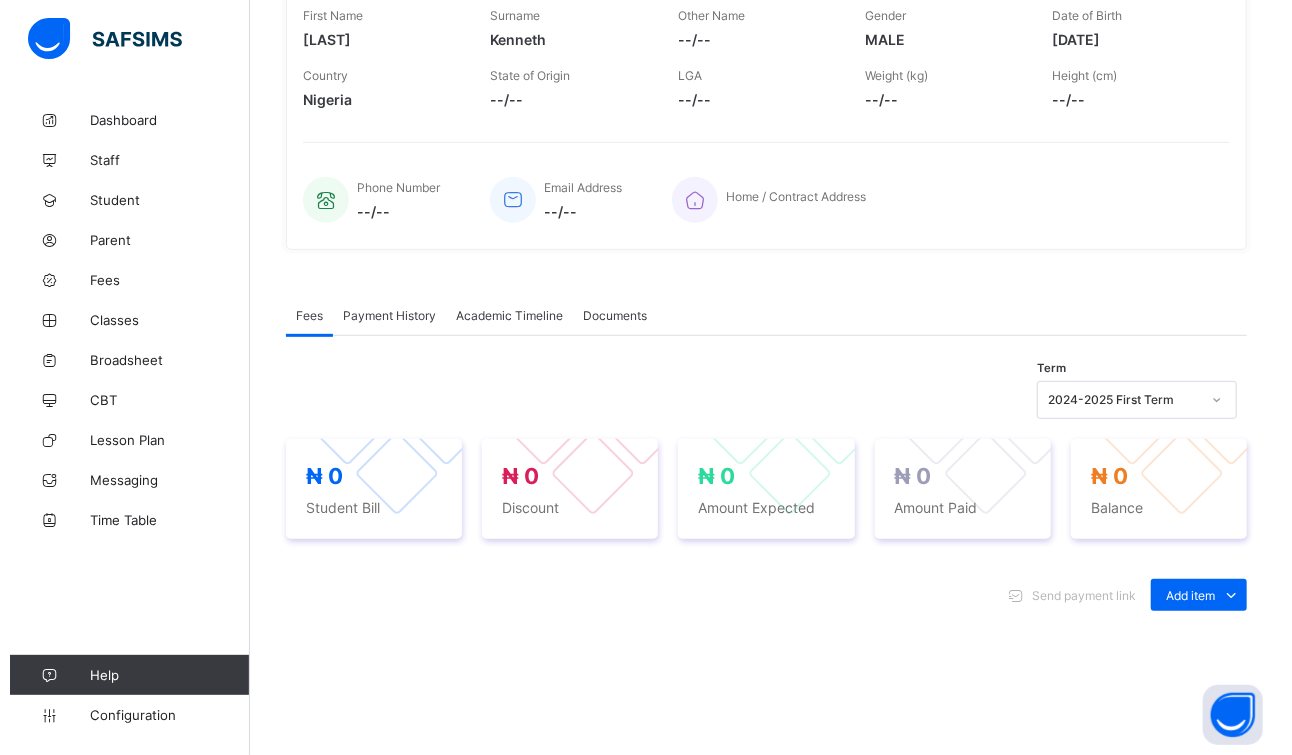 scroll, scrollTop: 549, scrollLeft: 0, axis: vertical 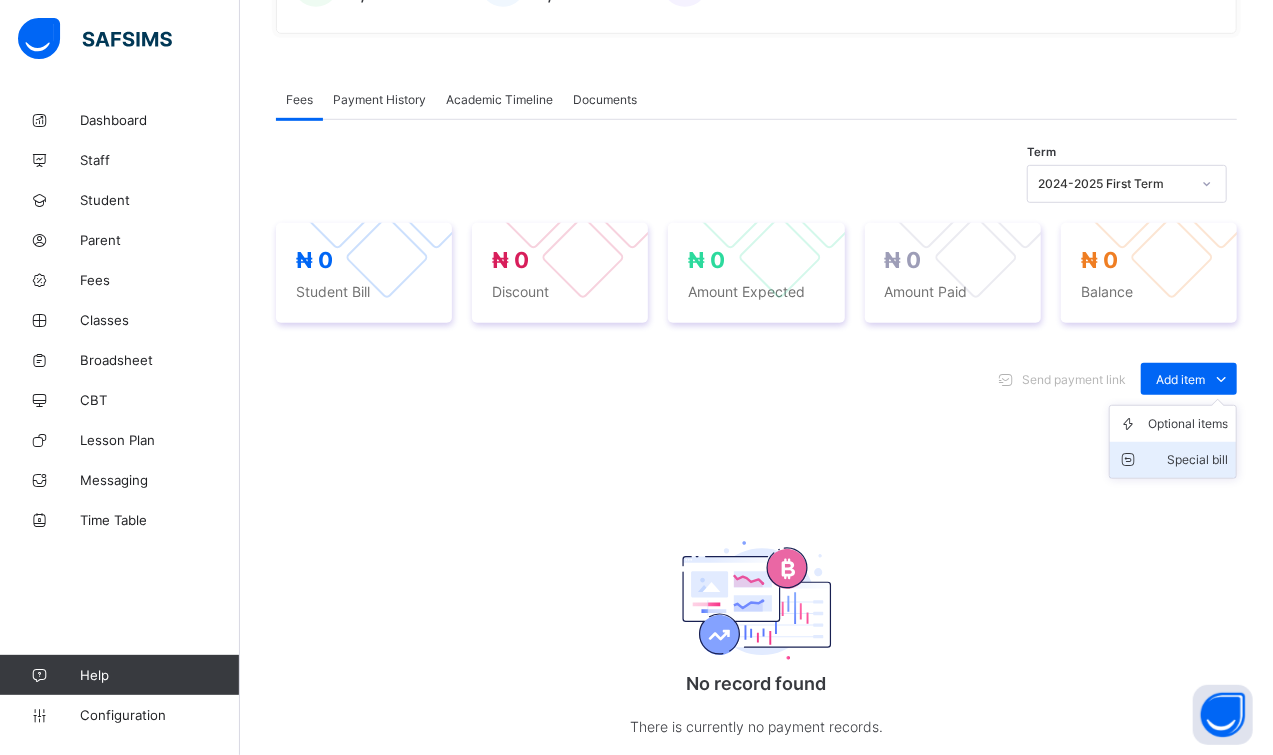 click on "Special bill" at bounding box center [1173, 460] 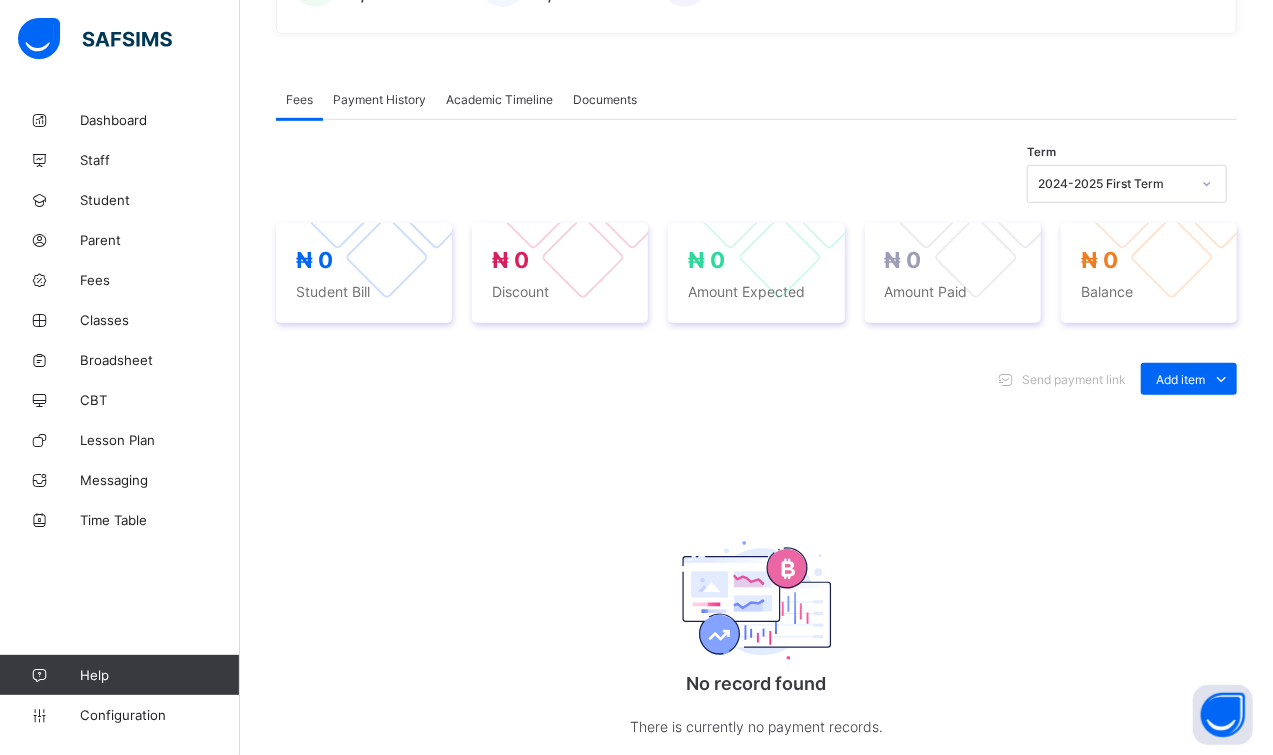 click at bounding box center [801, 932] 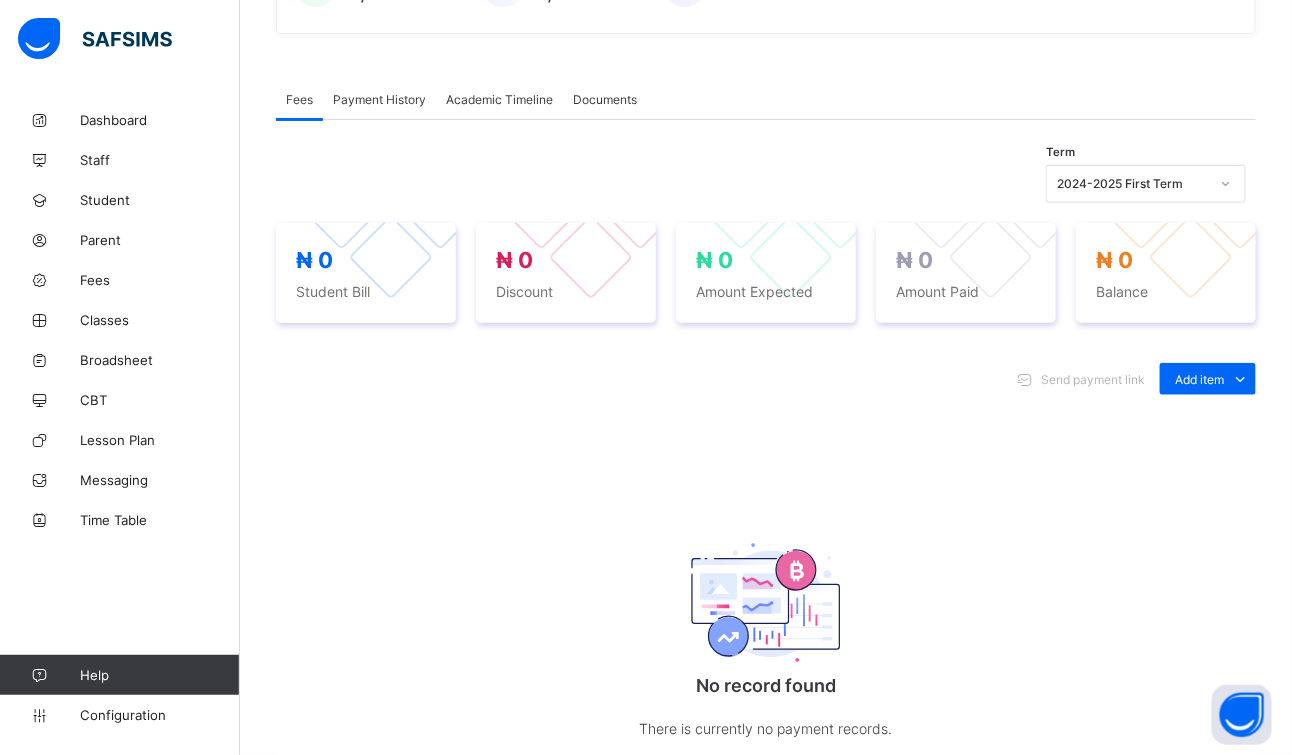 type on "****" 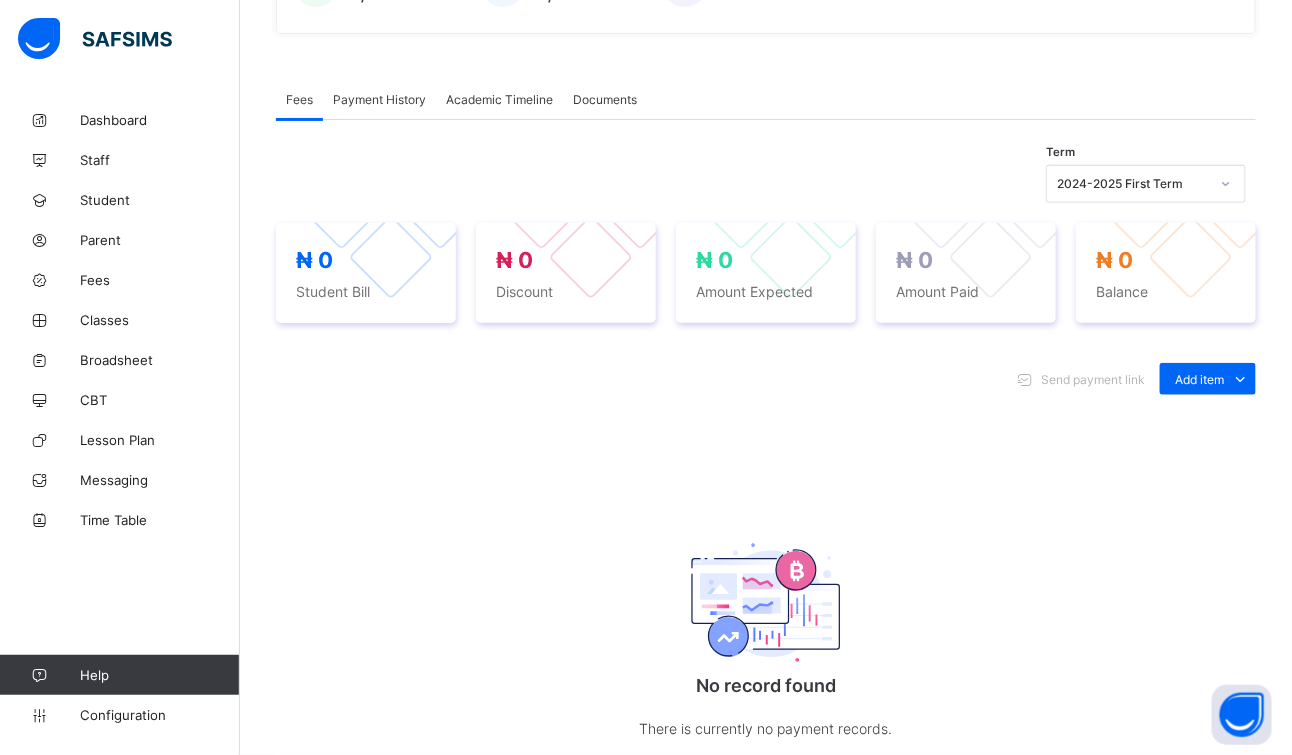 click on "Add to invoice" at bounding box center (934, 1242) 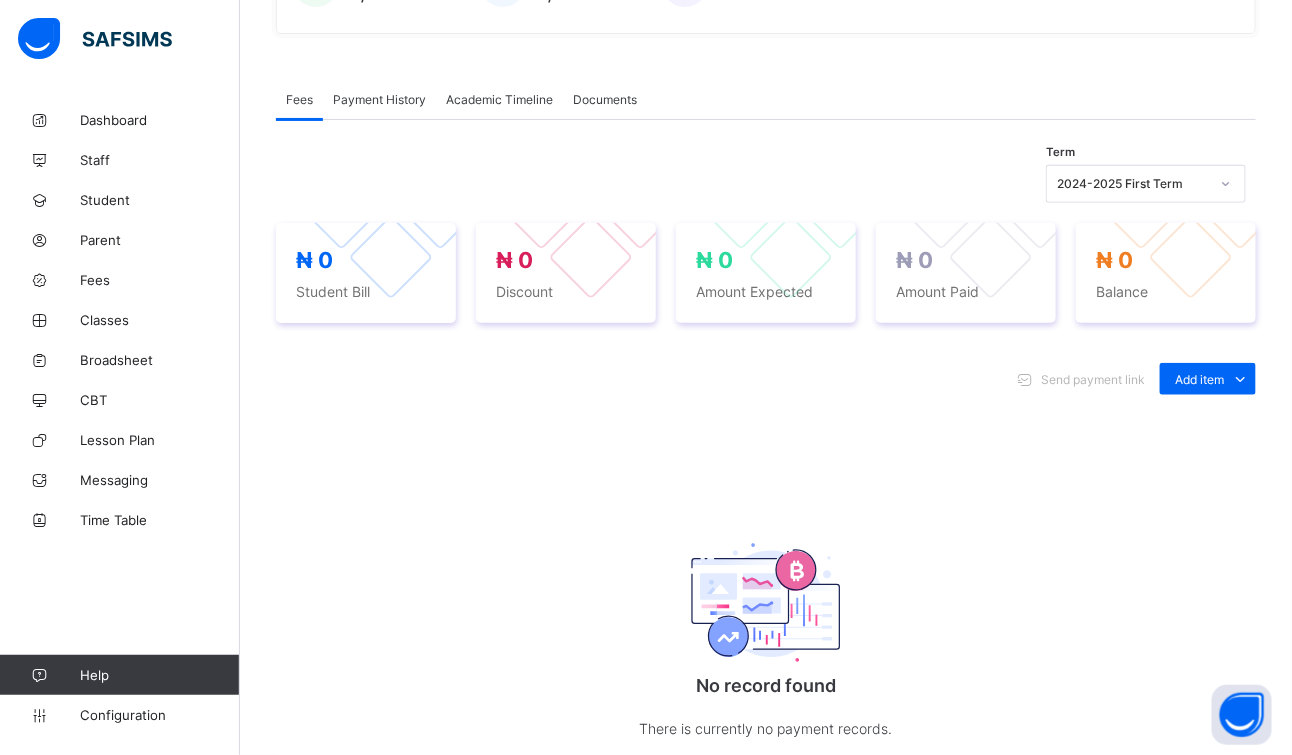 click 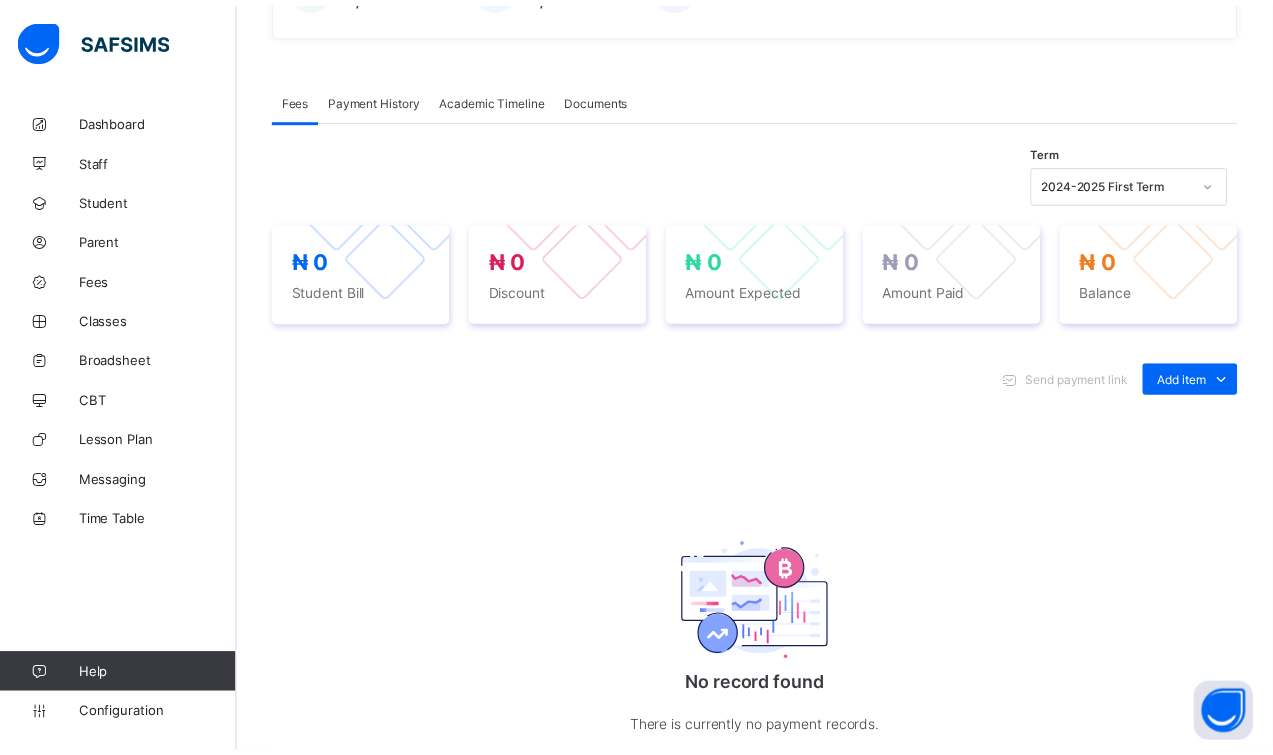 scroll, scrollTop: 91, scrollLeft: 0, axis: vertical 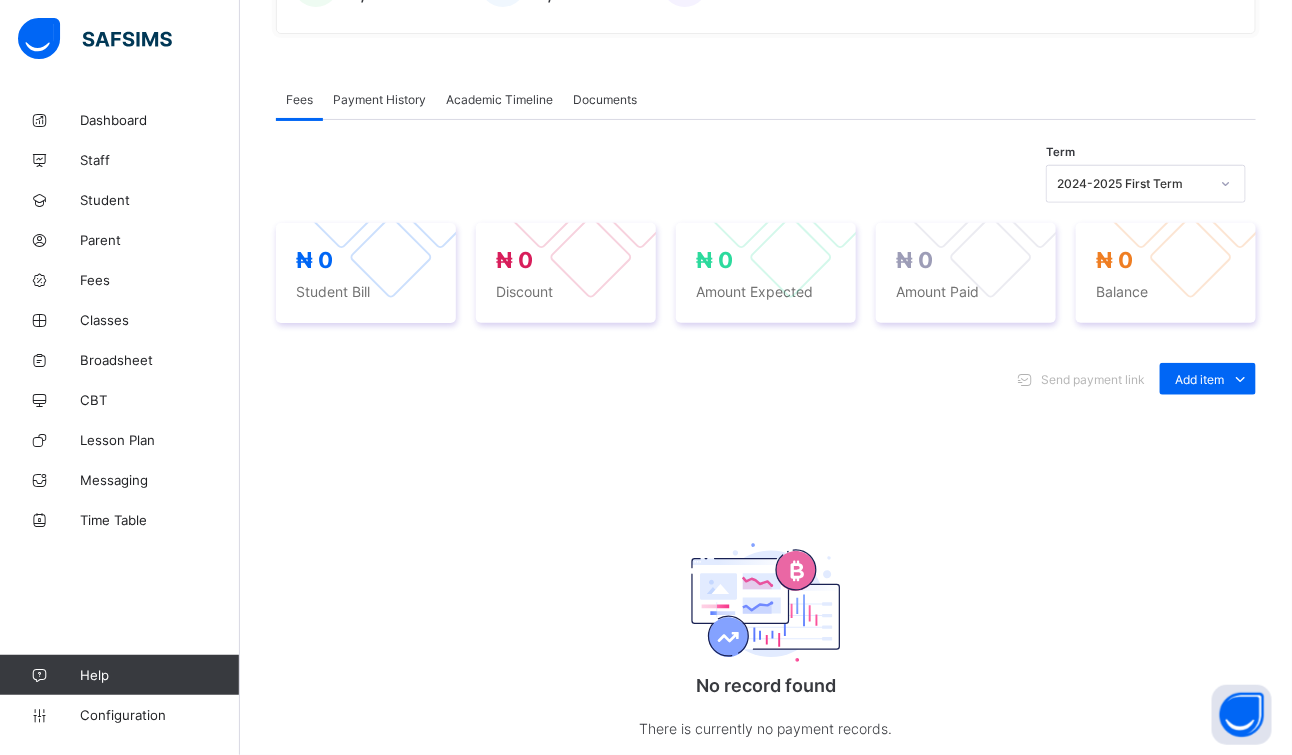 click on "Tuition" at bounding box center [652, 981] 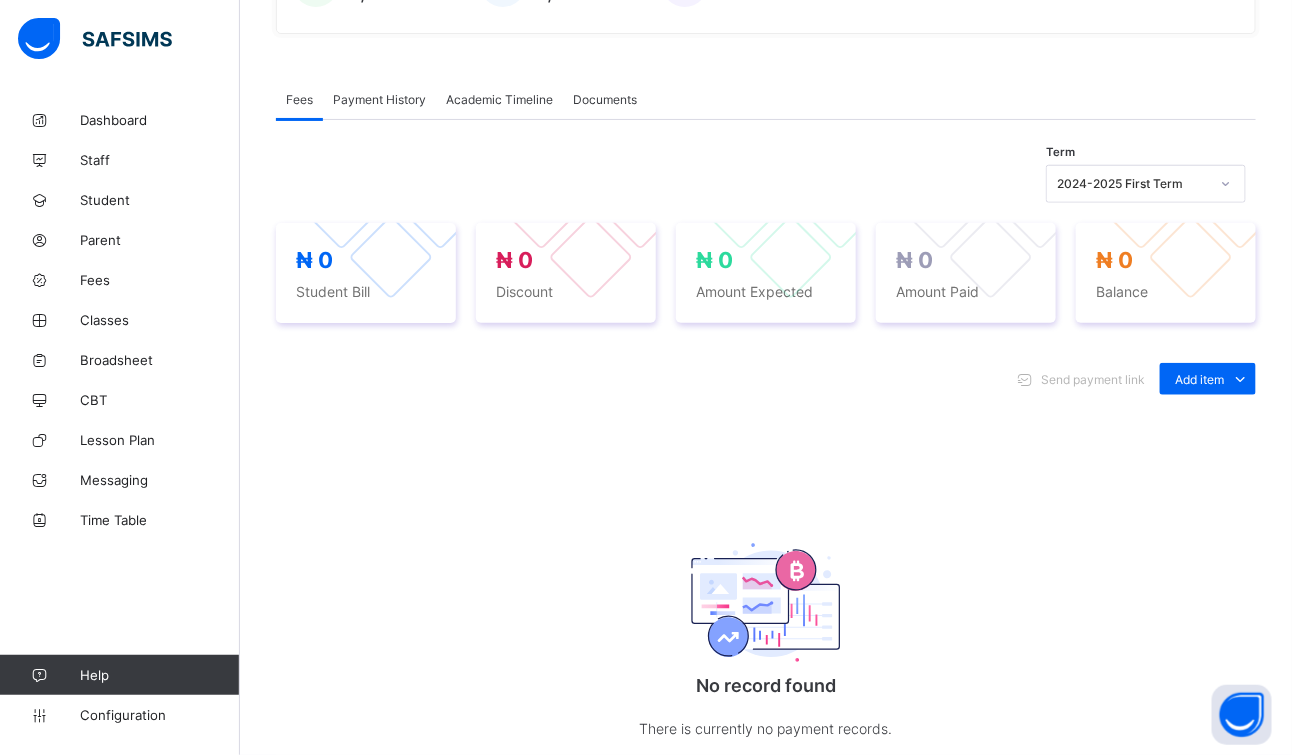 click on "Add to invoice" at bounding box center [934, 1242] 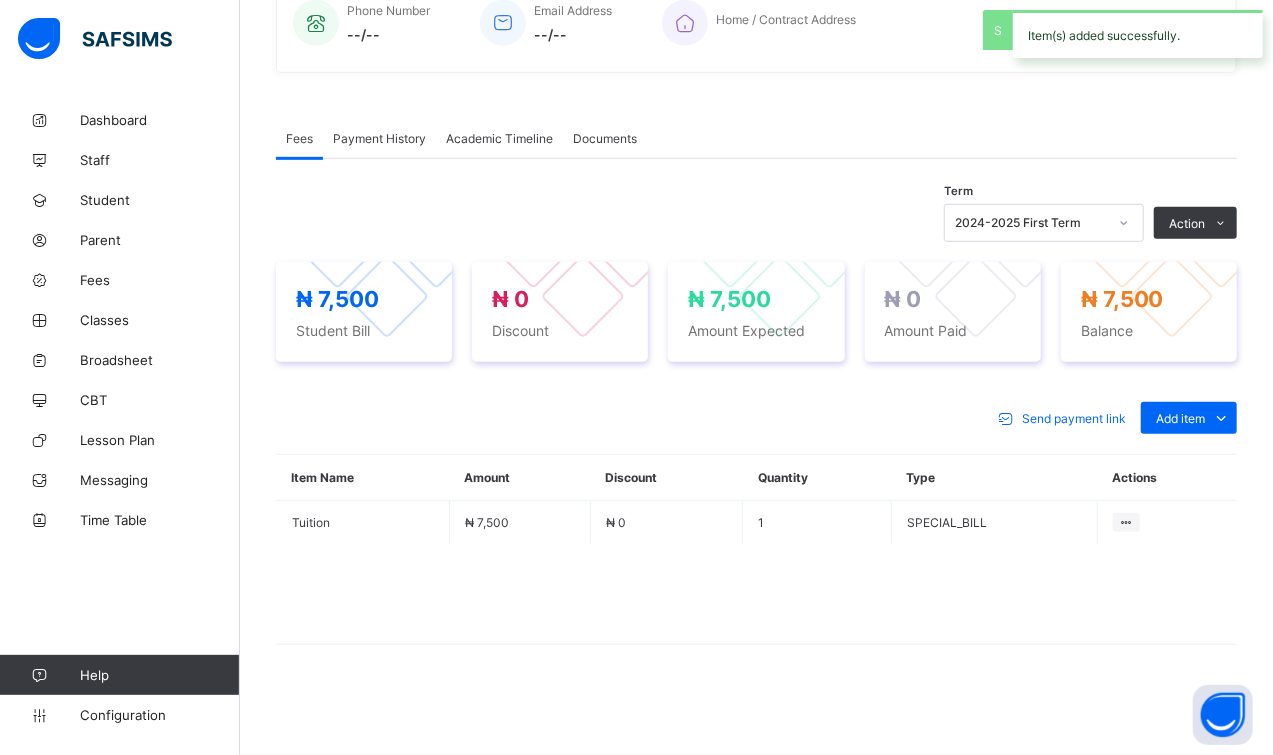 scroll, scrollTop: 509, scrollLeft: 0, axis: vertical 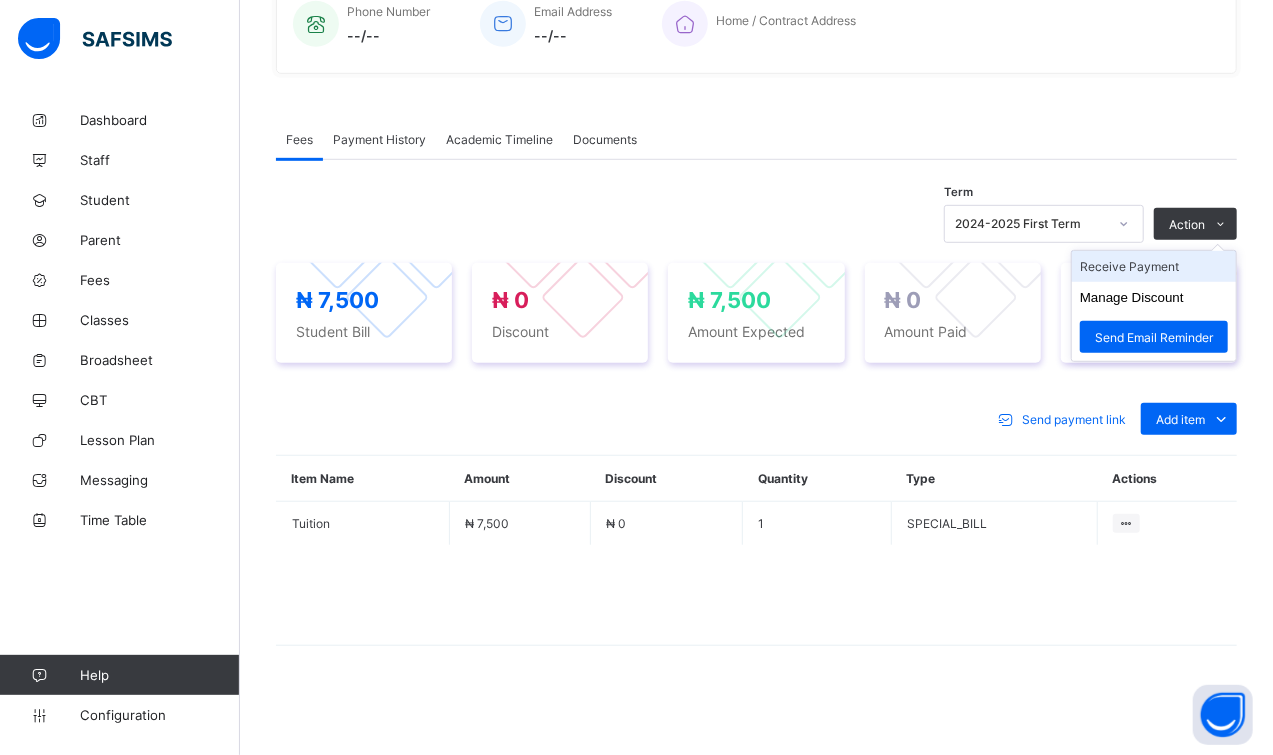 click on "Receive Payment" at bounding box center (1154, 266) 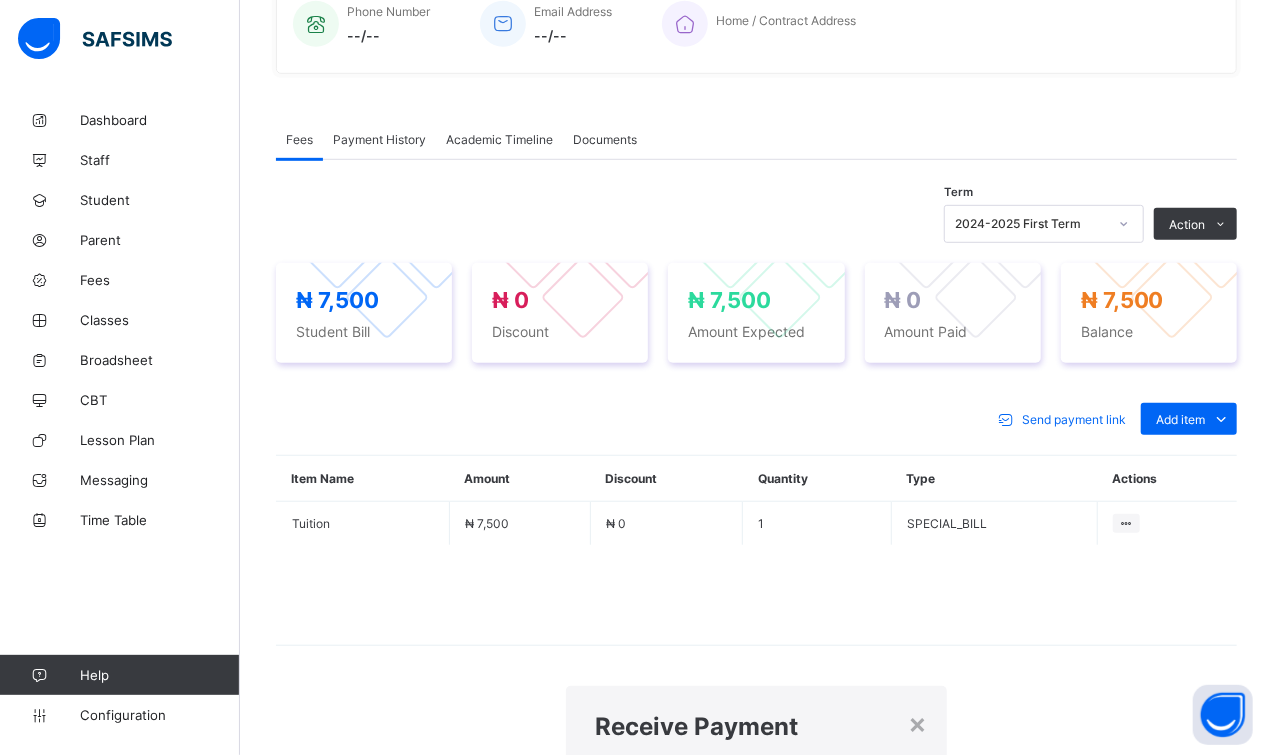 click at bounding box center [845, 935] 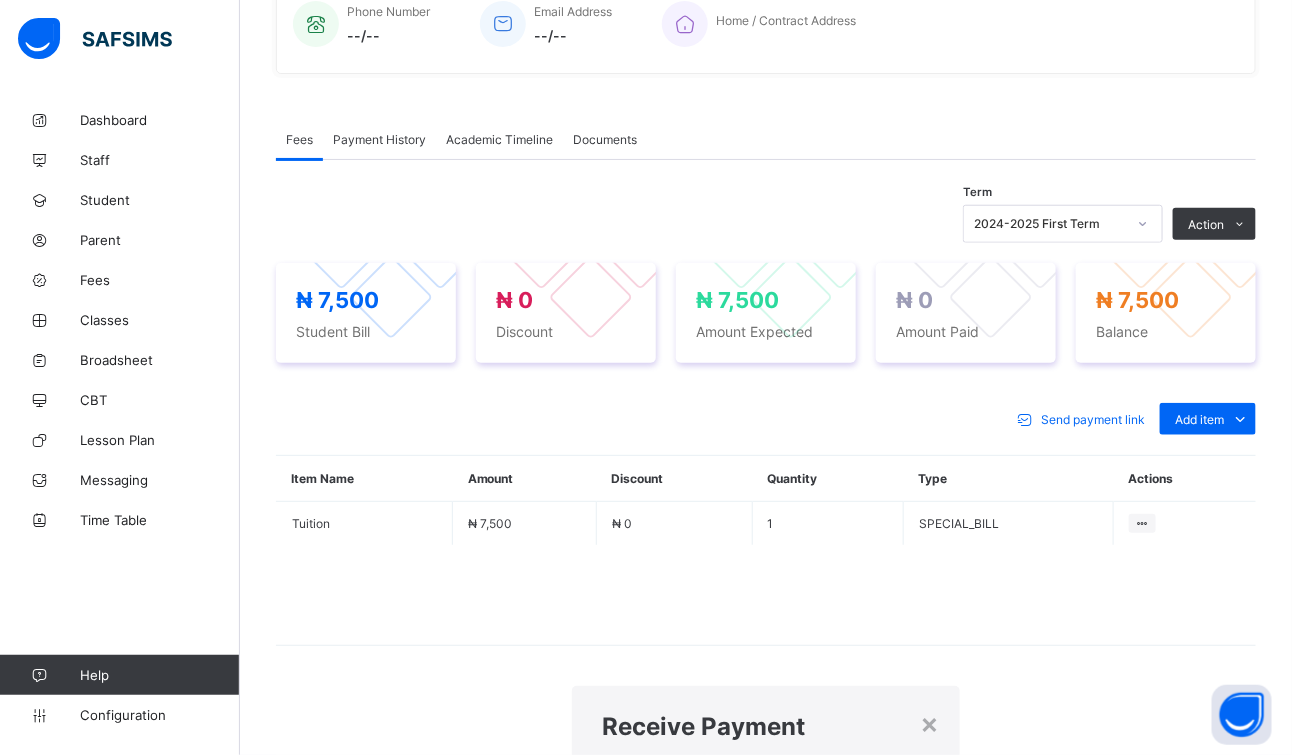 type on "****" 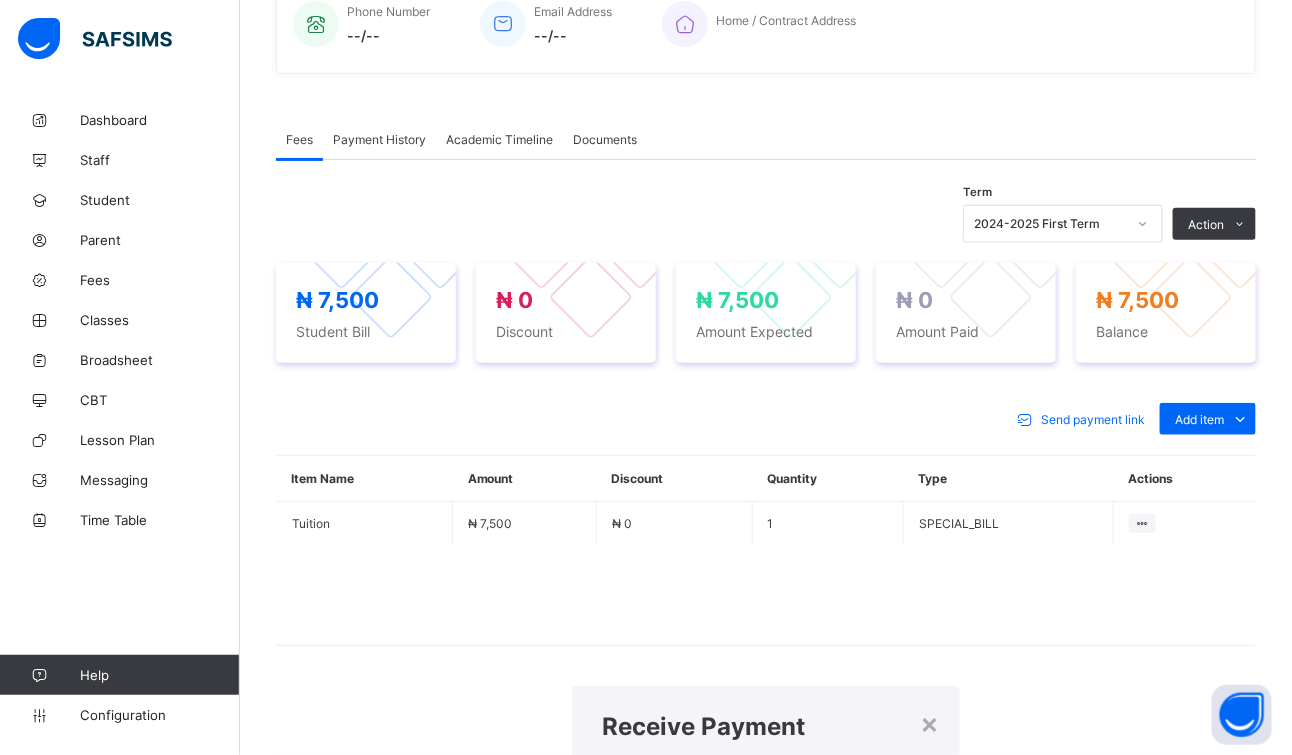 click at bounding box center [766, 1119] 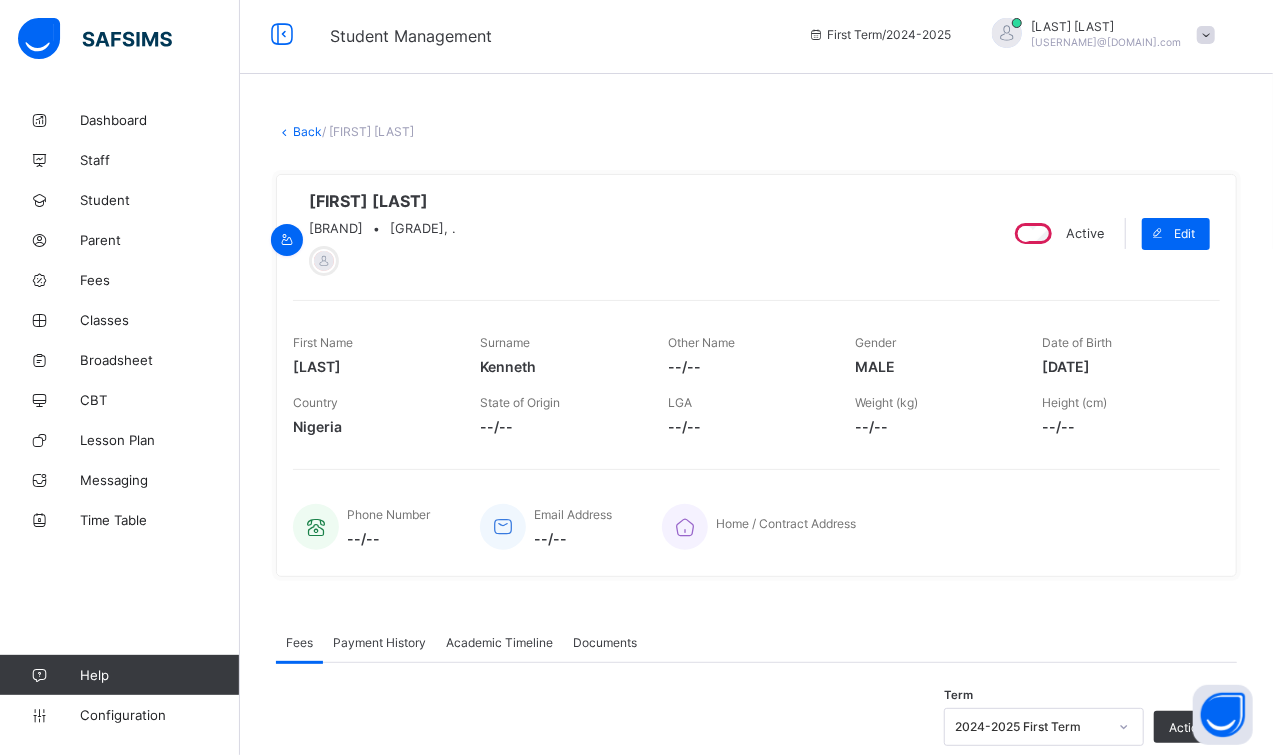 scroll, scrollTop: 0, scrollLeft: 0, axis: both 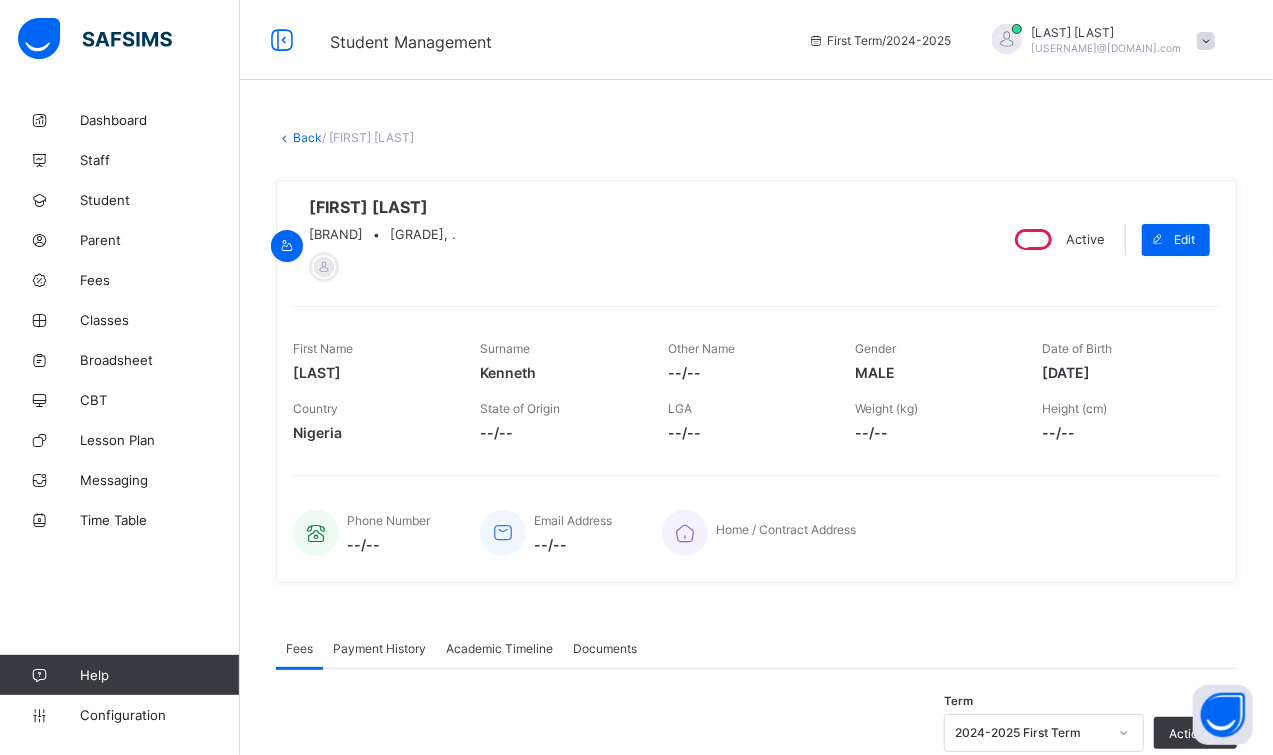 click on "Back" at bounding box center (307, 137) 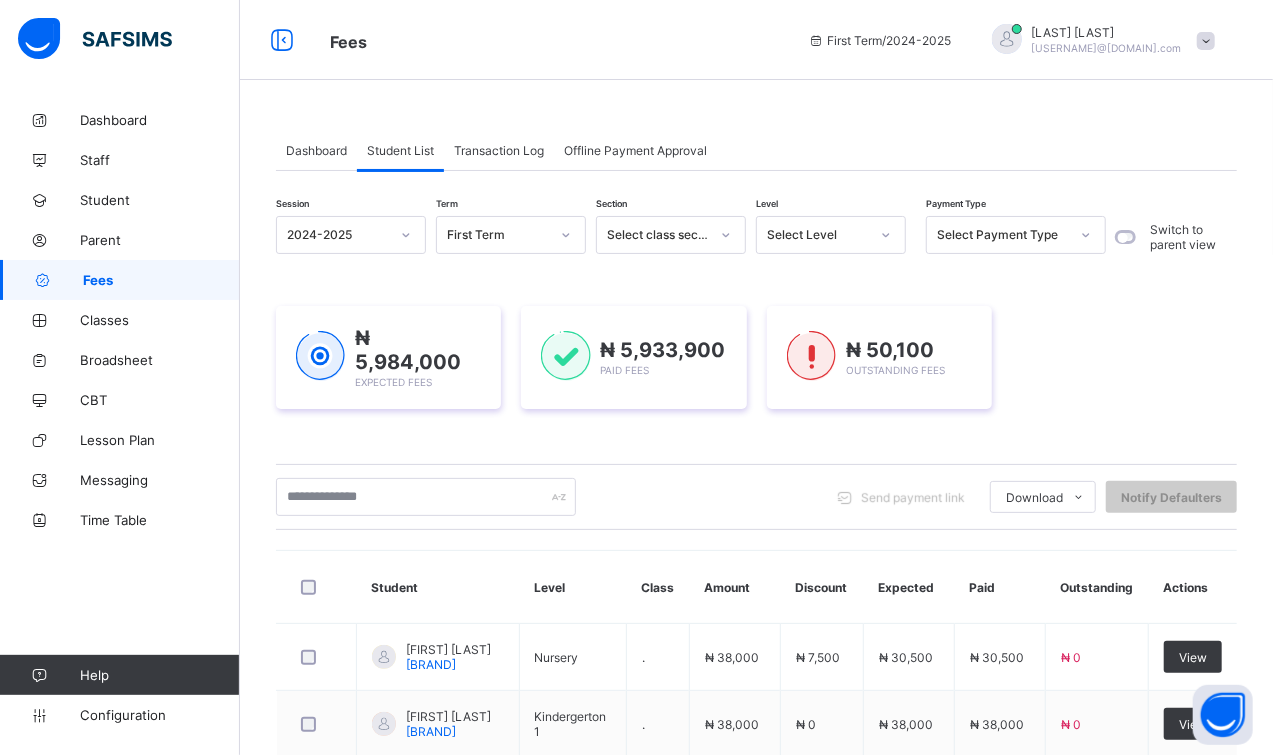 click 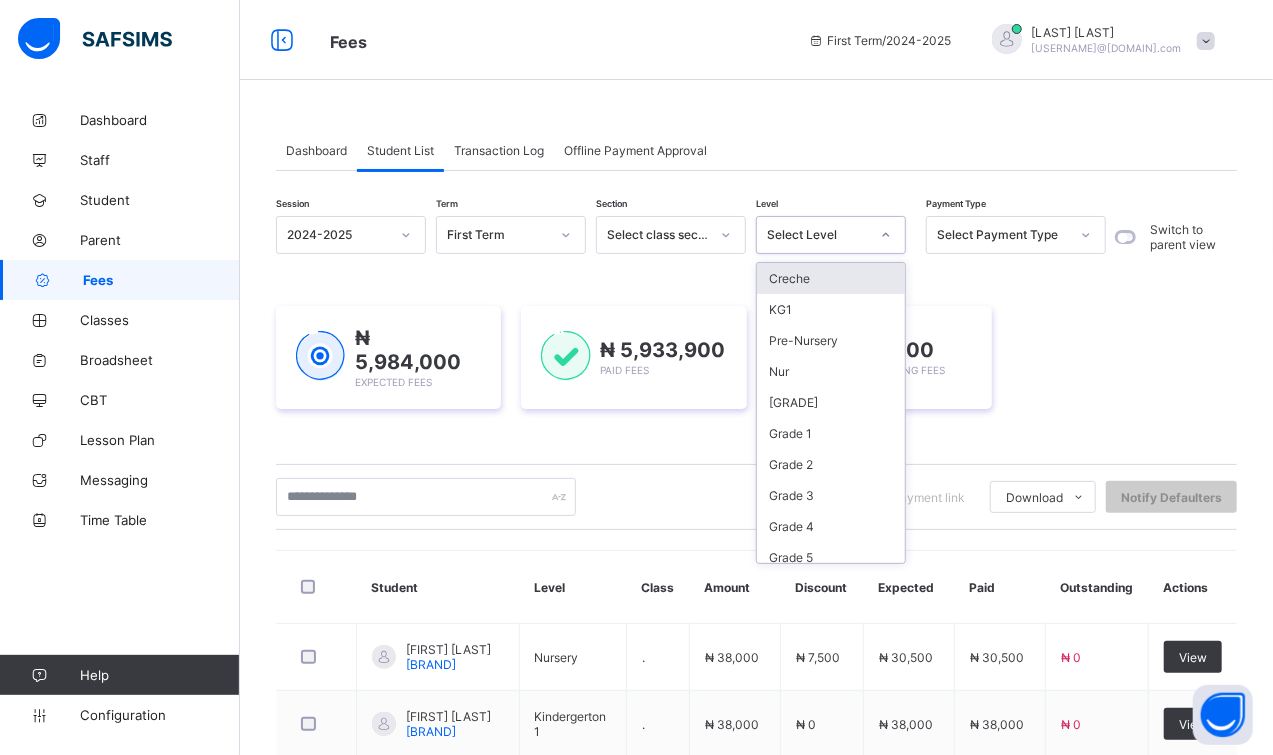 click at bounding box center [886, 235] 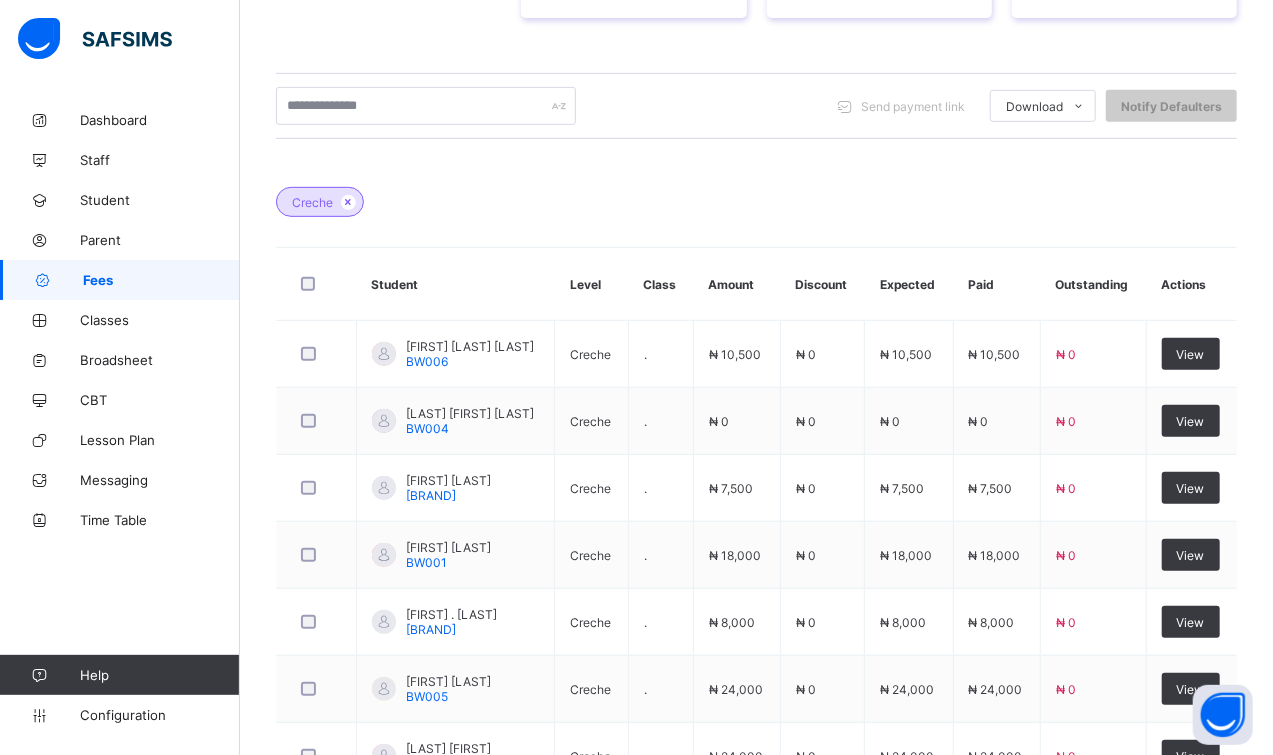 scroll, scrollTop: 499, scrollLeft: 0, axis: vertical 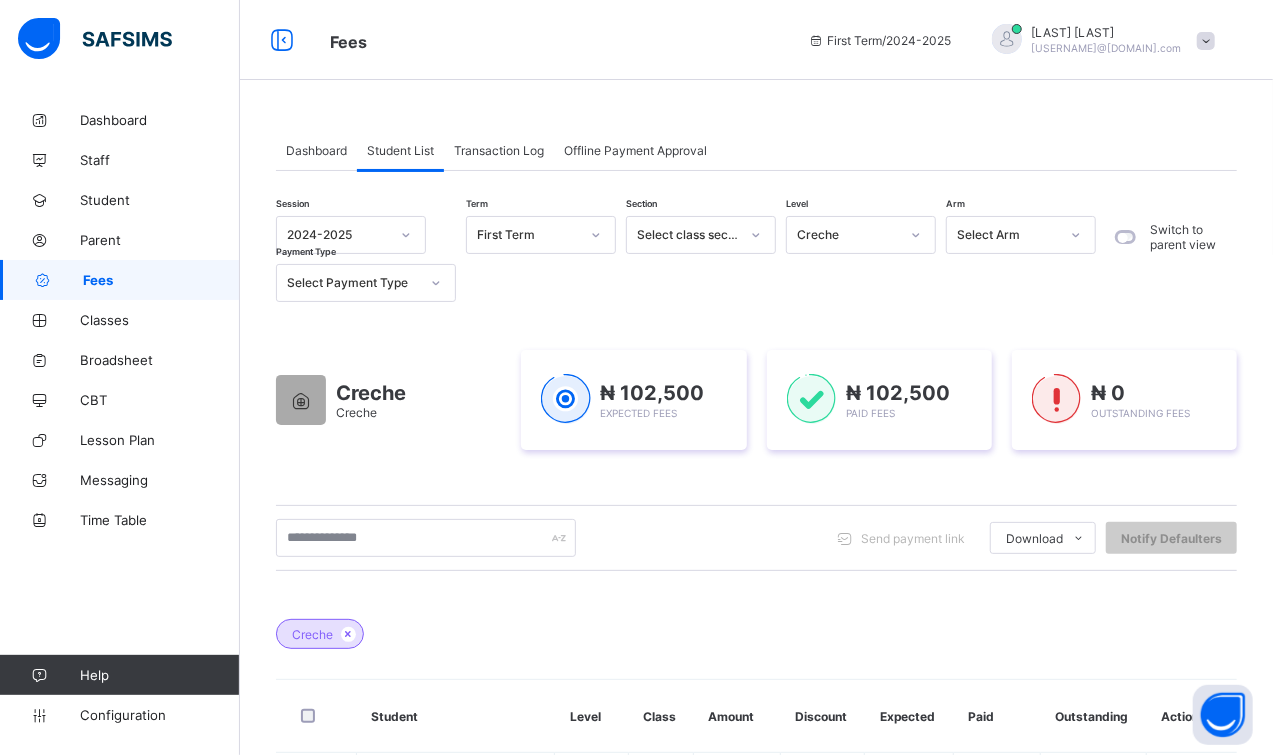 click on "Students Payment Status Student Items Report Student Discount Report   Notify Defaulters   Creche Student Level Class Amount Discount Expected Paid Outstanding Actions [FIRST]  [LAST] [CODE]   Creche     .     [PRICE]     [PRICE]     [PRICE]     [PRICE]     [PRICE]   View [LAST]   [LAST] [CODE]   Creche     .     [PRICE]     [PRICE]     [PRICE]     [PRICE]     [PRICE]   View [LAST]   [LAST] [CODE]   Creche     .     [PRICE]     [PRICE]     [PRICE]     [PRICE]     [PRICE]   View [FIRST].   [LAST] [CODE]   Creche     .     [PRICE]     [PRICE]     [PRICE]     [PRICE]     [PRICE]   View [FIRST]  [LAST] [CODE]" at bounding box center [756, 797] 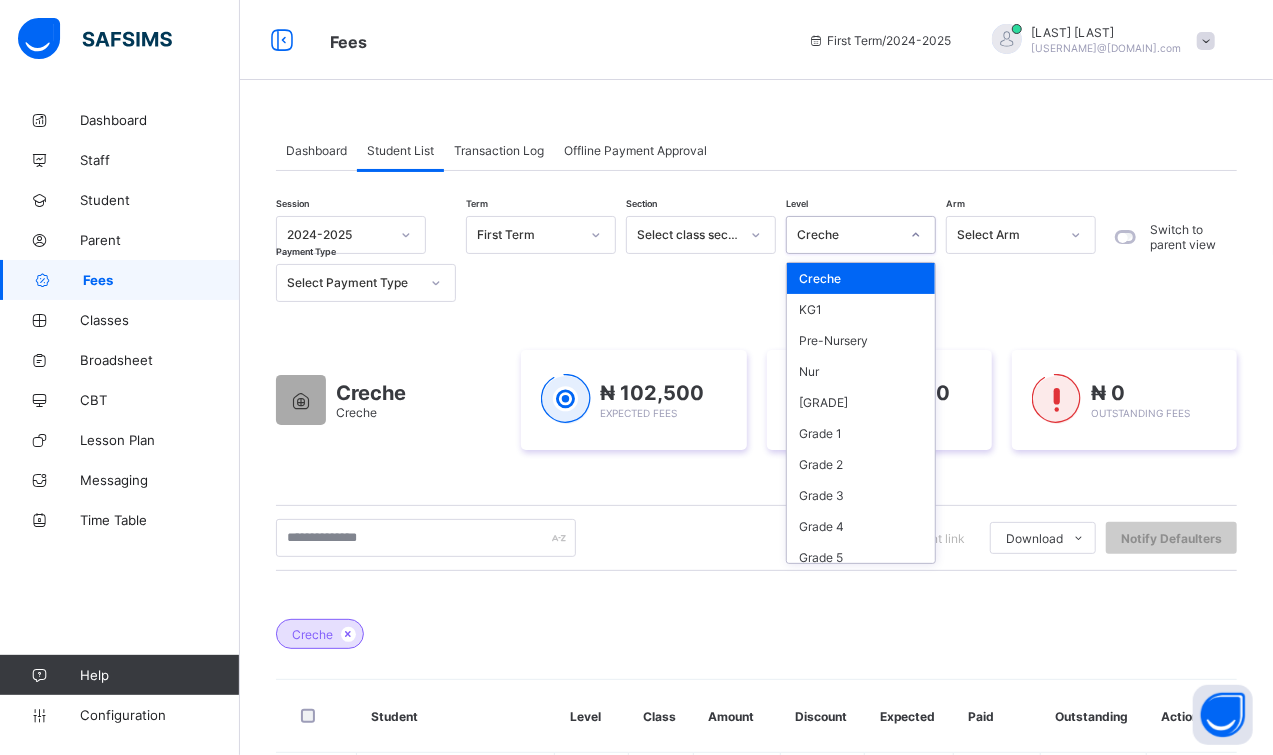 click 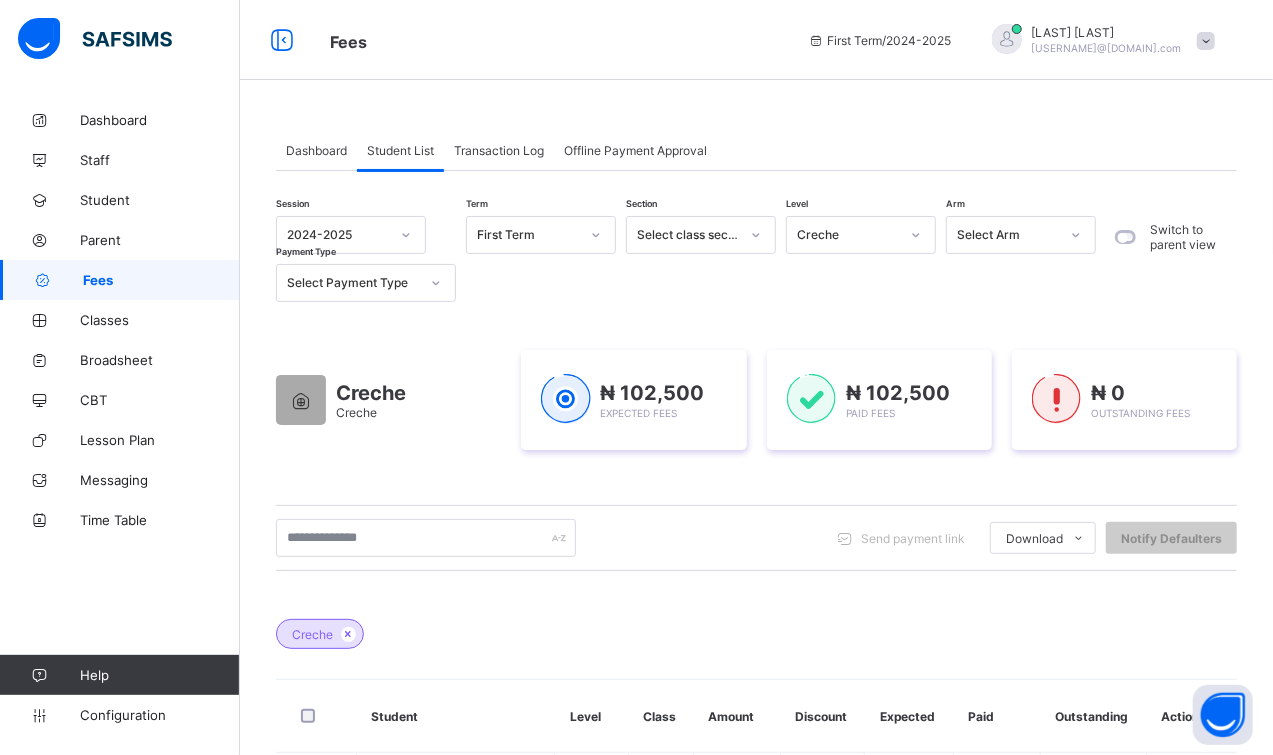 click on "Dashboard" at bounding box center (316, 150) 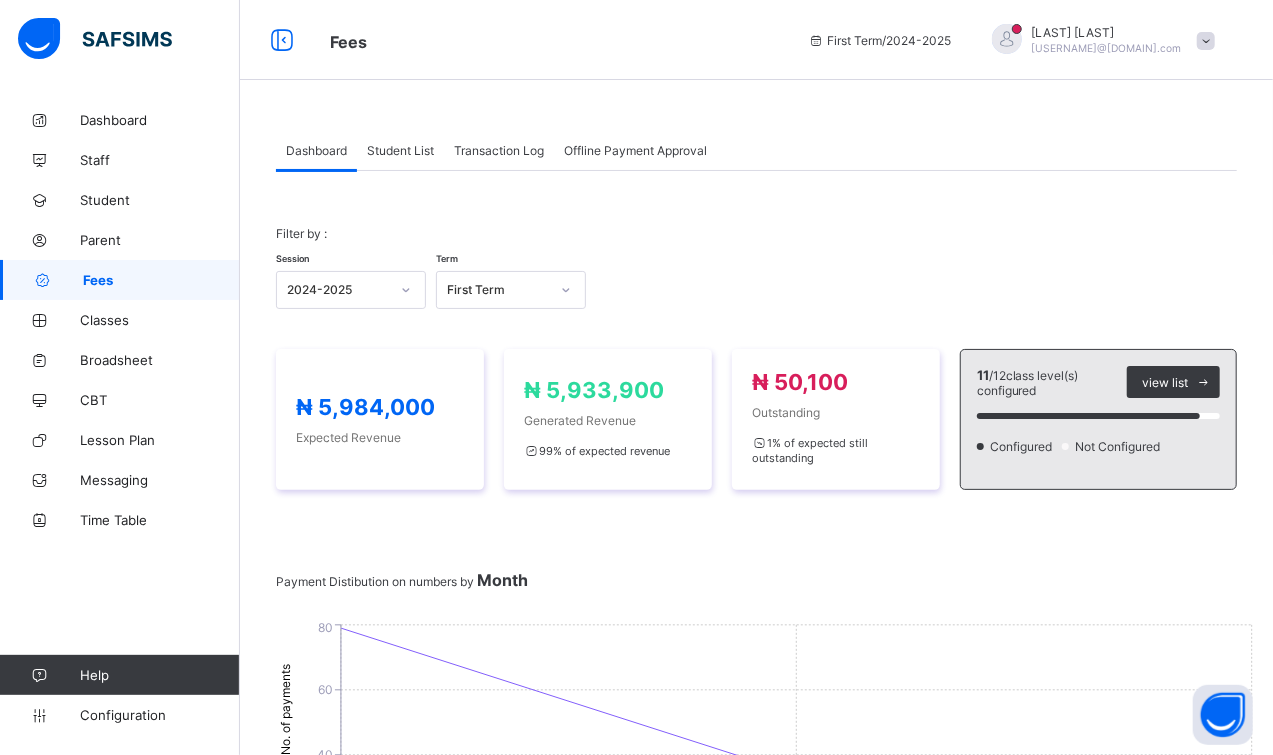 click on "Student List" at bounding box center (400, 150) 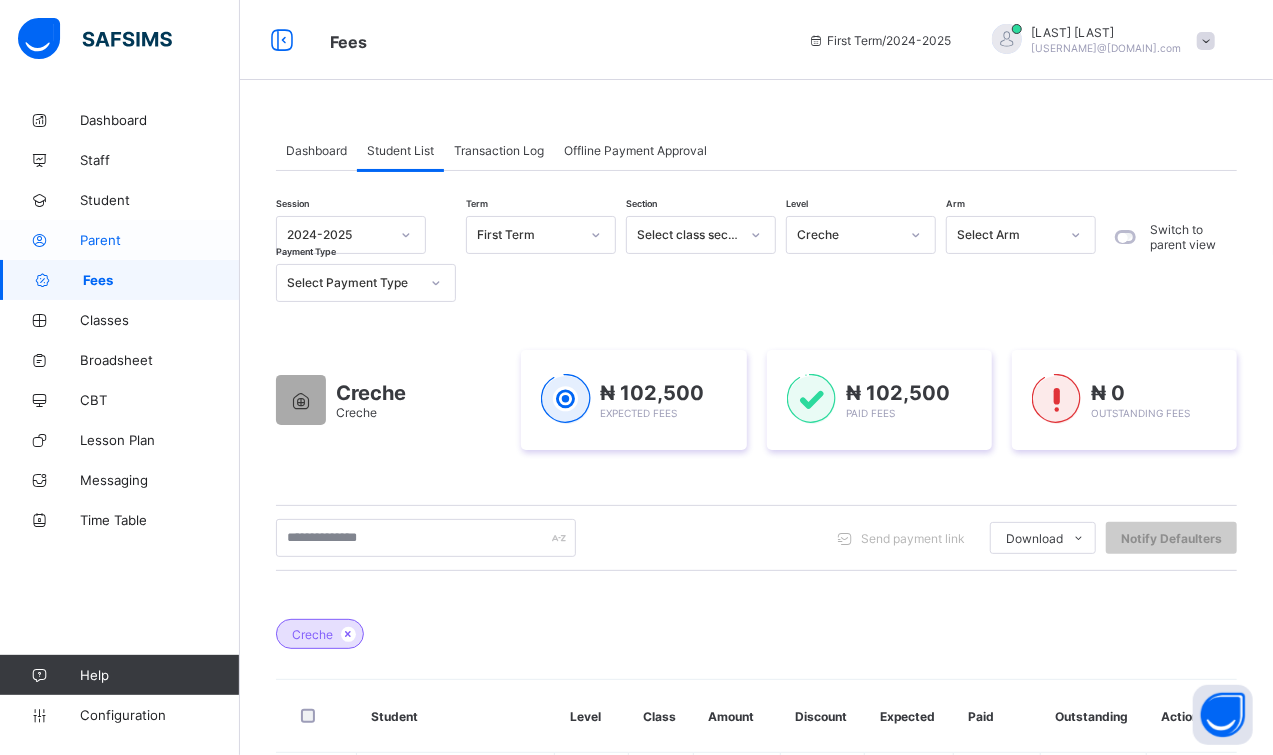 click on "Parent" at bounding box center (160, 240) 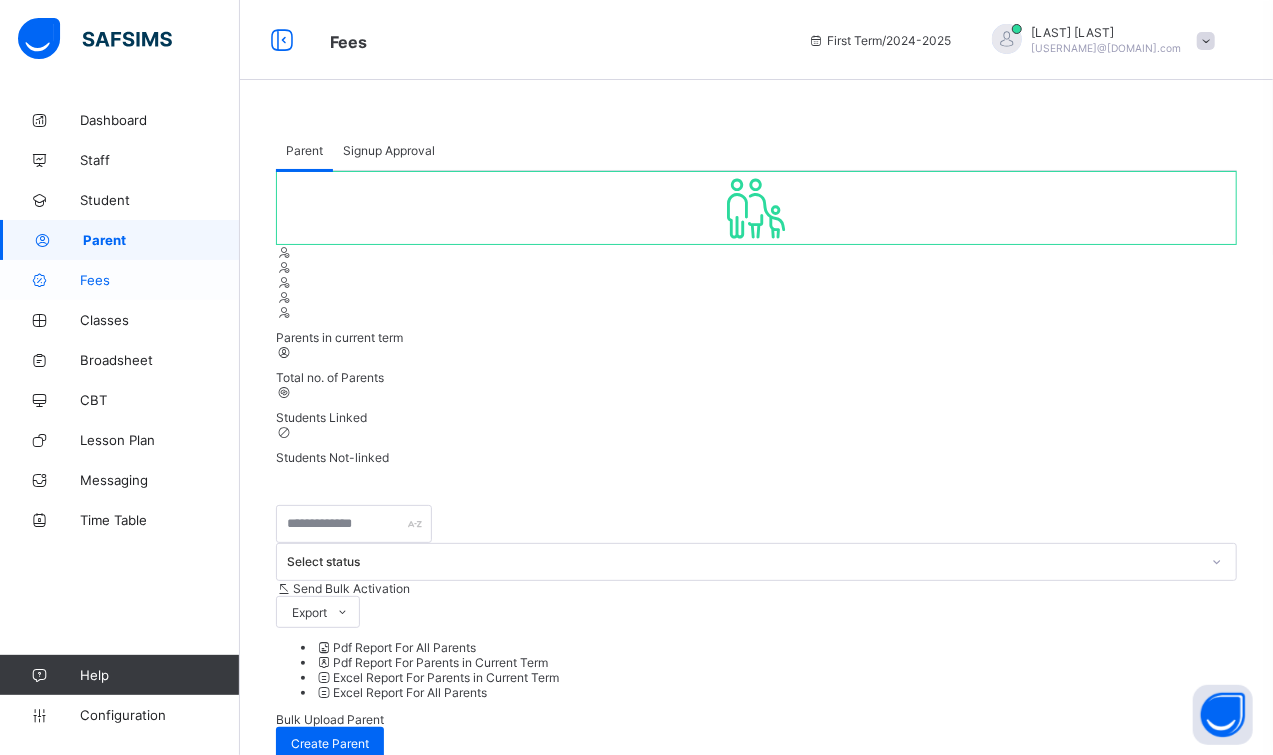 click on "Fees" at bounding box center (160, 280) 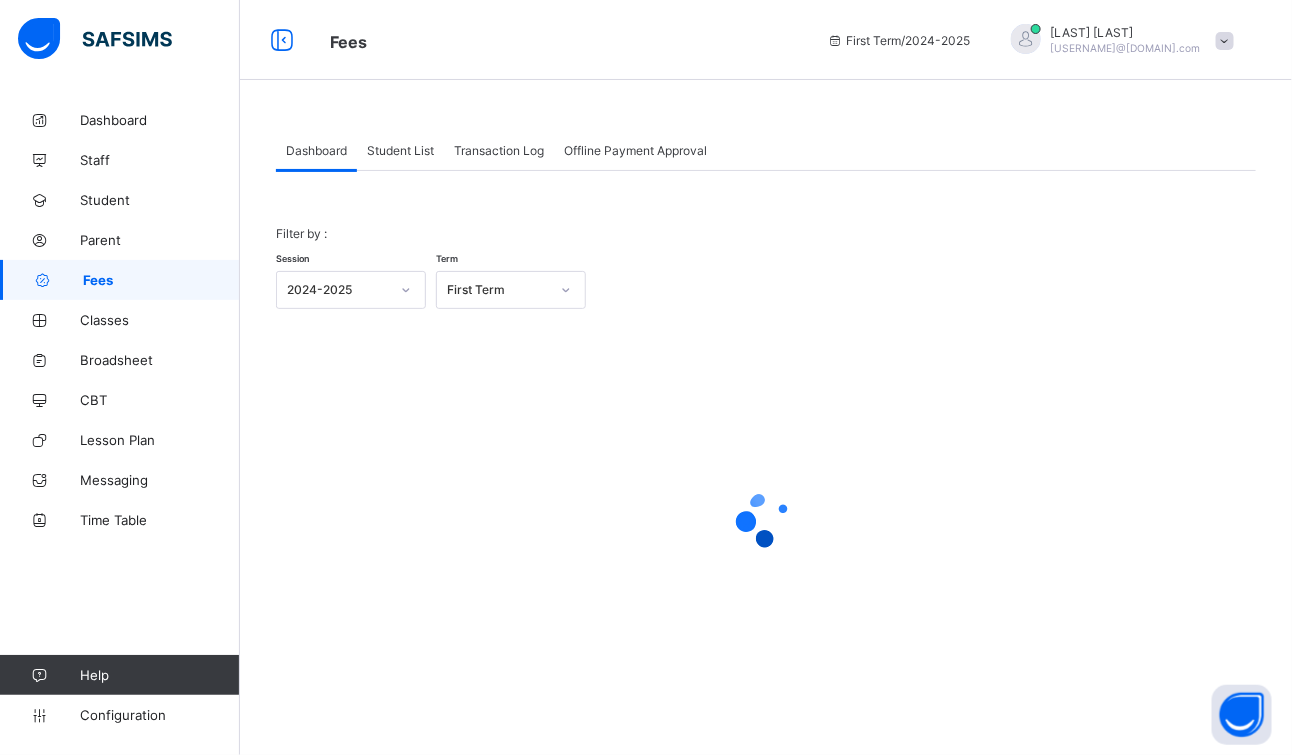 click on "Student List" at bounding box center [400, 150] 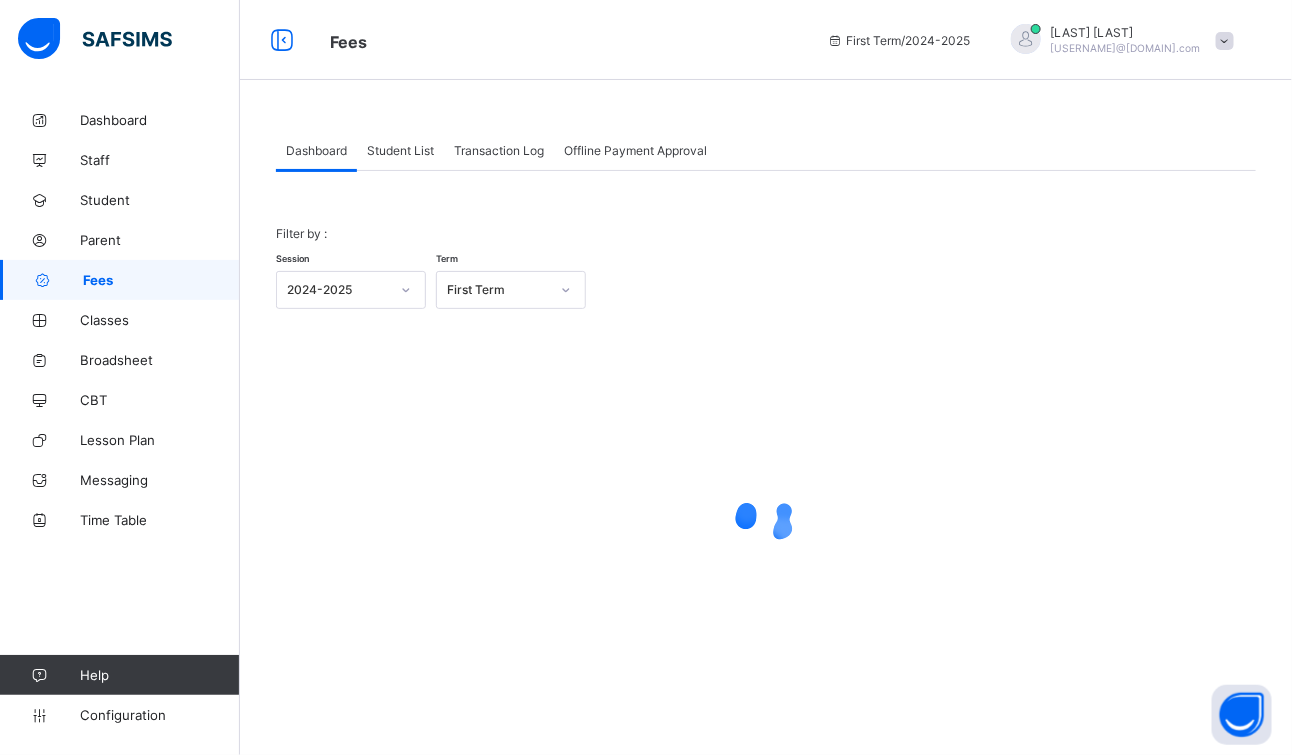 click on "Student List" at bounding box center [400, 150] 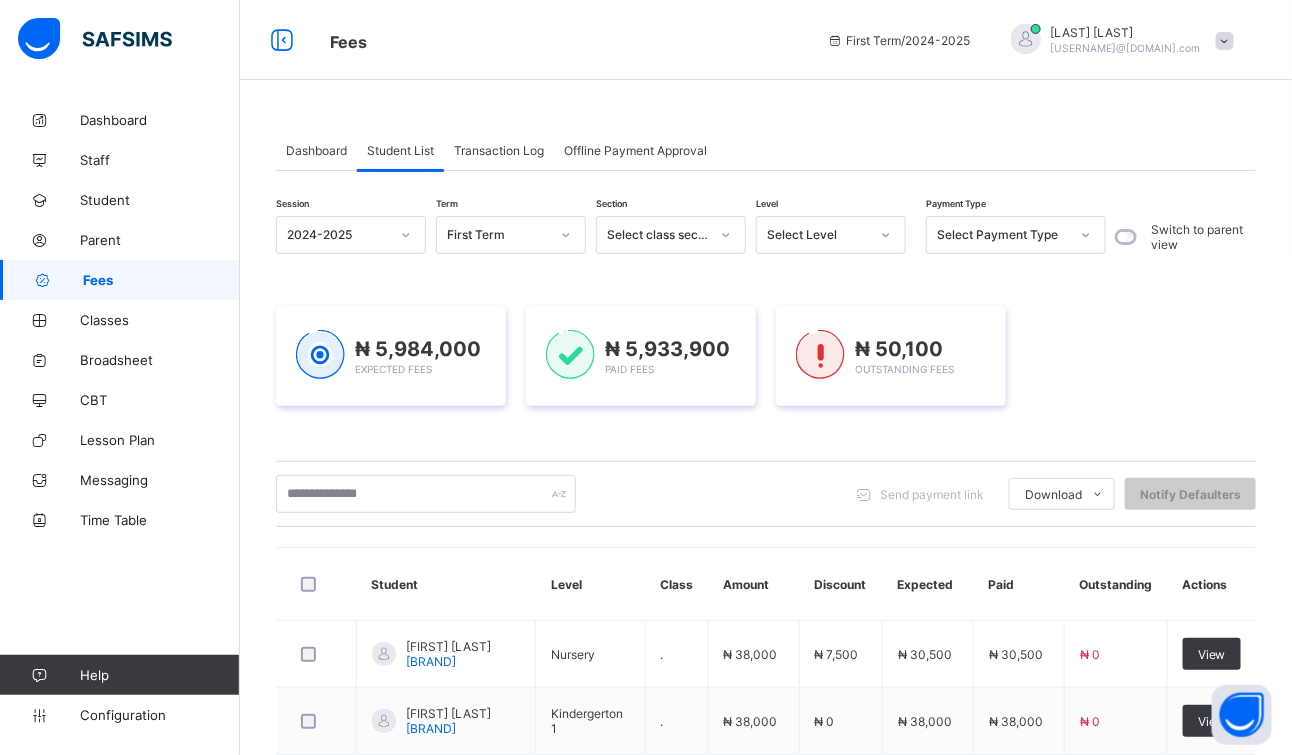 click on "Student List" at bounding box center [400, 150] 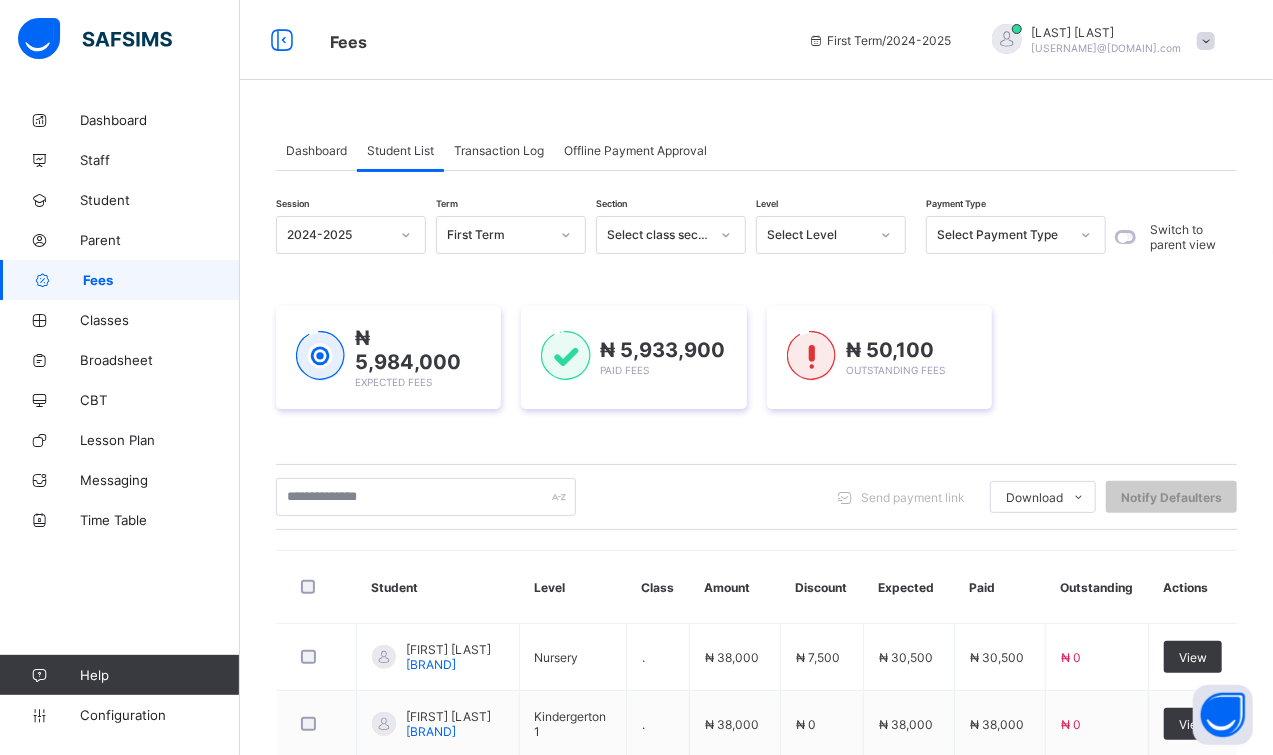 click at bounding box center (1086, 235) 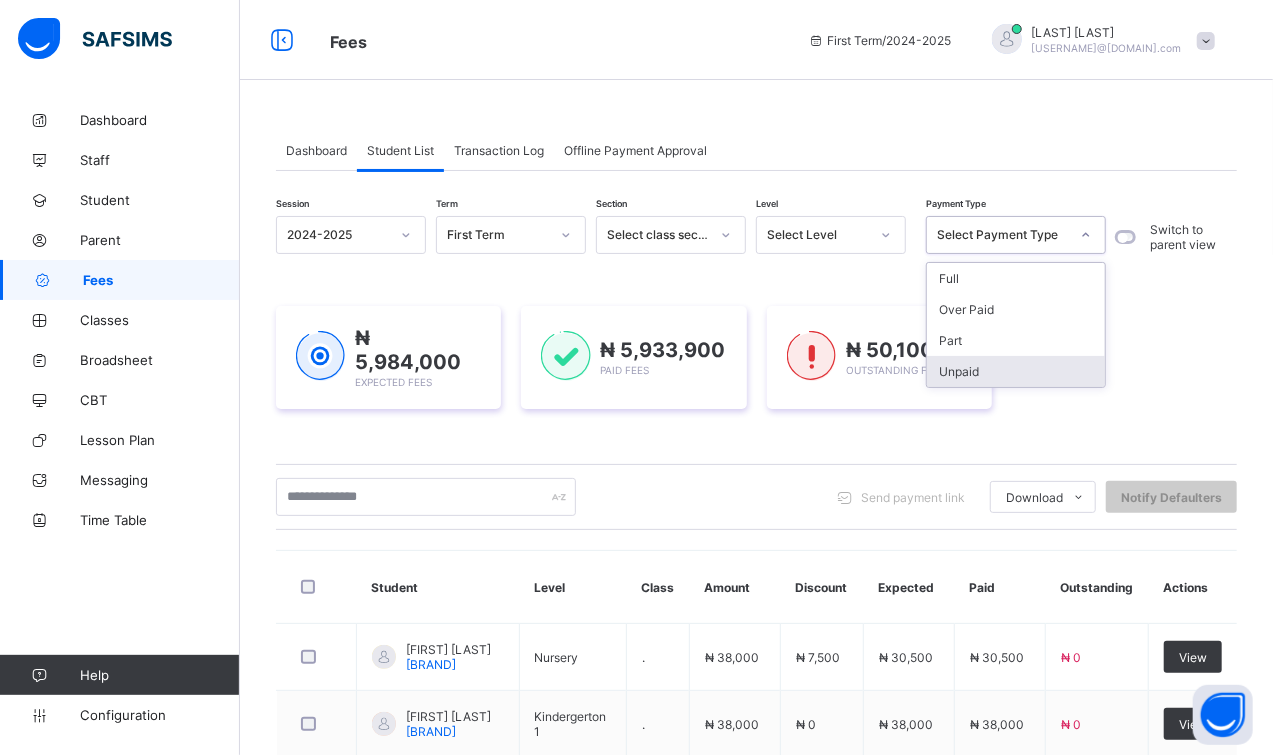 click on "Unpaid" at bounding box center (1016, 371) 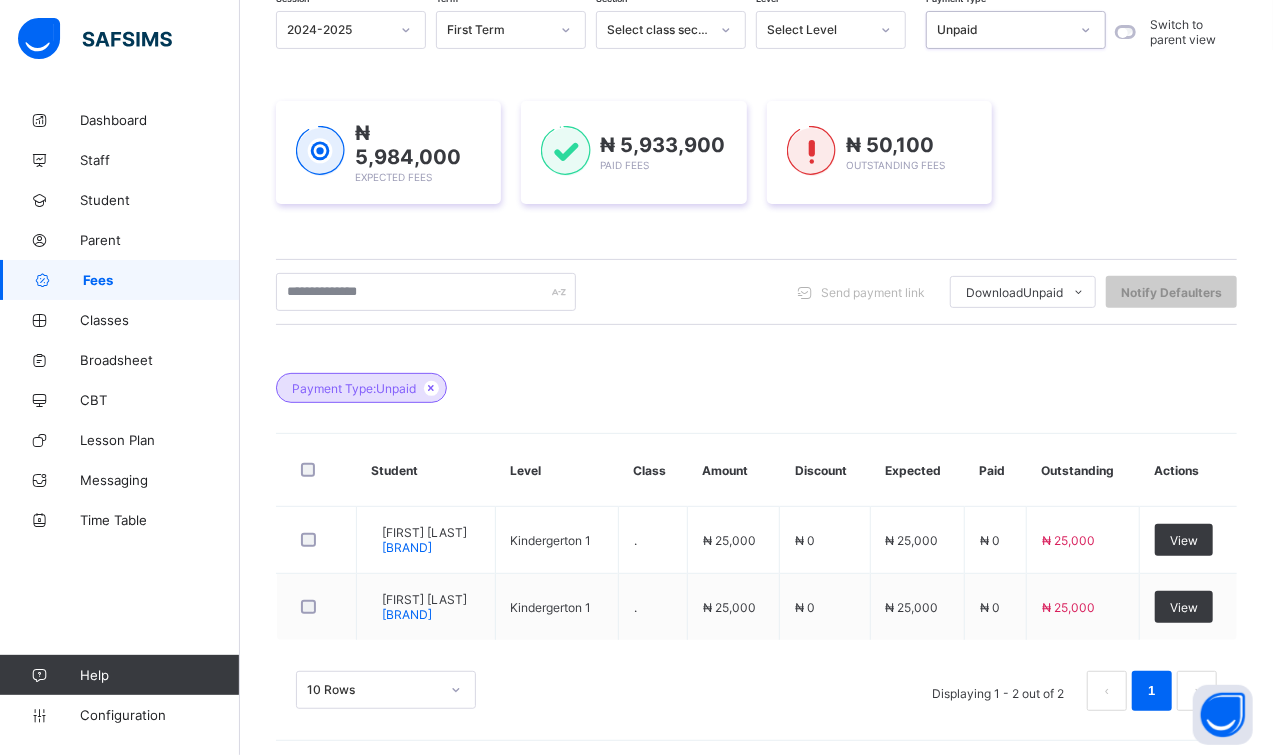 scroll, scrollTop: 206, scrollLeft: 0, axis: vertical 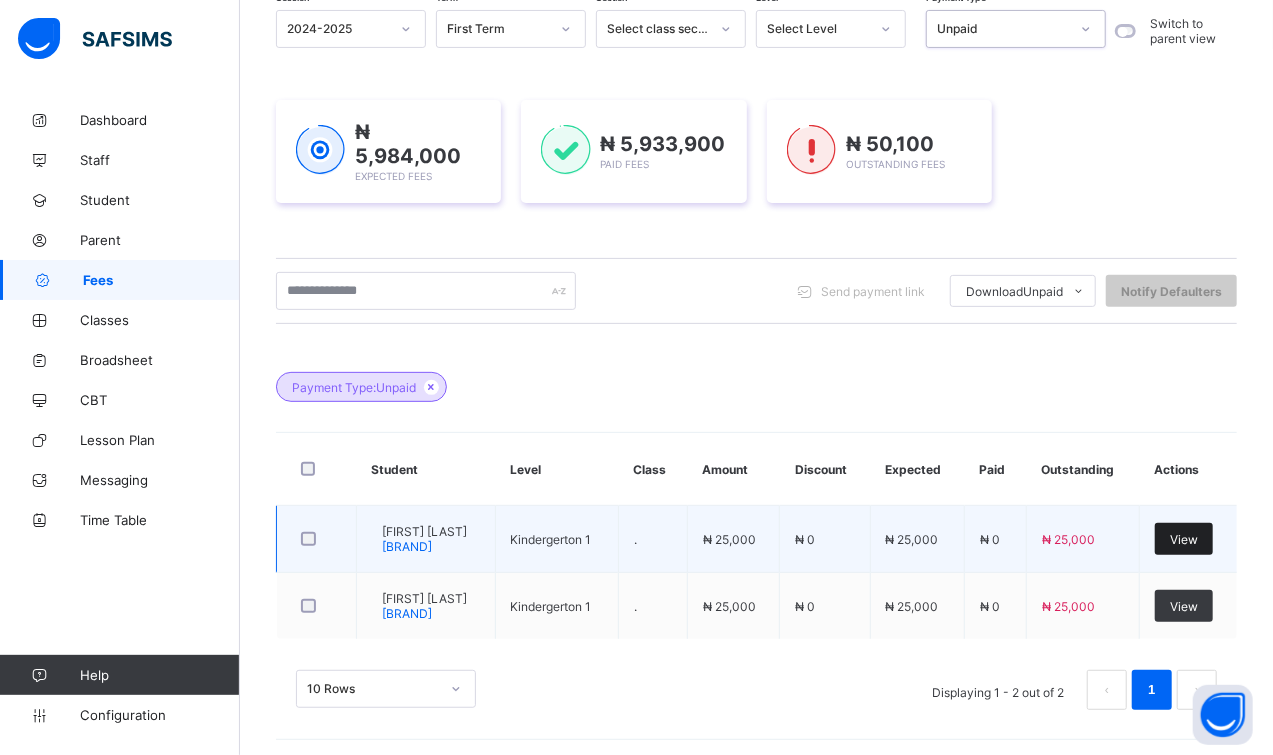 click on "View" at bounding box center [1184, 539] 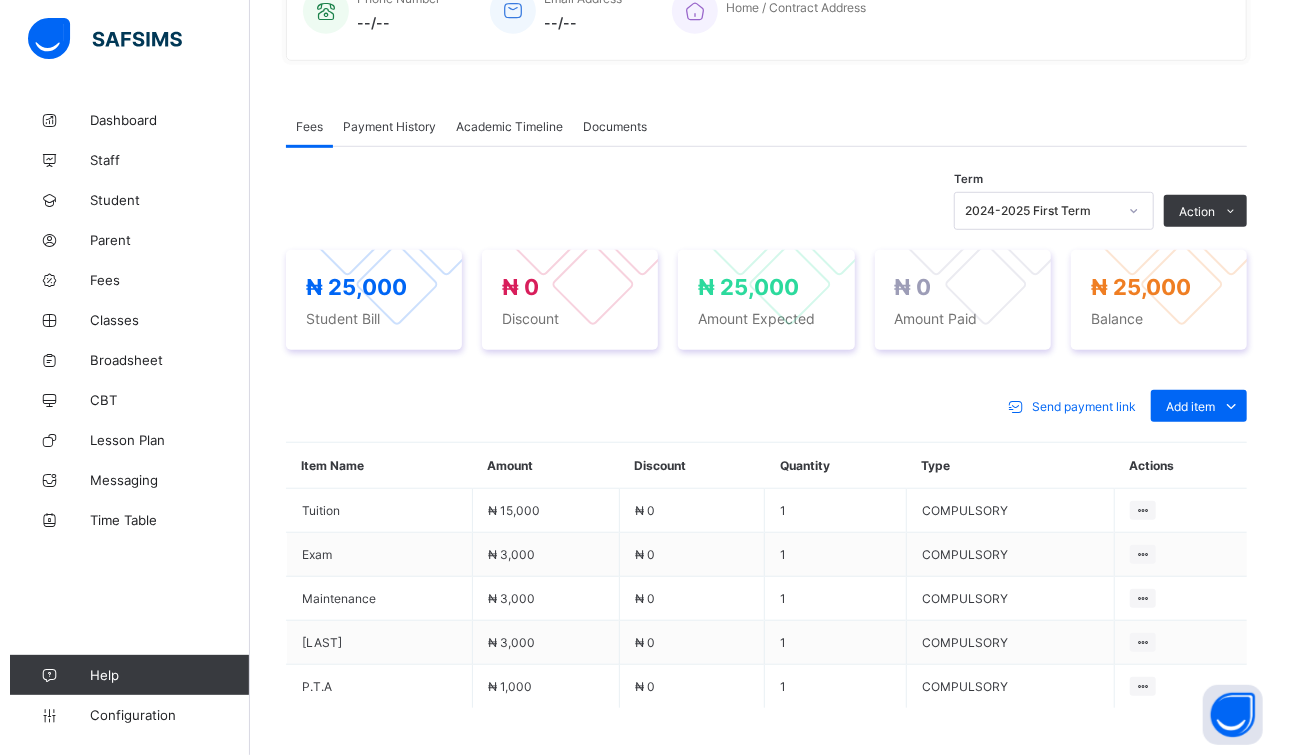 scroll, scrollTop: 572, scrollLeft: 0, axis: vertical 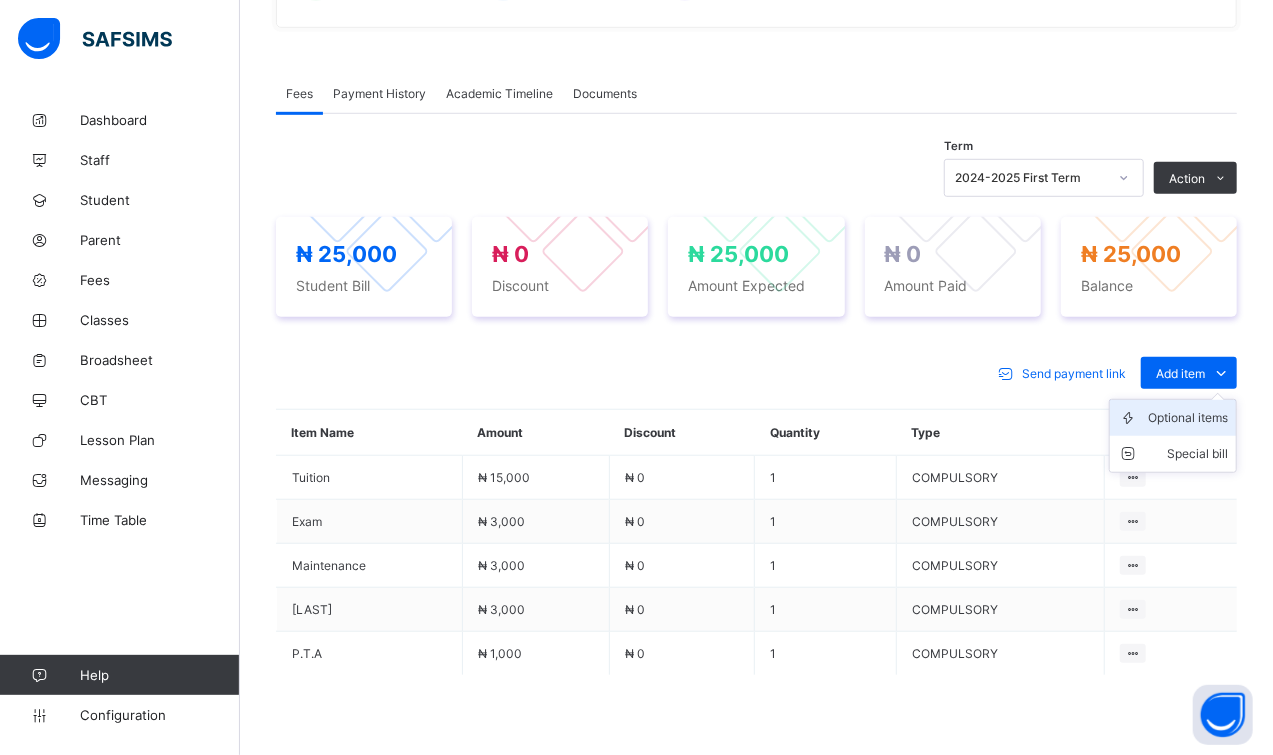 click on "Optional items" at bounding box center [1188, 418] 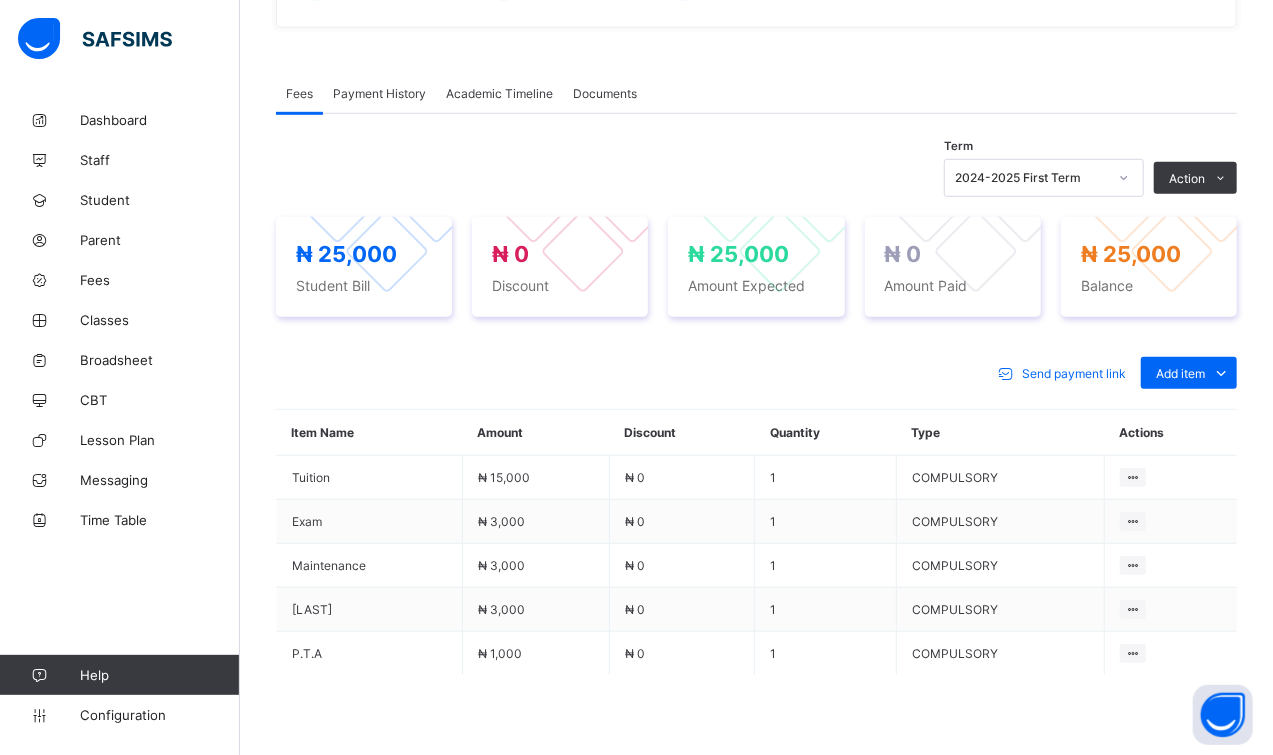 click on "×" at bounding box center [981, 833] 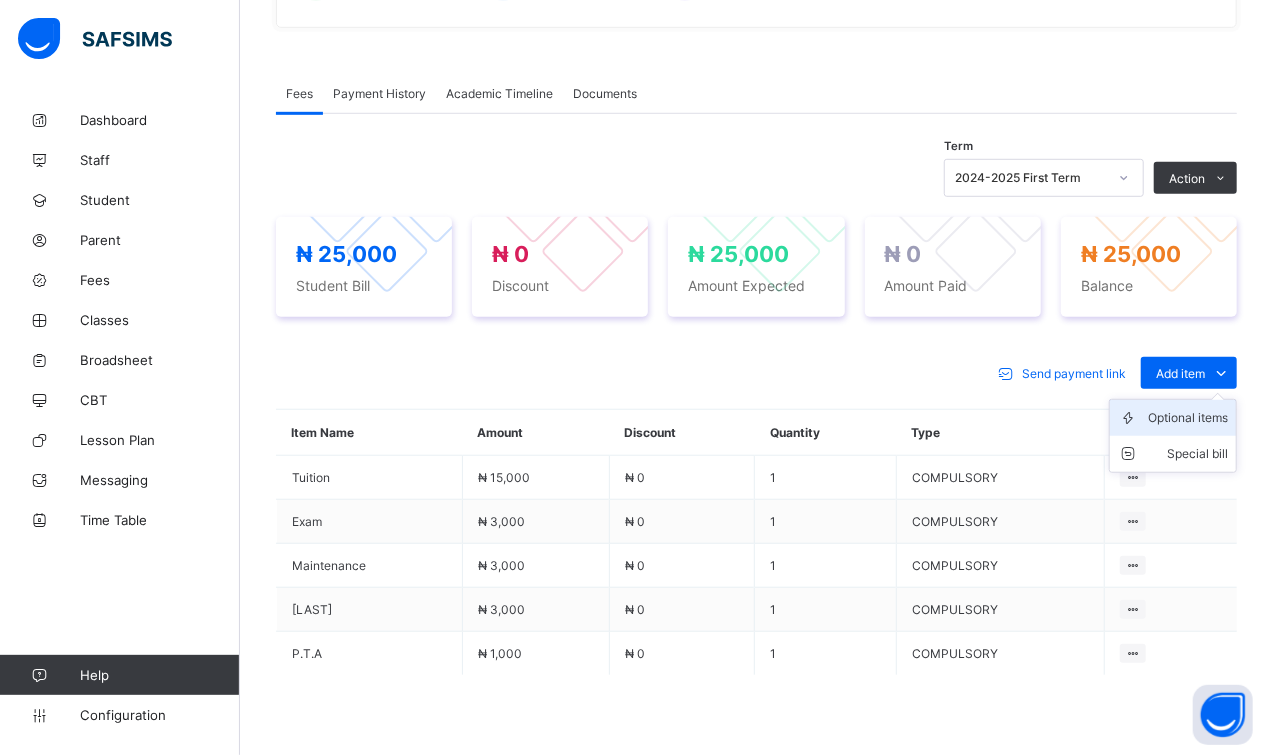click on "Optional items" at bounding box center [1188, 418] 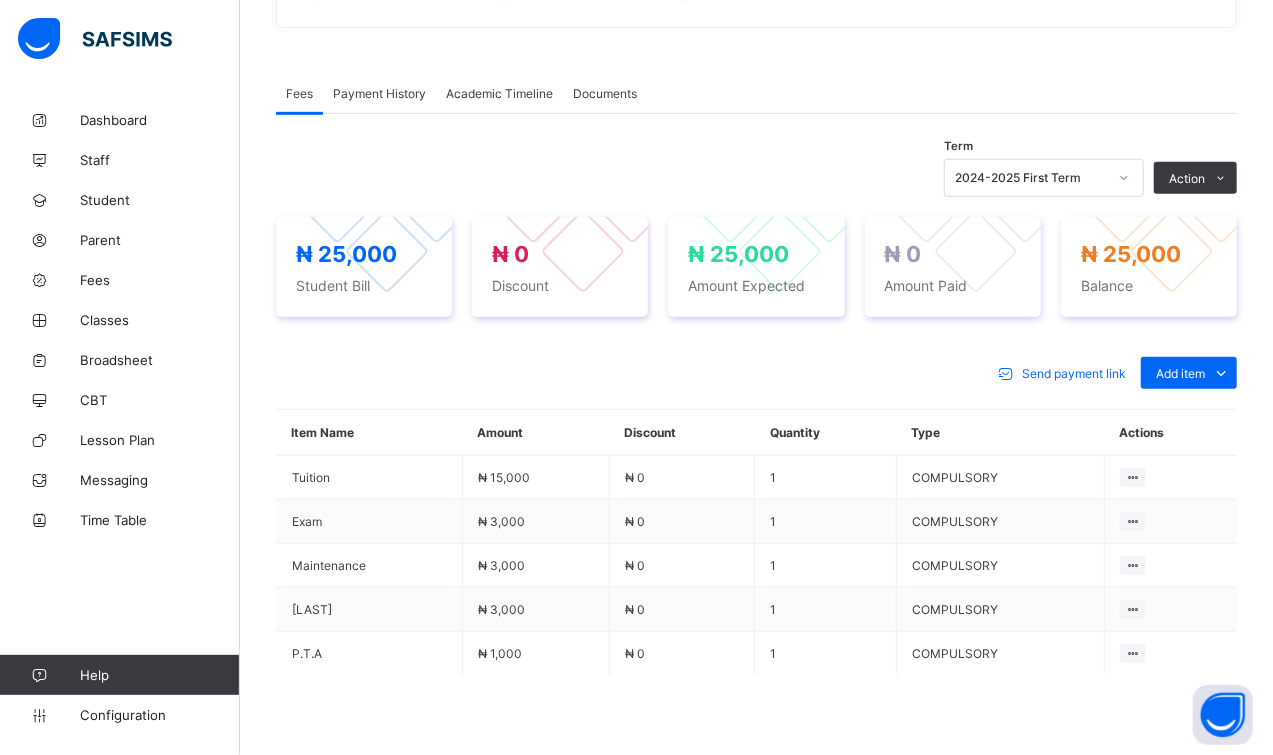 click 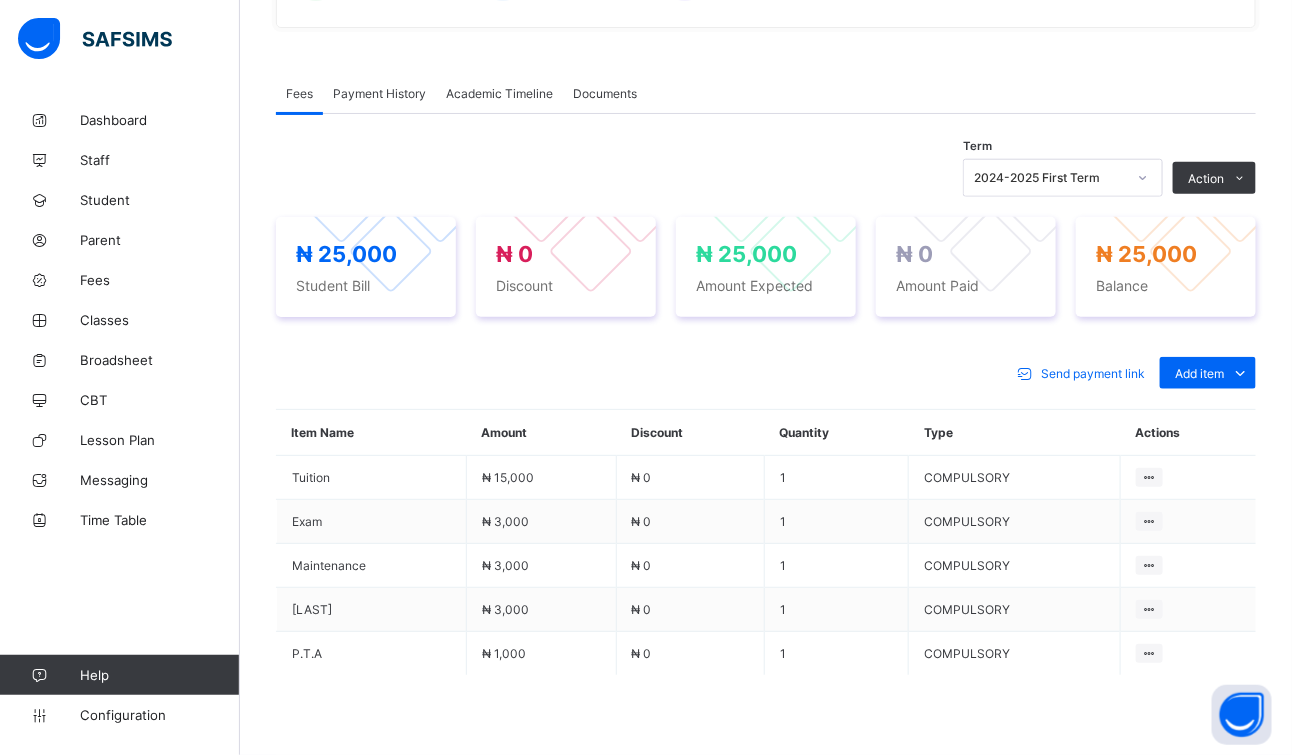 click on "Save" at bounding box center (934, 1143) 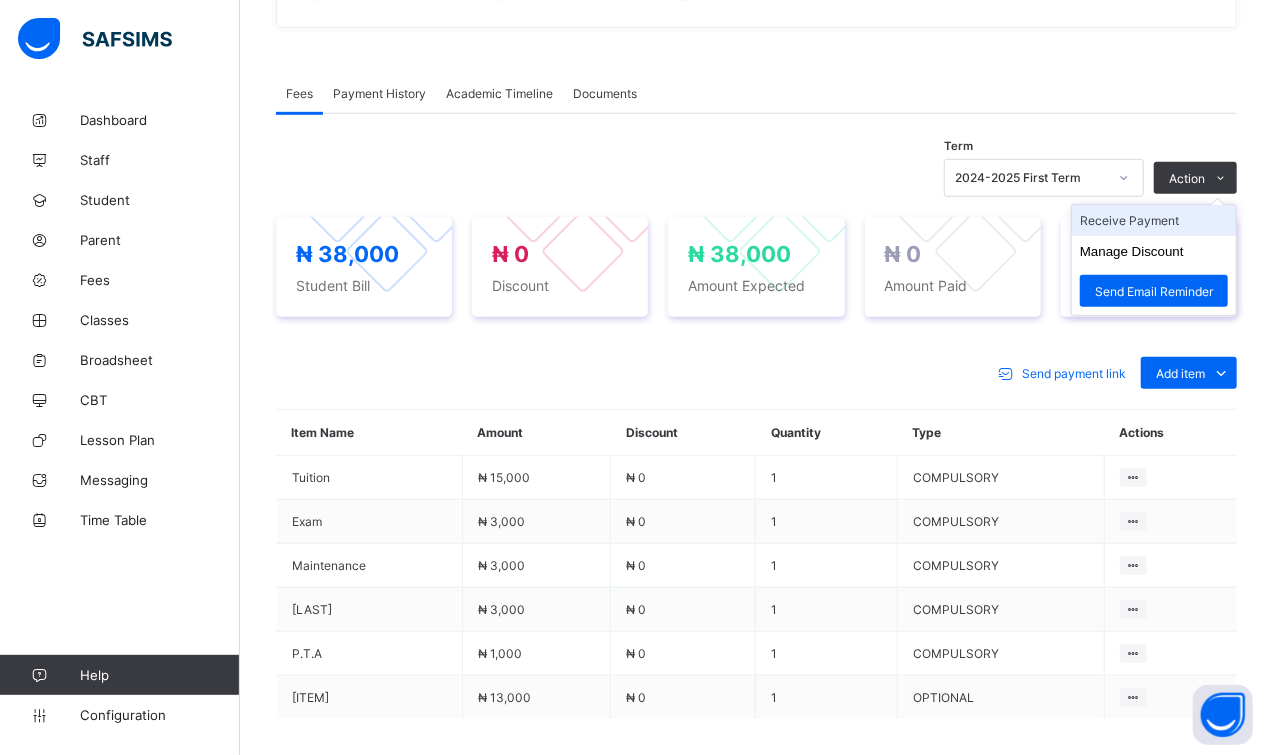 click on "Receive Payment" at bounding box center [1154, 220] 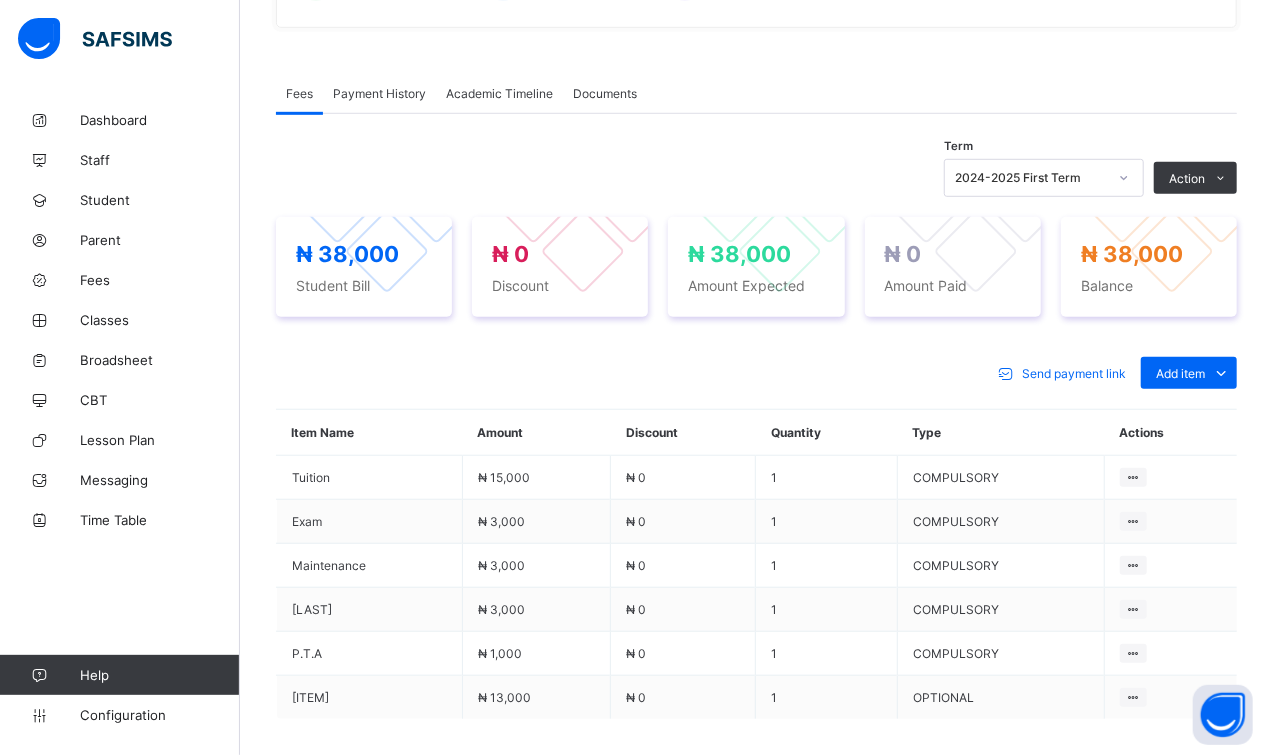 click at bounding box center [845, 1109] 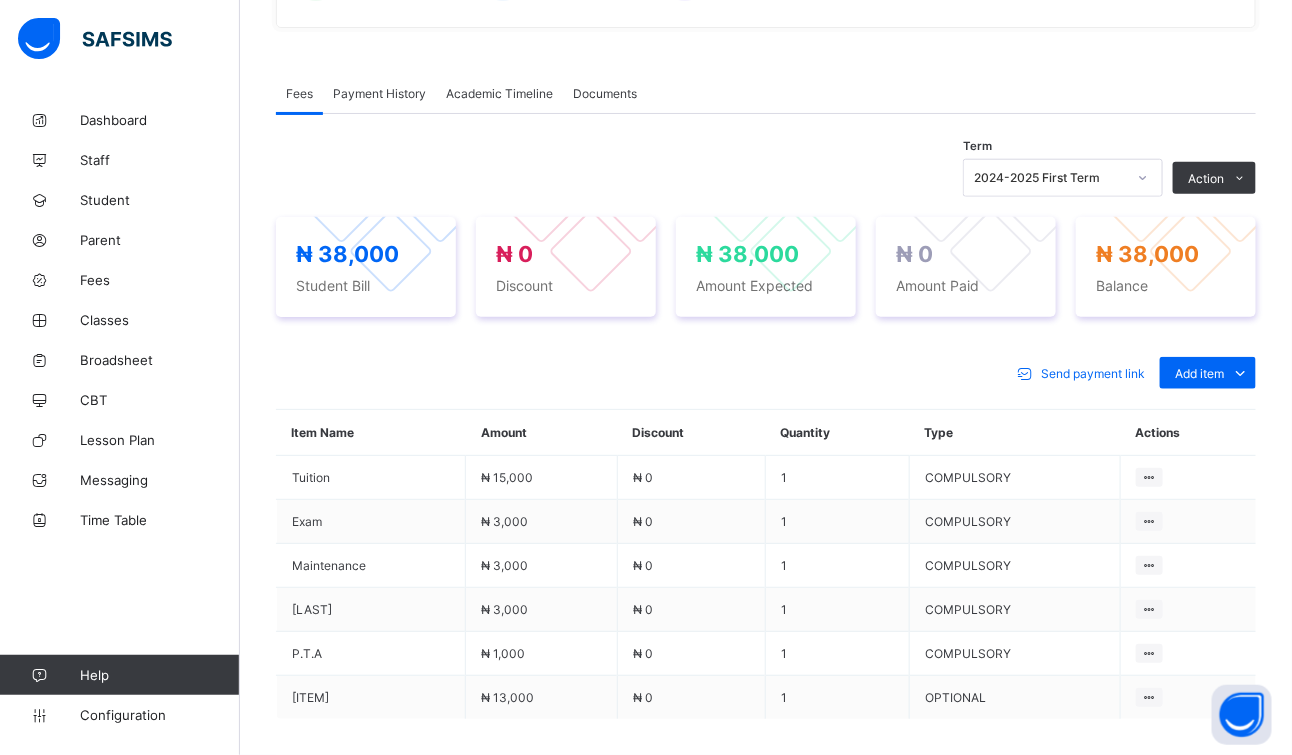 type on "****" 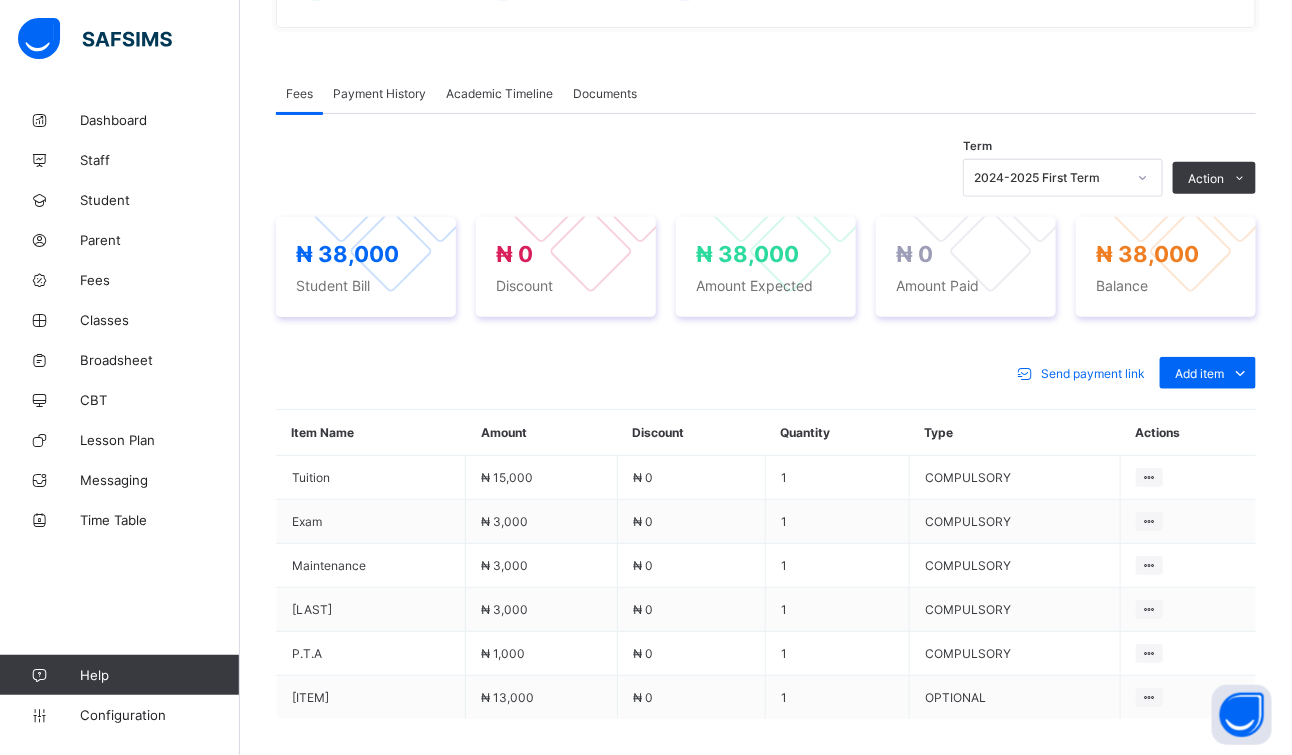 type on "**********" 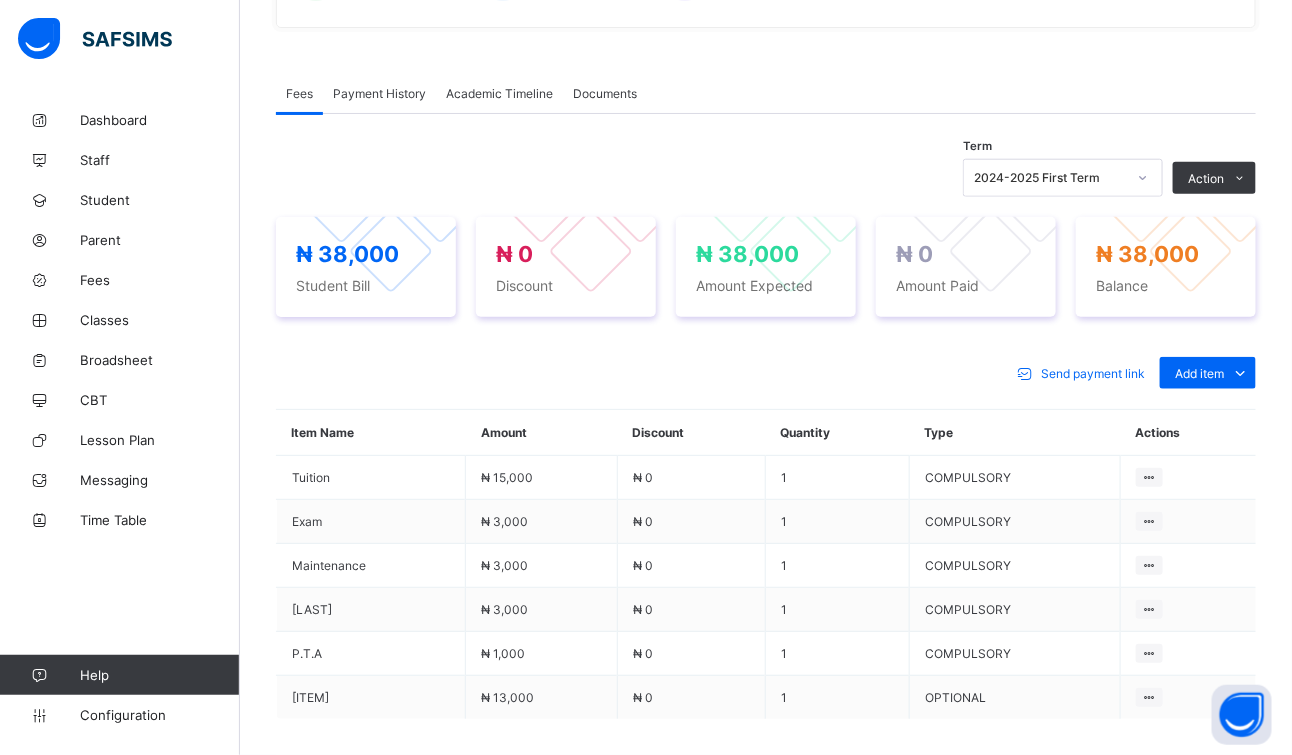 click at bounding box center [766, 1293] 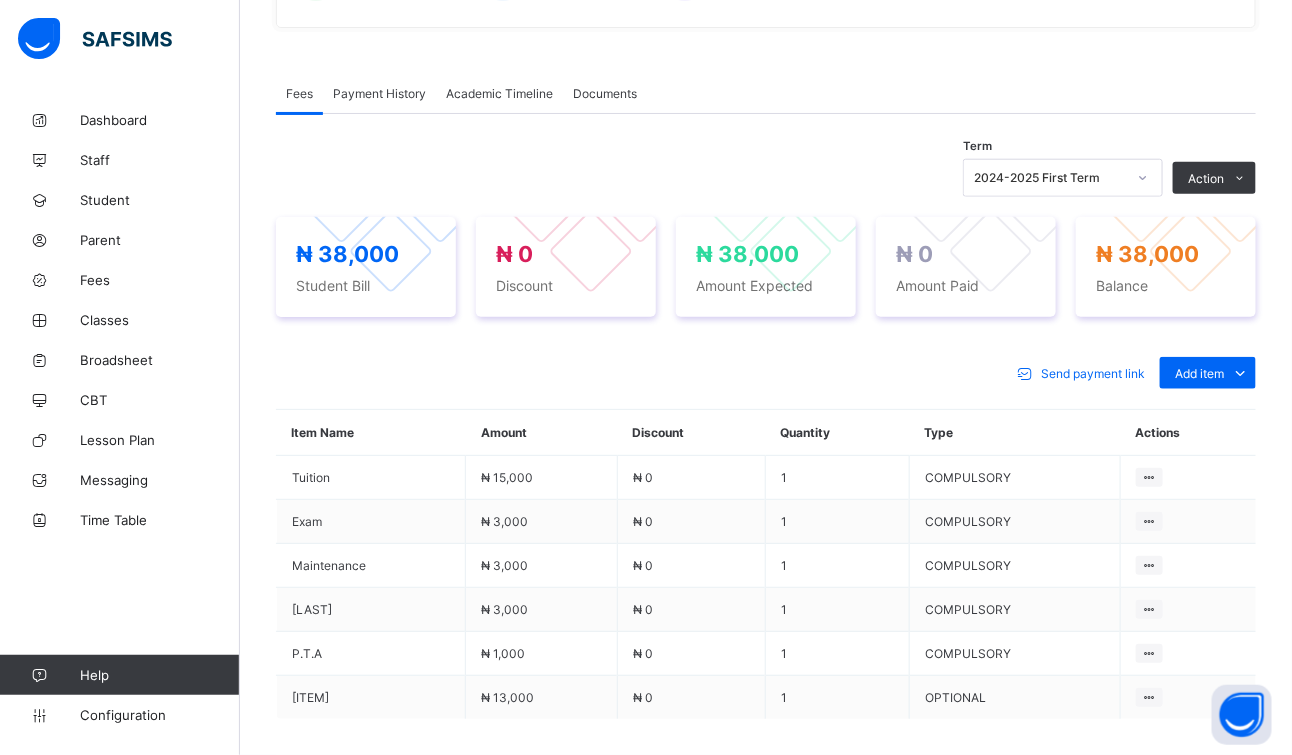 type on "********" 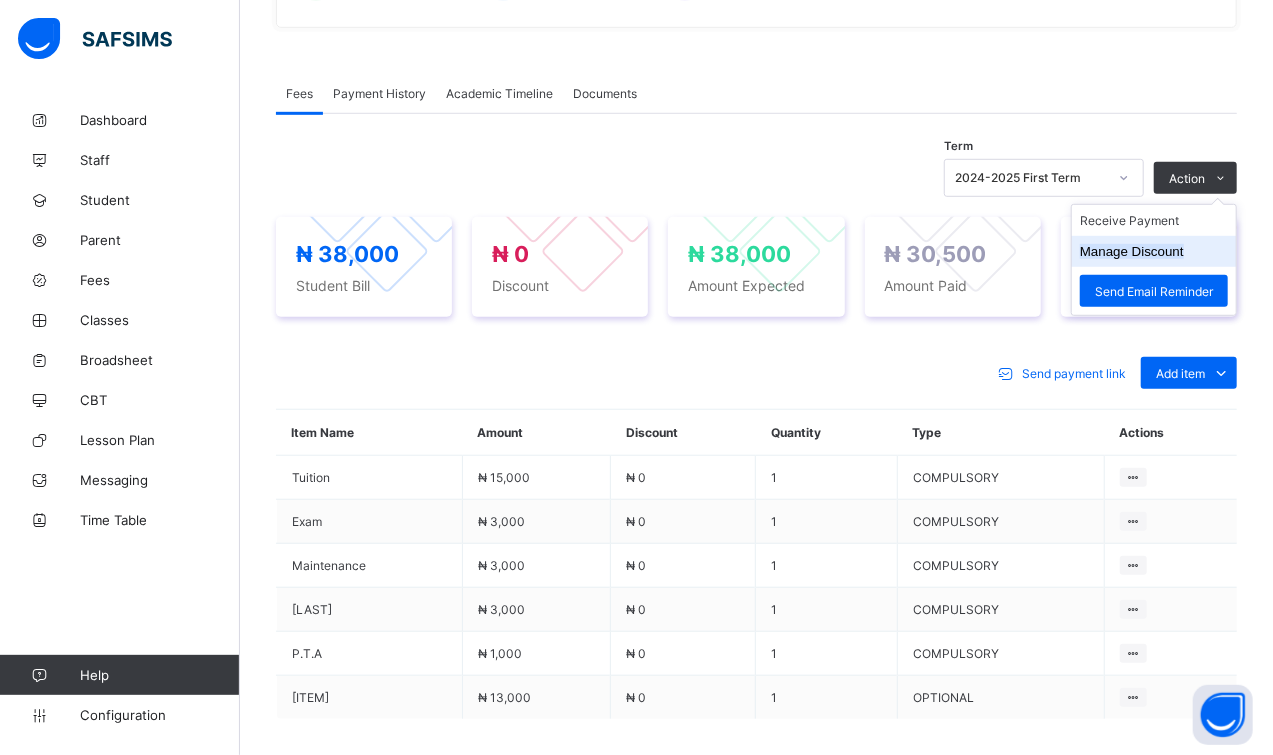 click on "Manage Discount" at bounding box center (1132, 251) 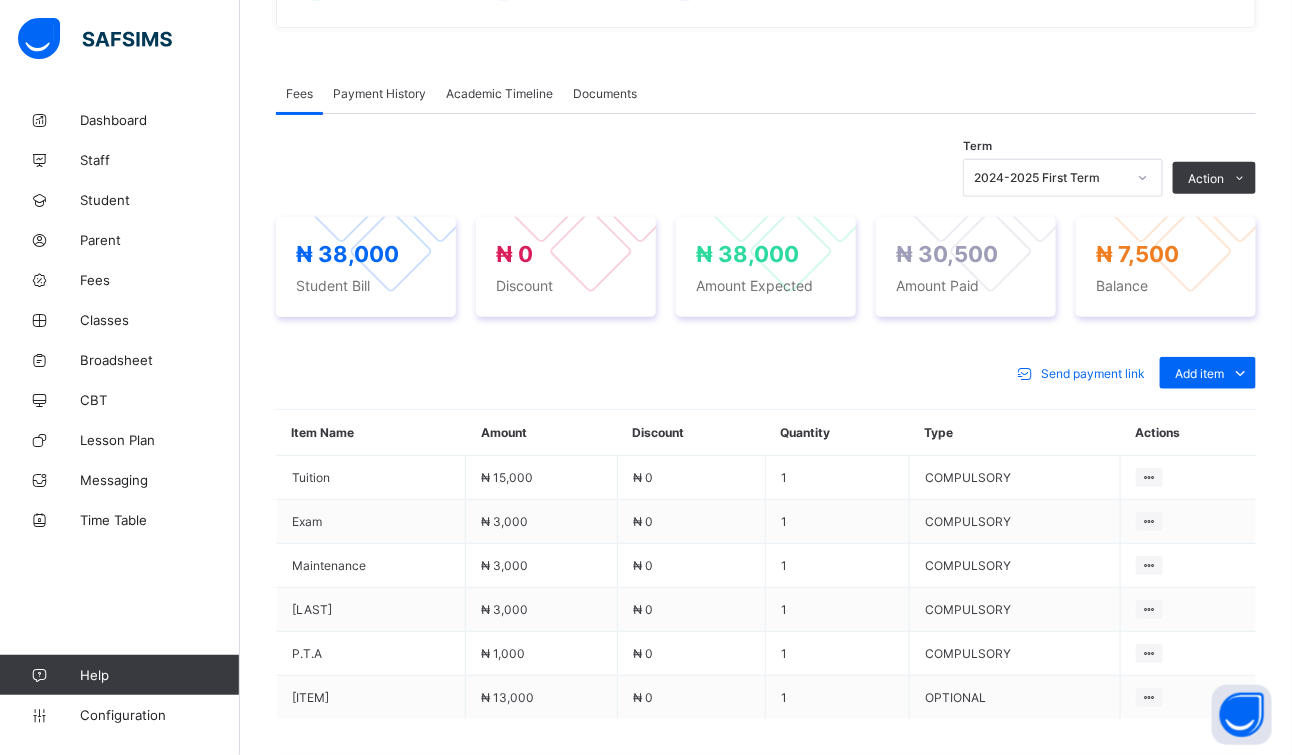 click on "*" at bounding box center (956, 1438) 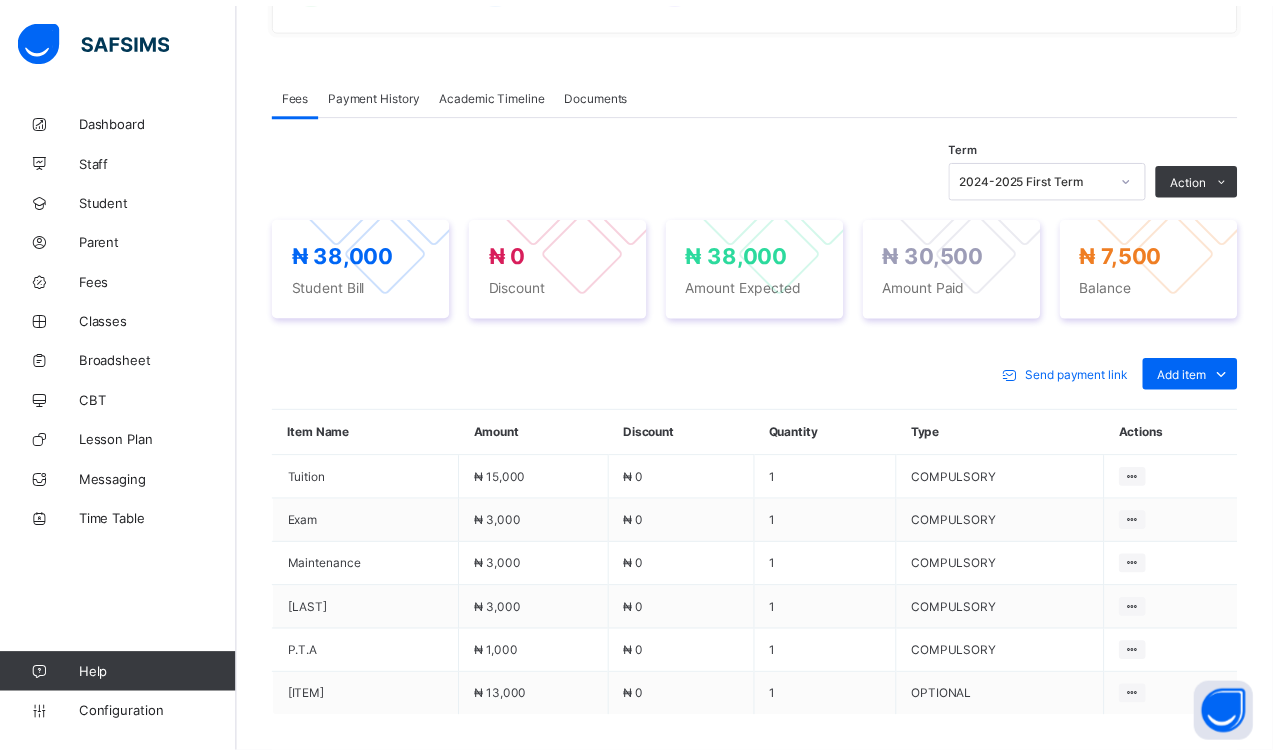 scroll, scrollTop: 102, scrollLeft: 0, axis: vertical 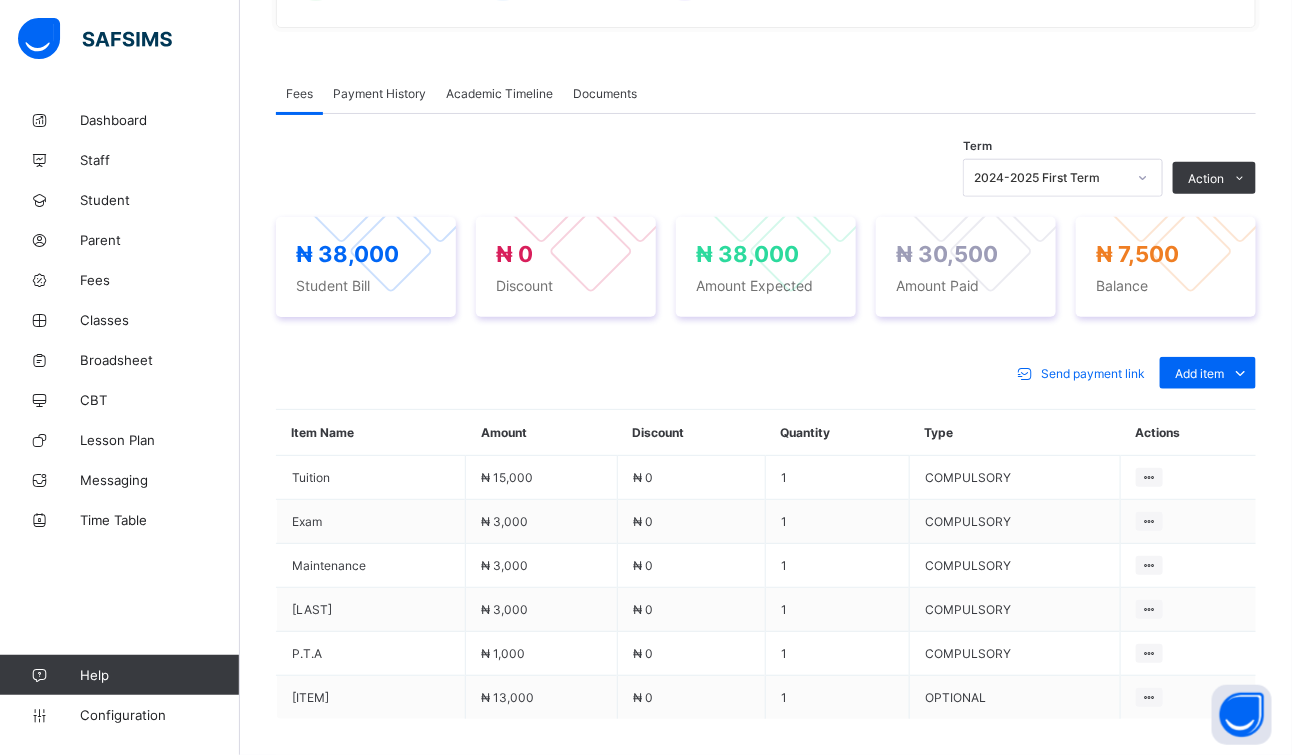 click on "*" at bounding box center (956, 1429) 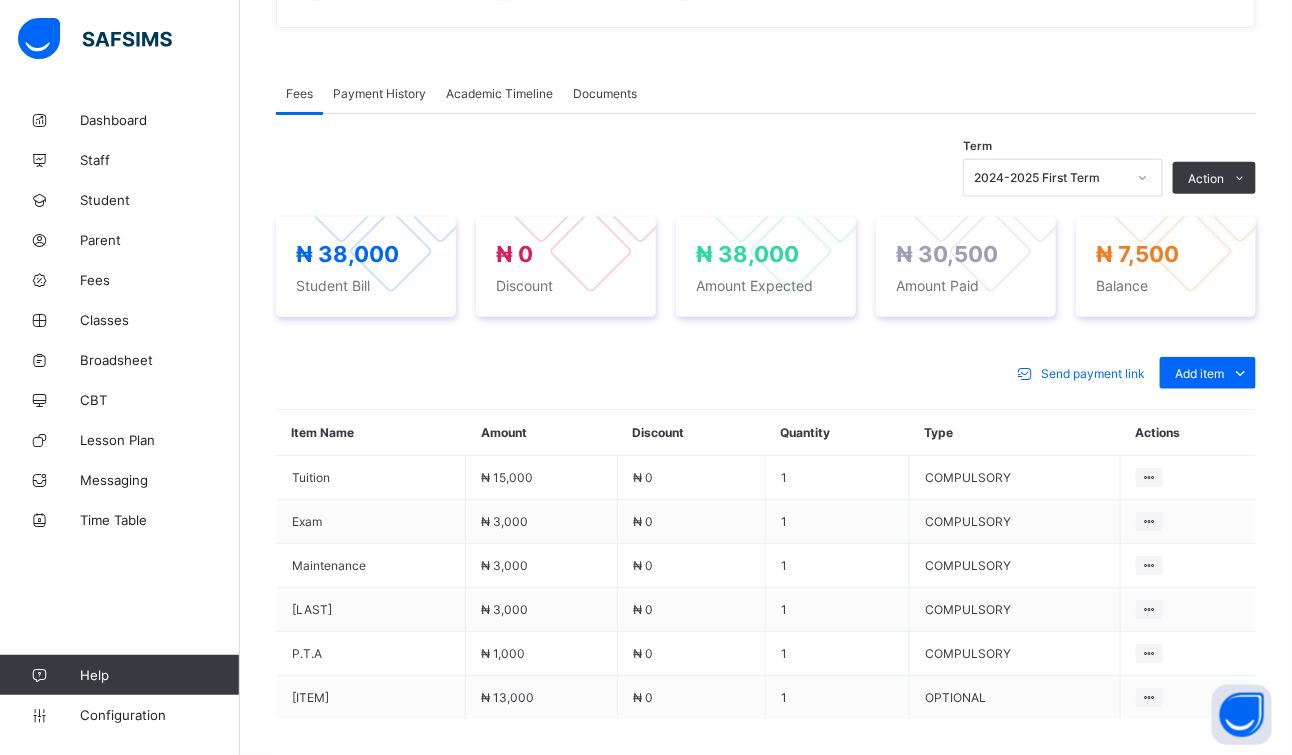 type on "****" 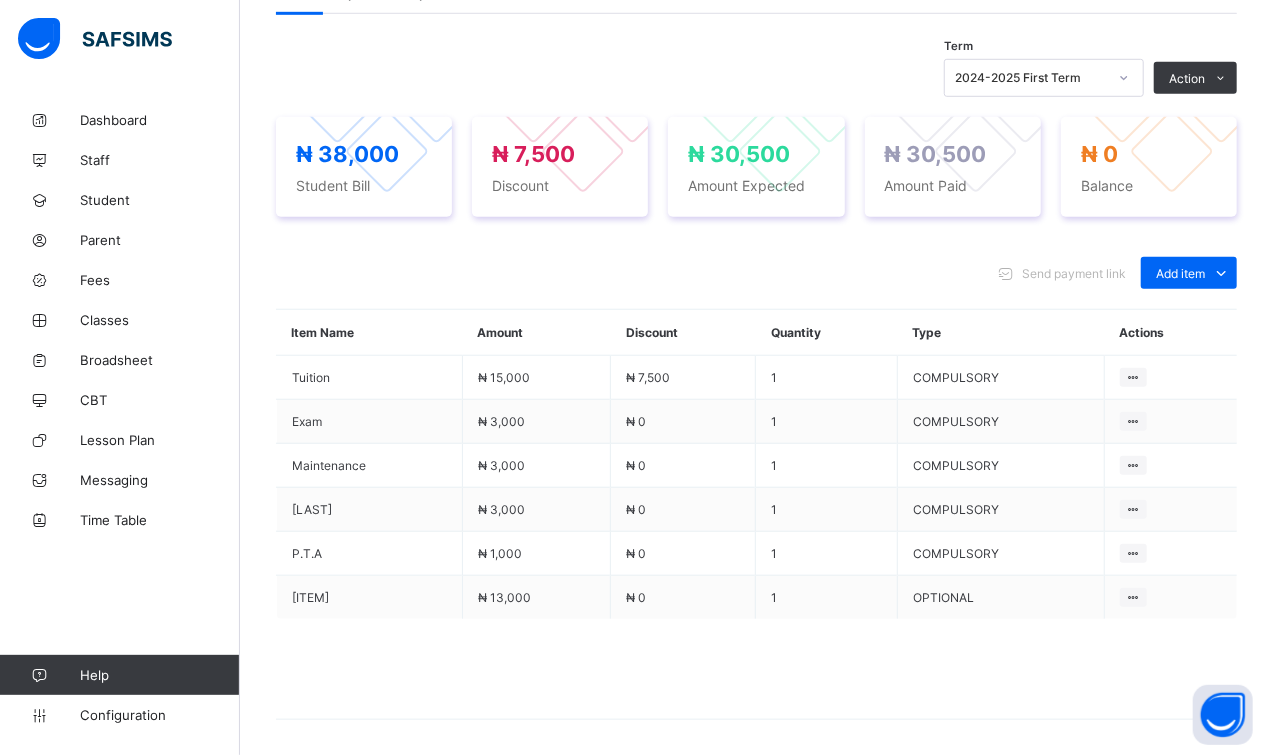 scroll, scrollTop: 722, scrollLeft: 0, axis: vertical 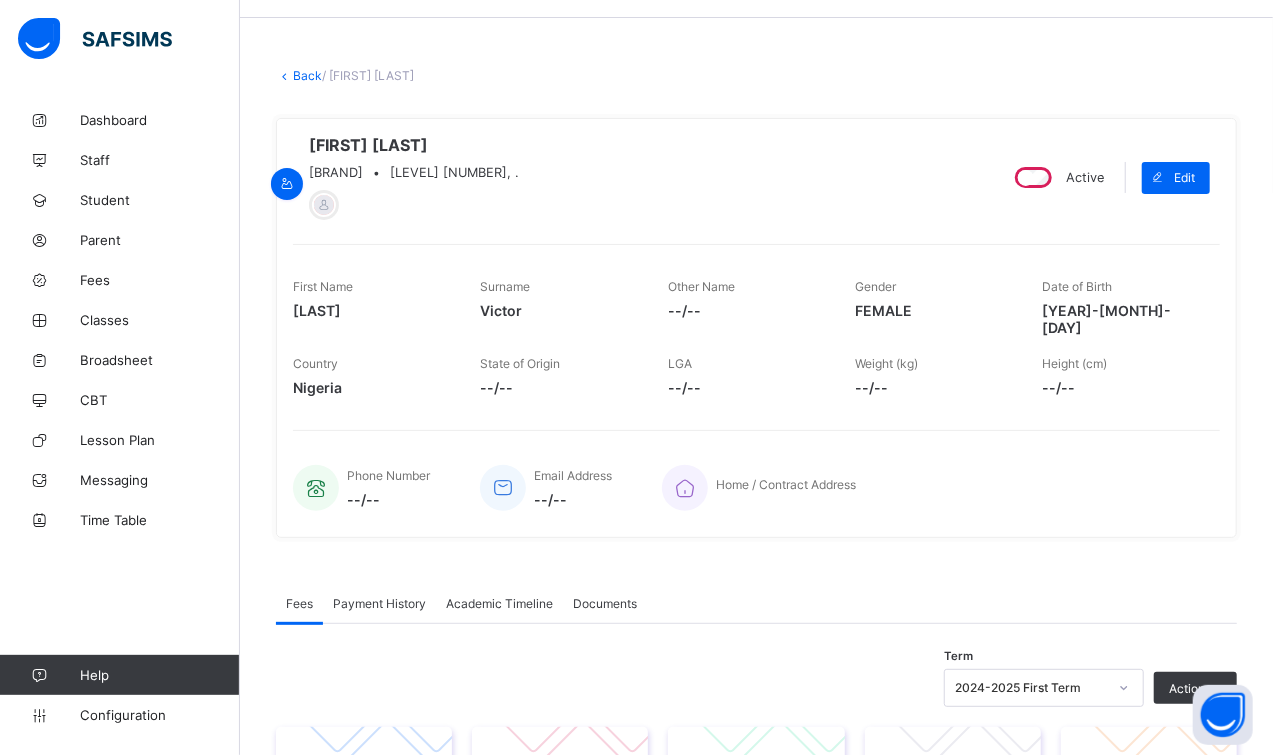 click on "Back" at bounding box center [307, 75] 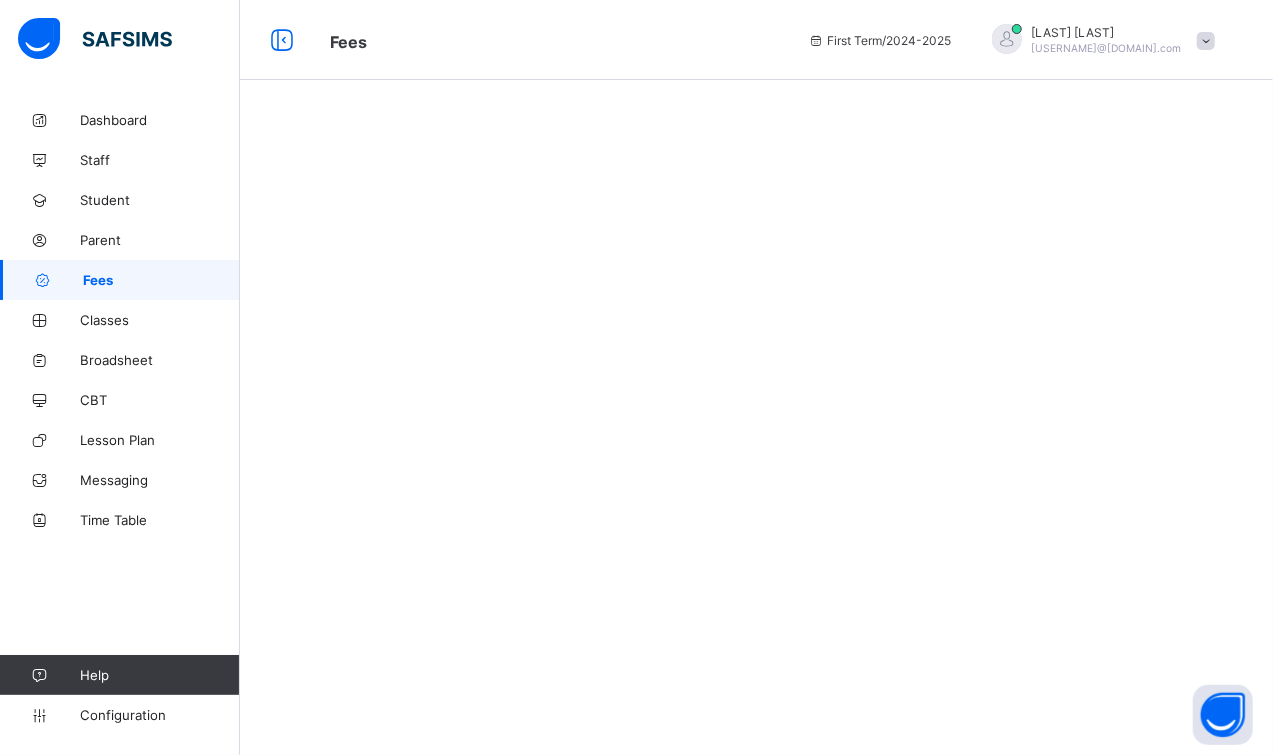 scroll, scrollTop: 0, scrollLeft: 0, axis: both 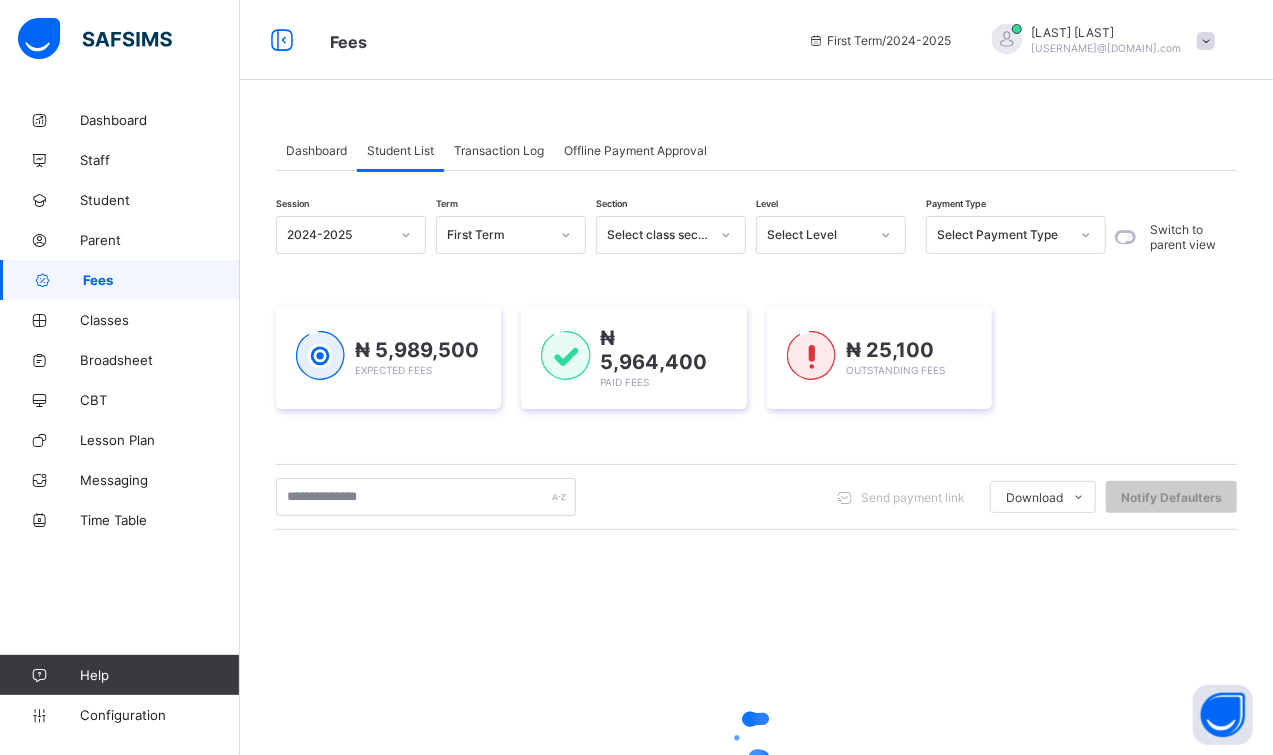 click at bounding box center (1086, 235) 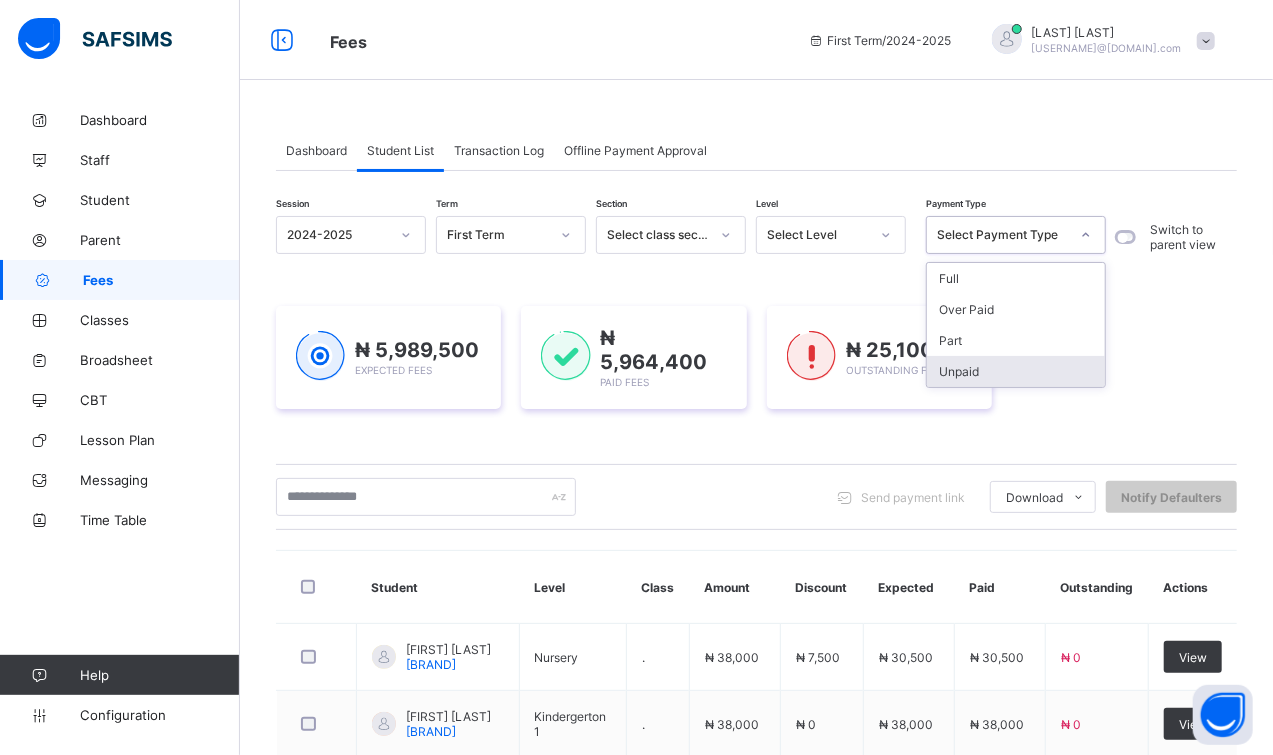 click on "Unpaid" at bounding box center (1016, 371) 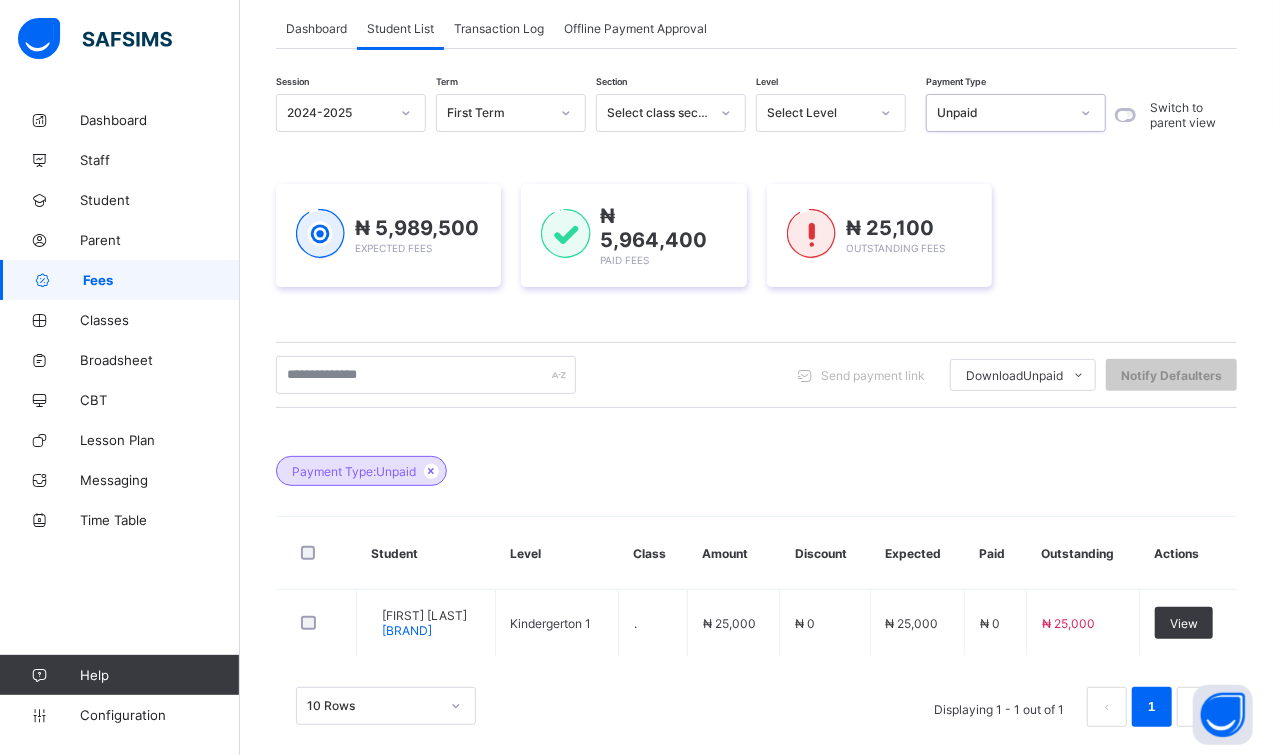 scroll, scrollTop: 140, scrollLeft: 0, axis: vertical 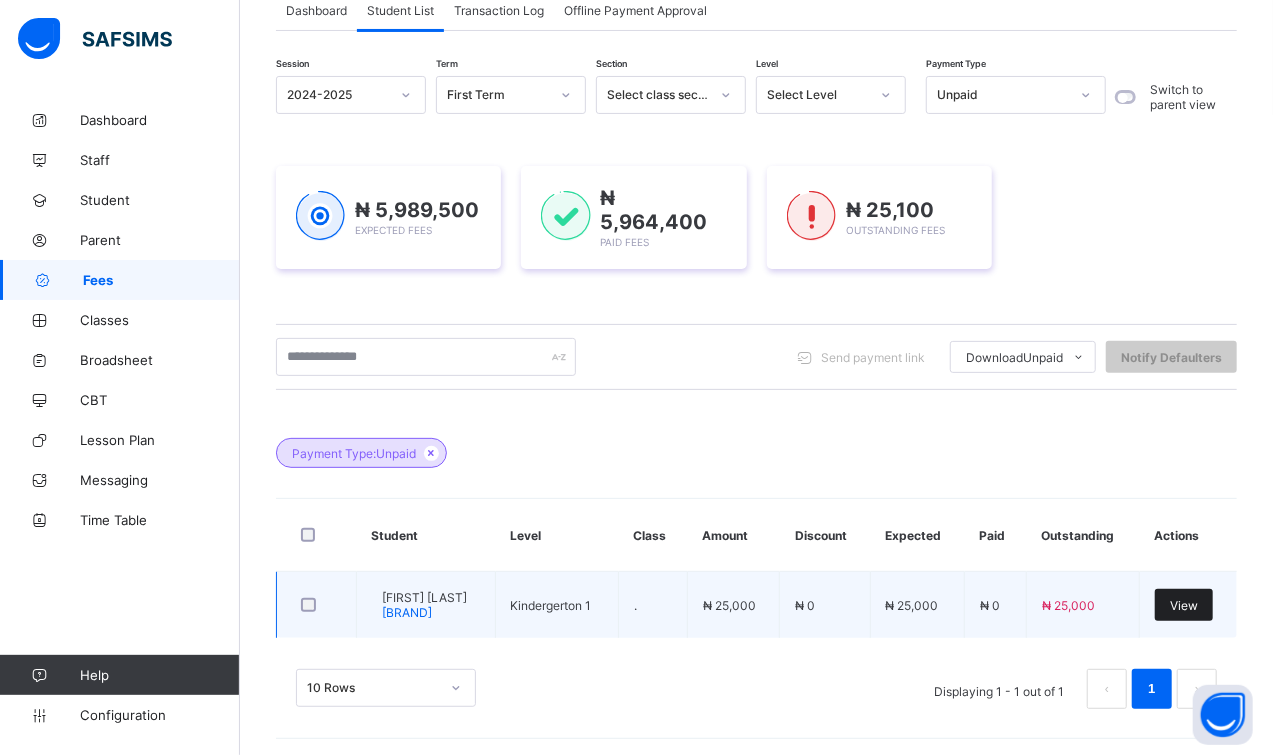 click on "View" at bounding box center (1184, 605) 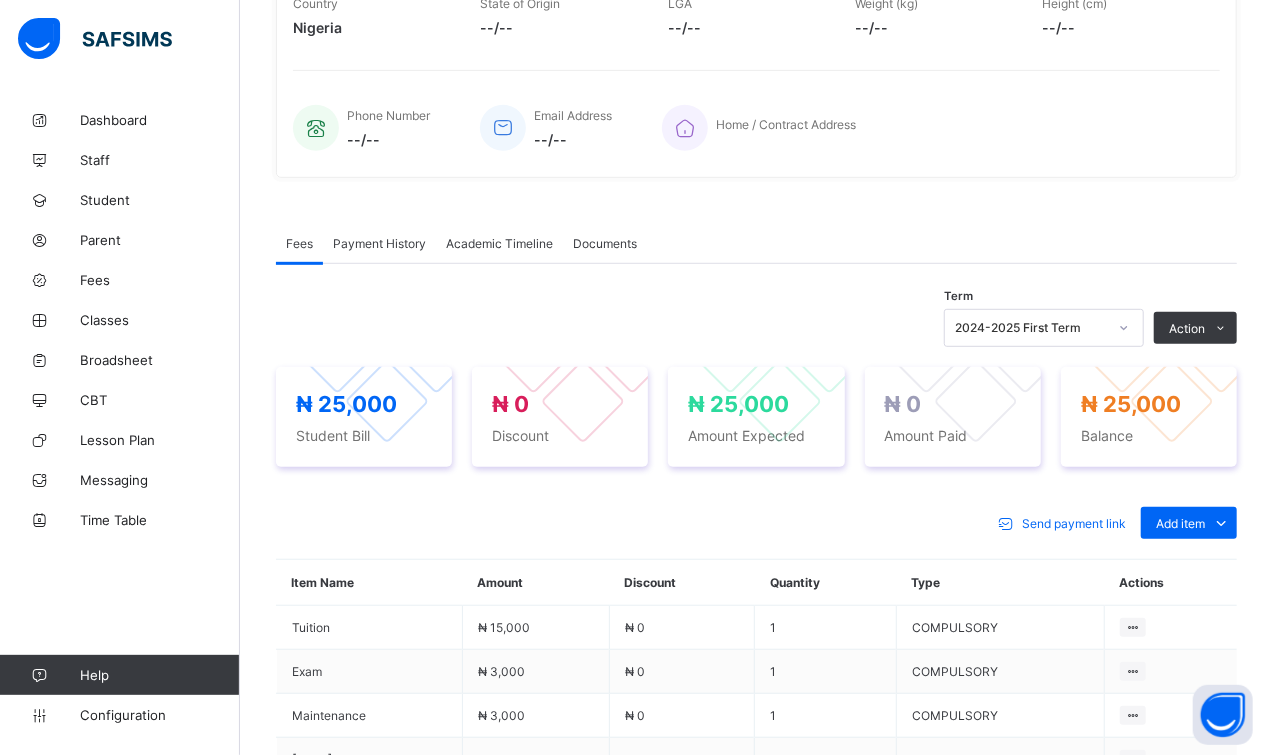 scroll, scrollTop: 572, scrollLeft: 0, axis: vertical 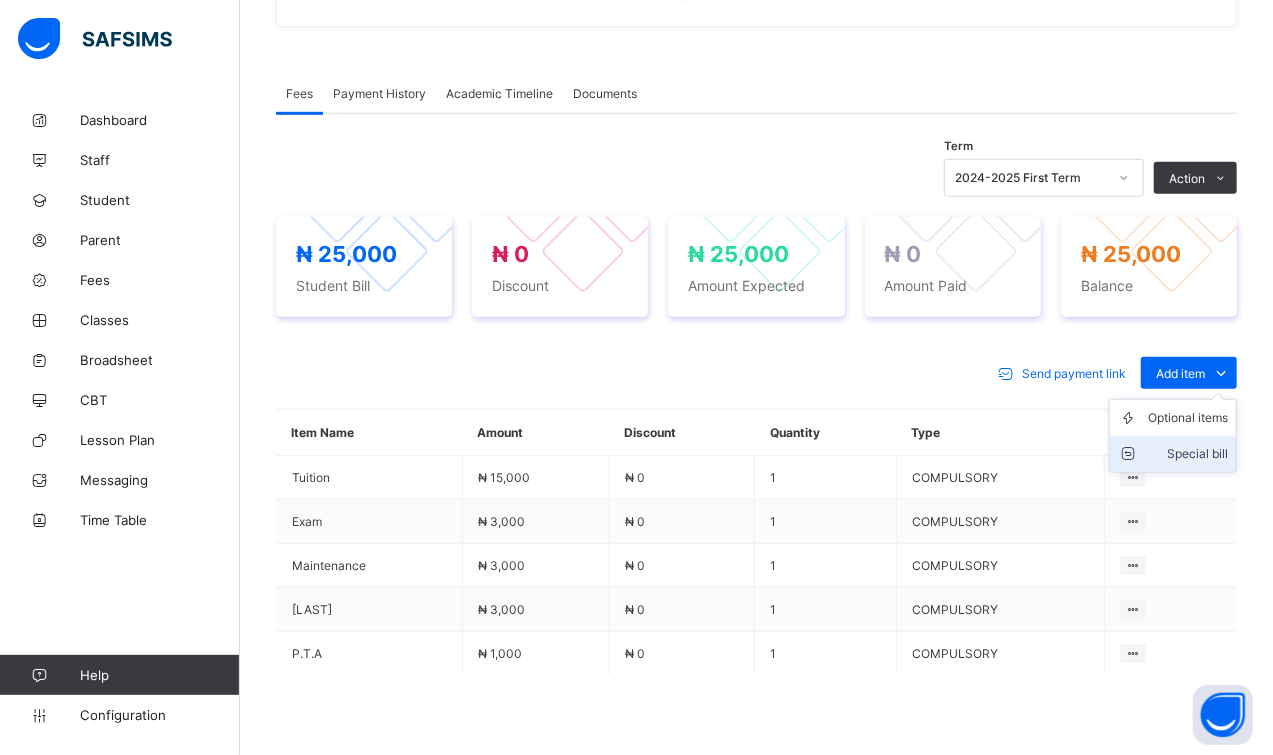click on "Special bill" at bounding box center (1188, 454) 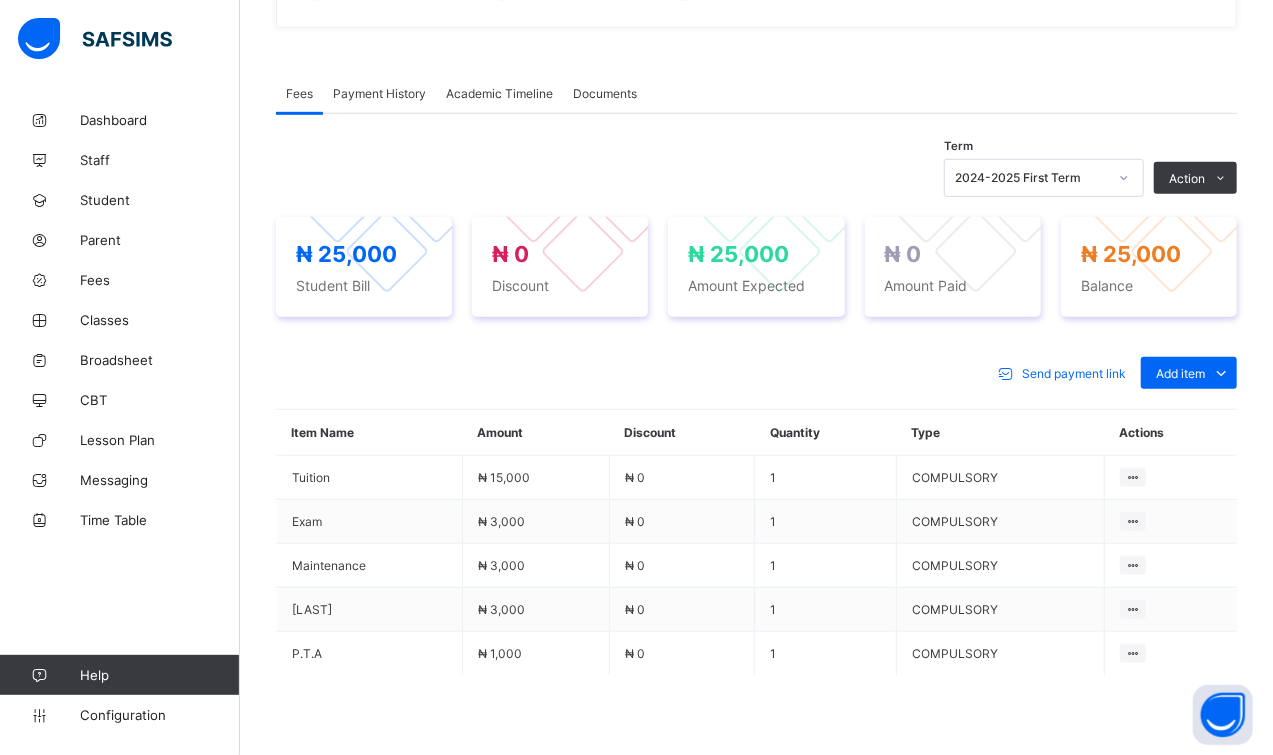 click on "Select item" at bounding box center [625, 948] 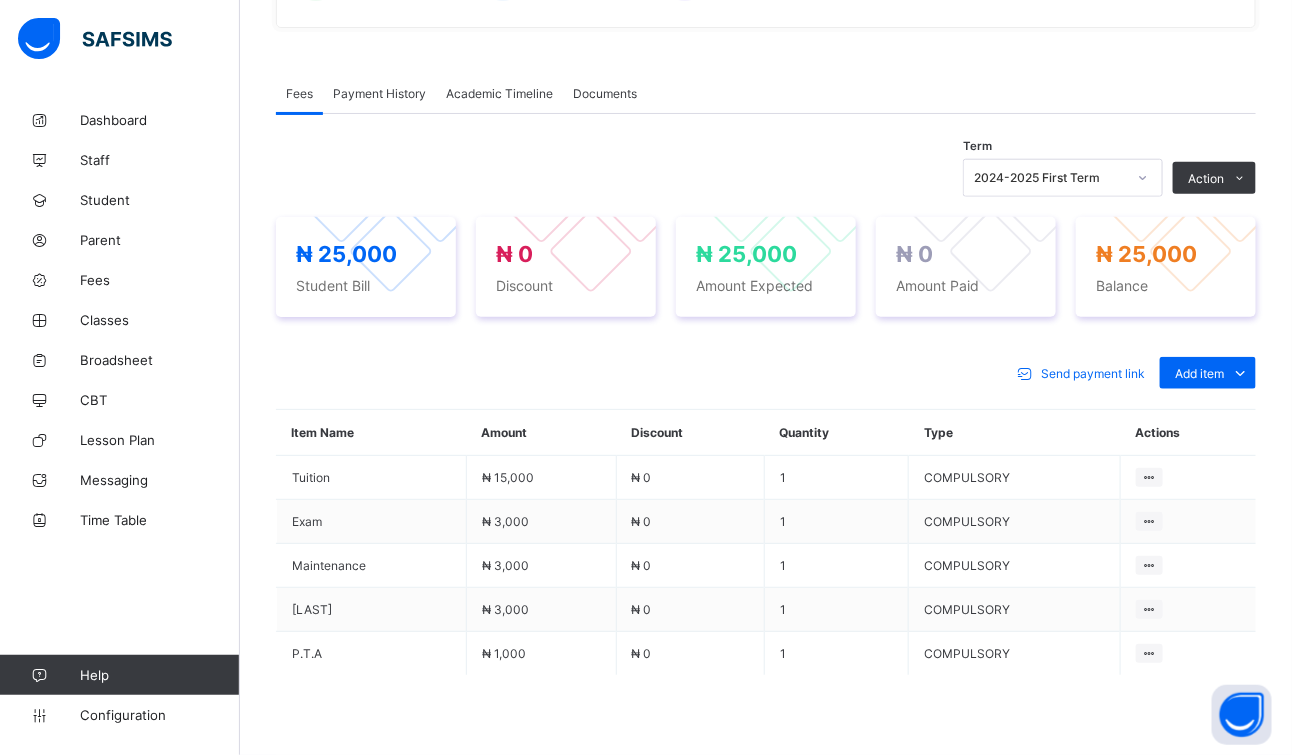 click at bounding box center [745, 948] 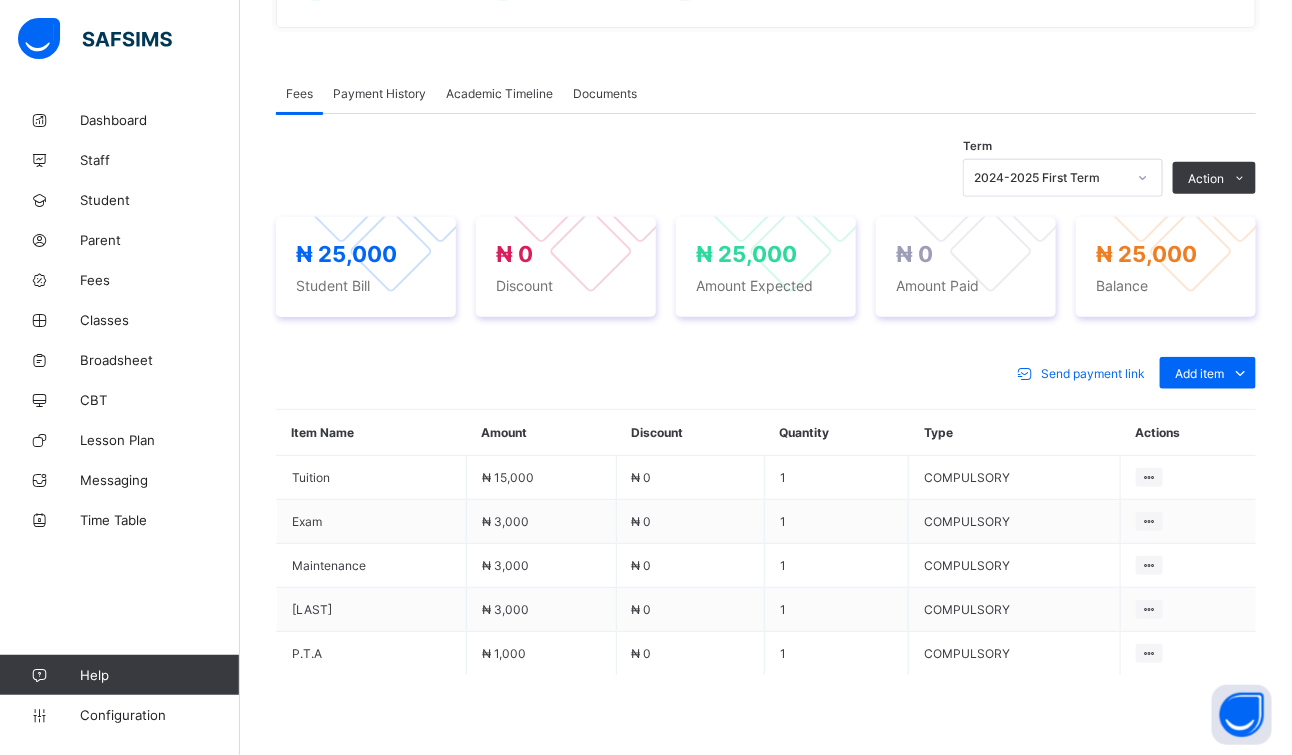 click on "[ITEM]" at bounding box center (652, 991) 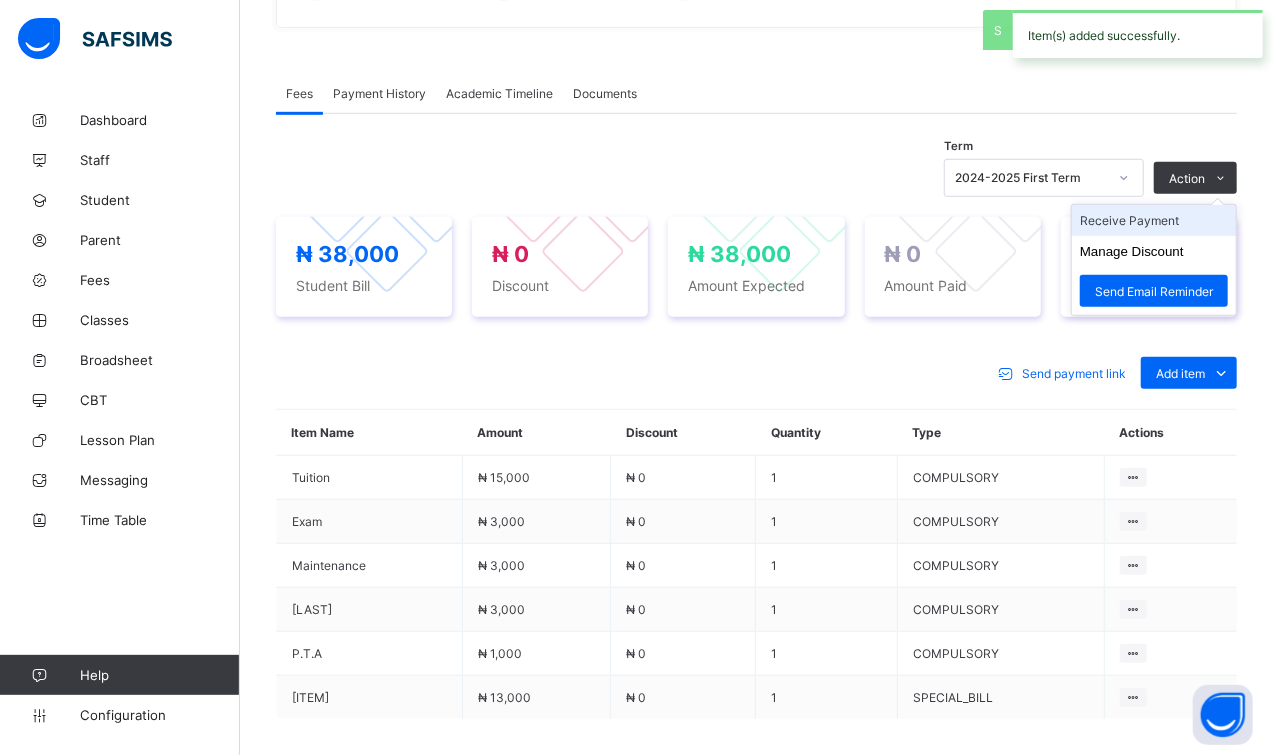 click on "Receive Payment" at bounding box center (1154, 220) 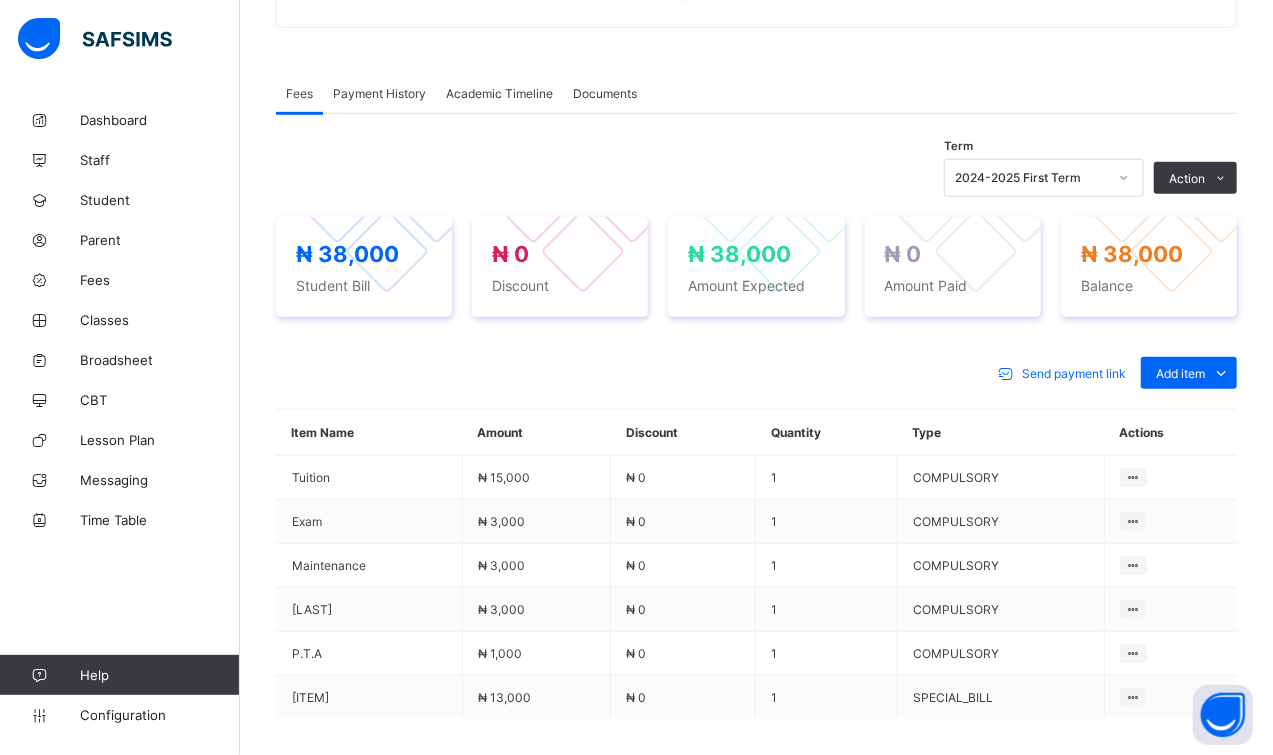 click at bounding box center (845, 1109) 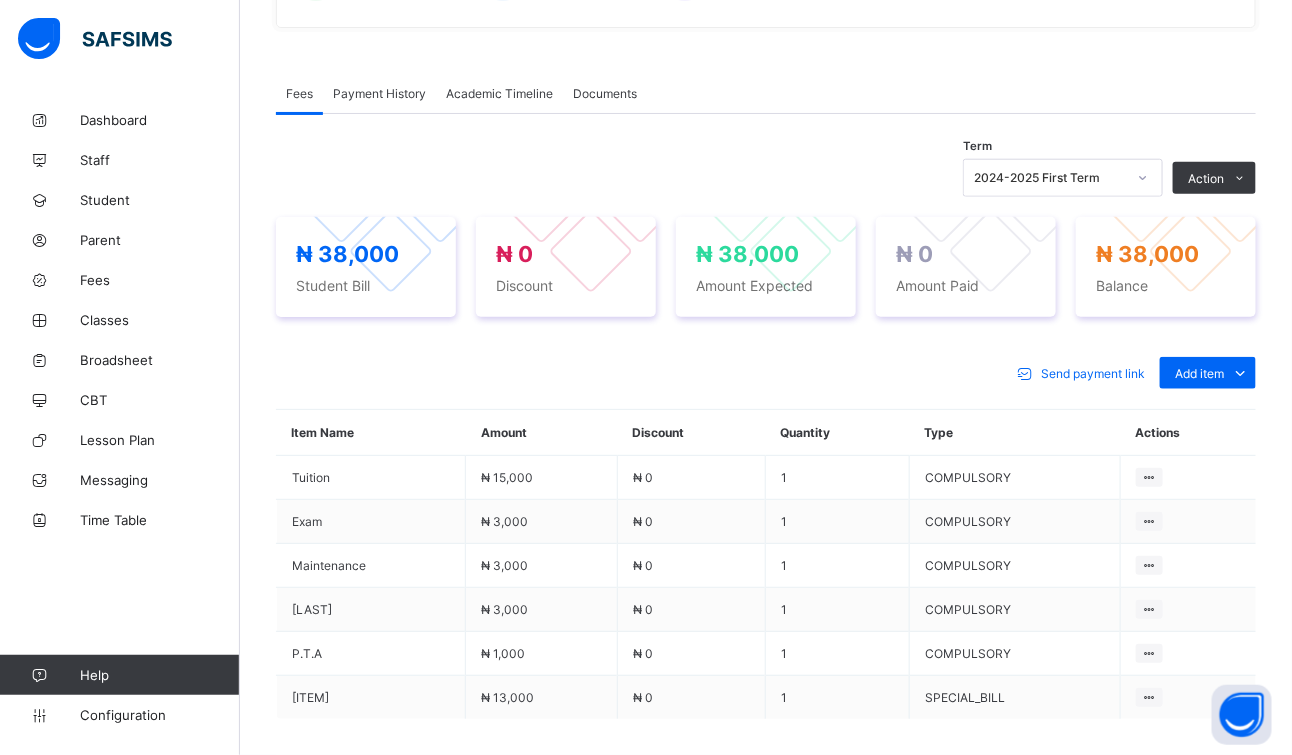 type on "****" 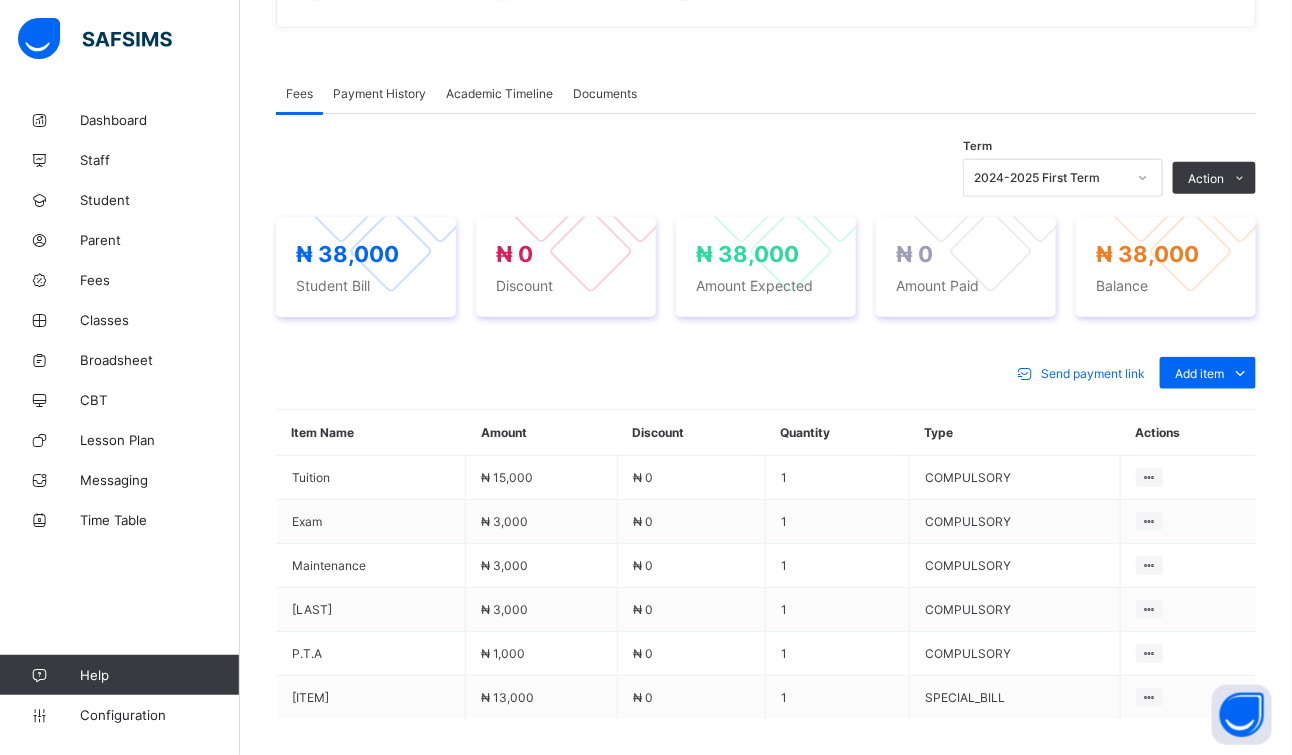 type on "**********" 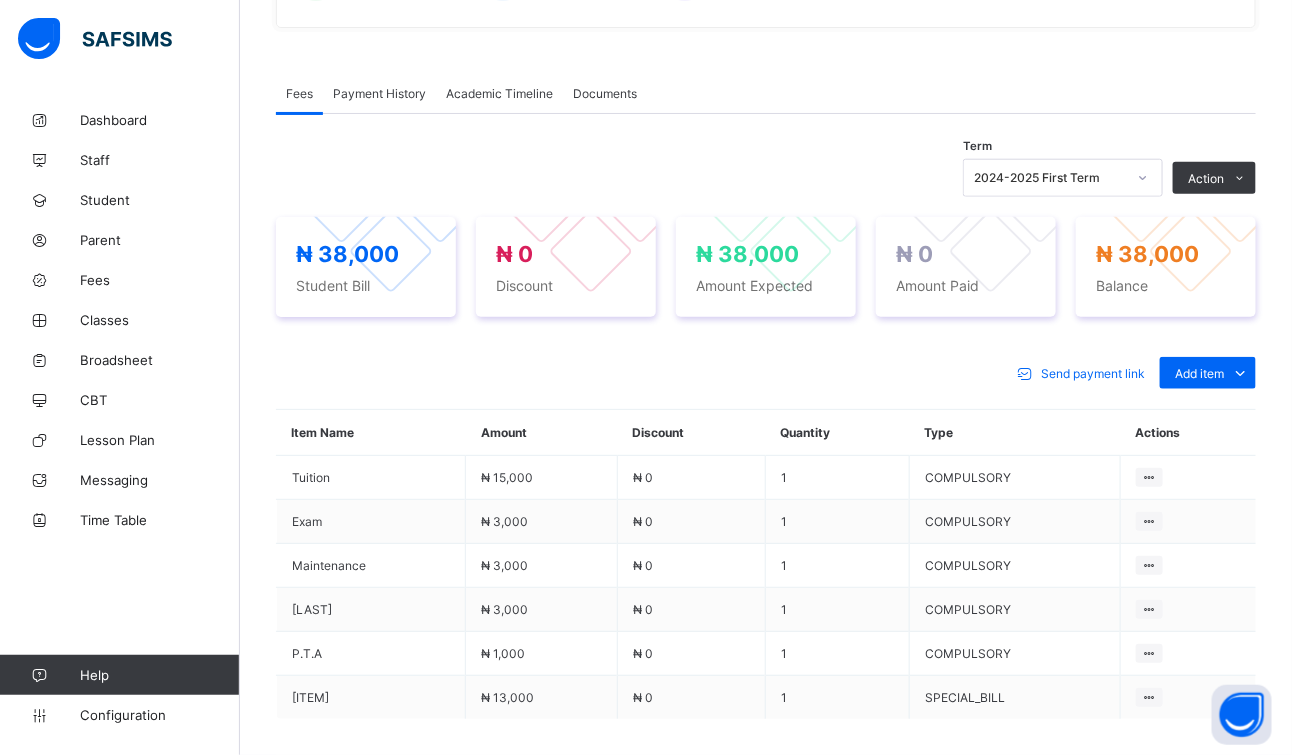 click at bounding box center [766, 1293] 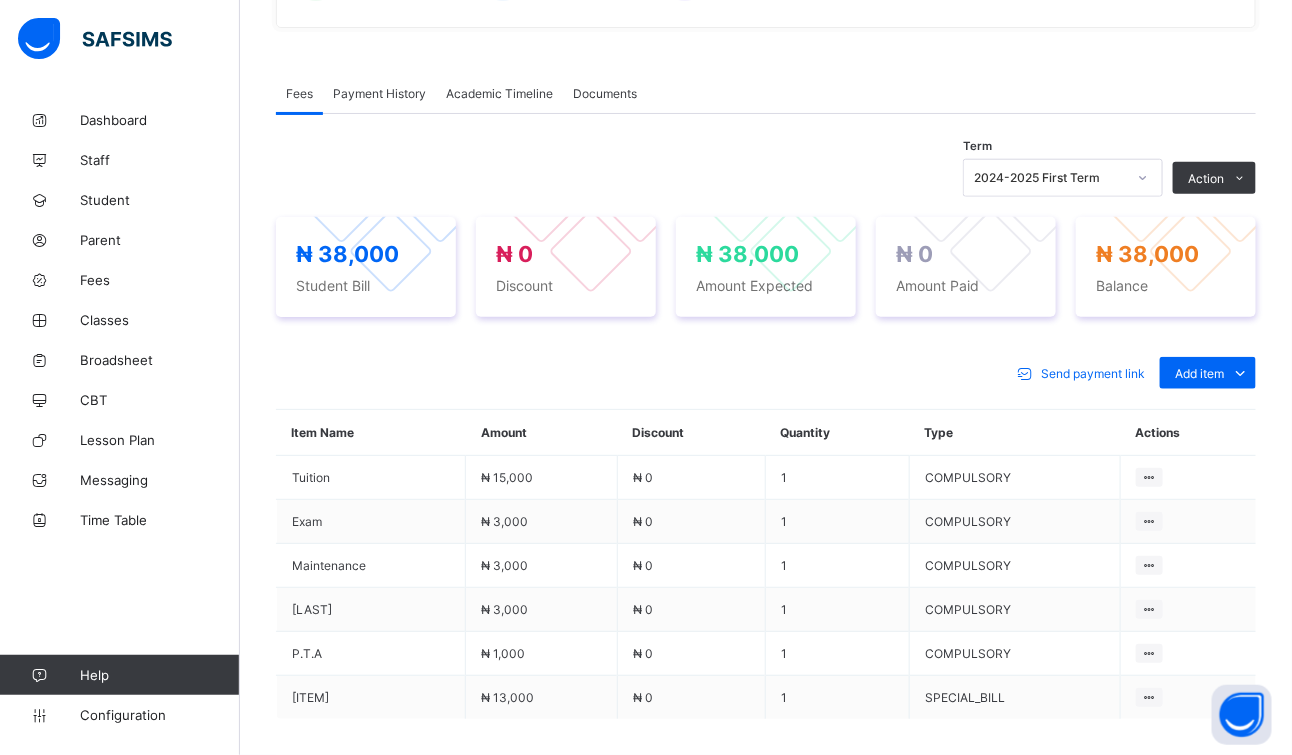 type on "********" 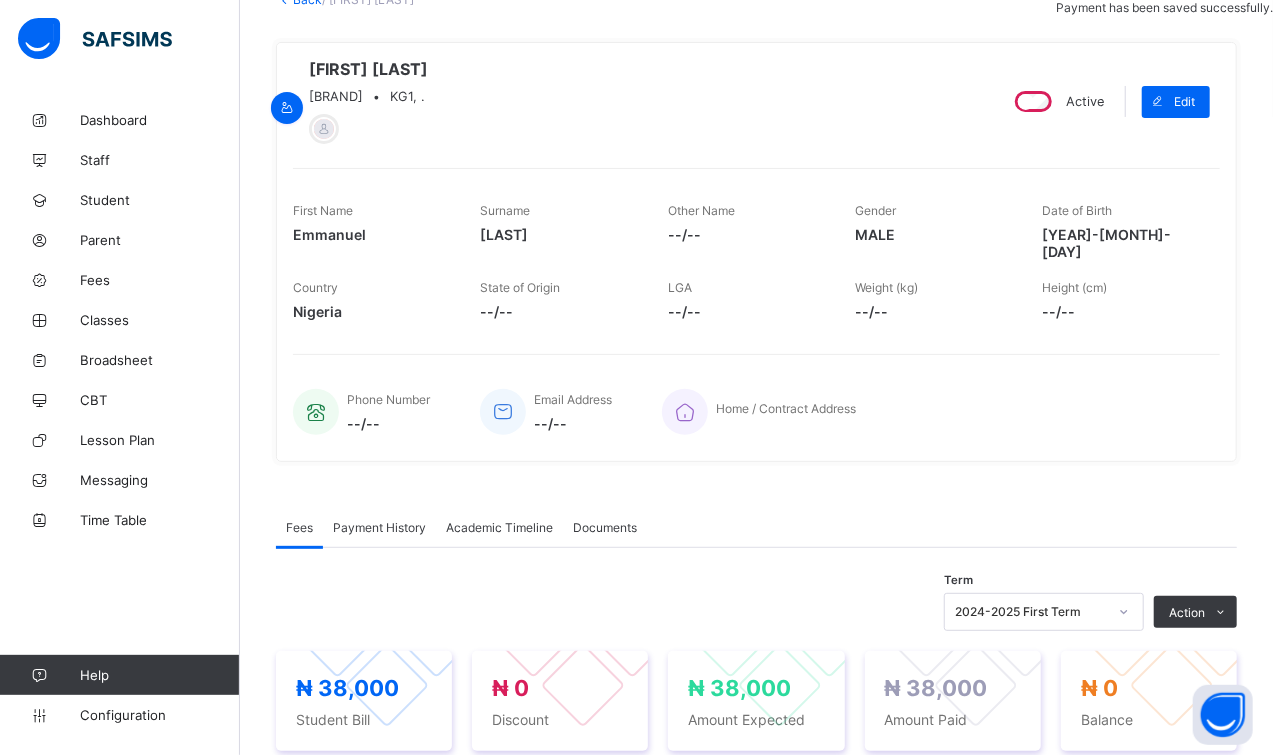 scroll, scrollTop: 0, scrollLeft: 0, axis: both 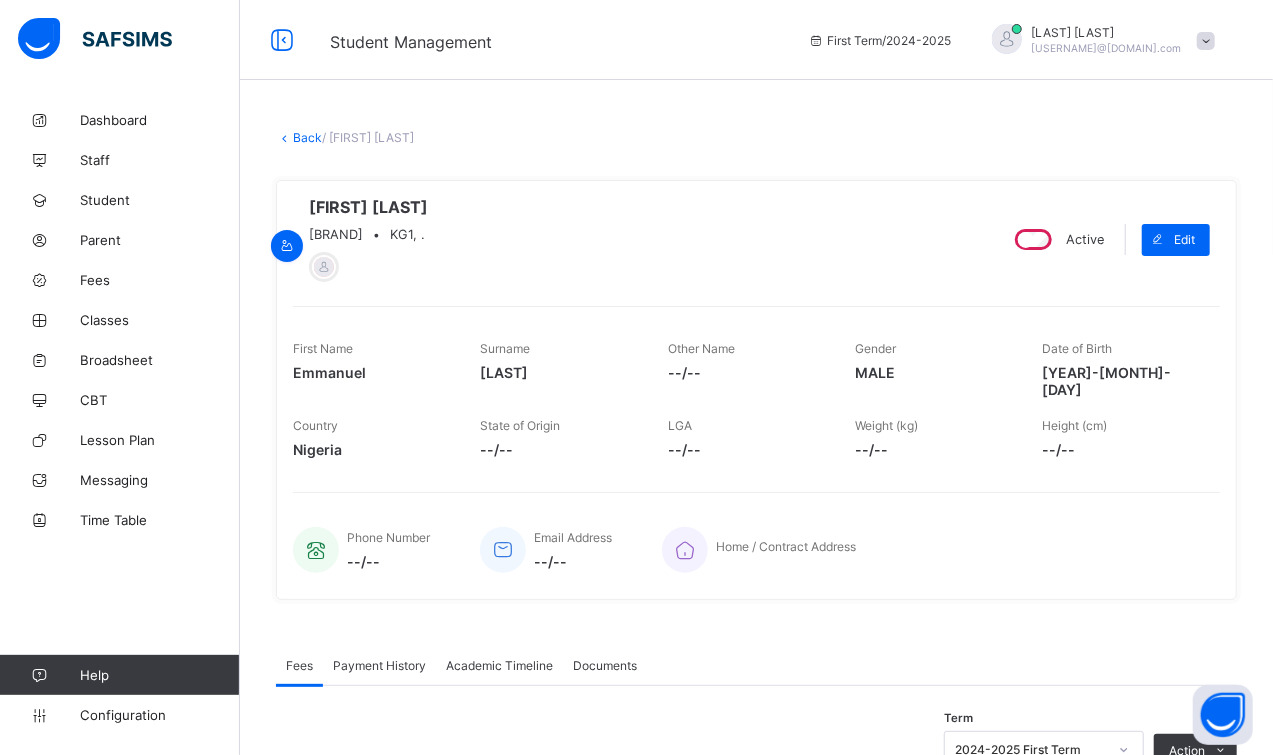 click on "Back" at bounding box center (307, 137) 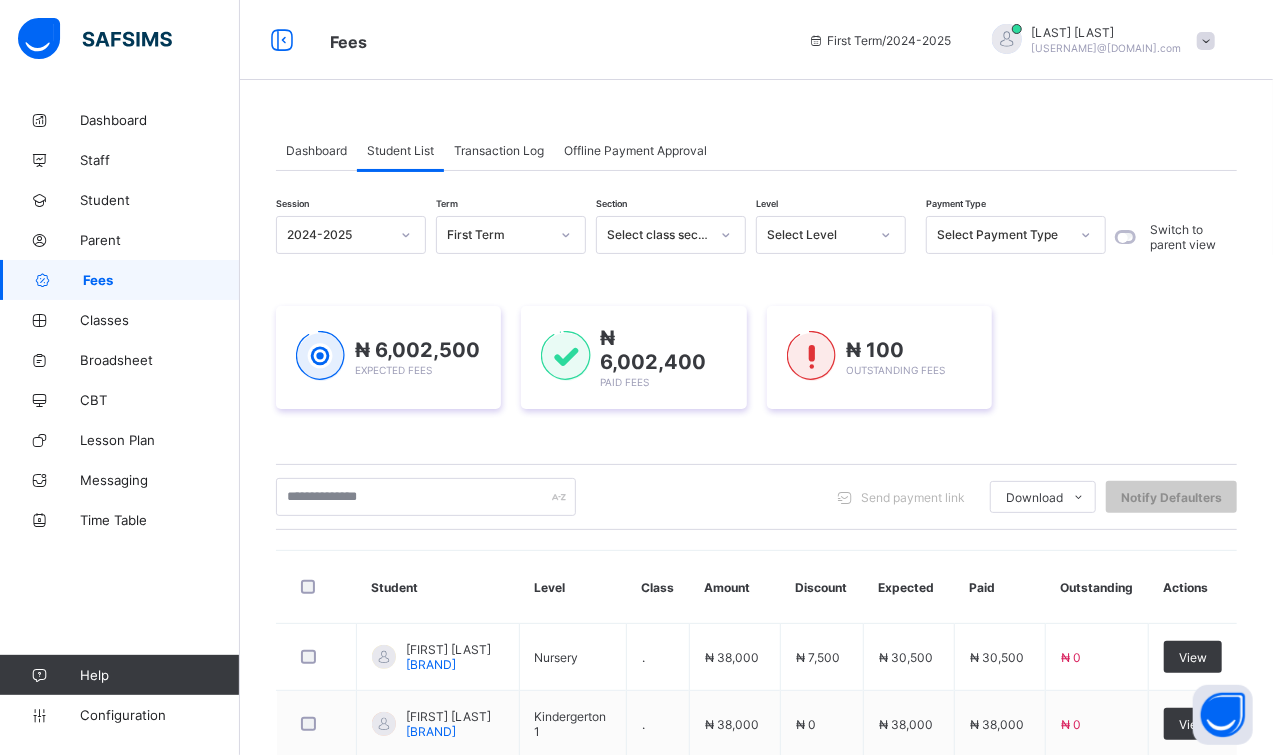 scroll, scrollTop: 49, scrollLeft: 0, axis: vertical 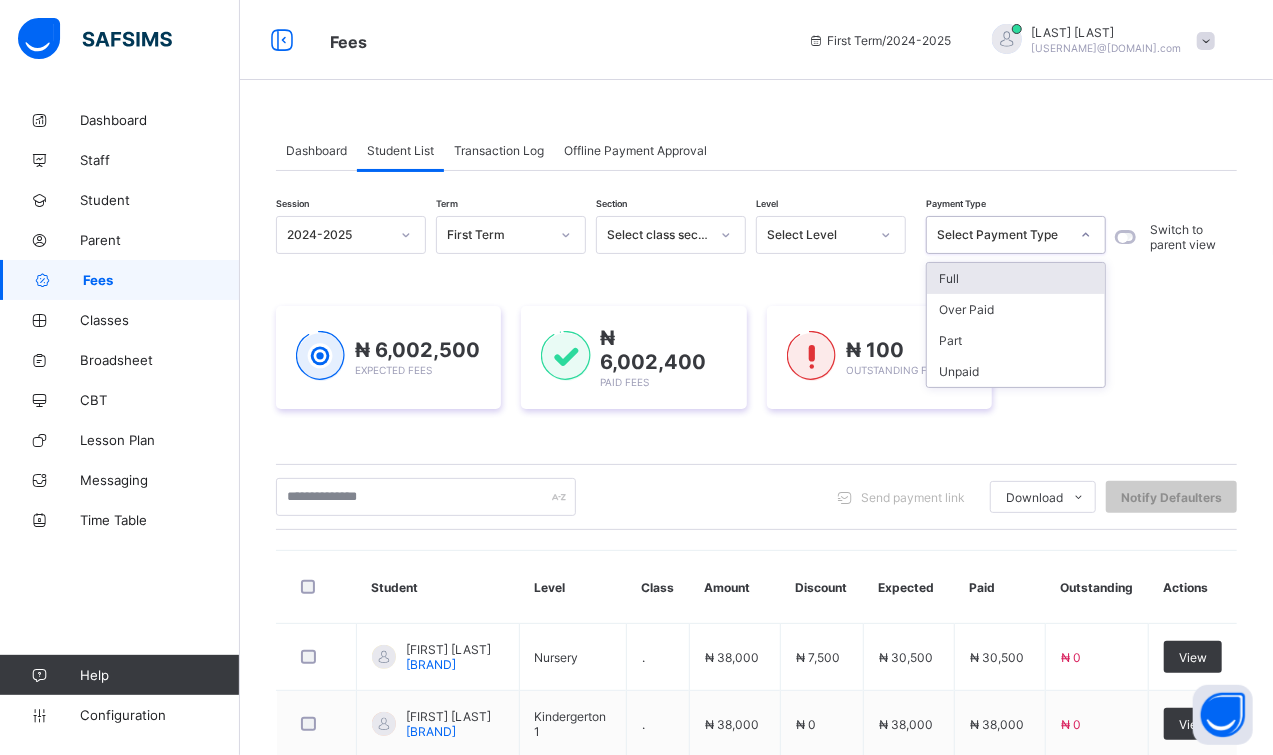 click at bounding box center (1086, 235) 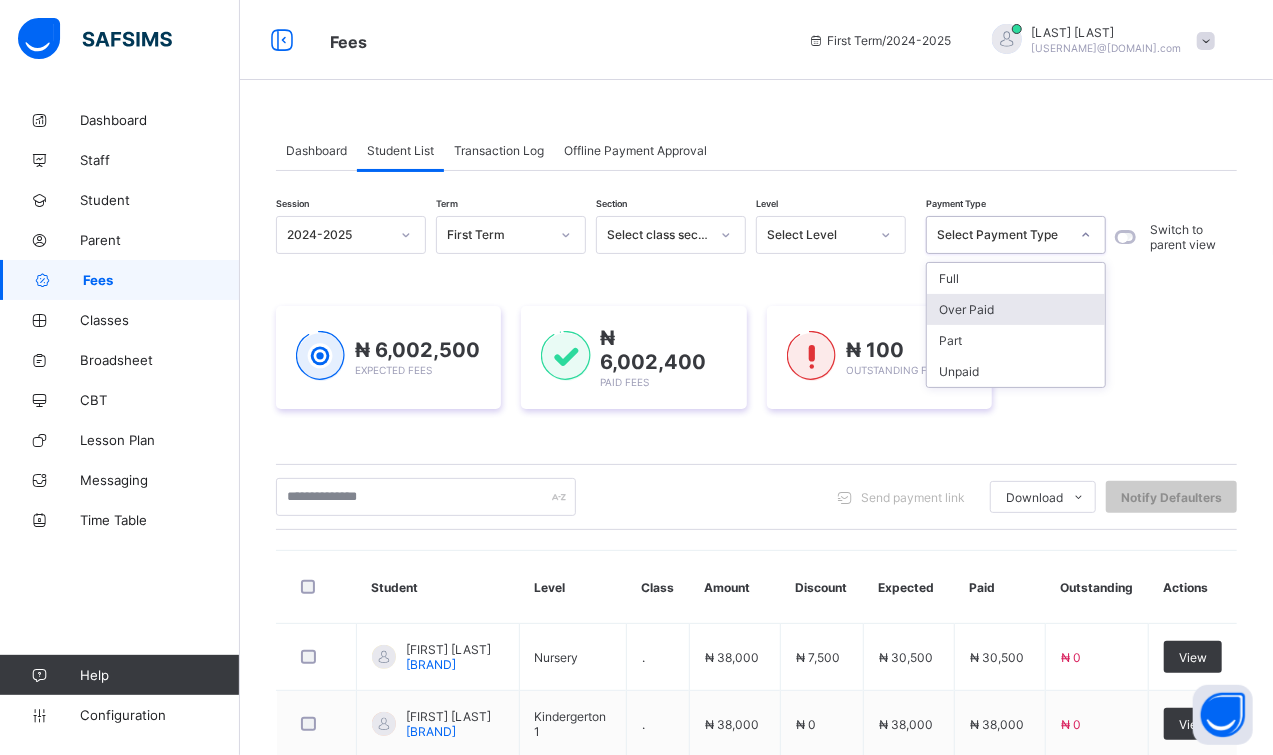 click on "Over Paid" at bounding box center [1016, 309] 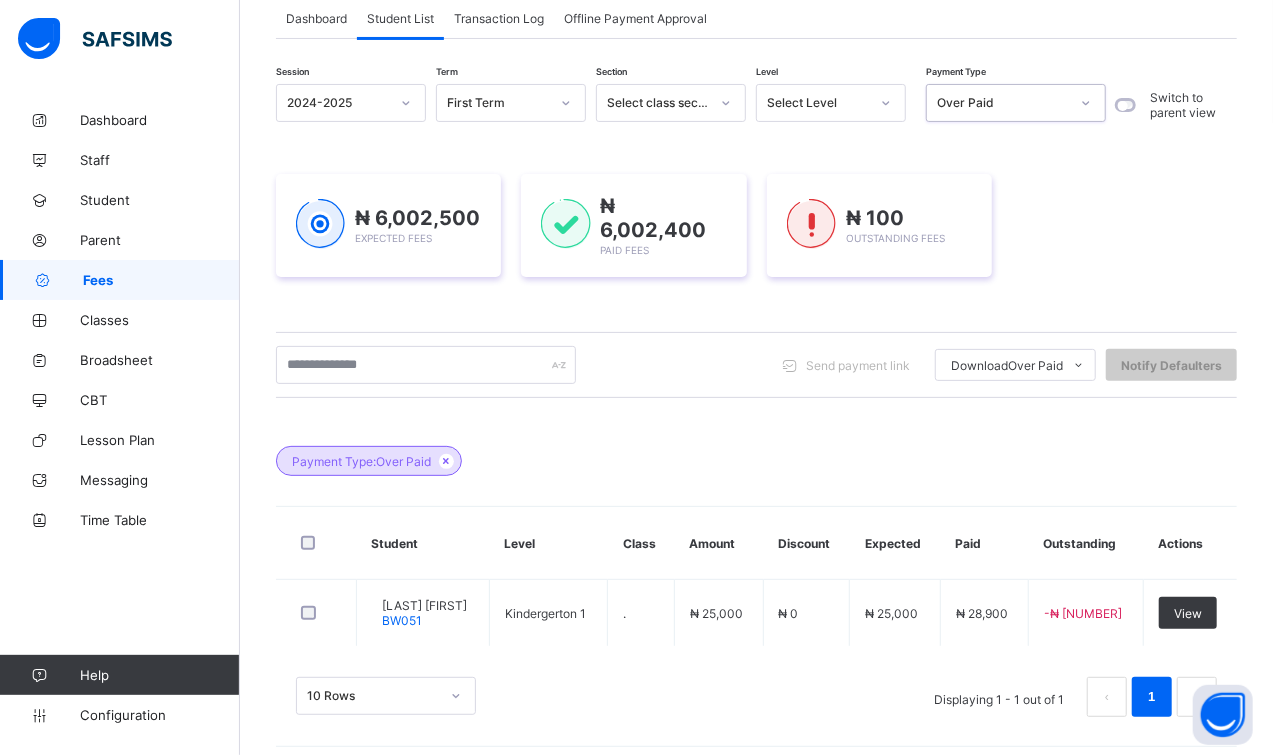 scroll, scrollTop: 140, scrollLeft: 0, axis: vertical 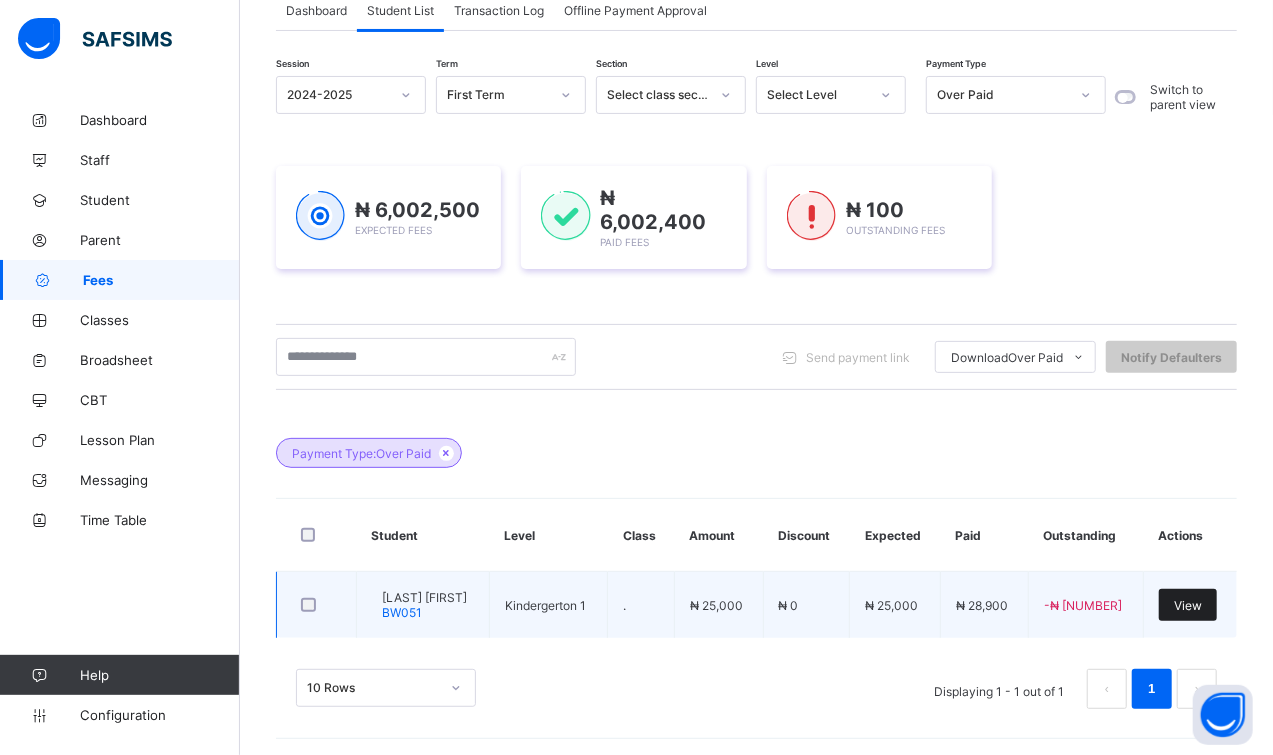 click on "View" at bounding box center (1188, 605) 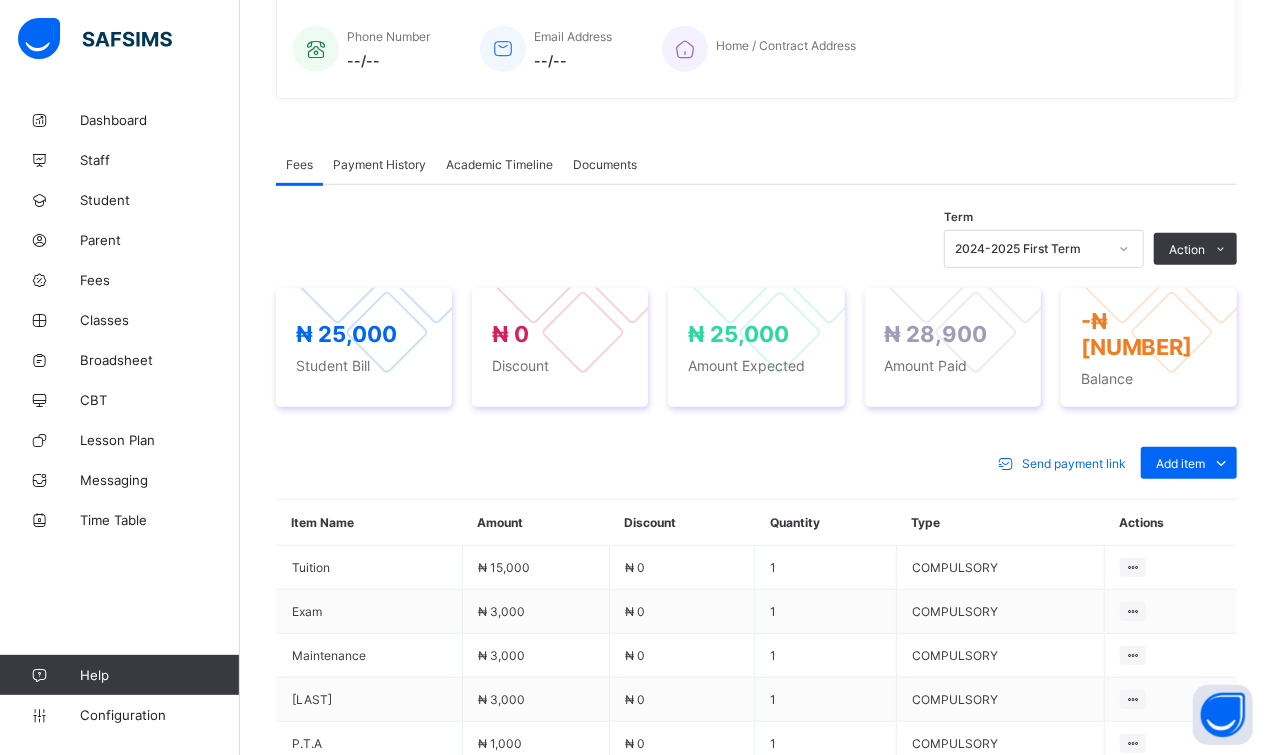 scroll, scrollTop: 506, scrollLeft: 0, axis: vertical 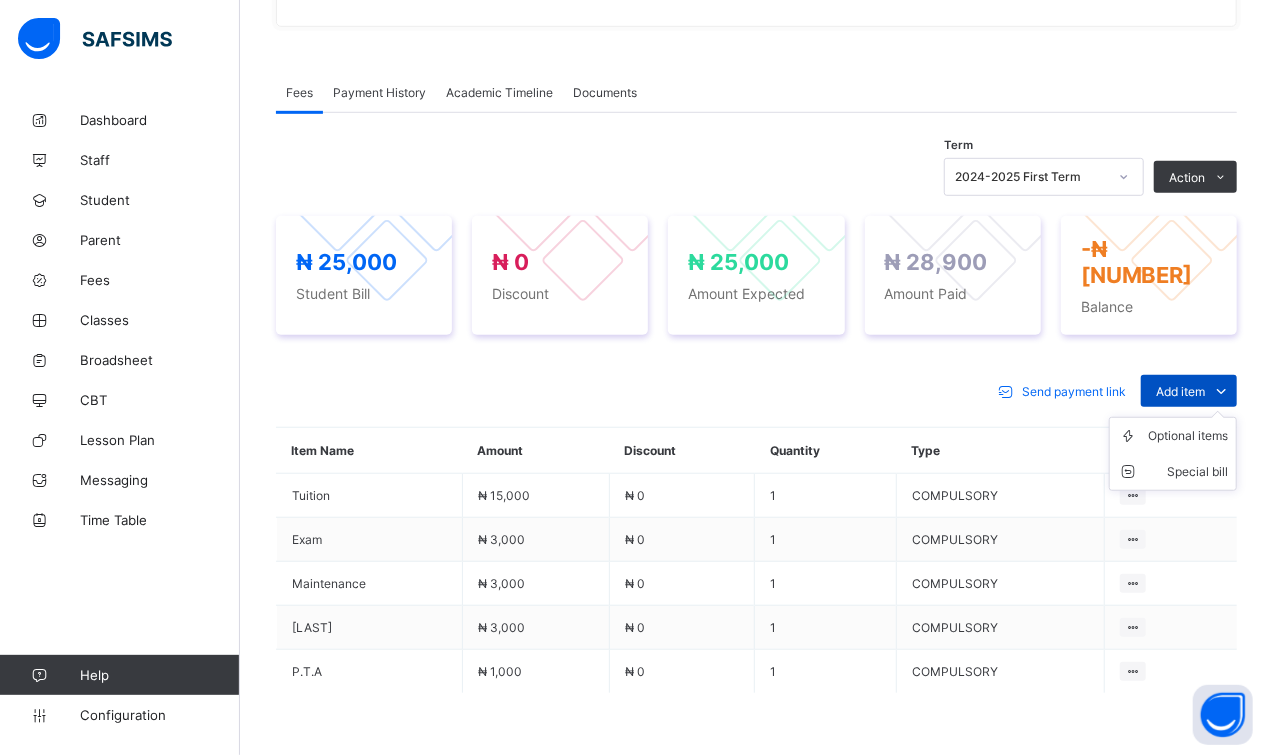 click at bounding box center [1221, 391] 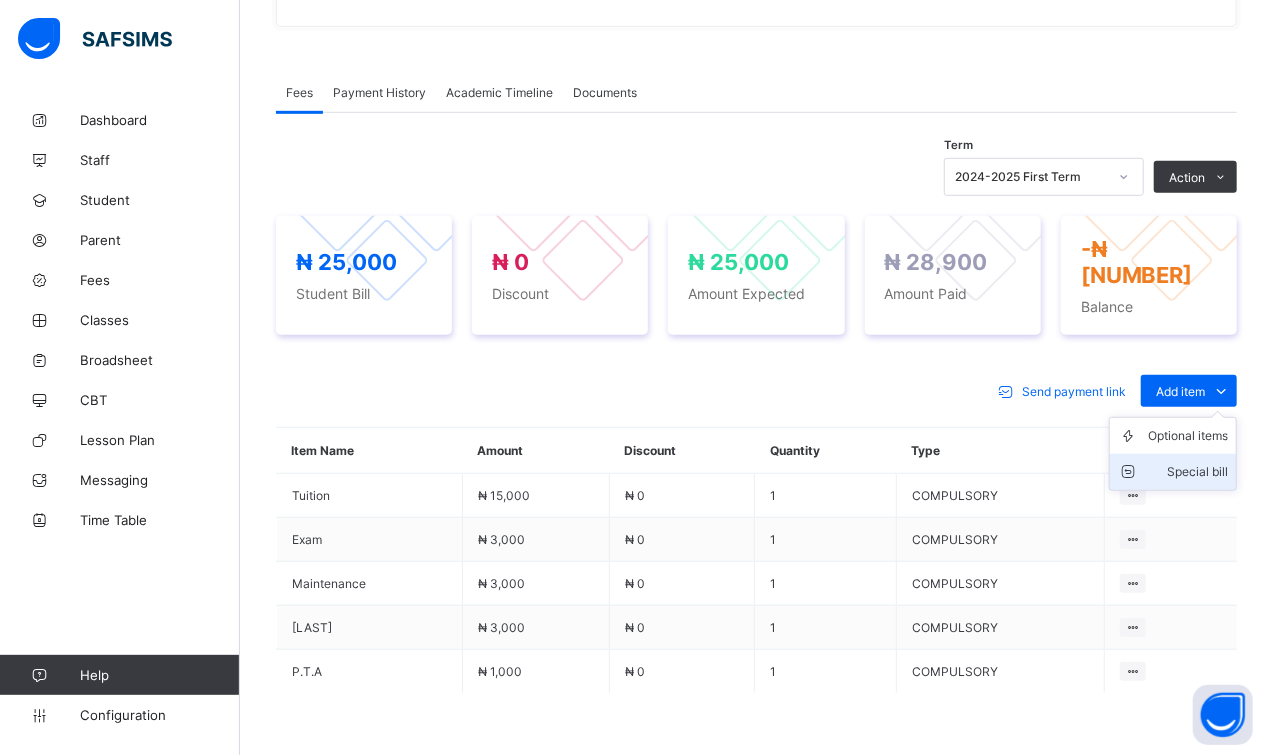 click on "Special bill" at bounding box center (1188, 472) 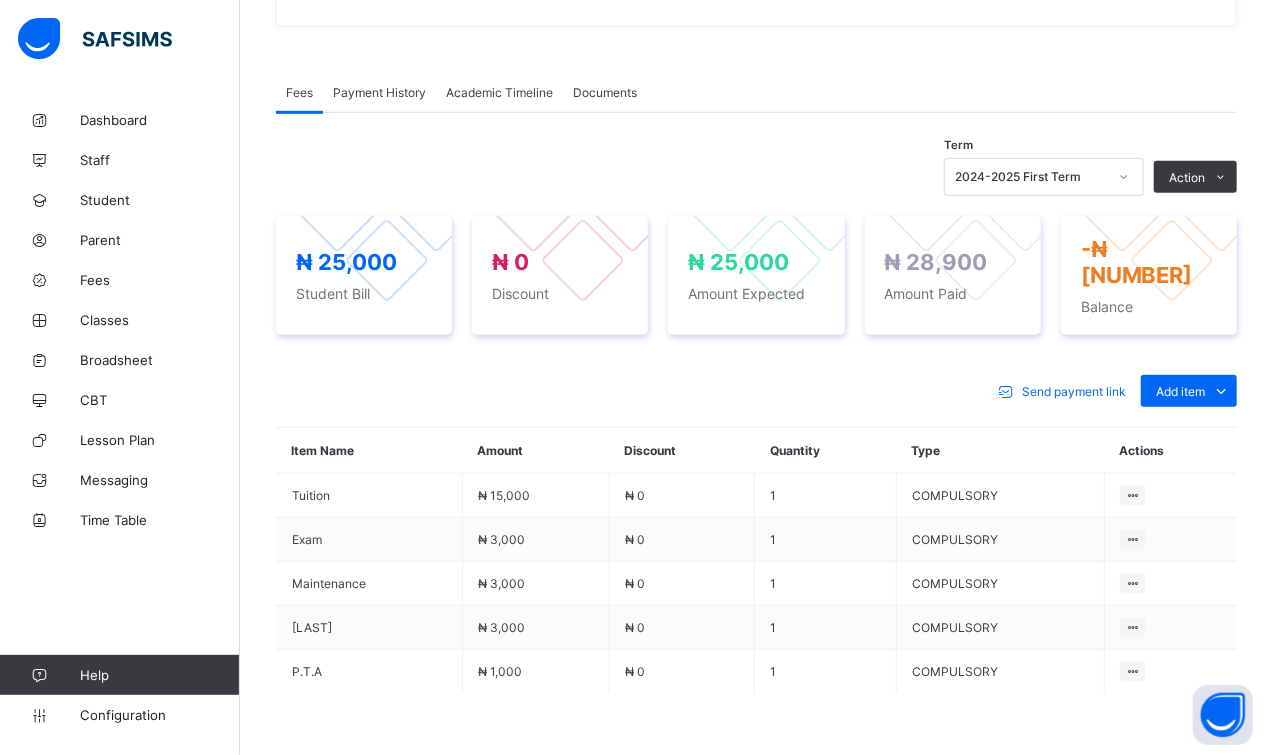 click 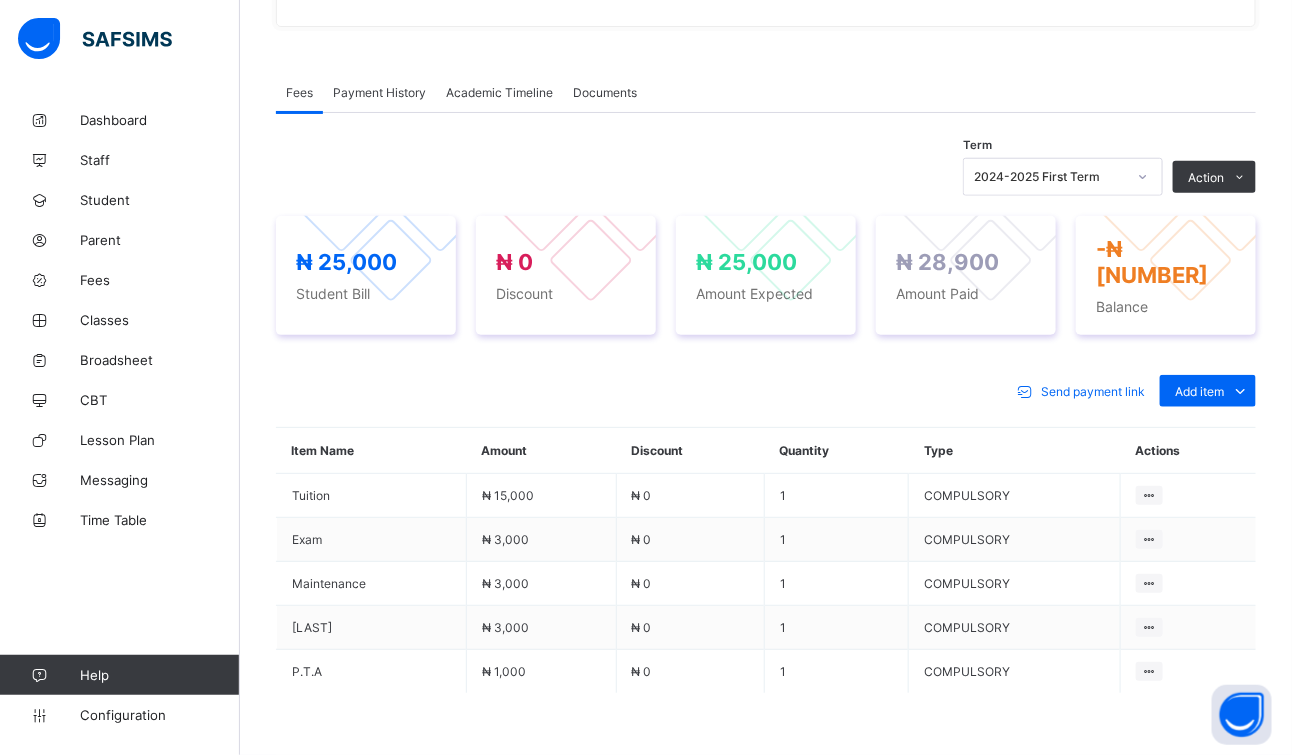 click at bounding box center (811, 967) 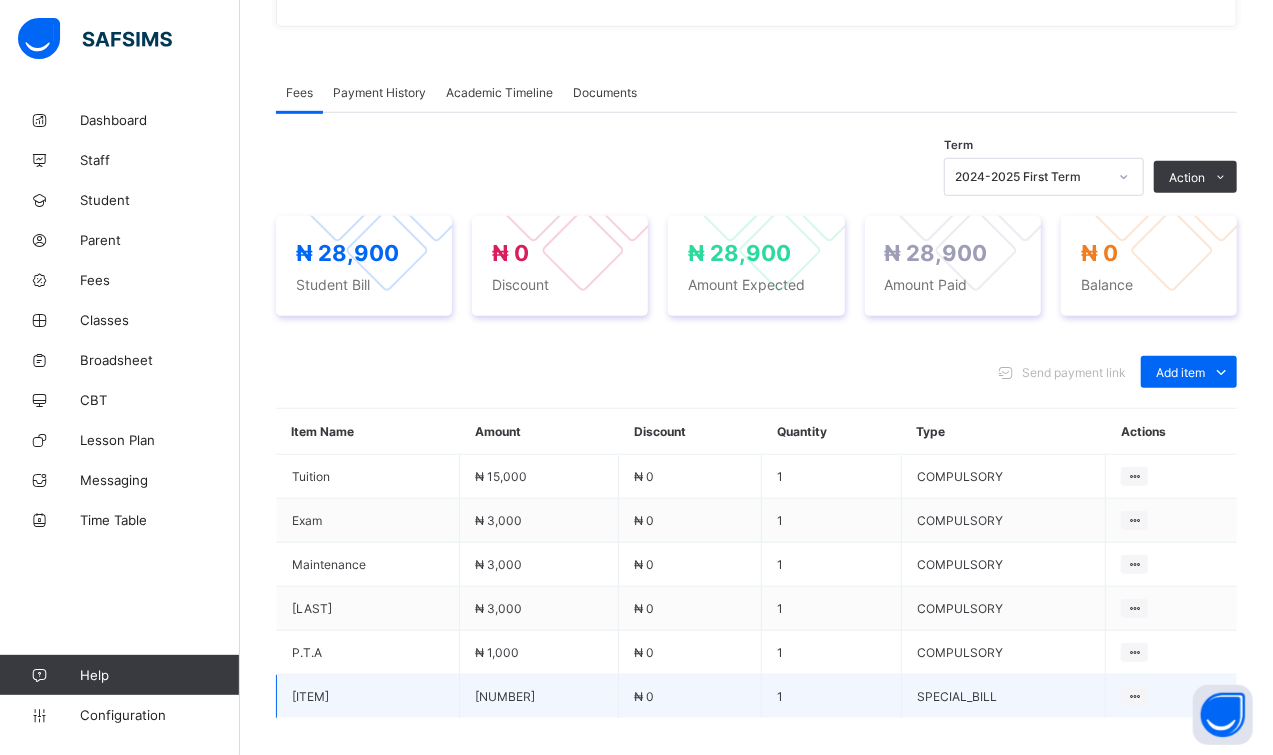 click on "SPECIAL_BILL" at bounding box center (1004, 697) 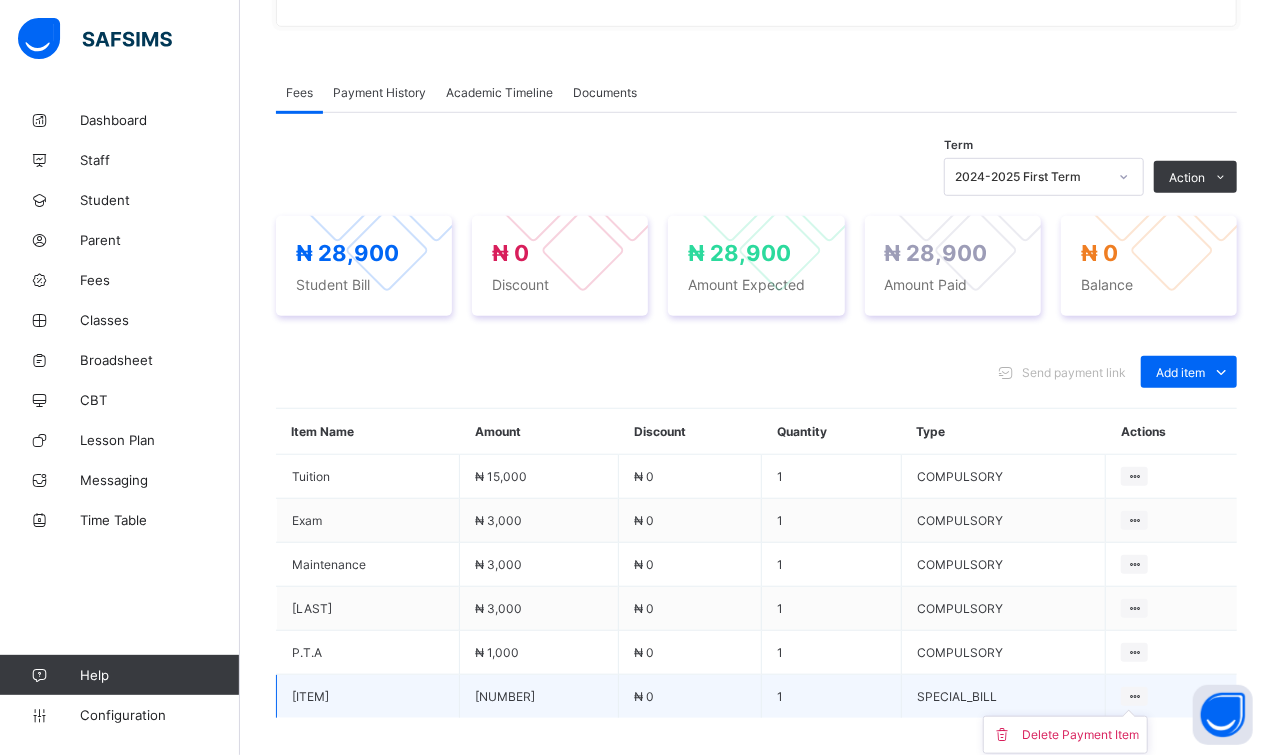 click on "Delete Payment Item" at bounding box center (1065, 735) 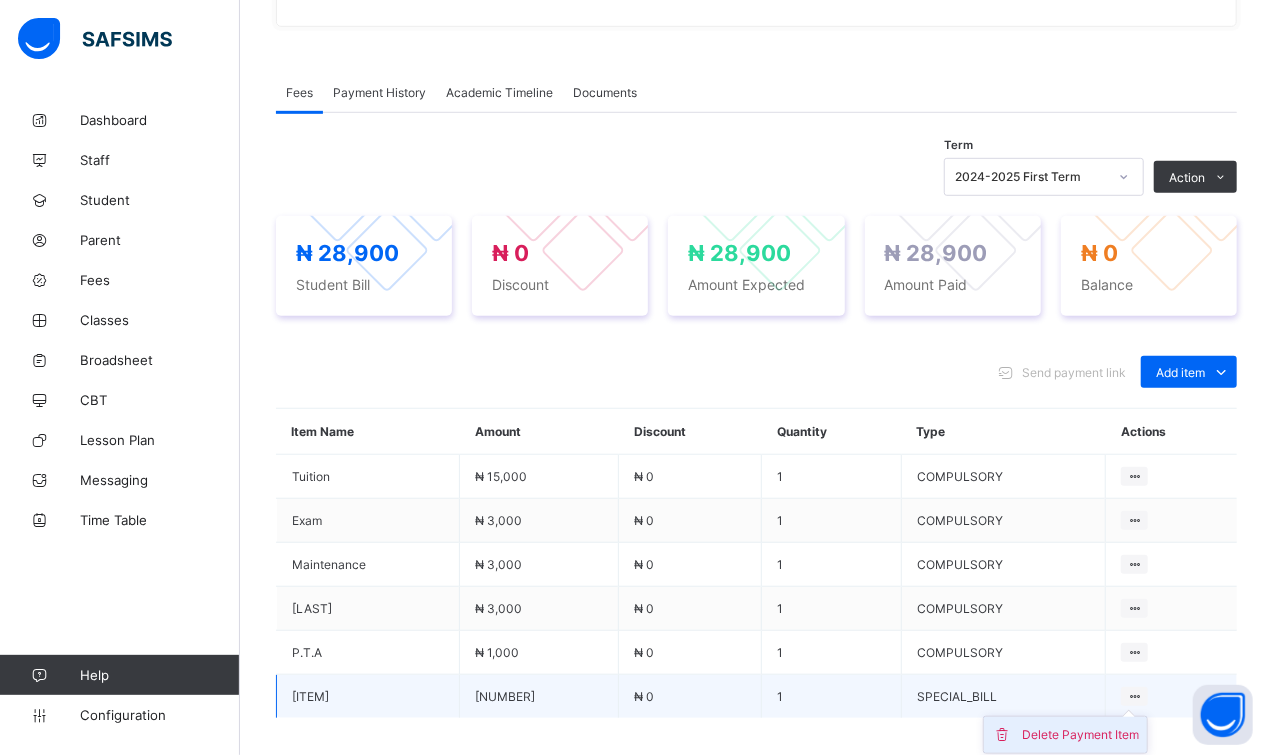 click on "Delete Payment Item" at bounding box center (1080, 735) 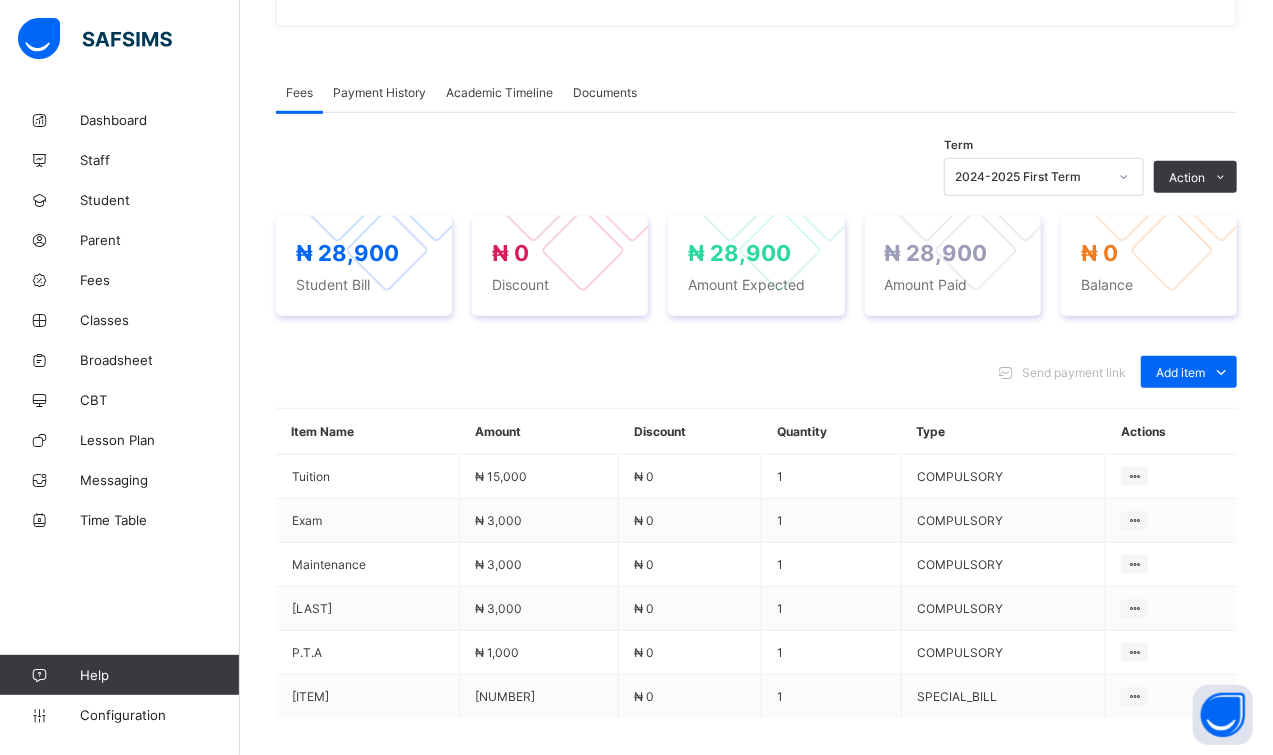 click on "Yes, Delete Item" at bounding box center (899, 1050) 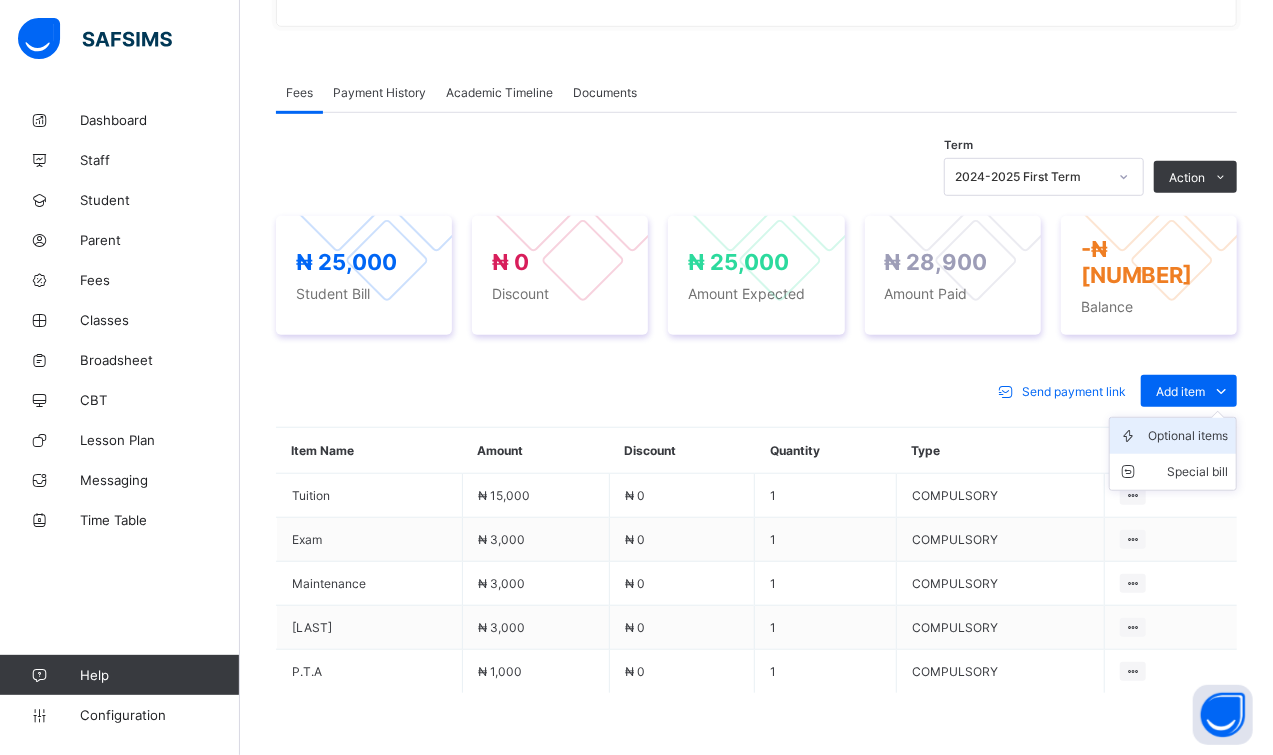 click on "Optional items" at bounding box center [1188, 436] 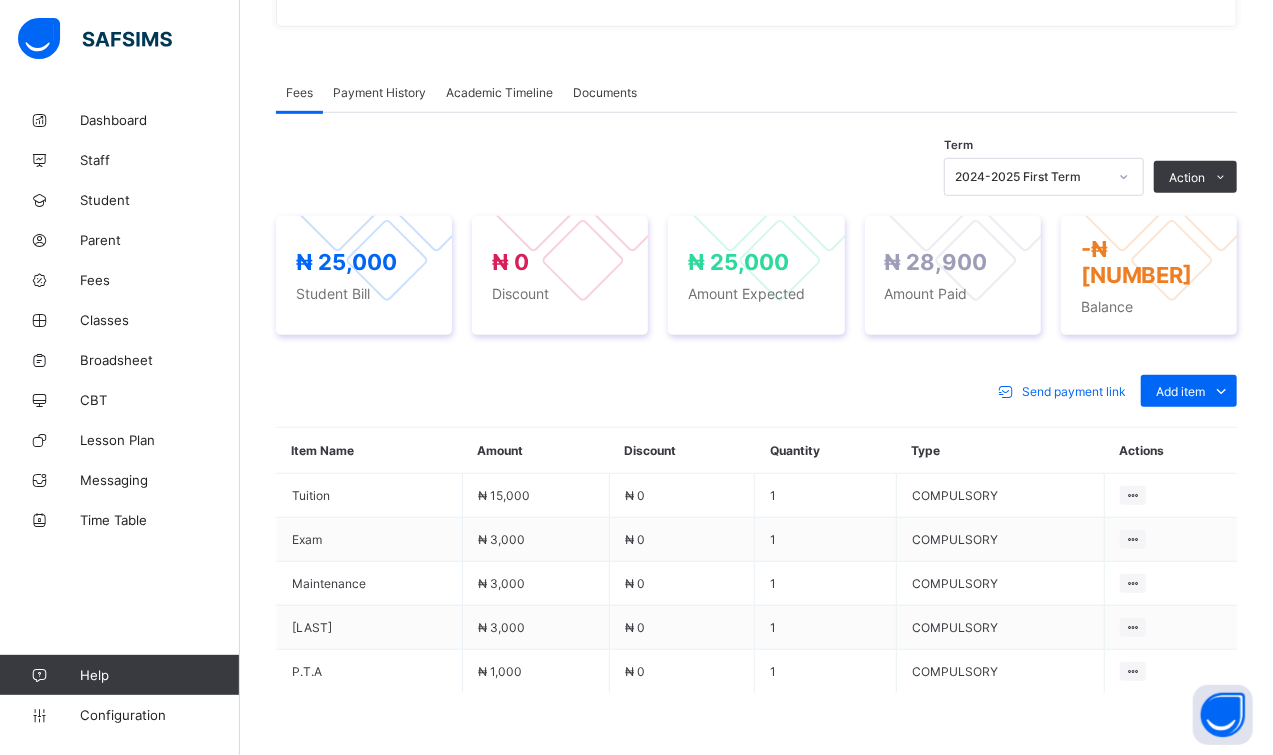 click at bounding box center [961, 937] 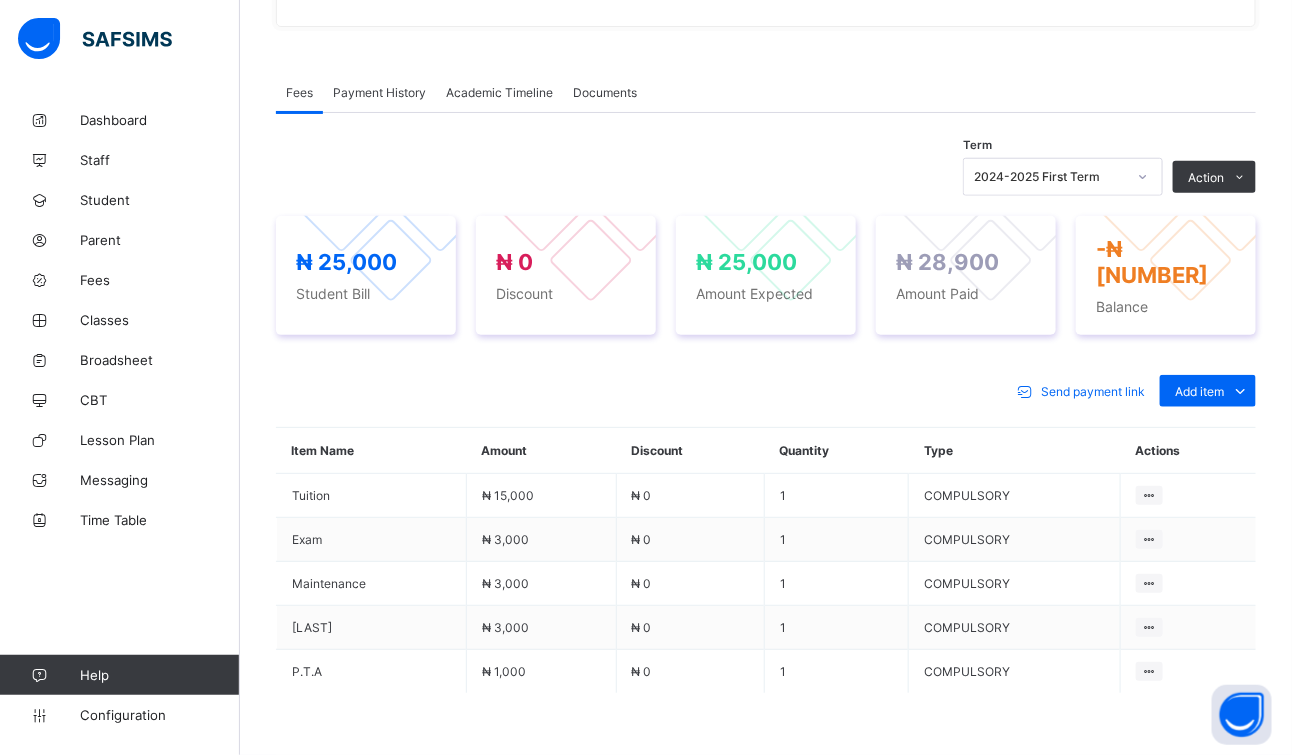 click on "Save" at bounding box center (934, 1161) 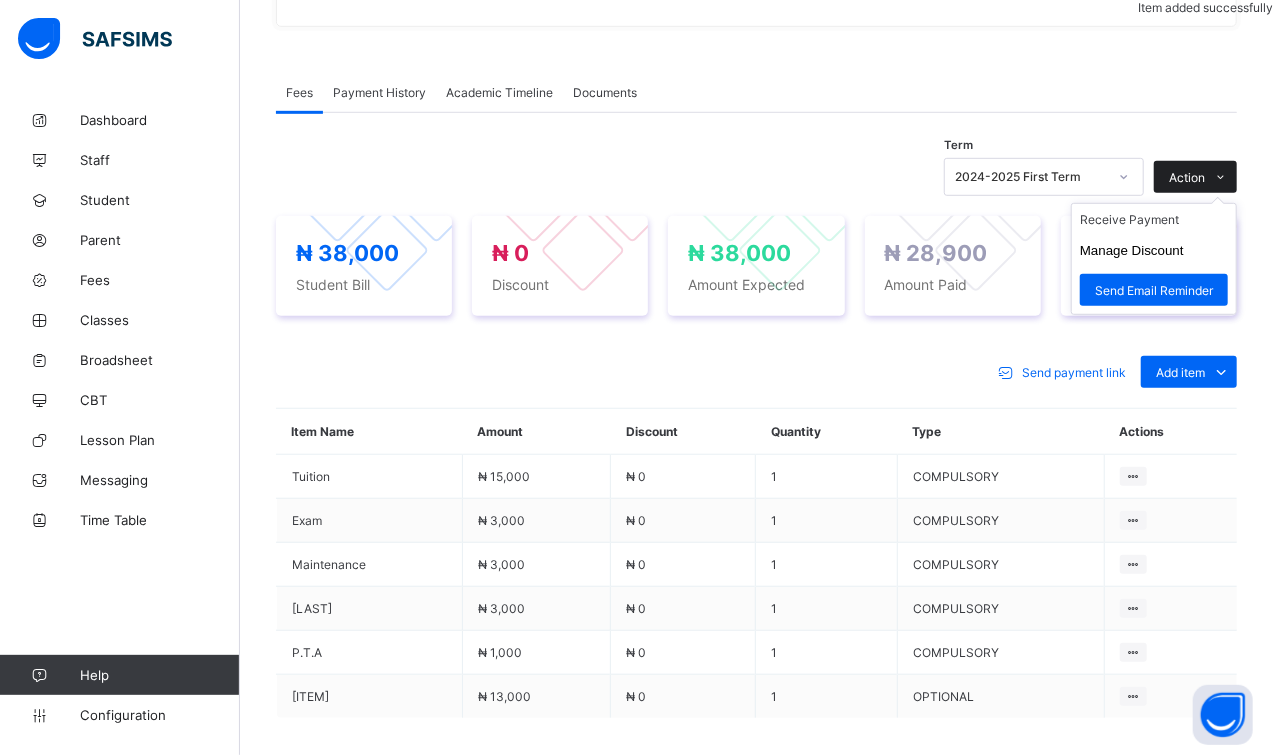 click on "Action" at bounding box center [1195, 177] 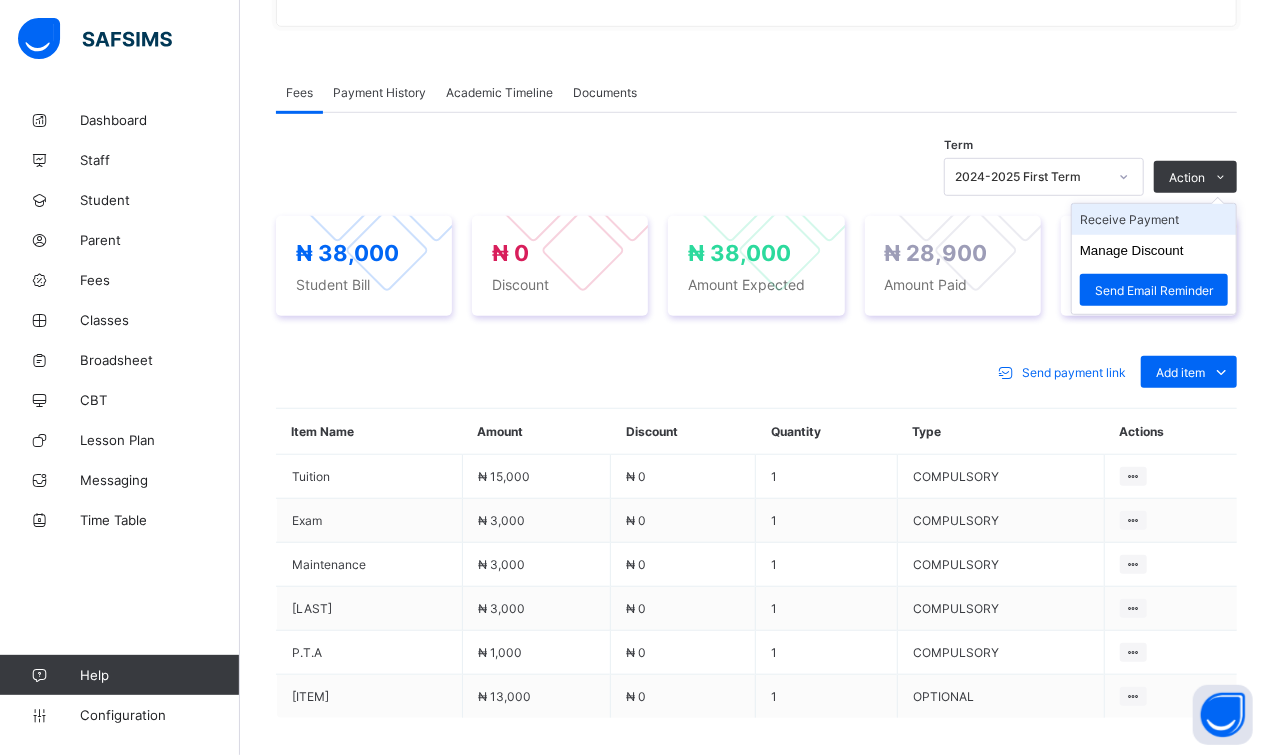 click on "Receive Payment" at bounding box center [1154, 219] 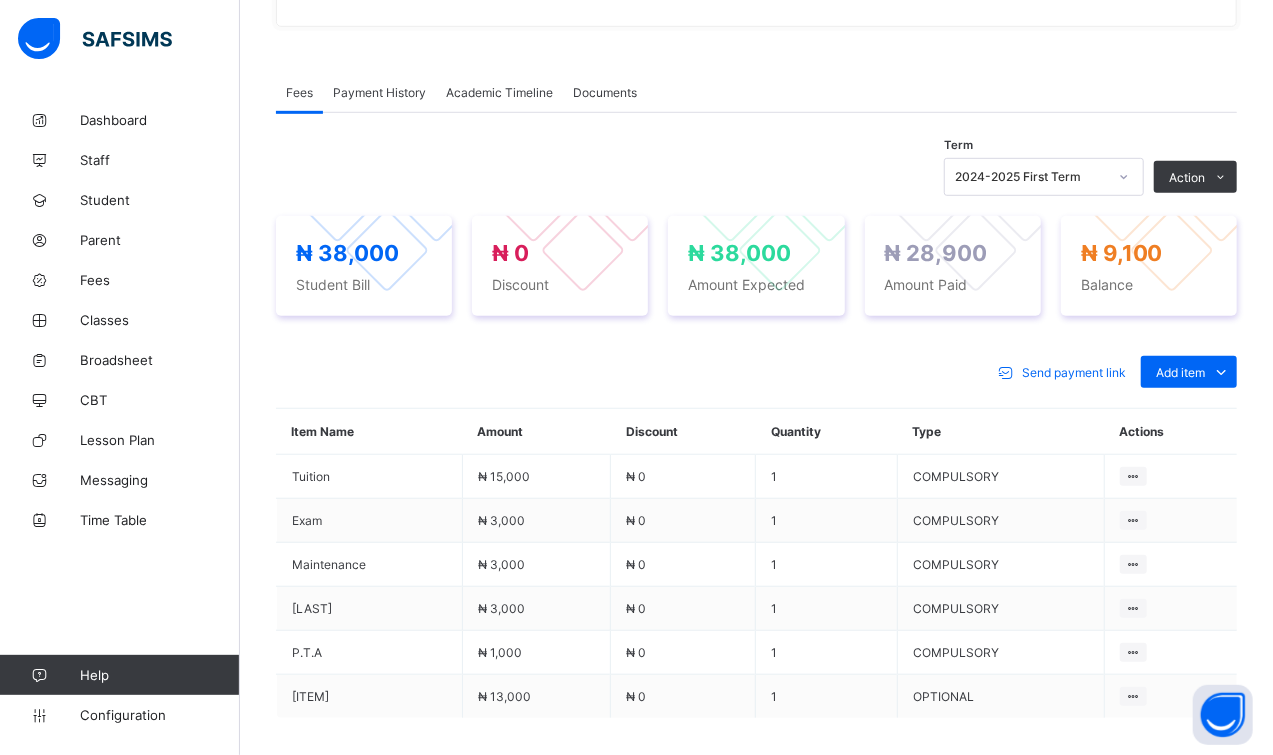 click at bounding box center [845, 1108] 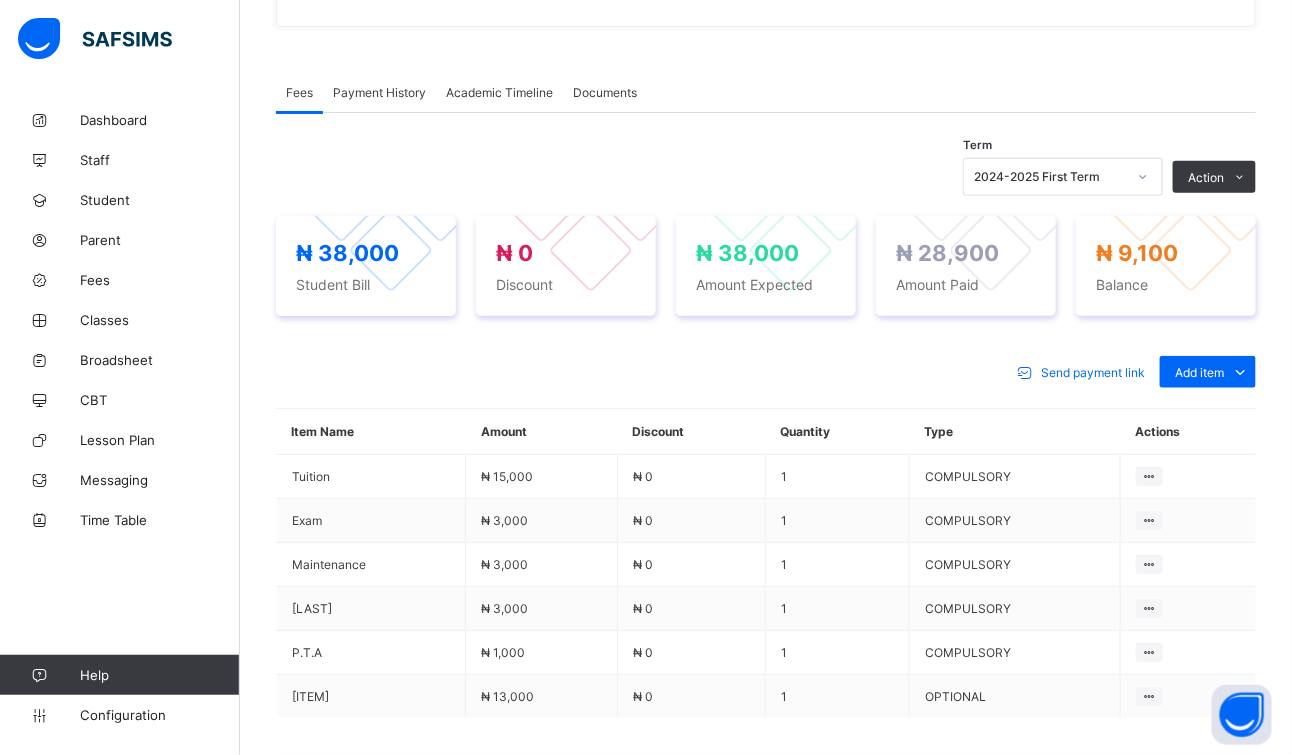 type on "*****" 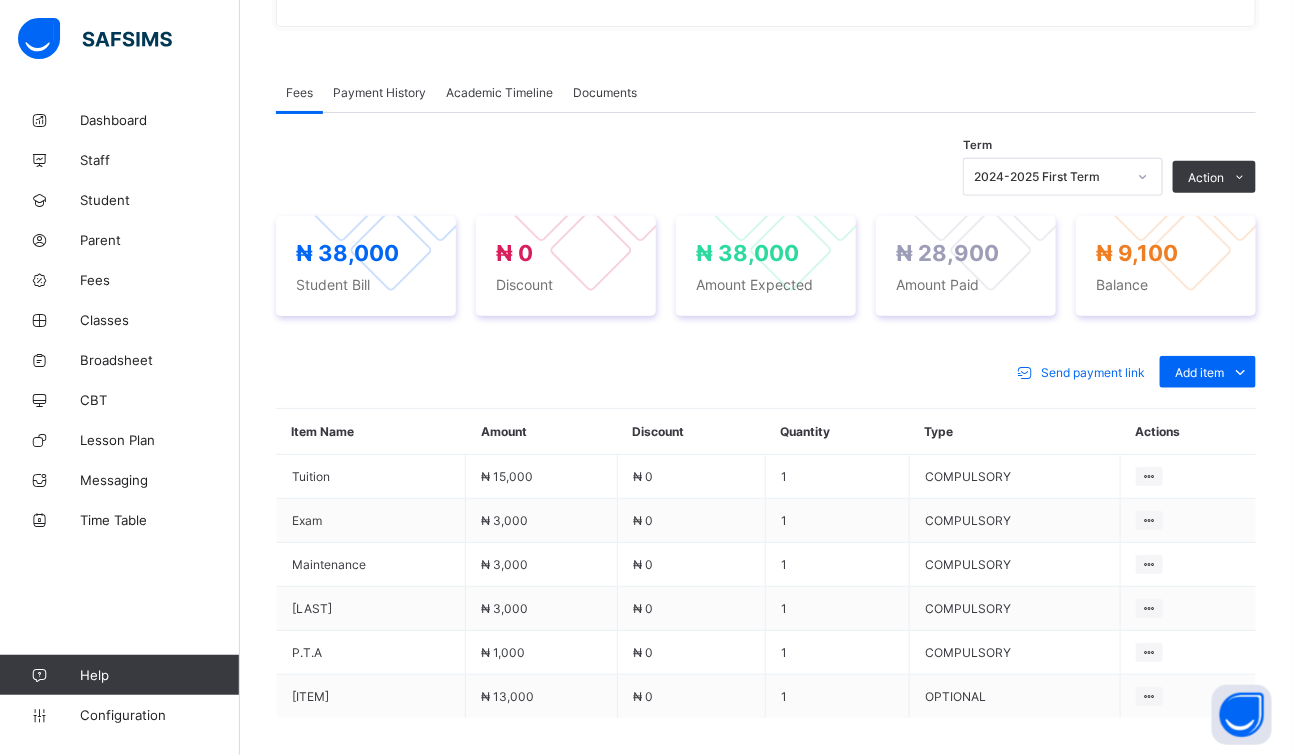 click at bounding box center [766, 1292] 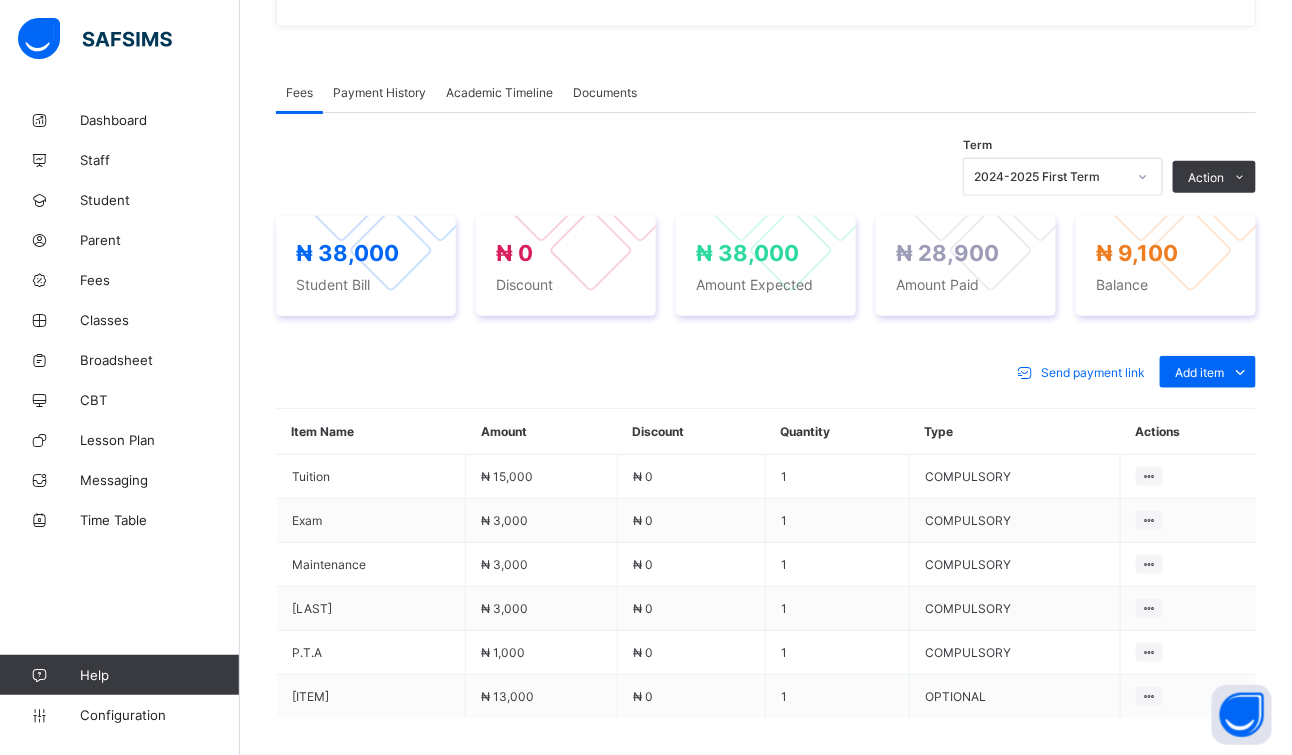 type on "*******" 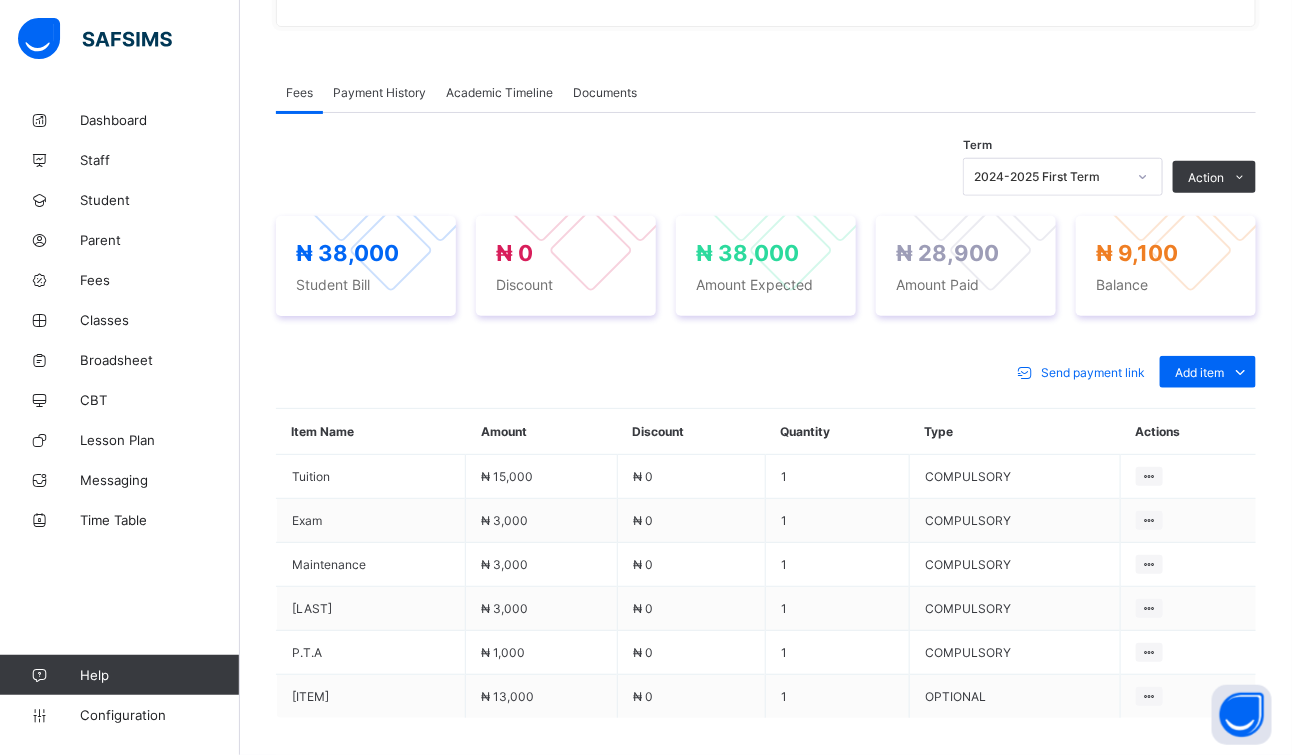 click on "Save" at bounding box center [870, 1374] 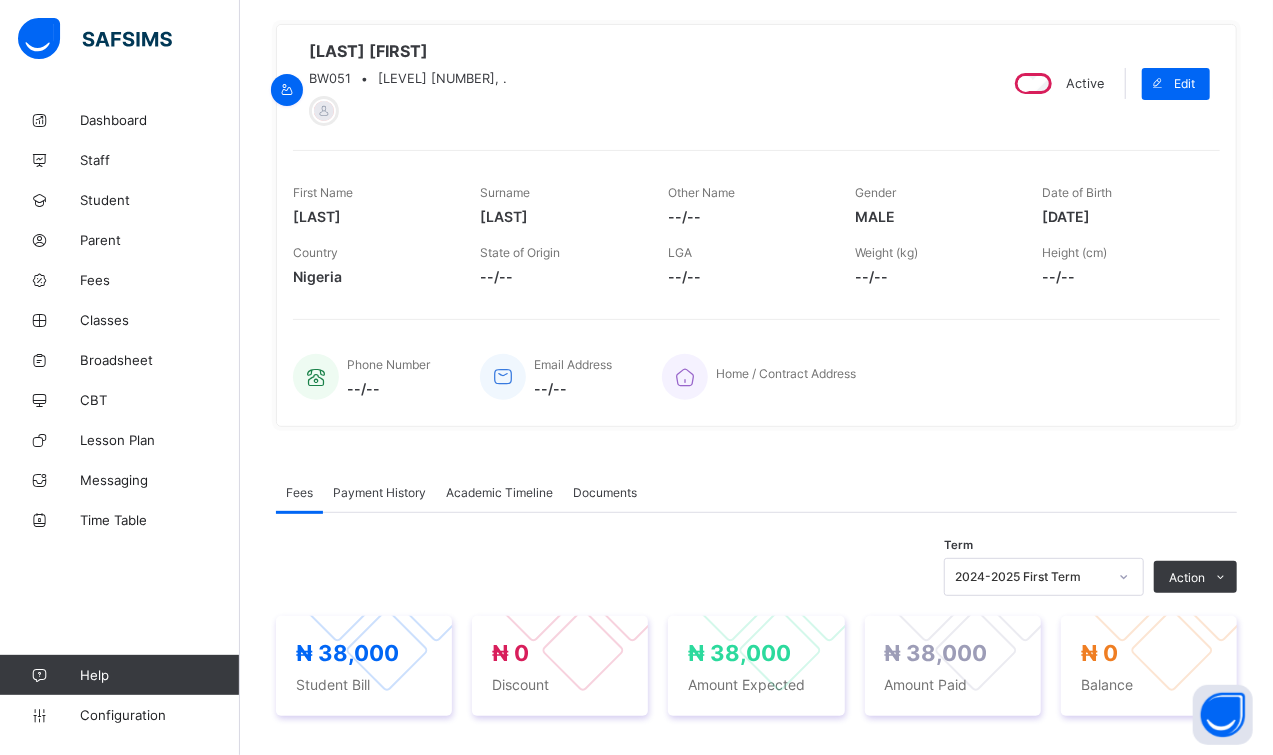 scroll, scrollTop: 0, scrollLeft: 0, axis: both 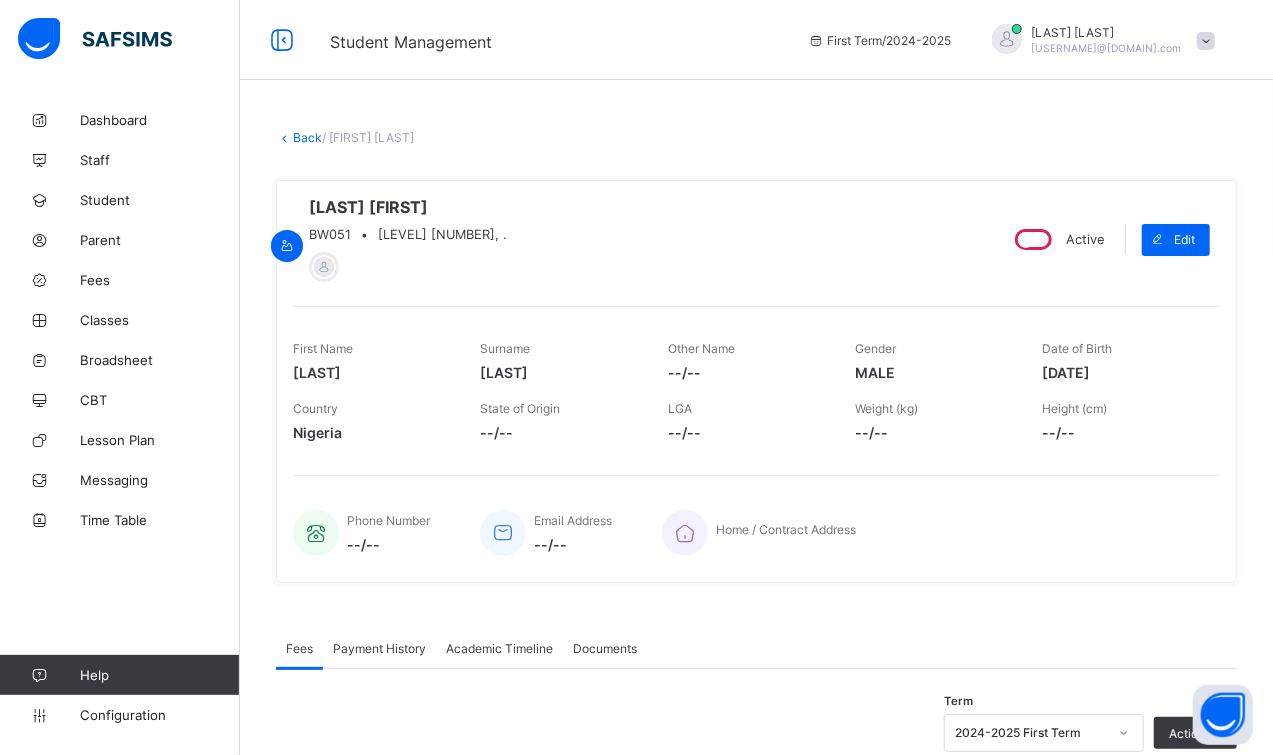 click on "Back" at bounding box center (307, 137) 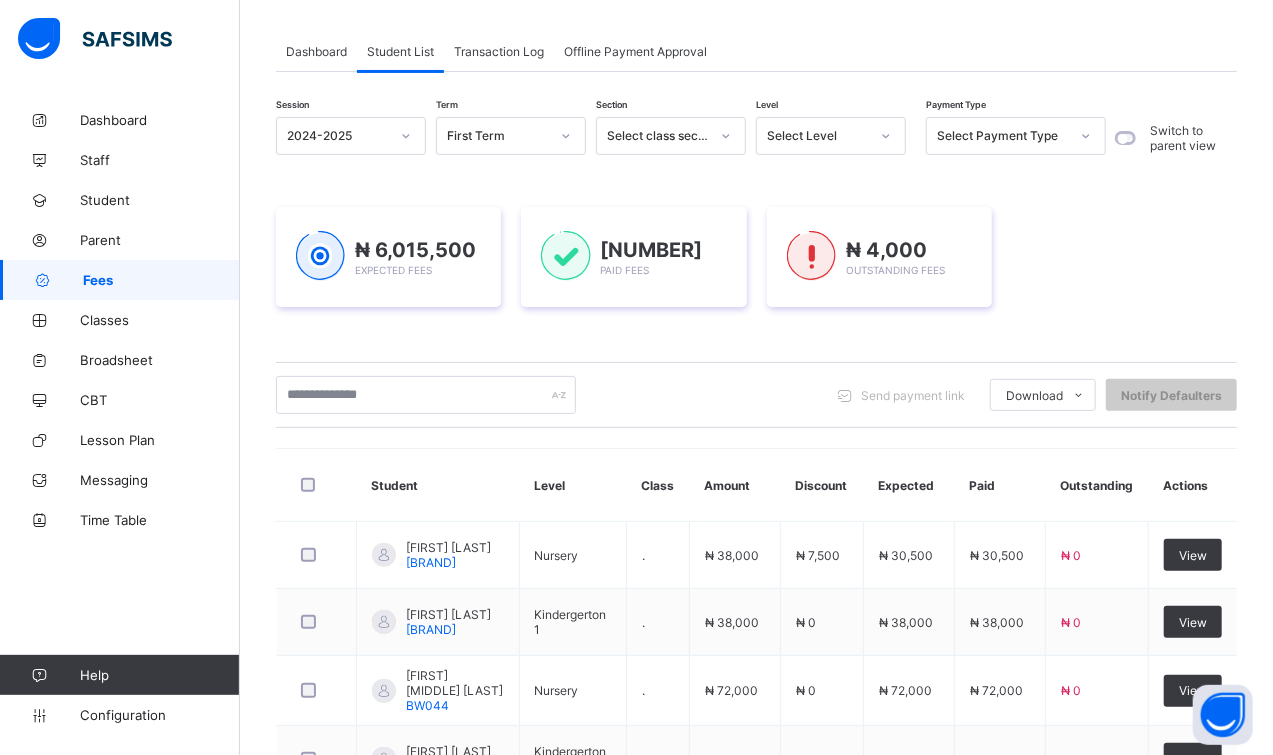 scroll, scrollTop: 150, scrollLeft: 0, axis: vertical 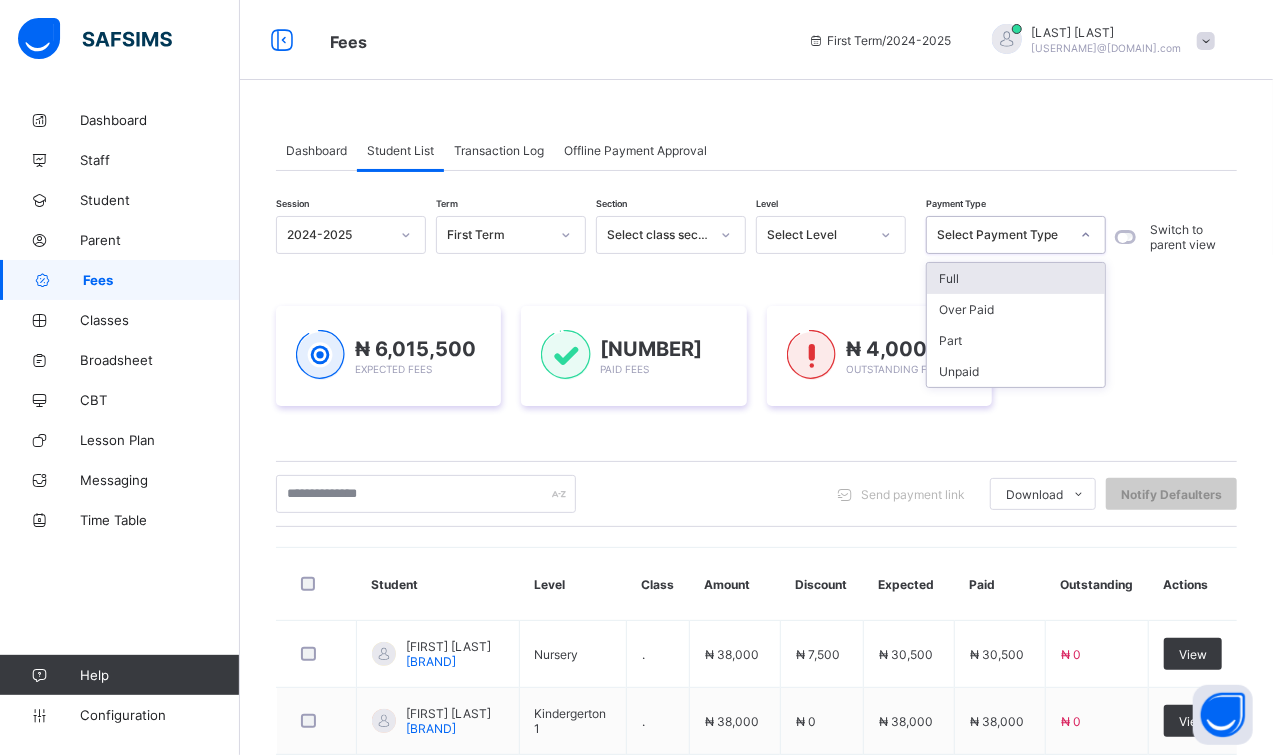 click at bounding box center [1086, 235] 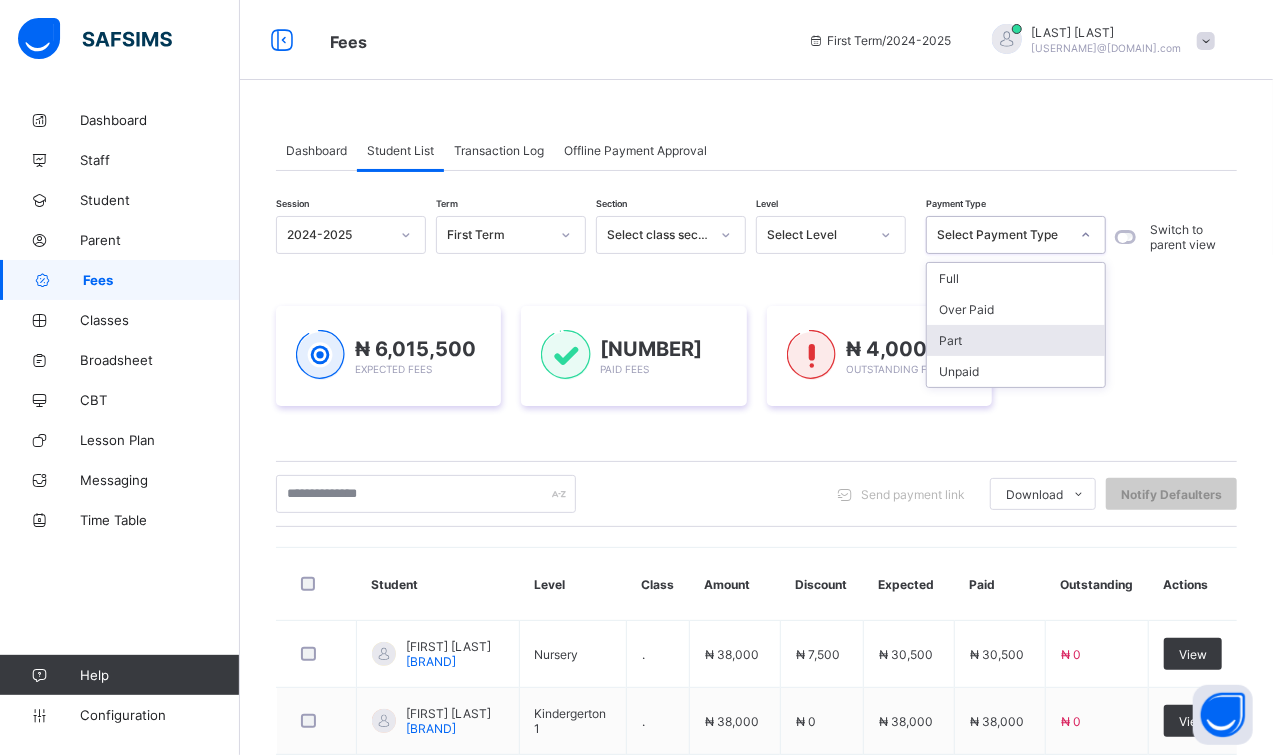 click on "Part" at bounding box center [1016, 340] 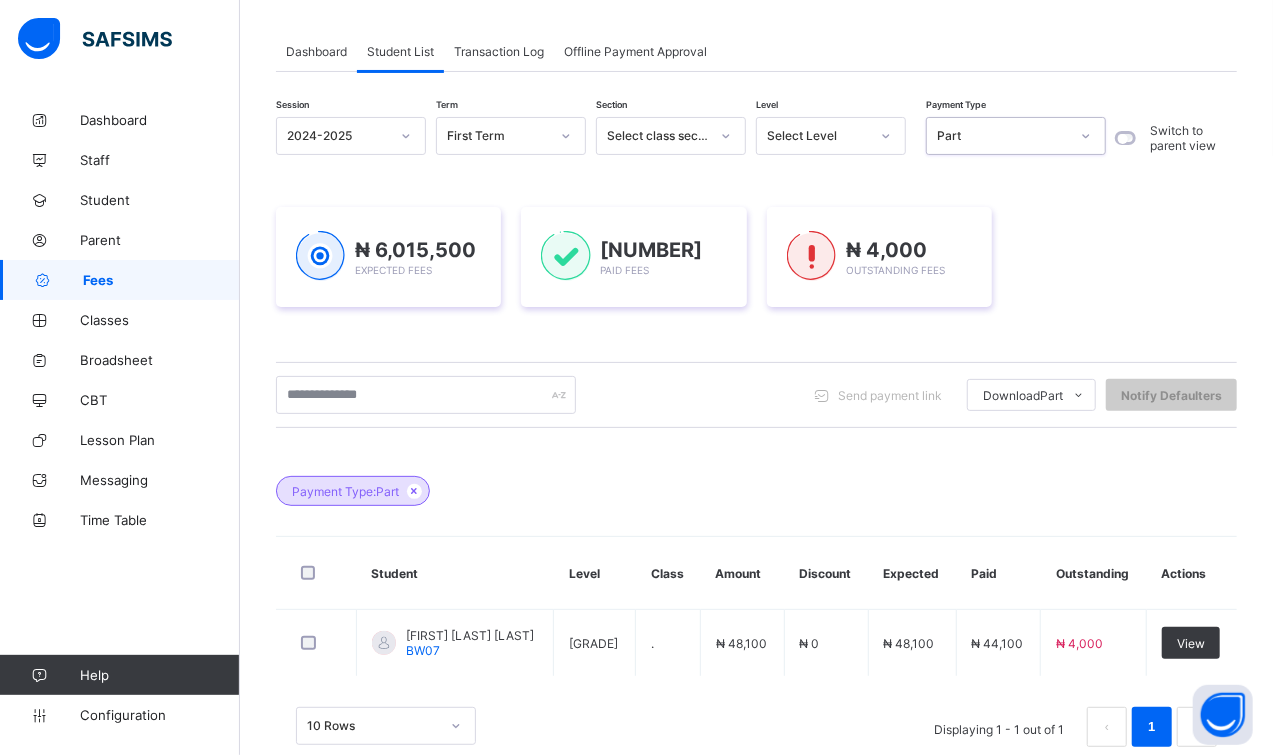 scroll, scrollTop: 140, scrollLeft: 0, axis: vertical 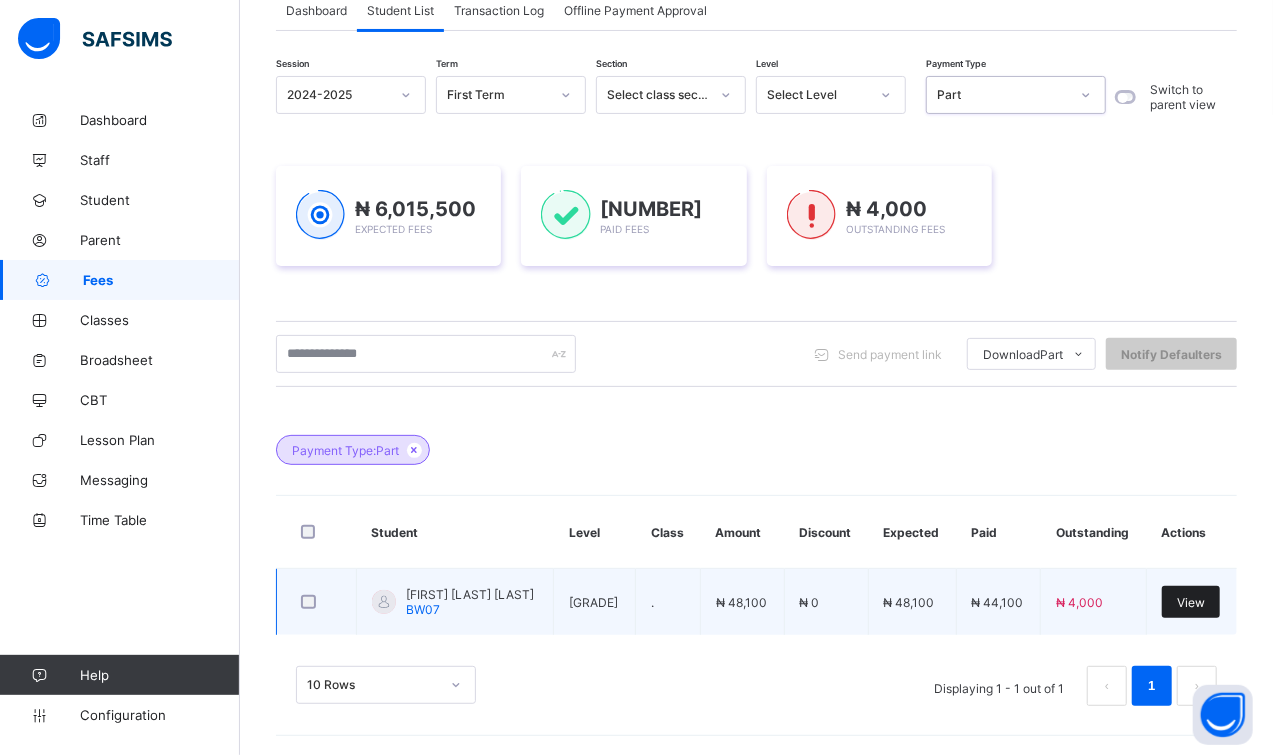 click on "View" at bounding box center (1191, 602) 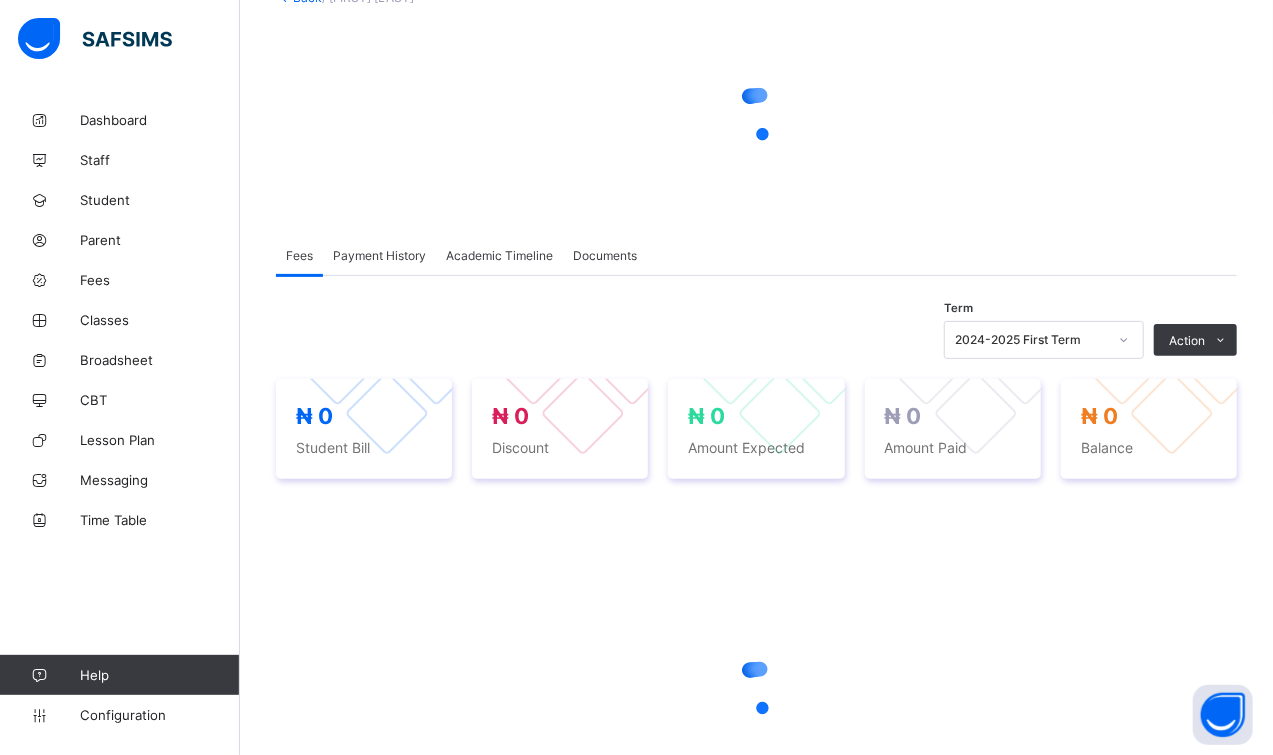 scroll, scrollTop: 239, scrollLeft: 0, axis: vertical 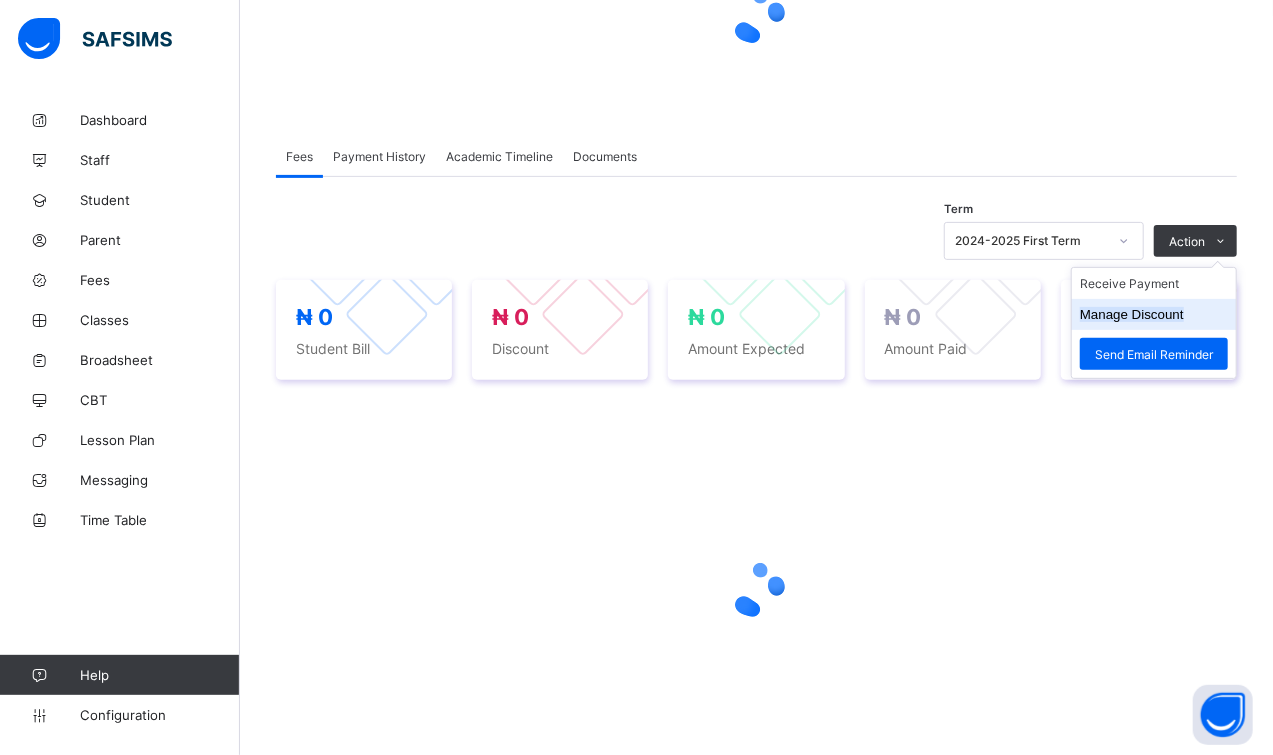 click on "Manage Discount" at bounding box center (1132, 314) 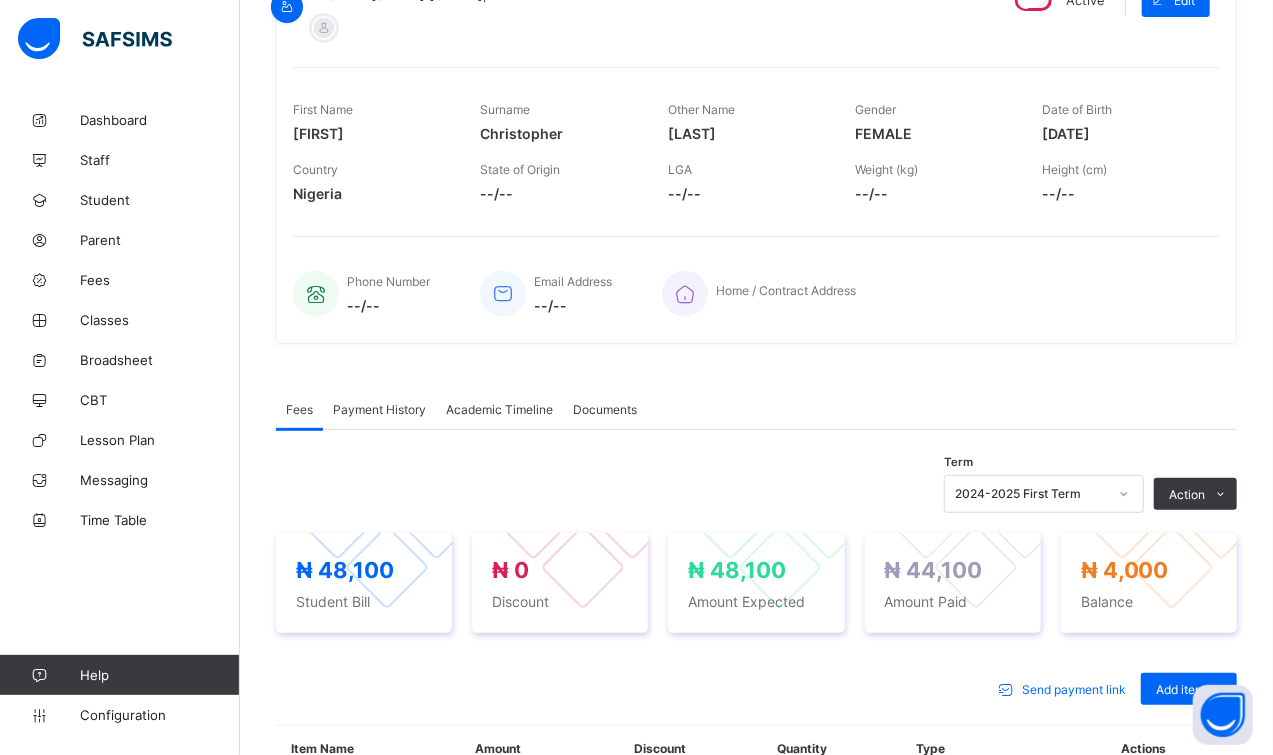 type on "*" 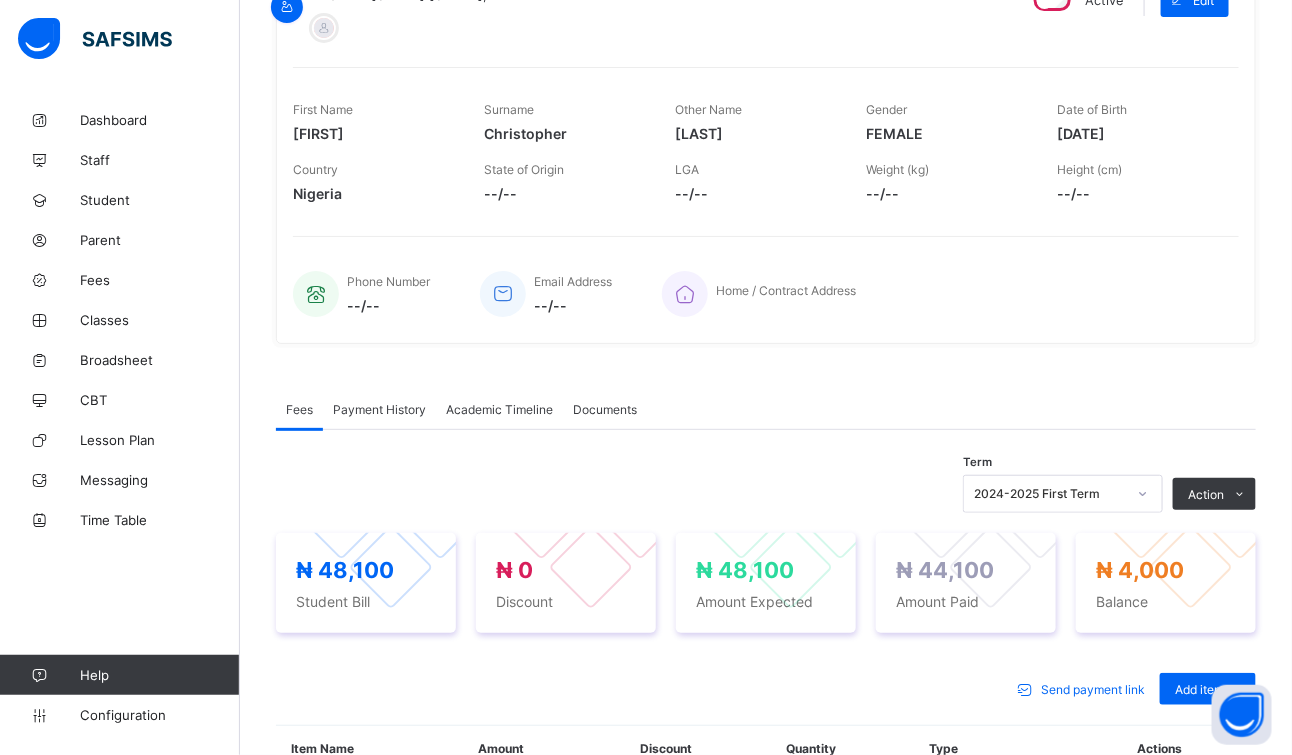 click on "*" at bounding box center (971, 1754) 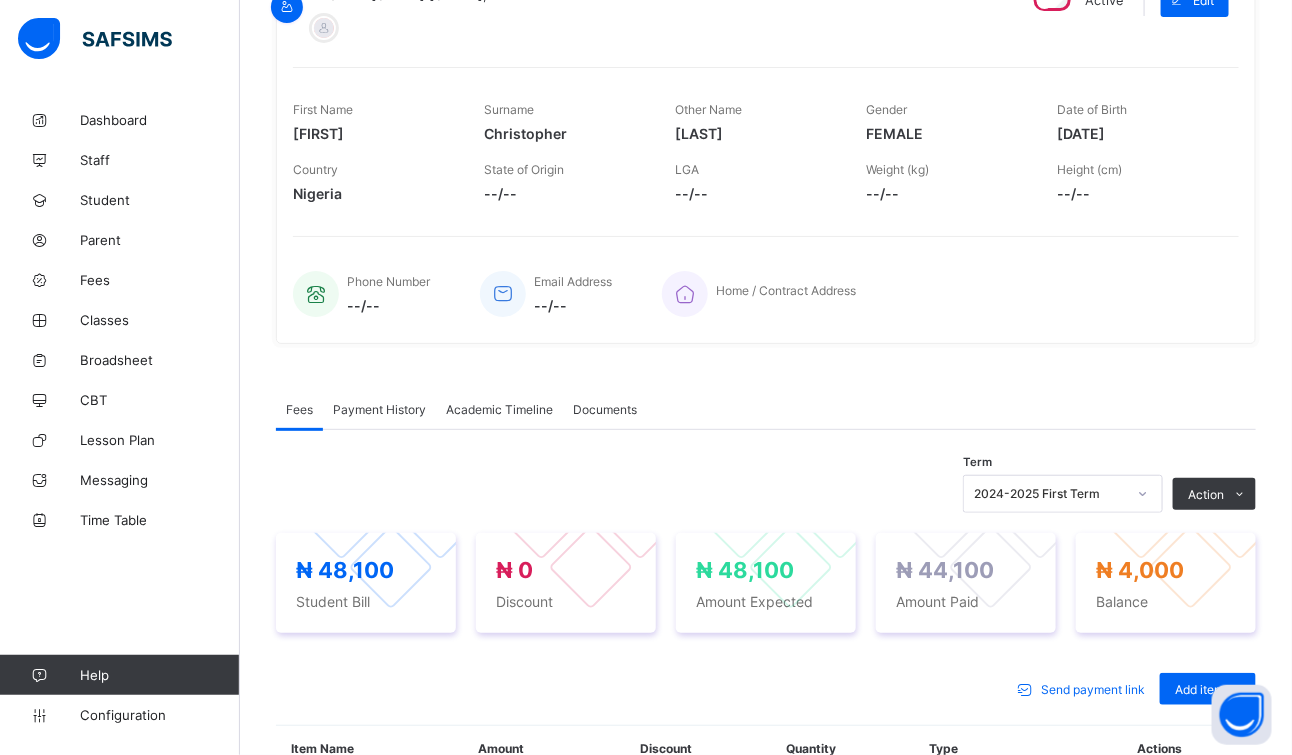 type on "****" 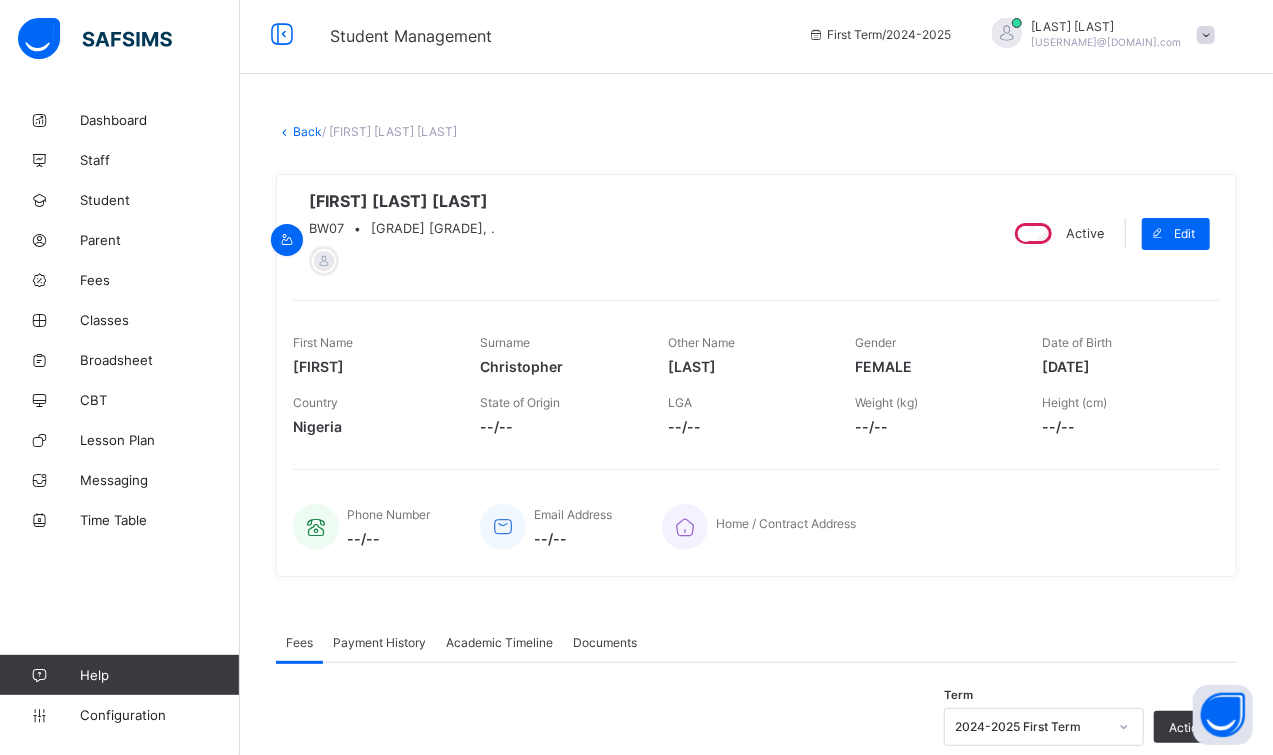 scroll, scrollTop: 0, scrollLeft: 0, axis: both 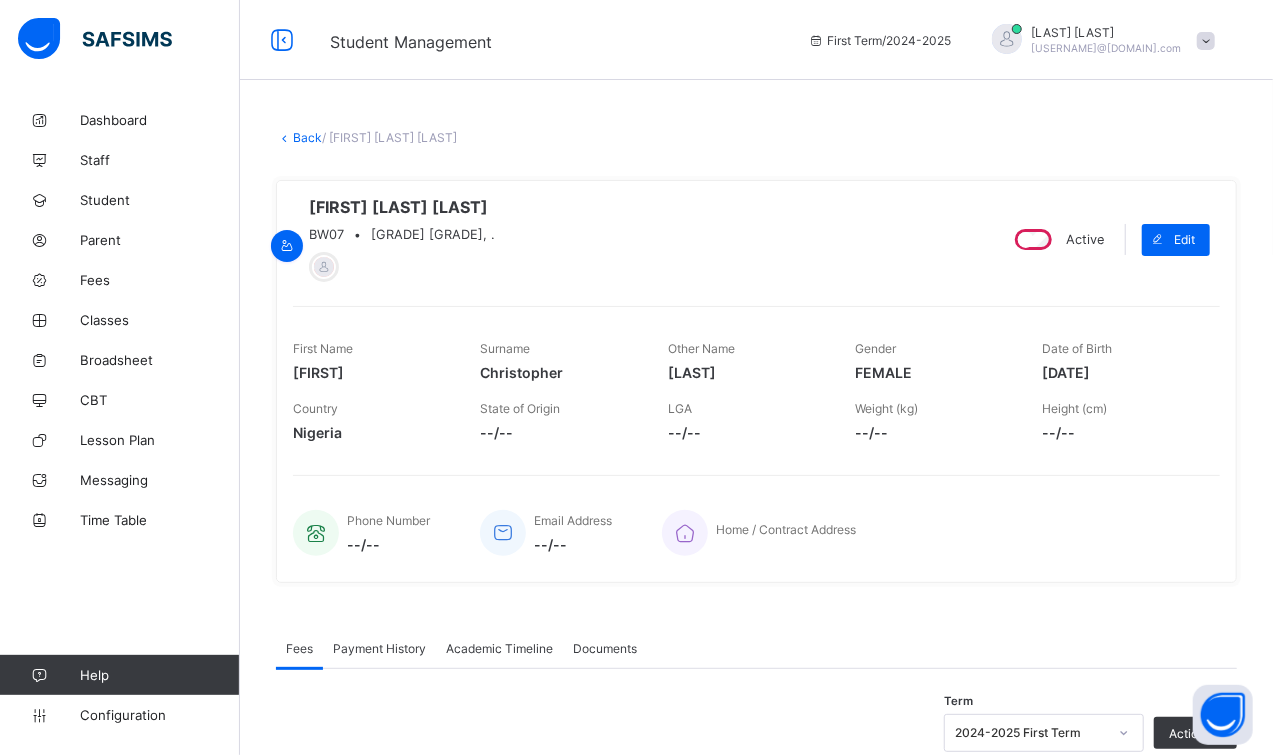 click on "Back" at bounding box center [307, 137] 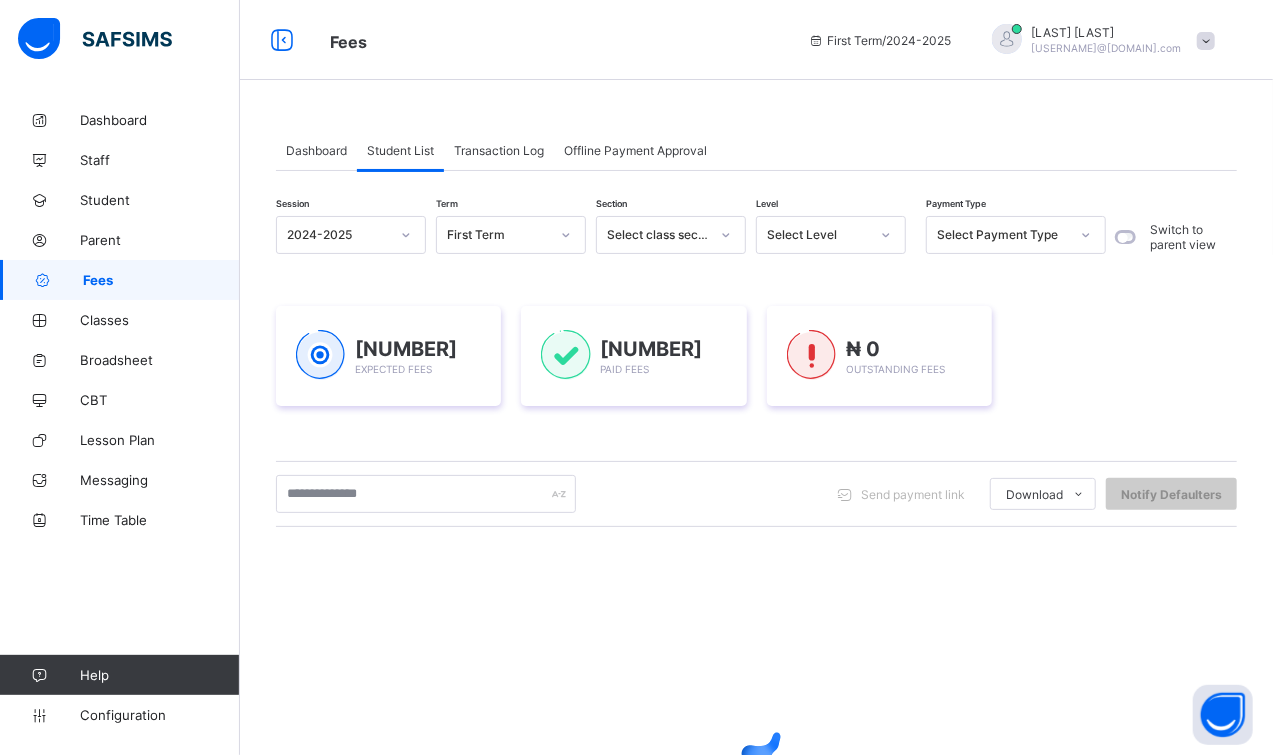 click at bounding box center (1086, 235) 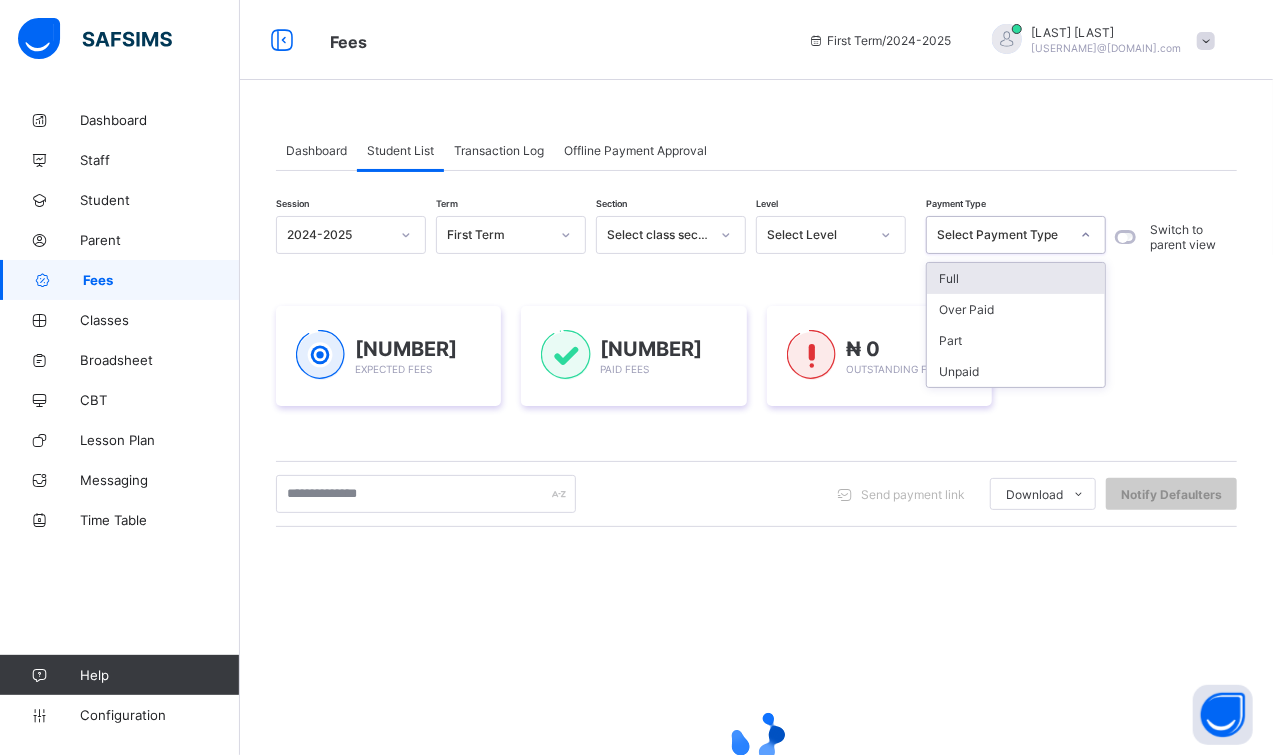 click 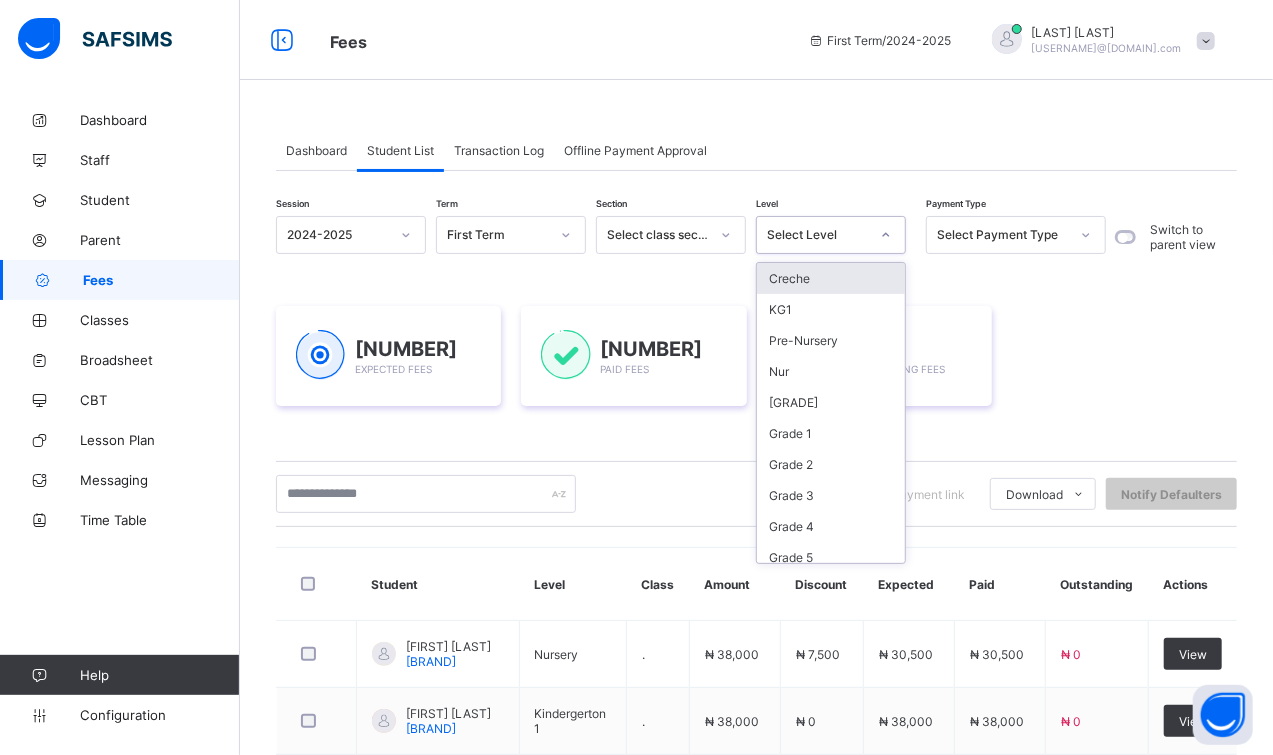 click 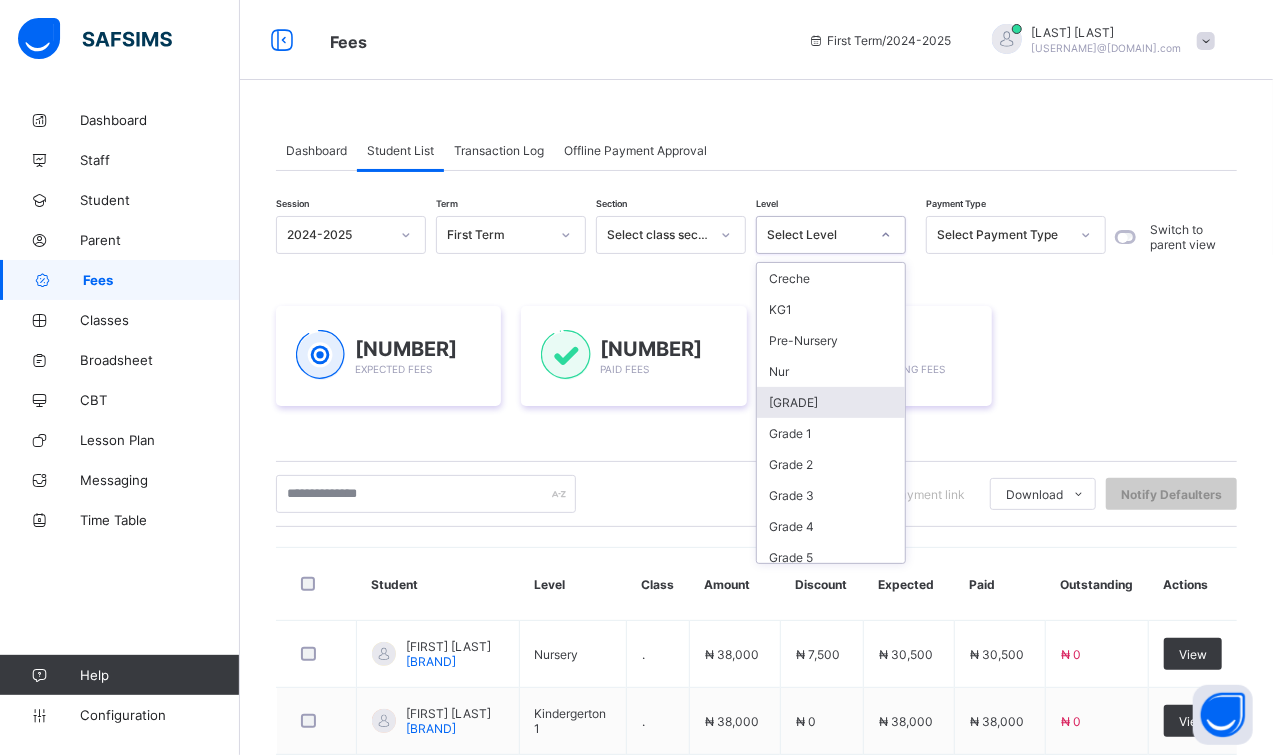 click on "[GRADE]" at bounding box center (831, 402) 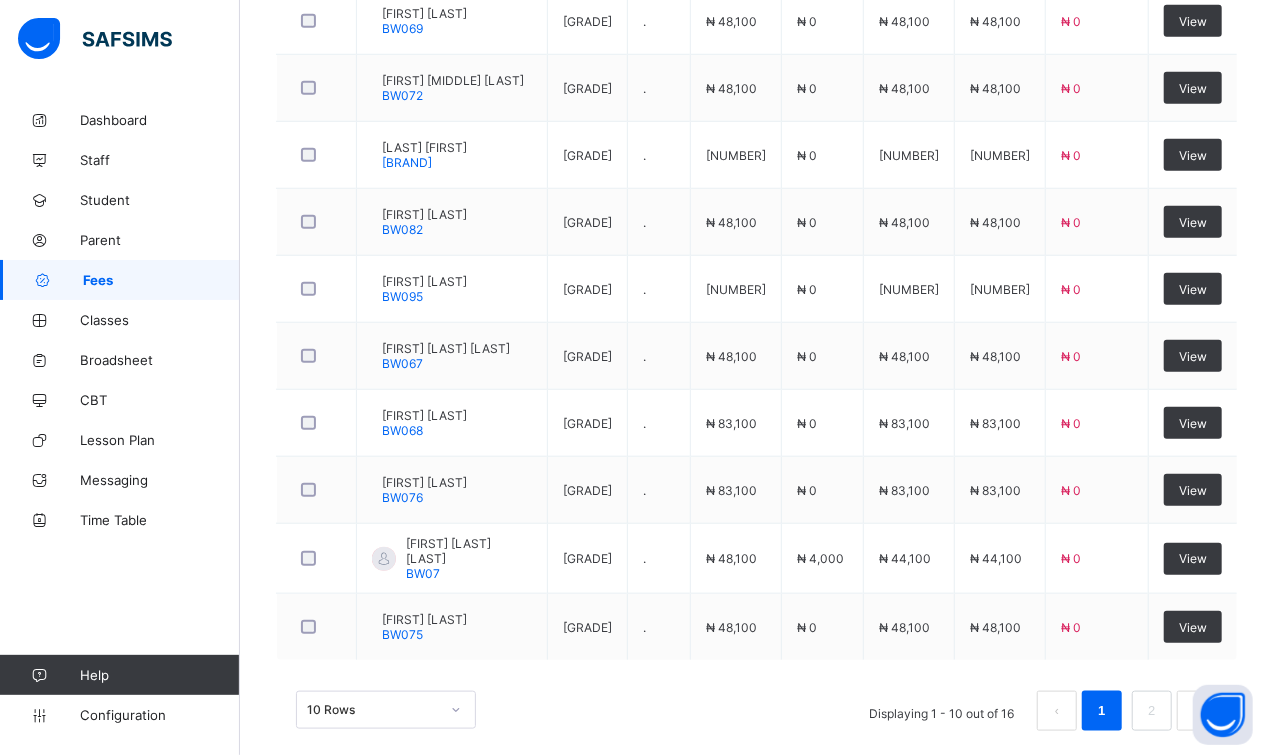 scroll, scrollTop: 784, scrollLeft: 0, axis: vertical 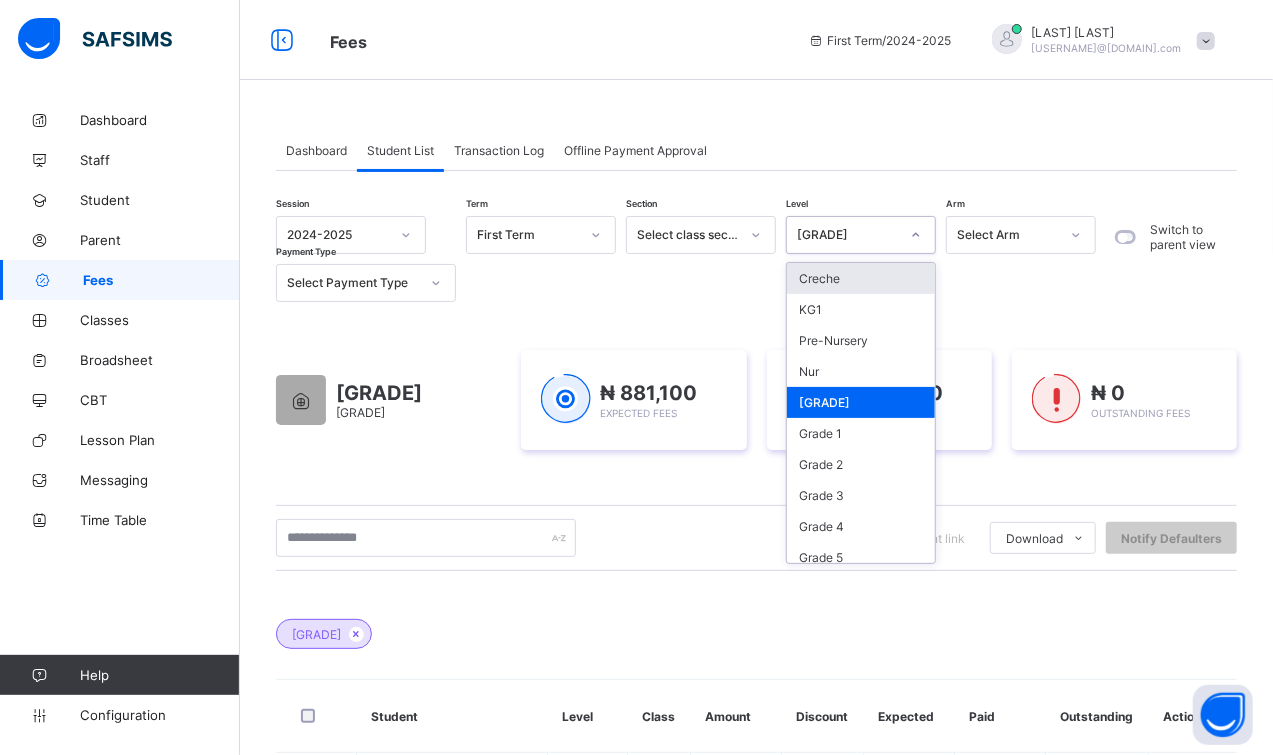 click 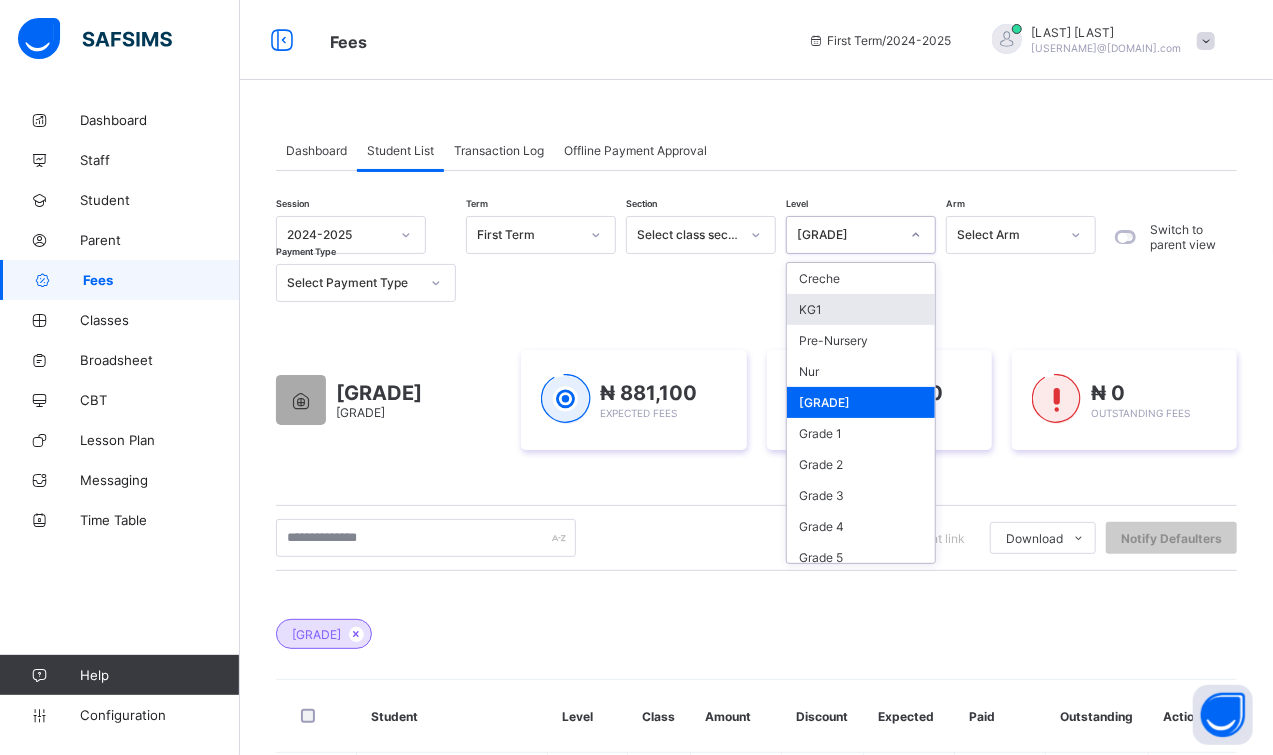 click on "KG1" at bounding box center (861, 309) 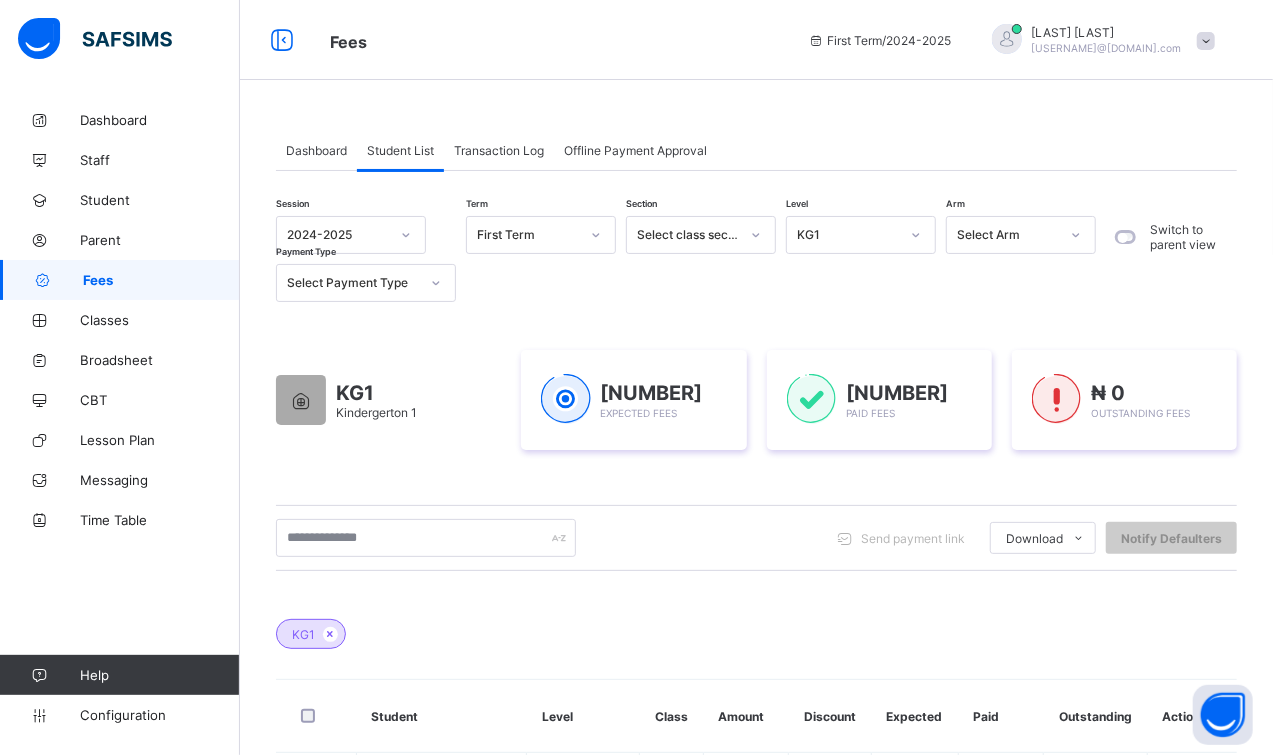 click on "KG1" at bounding box center (756, 624) 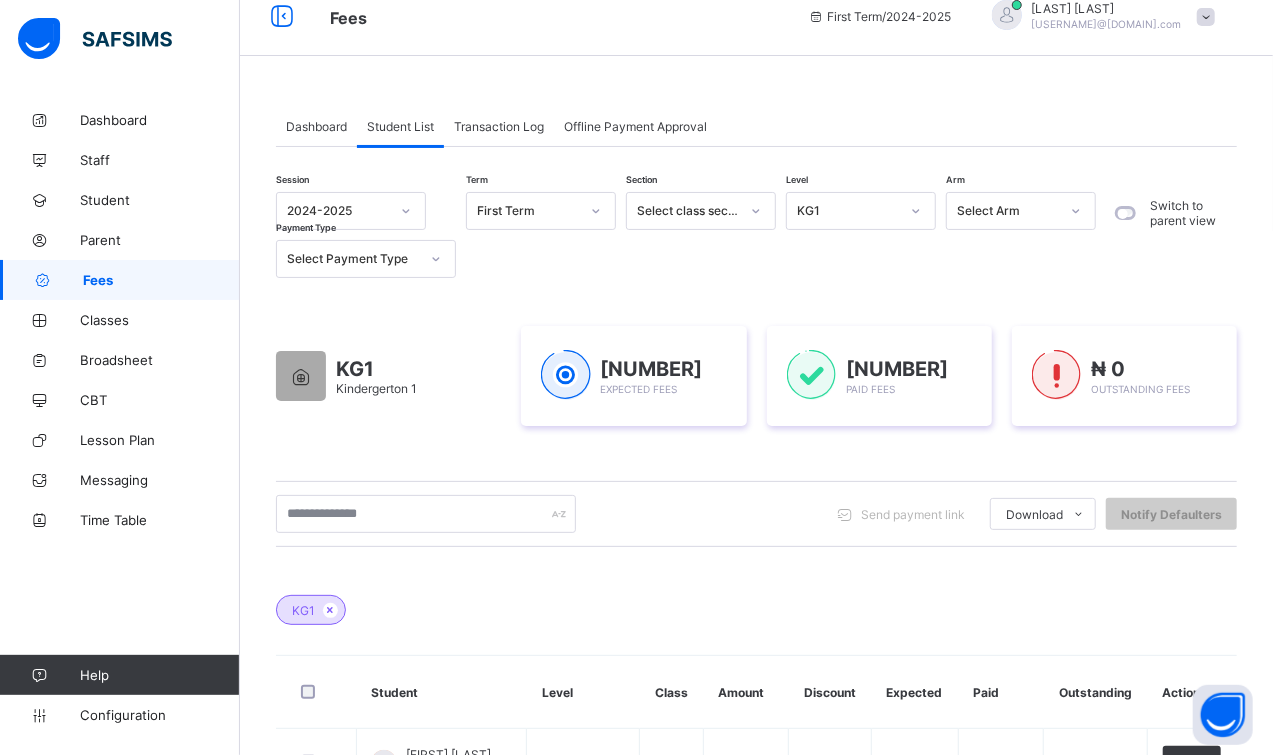scroll, scrollTop: 0, scrollLeft: 0, axis: both 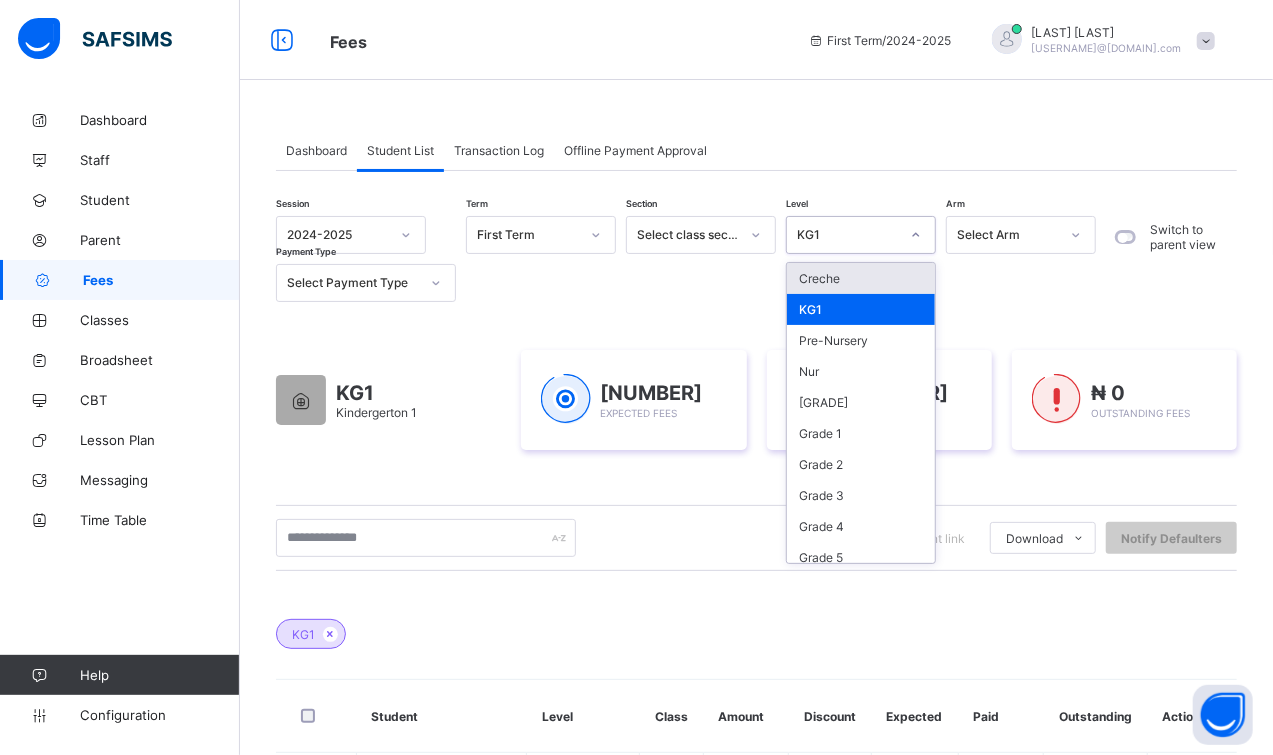 click 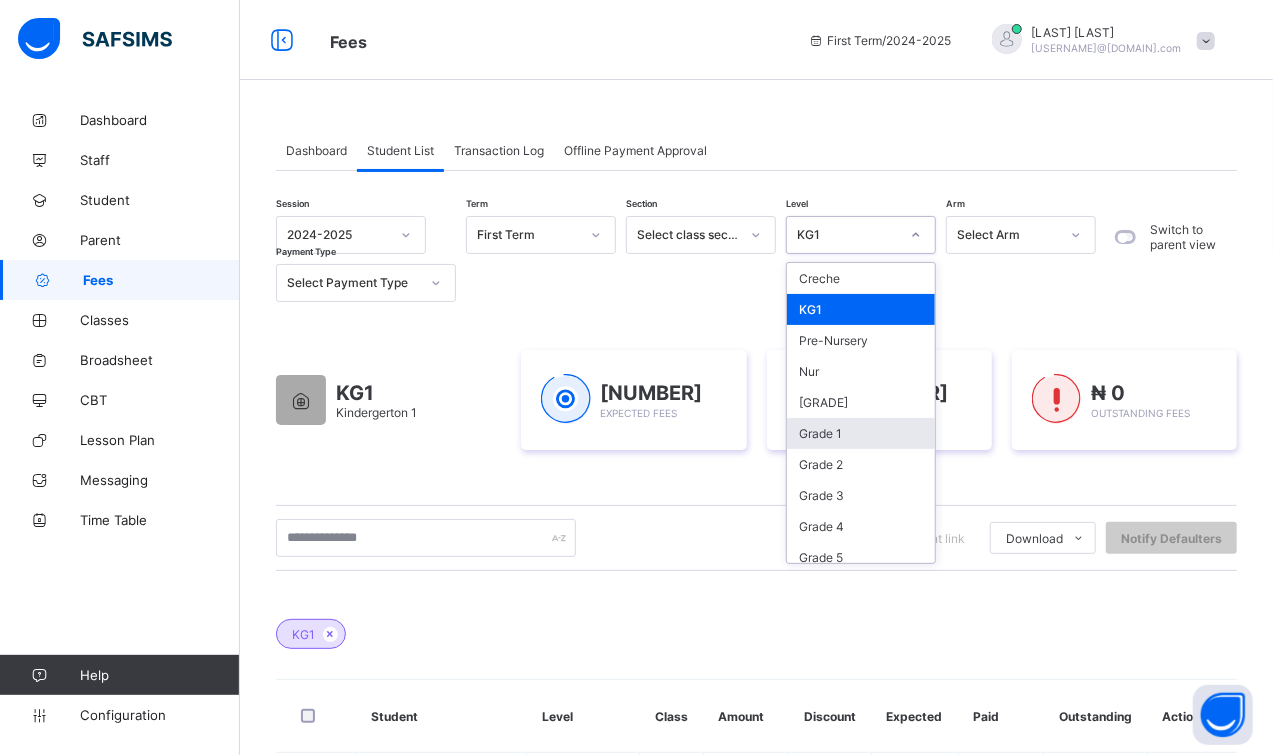click on "Grade 1" at bounding box center [861, 433] 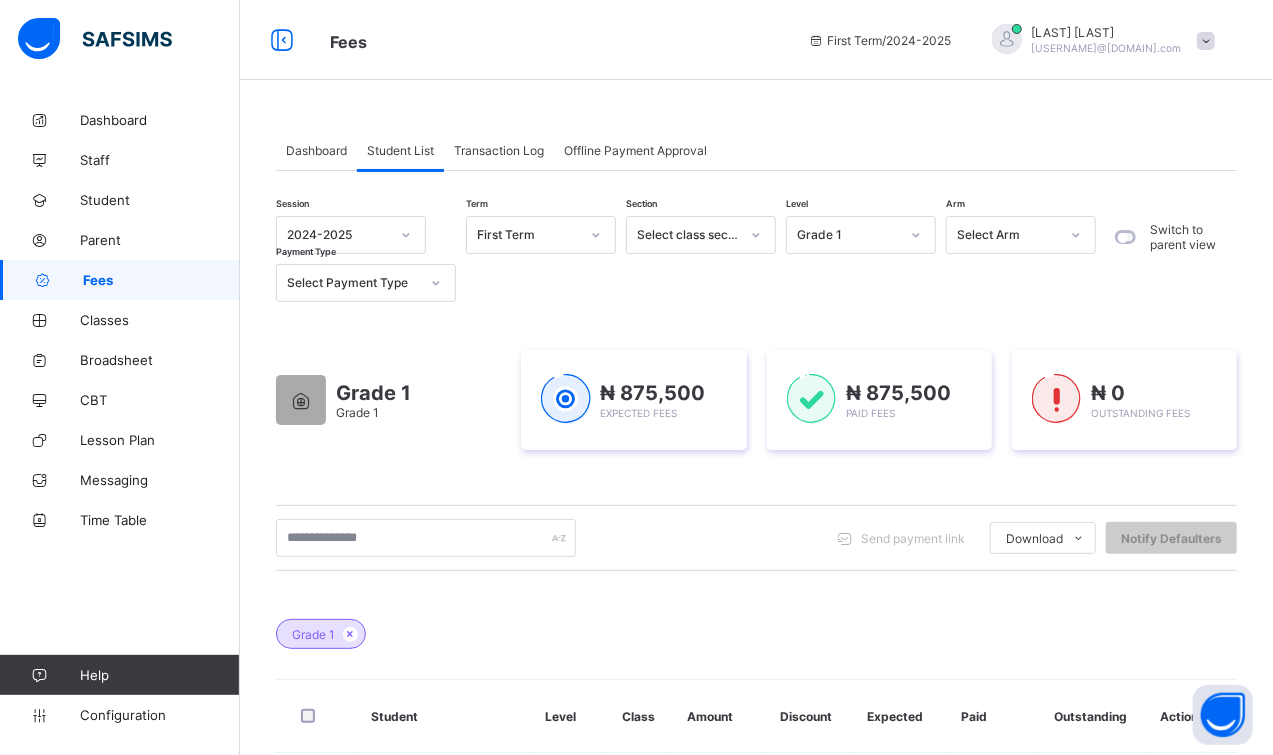 click on "[GRADE] [GRADE] ₦ 875,500 Expected Fees ₦ 875,500 Paid Fees ₦ 0 Outstanding Fees" at bounding box center (756, 400) 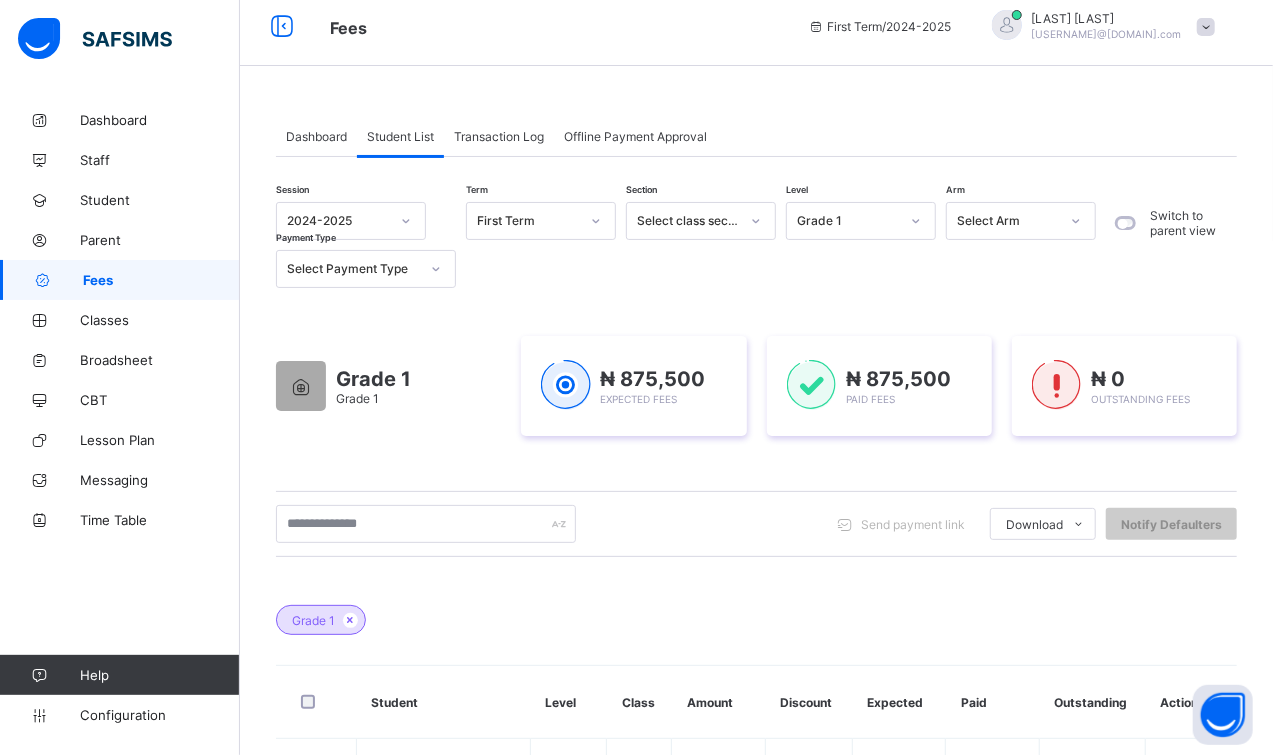 scroll, scrollTop: 0, scrollLeft: 0, axis: both 